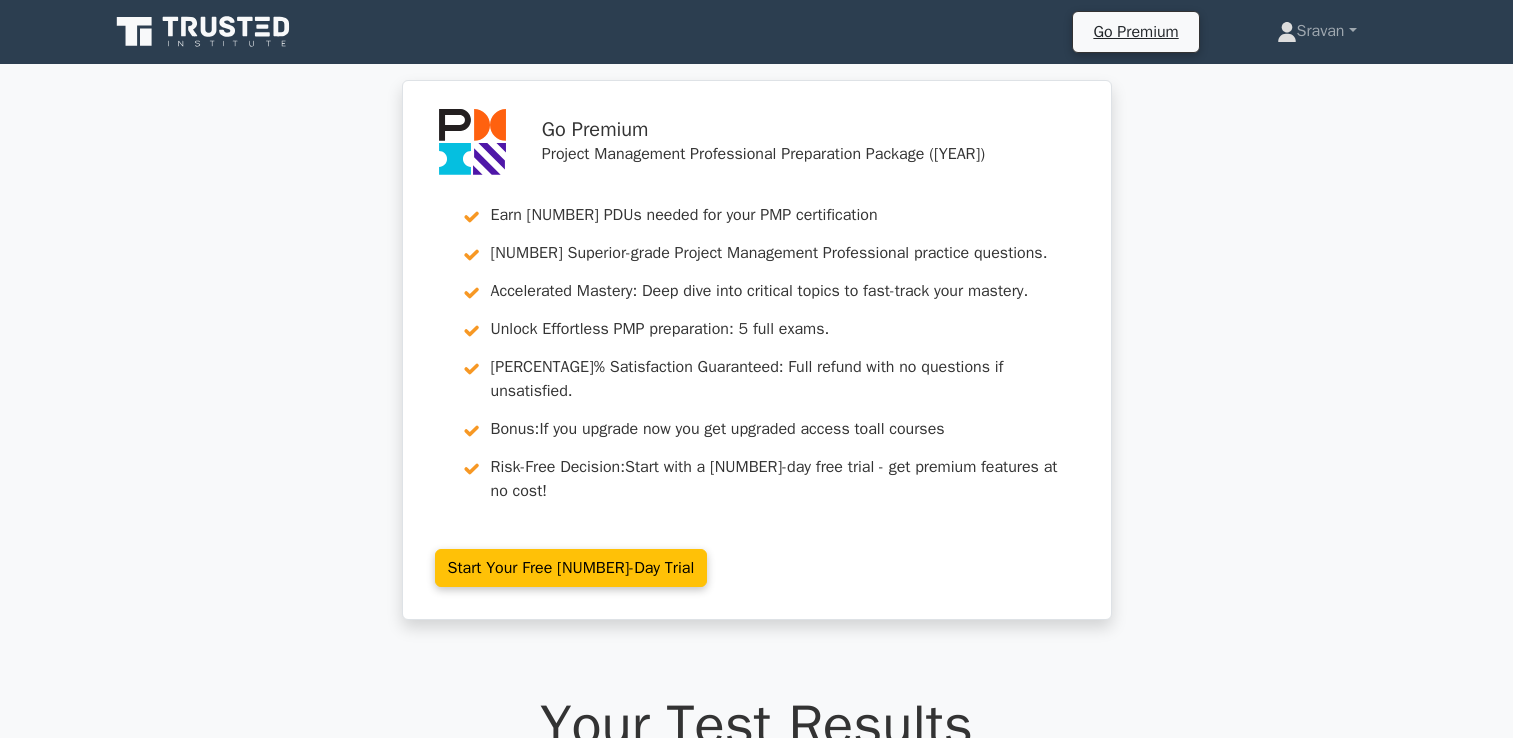 scroll, scrollTop: 2625, scrollLeft: 0, axis: vertical 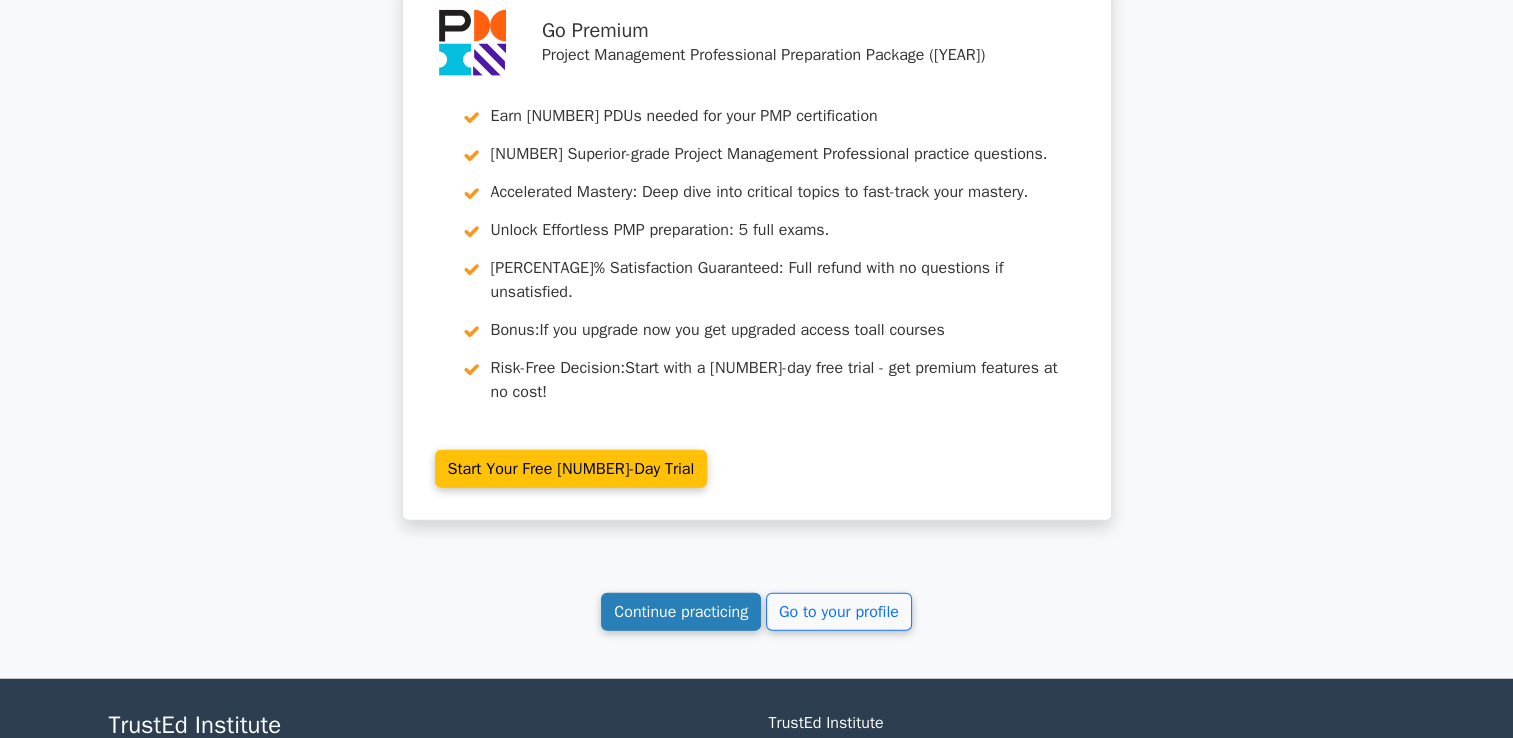 click on "Continue practicing" at bounding box center (681, 612) 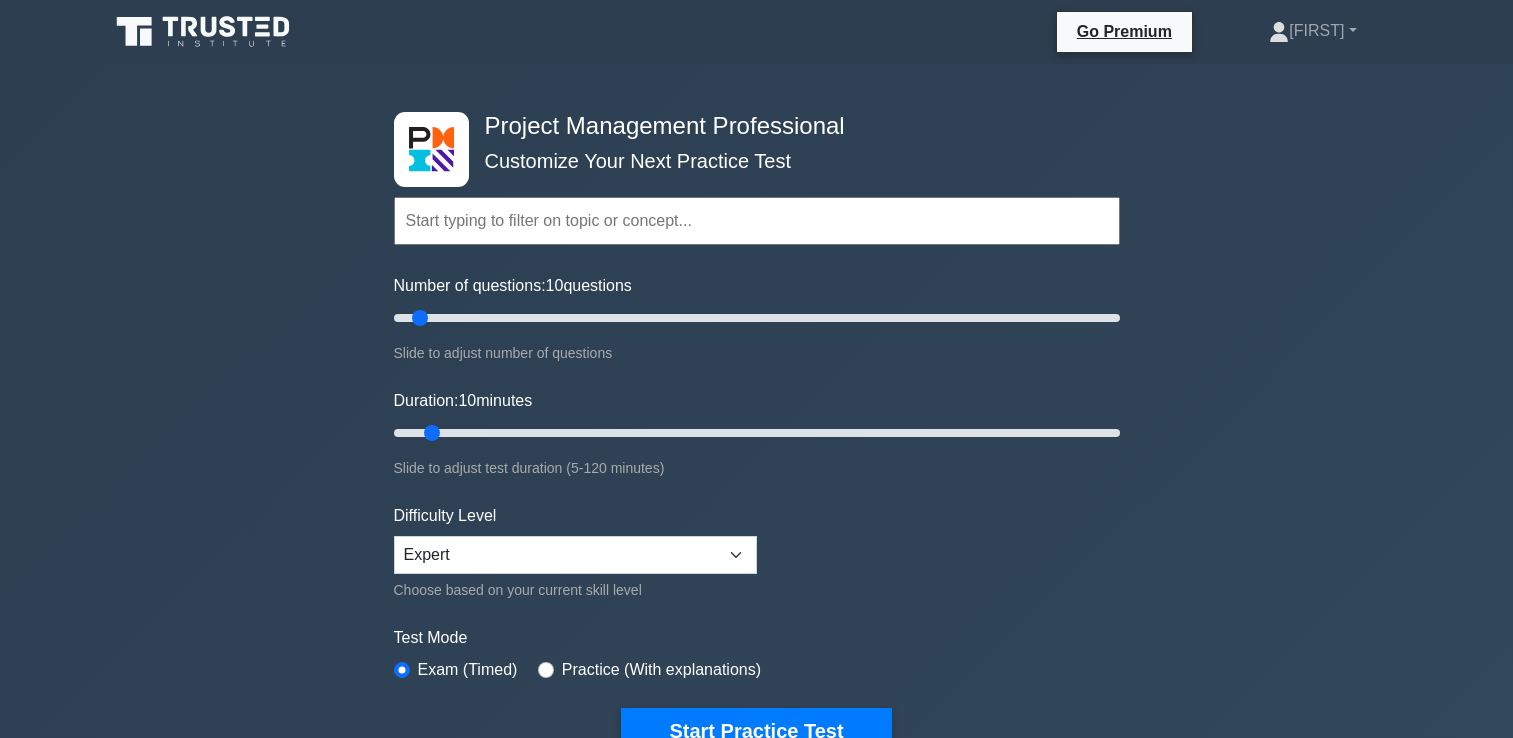 scroll, scrollTop: 0, scrollLeft: 0, axis: both 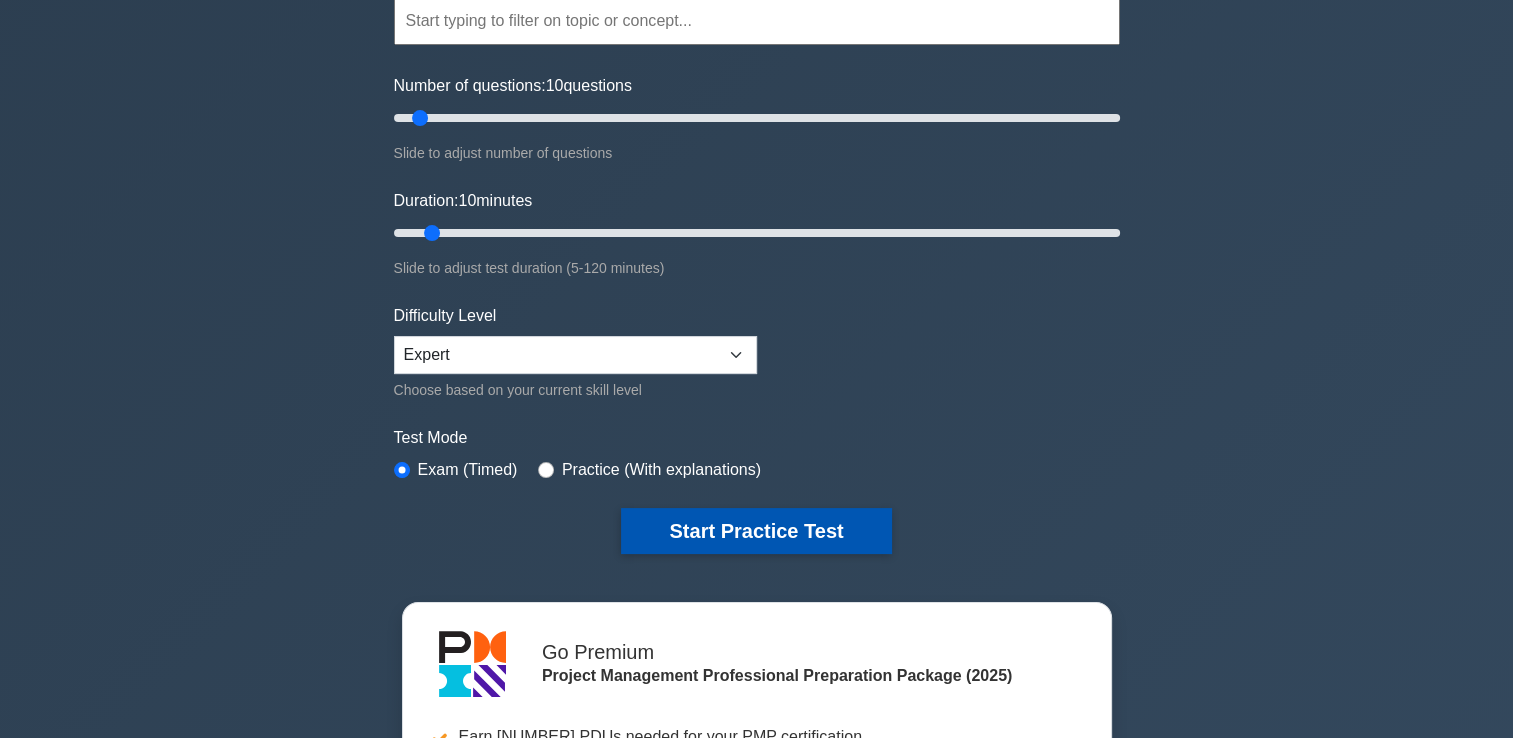 click on "Start Practice Test" at bounding box center (756, 531) 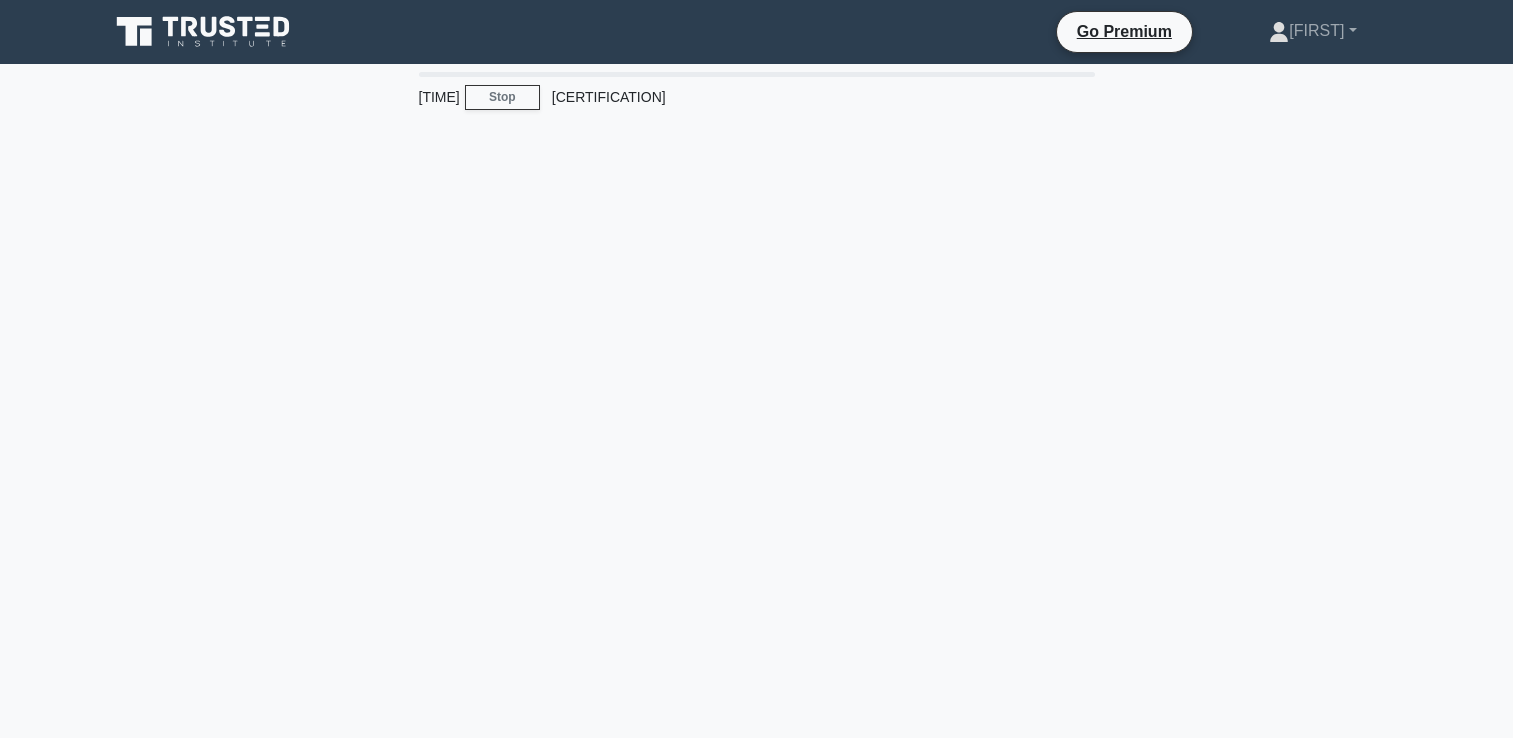 scroll, scrollTop: 0, scrollLeft: 0, axis: both 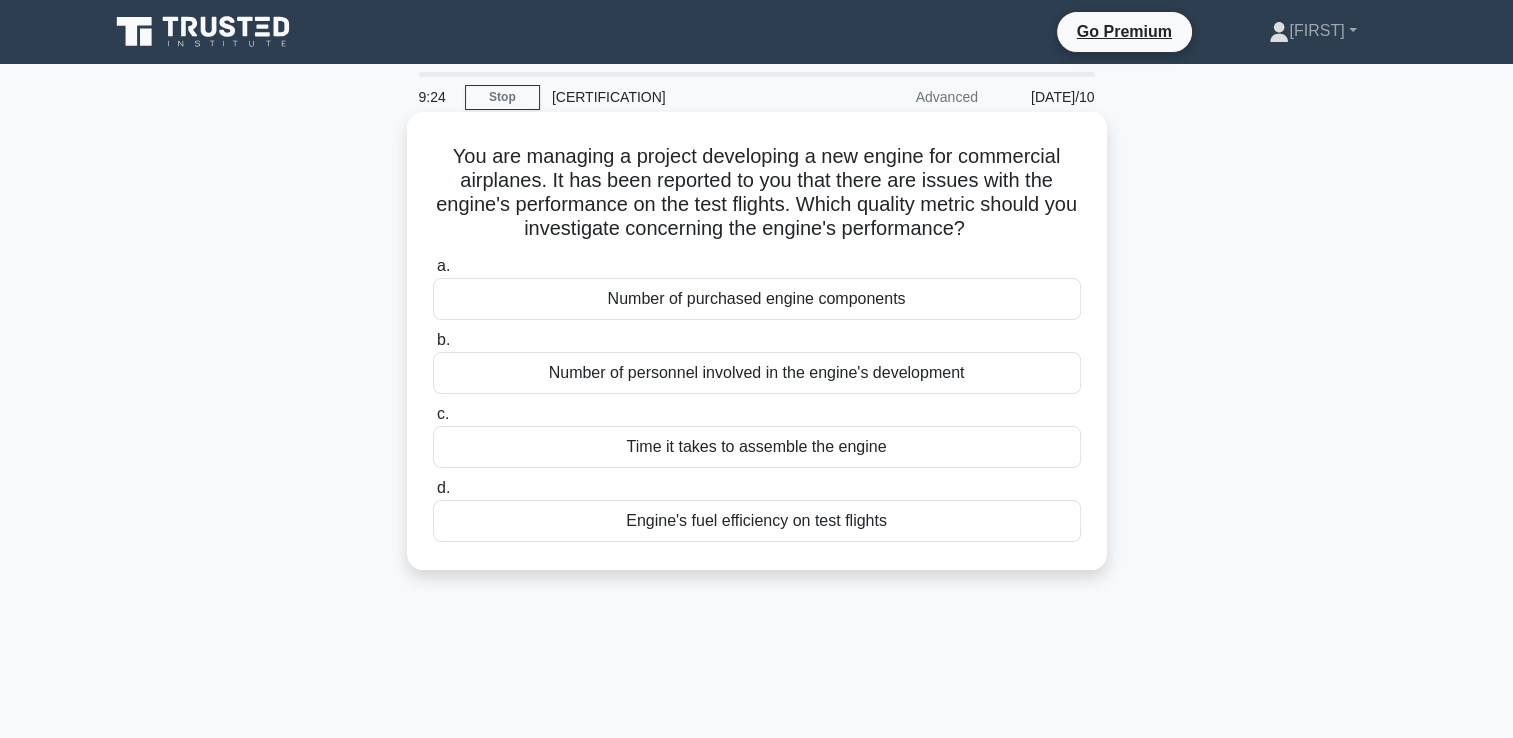 click on "Engine's fuel efficiency on test flights" at bounding box center (757, 521) 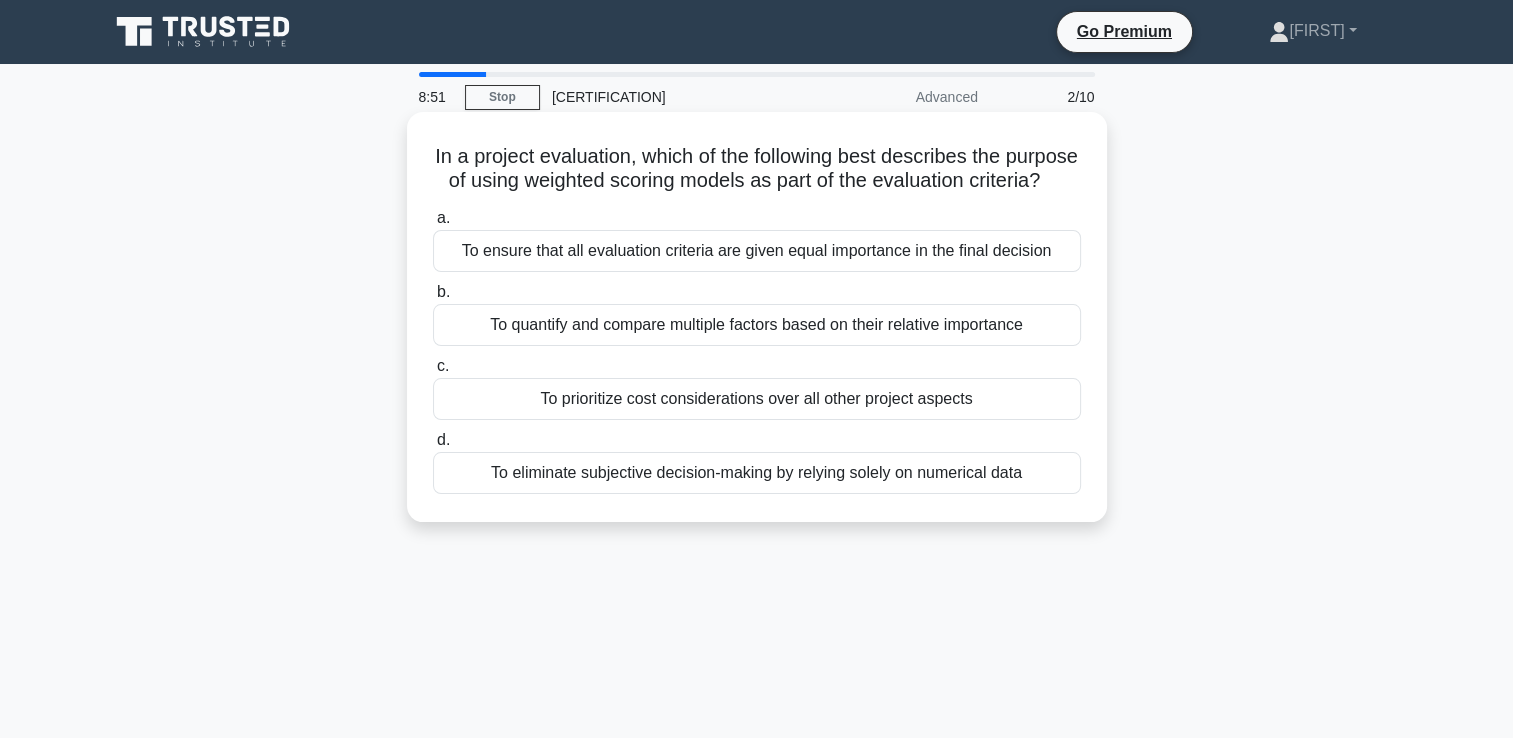 click on "To eliminate subjective decision-making by relying solely on numerical data" at bounding box center (757, 473) 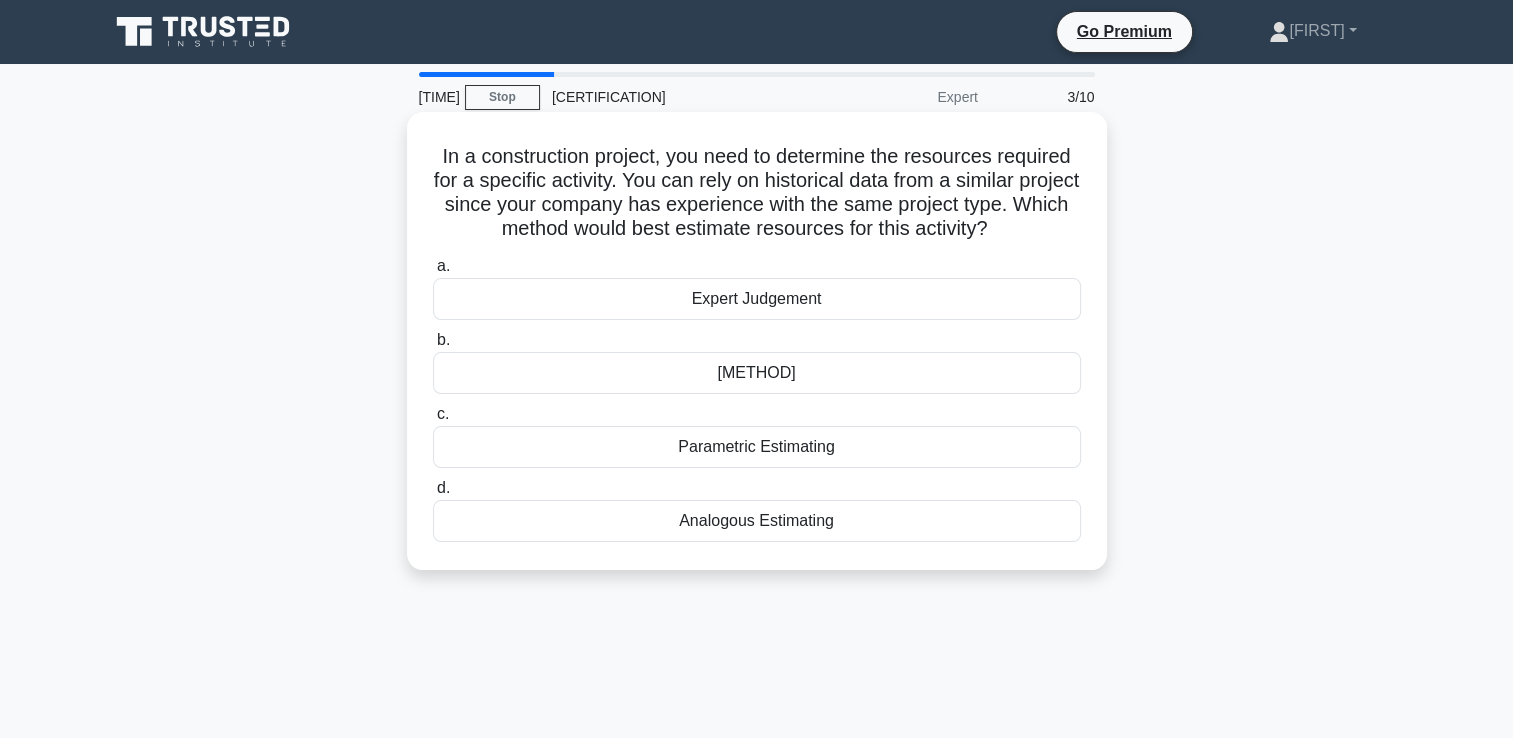 click on "Analogous Estimating" at bounding box center [757, 521] 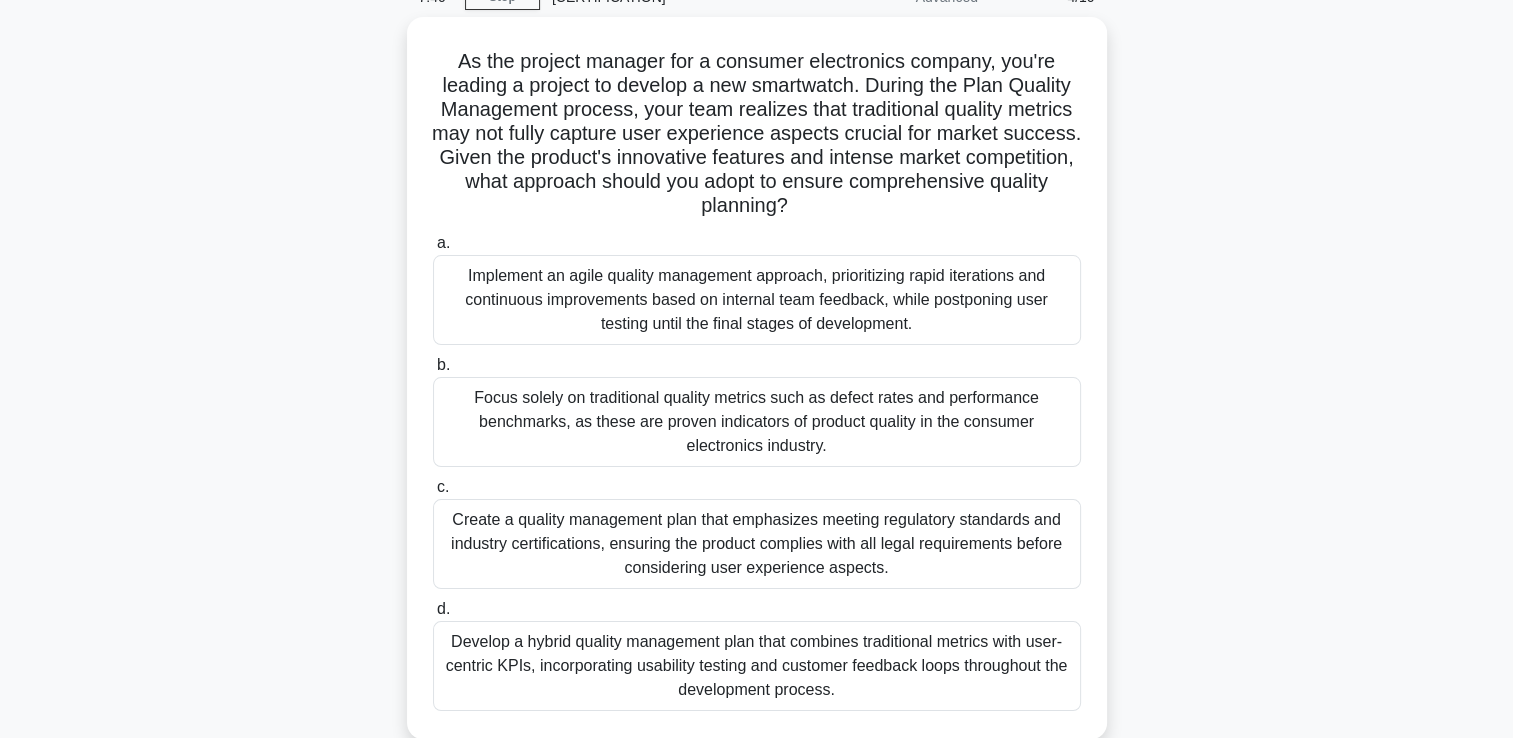 scroll, scrollTop: 200, scrollLeft: 0, axis: vertical 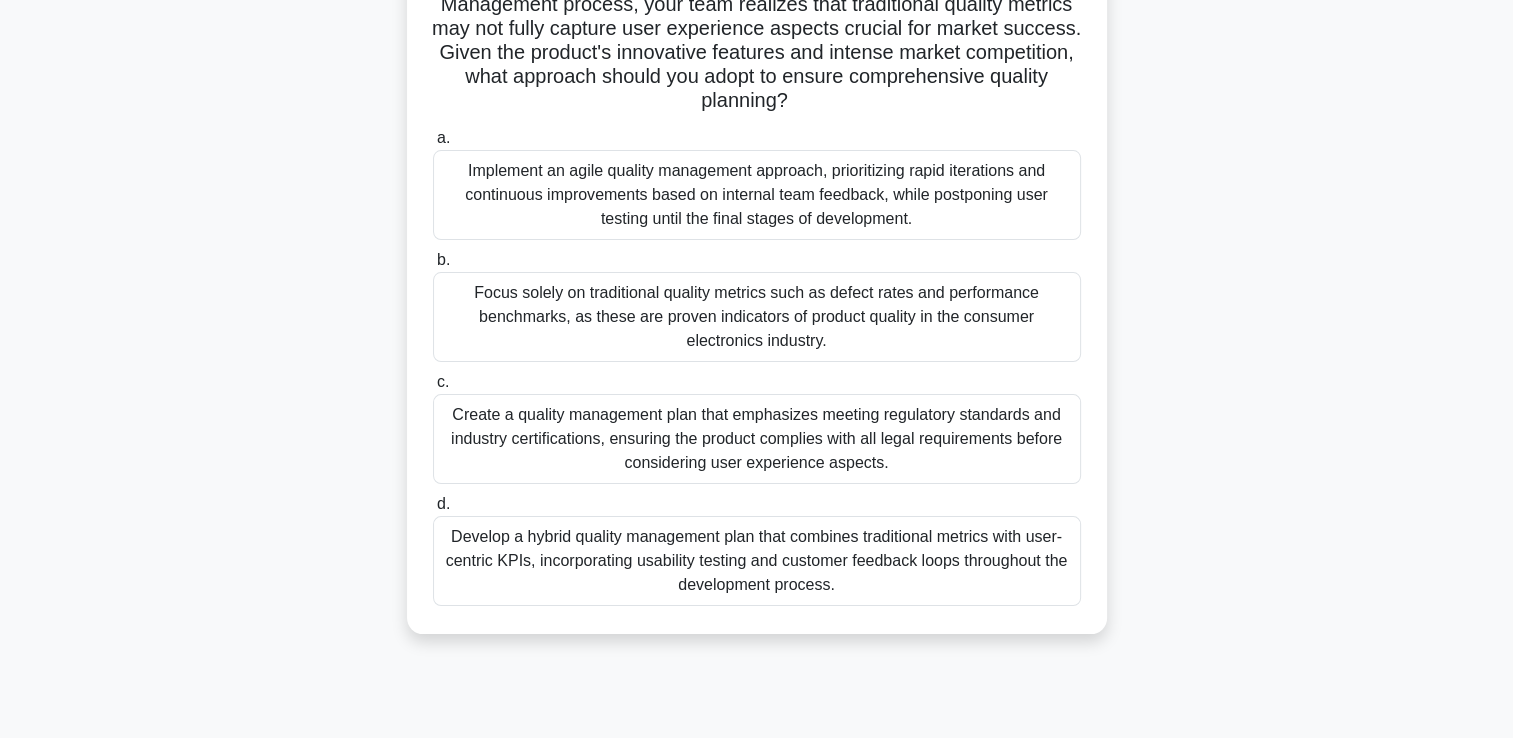 click on "Create a quality management plan that emphasizes meeting regulatory standards and industry certifications, ensuring the product complies with all legal requirements before considering user experience aspects." at bounding box center (757, 439) 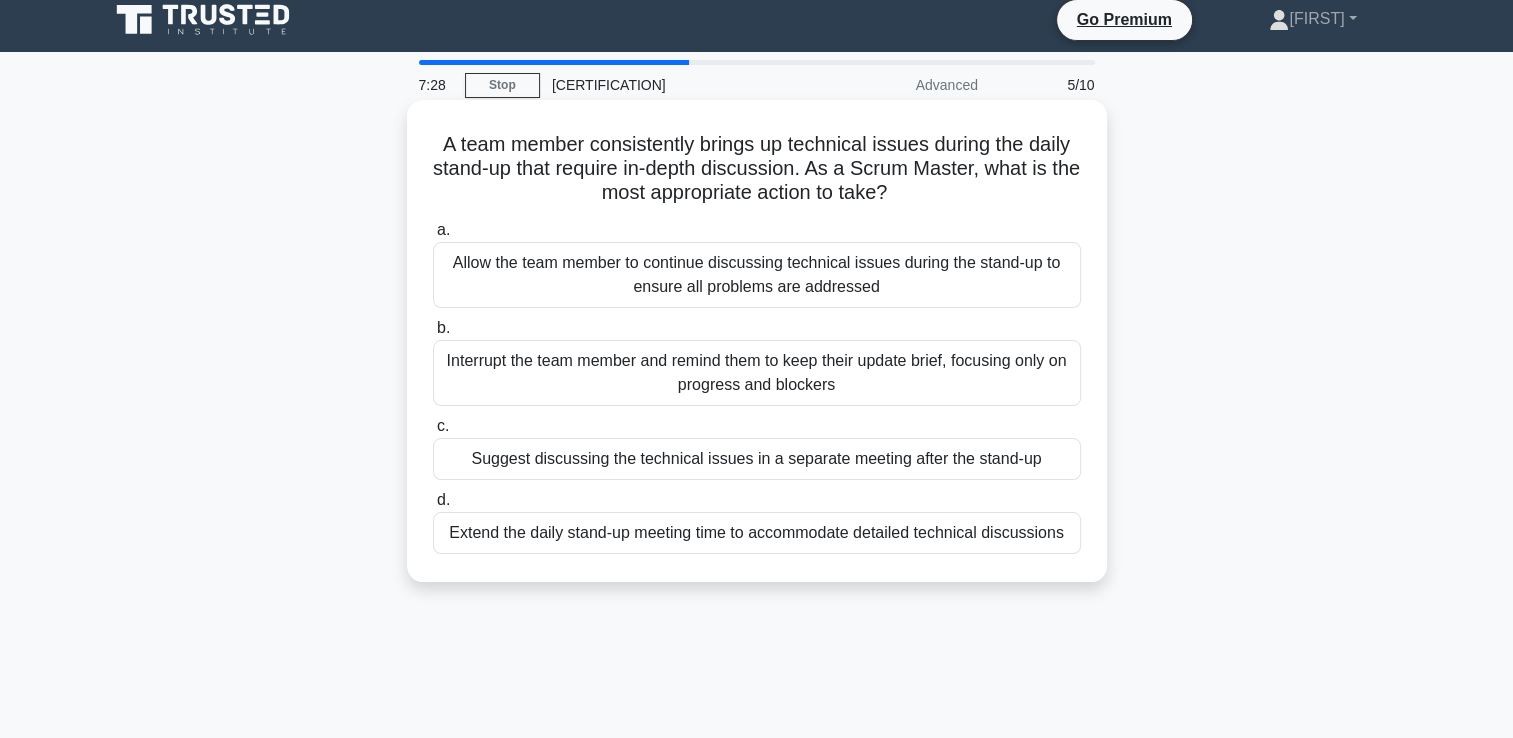 scroll, scrollTop: 0, scrollLeft: 0, axis: both 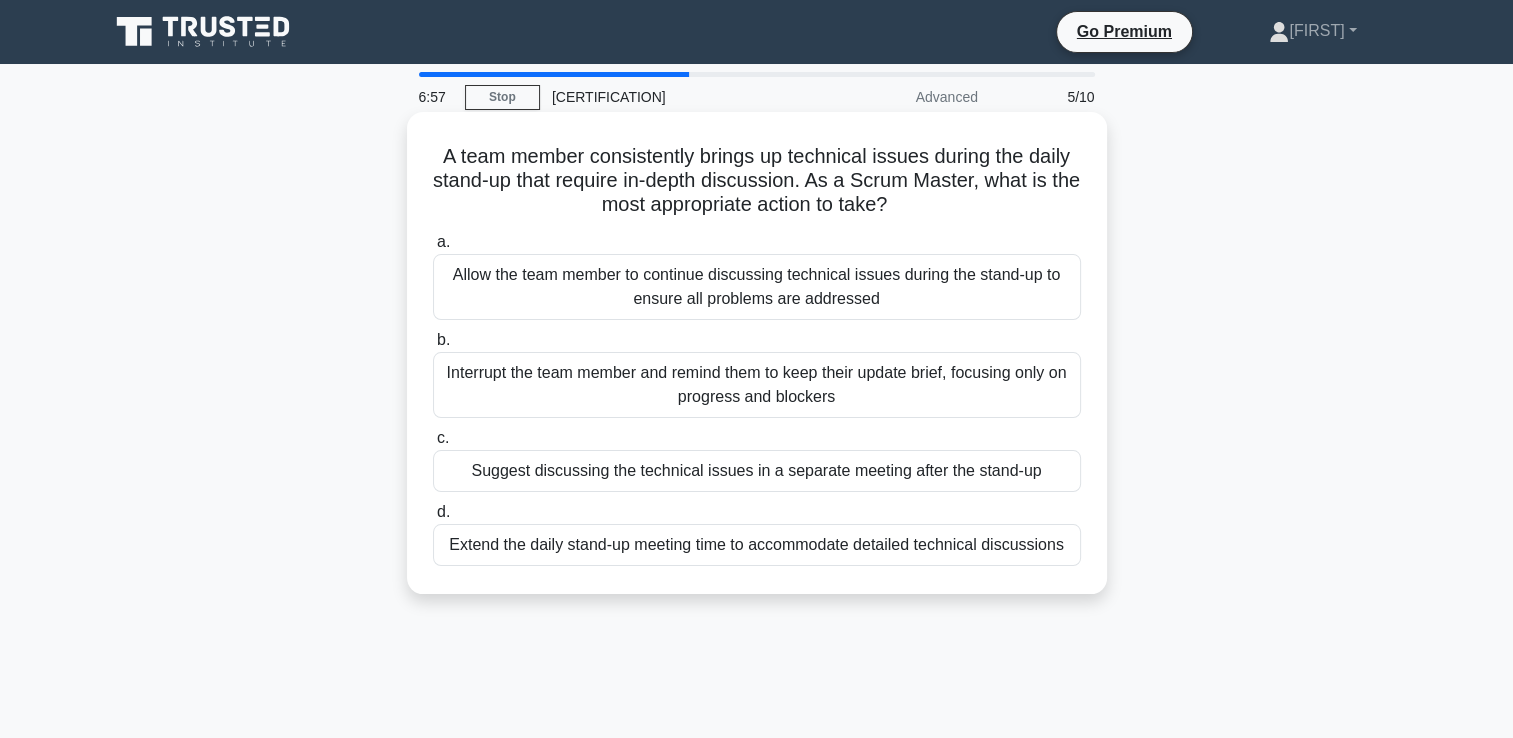 click on "Allow the team member to continue discussing technical issues during the stand-up to ensure all problems are addressed" at bounding box center (757, 287) 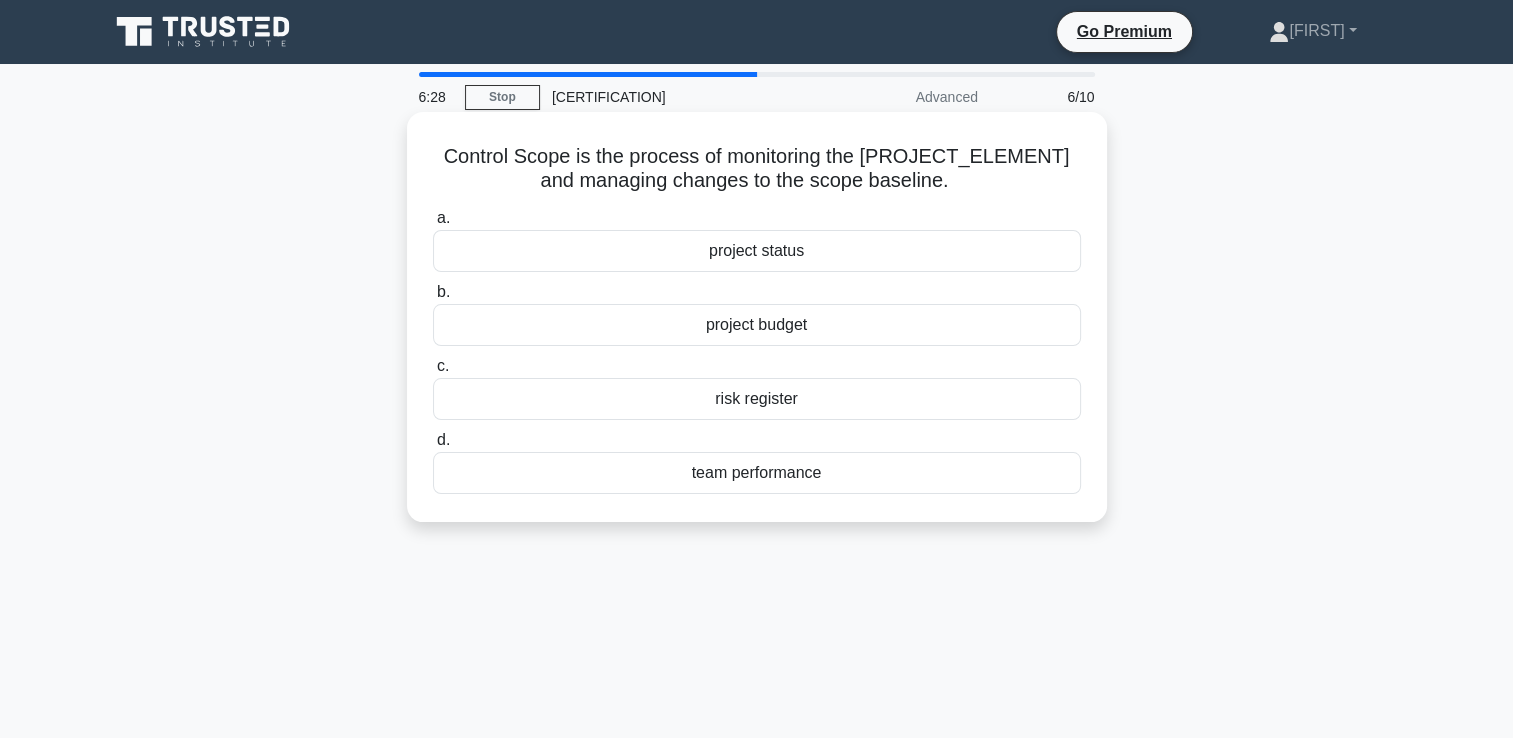 click on "project status" at bounding box center (757, 251) 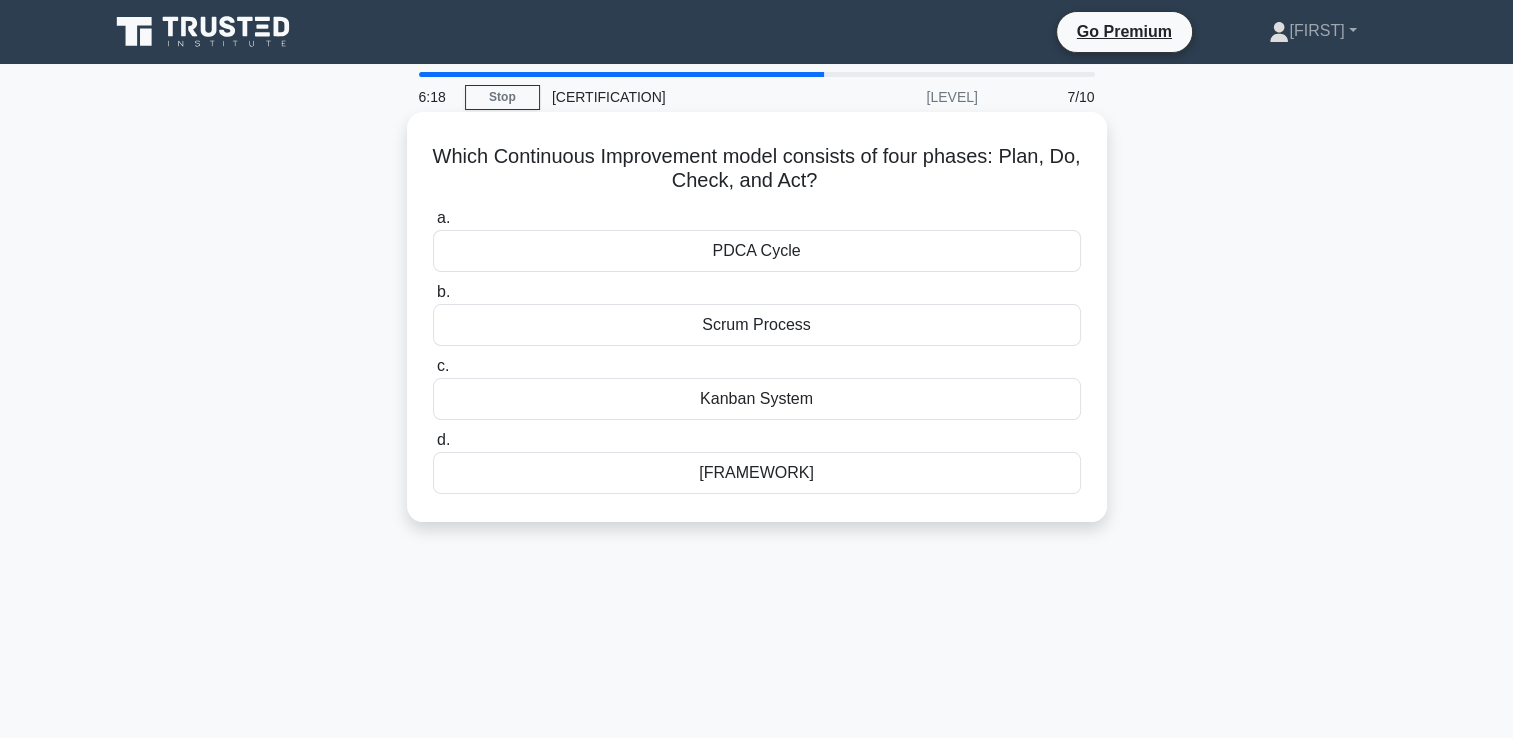 click on "PDCA Cycle" at bounding box center [757, 251] 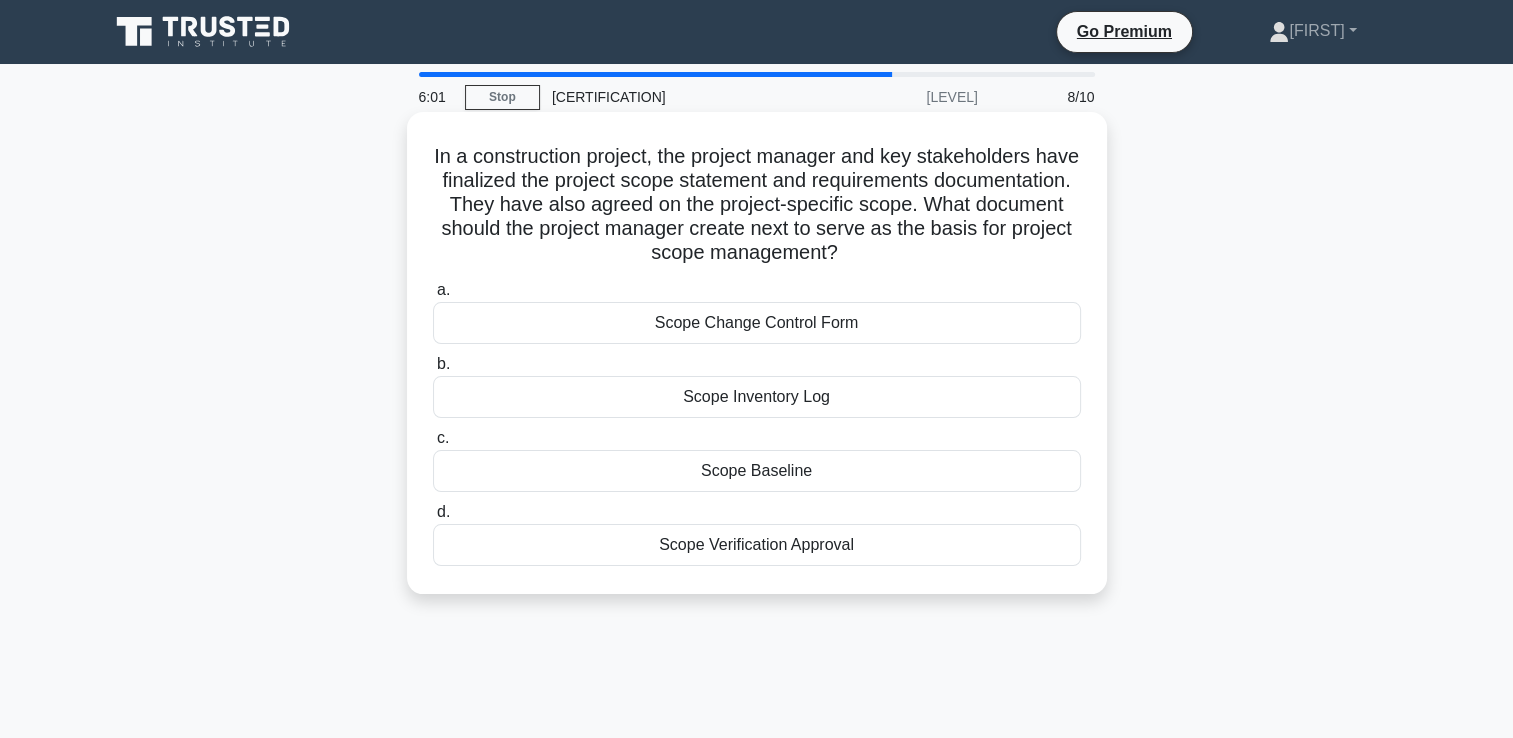 click on "Scope Baseline" at bounding box center [757, 471] 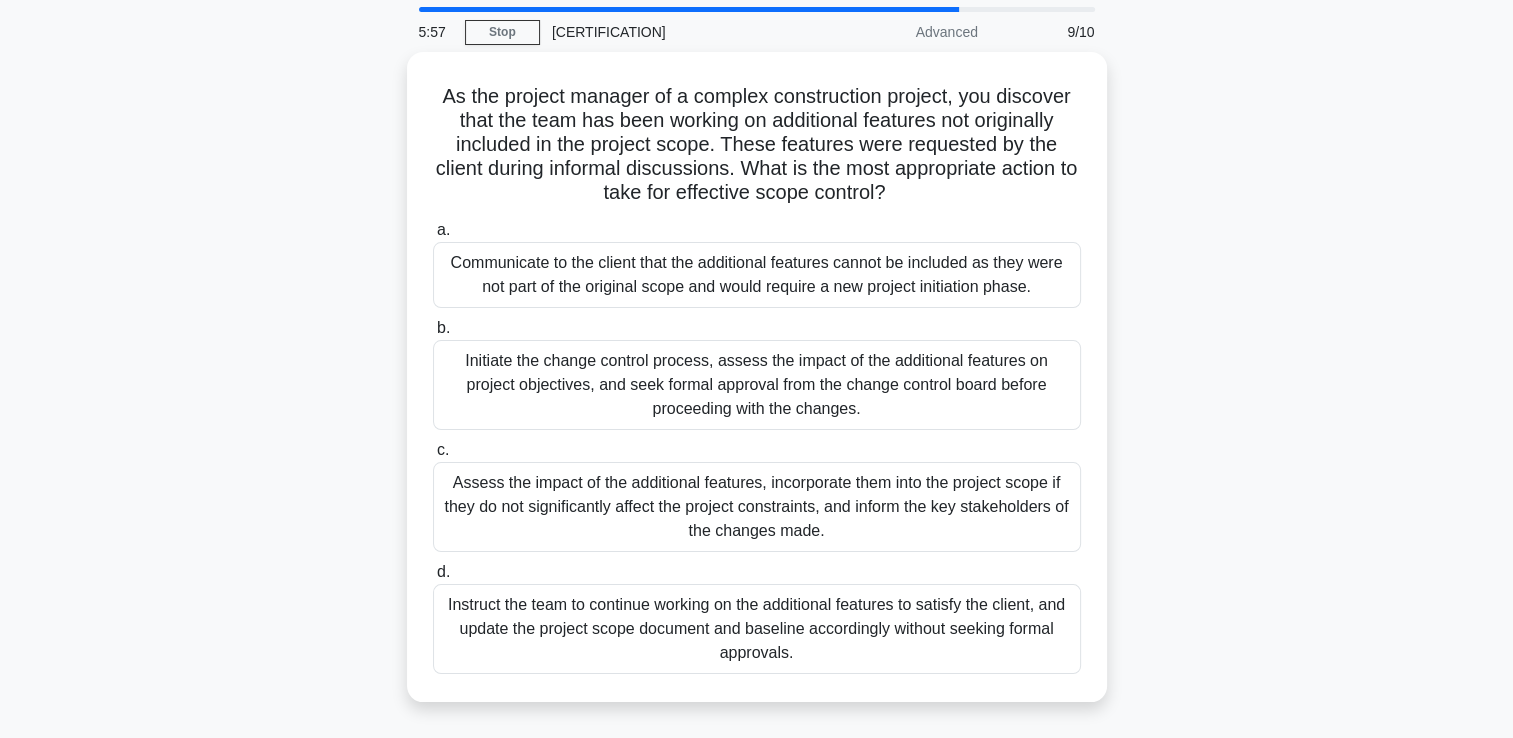 scroll, scrollTop: 100, scrollLeft: 0, axis: vertical 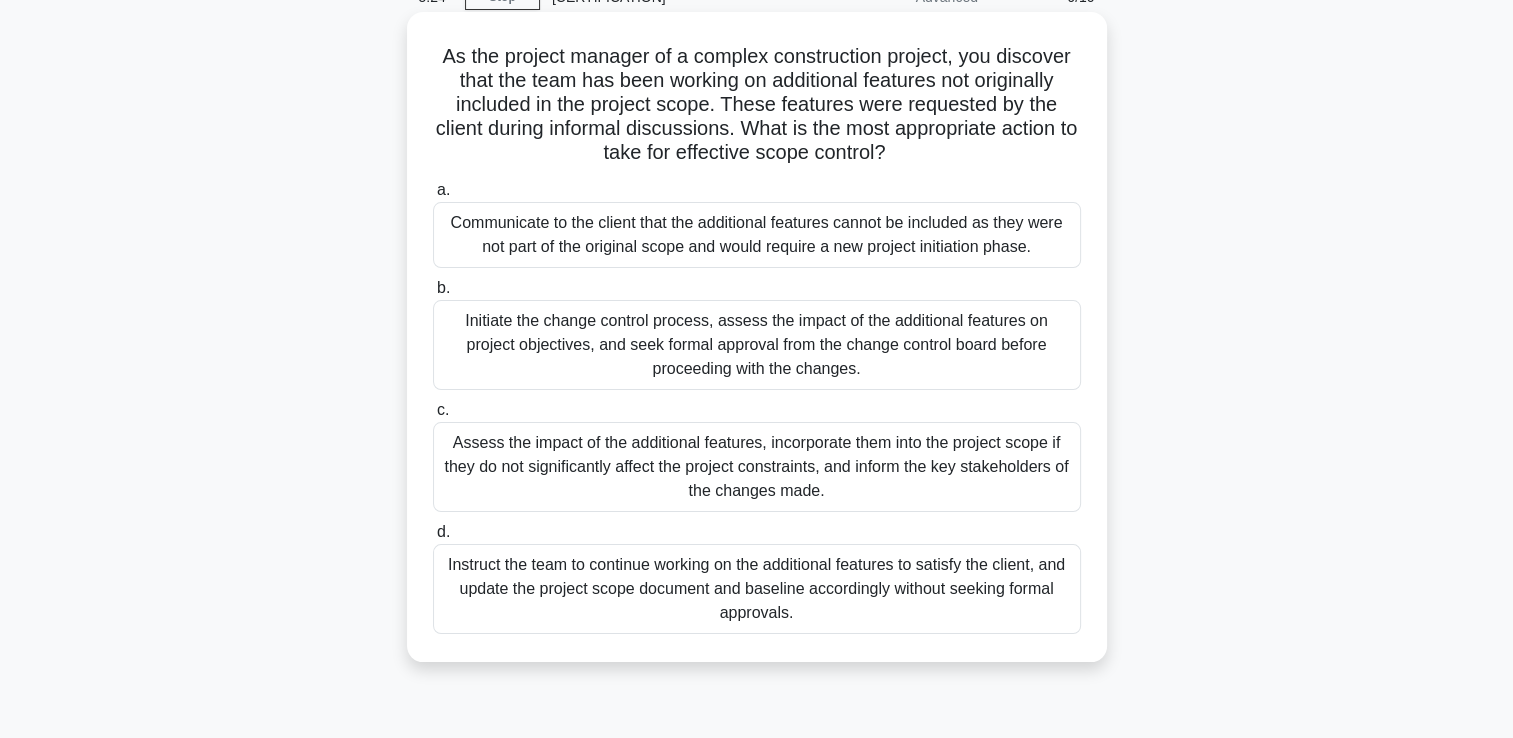 click on "Initiate the change control process, assess the impact of the additional features on project objectives, and seek formal approval from the change control board before proceeding with the changes." at bounding box center [757, 345] 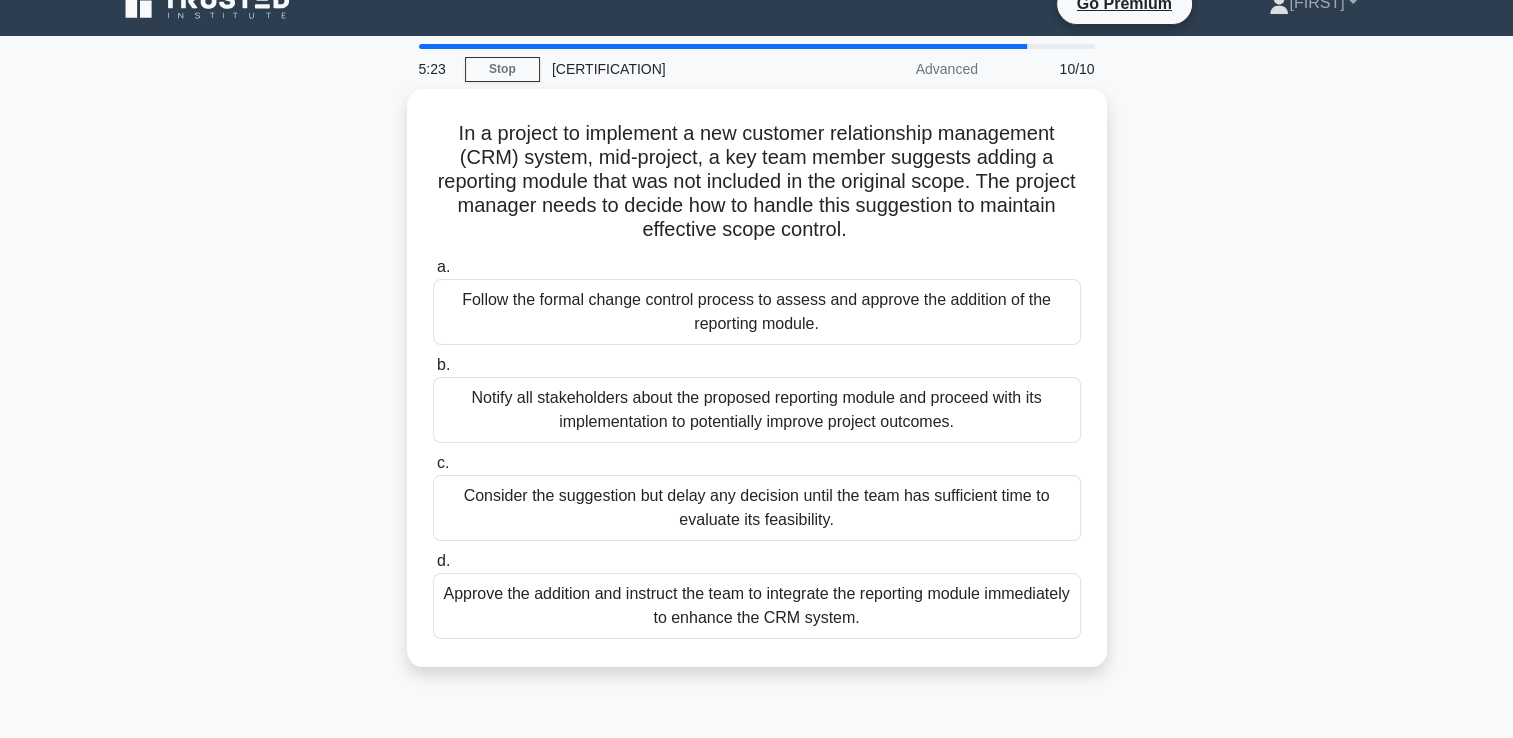 scroll, scrollTop: 0, scrollLeft: 0, axis: both 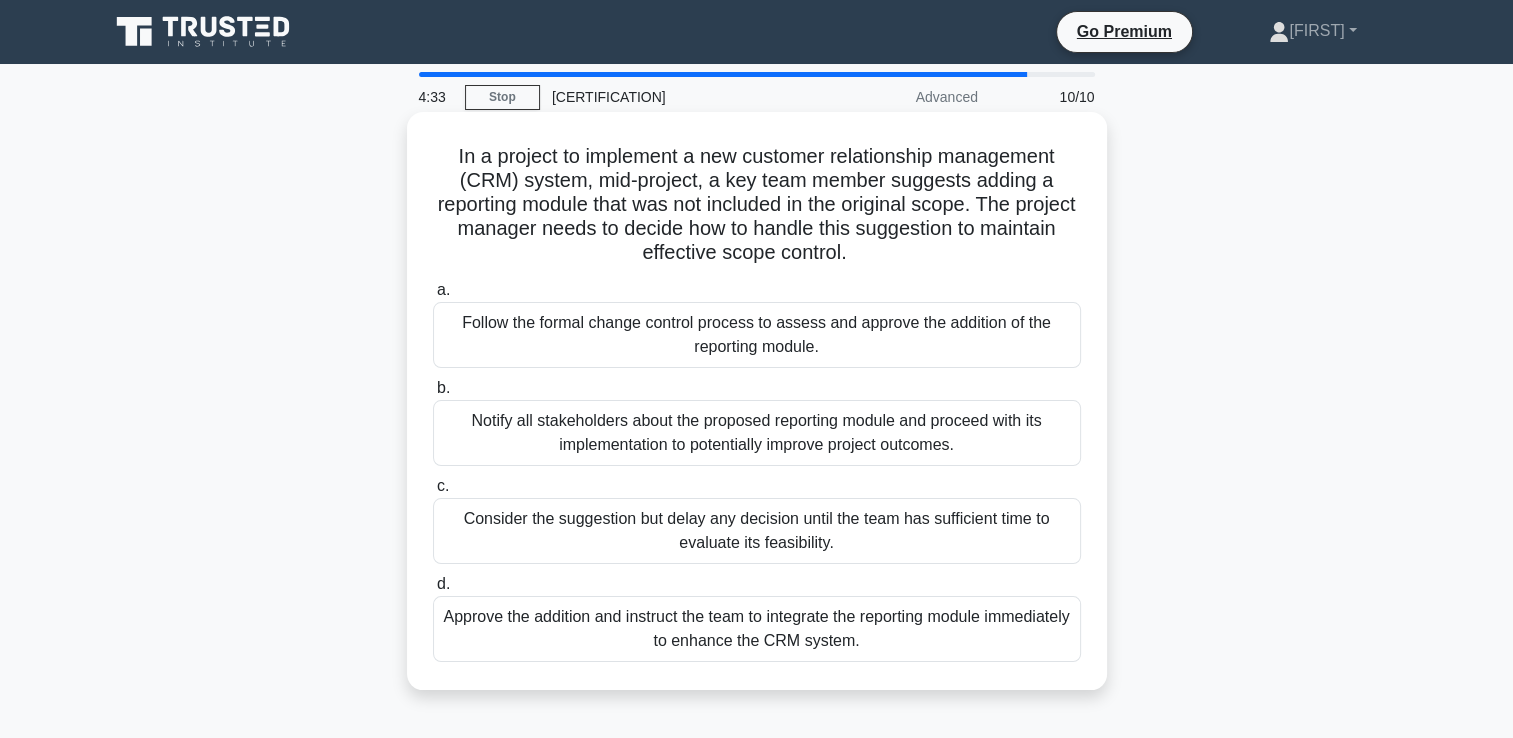 click on "Follow the formal change control process to assess and approve the addition of the reporting module." at bounding box center (757, 335) 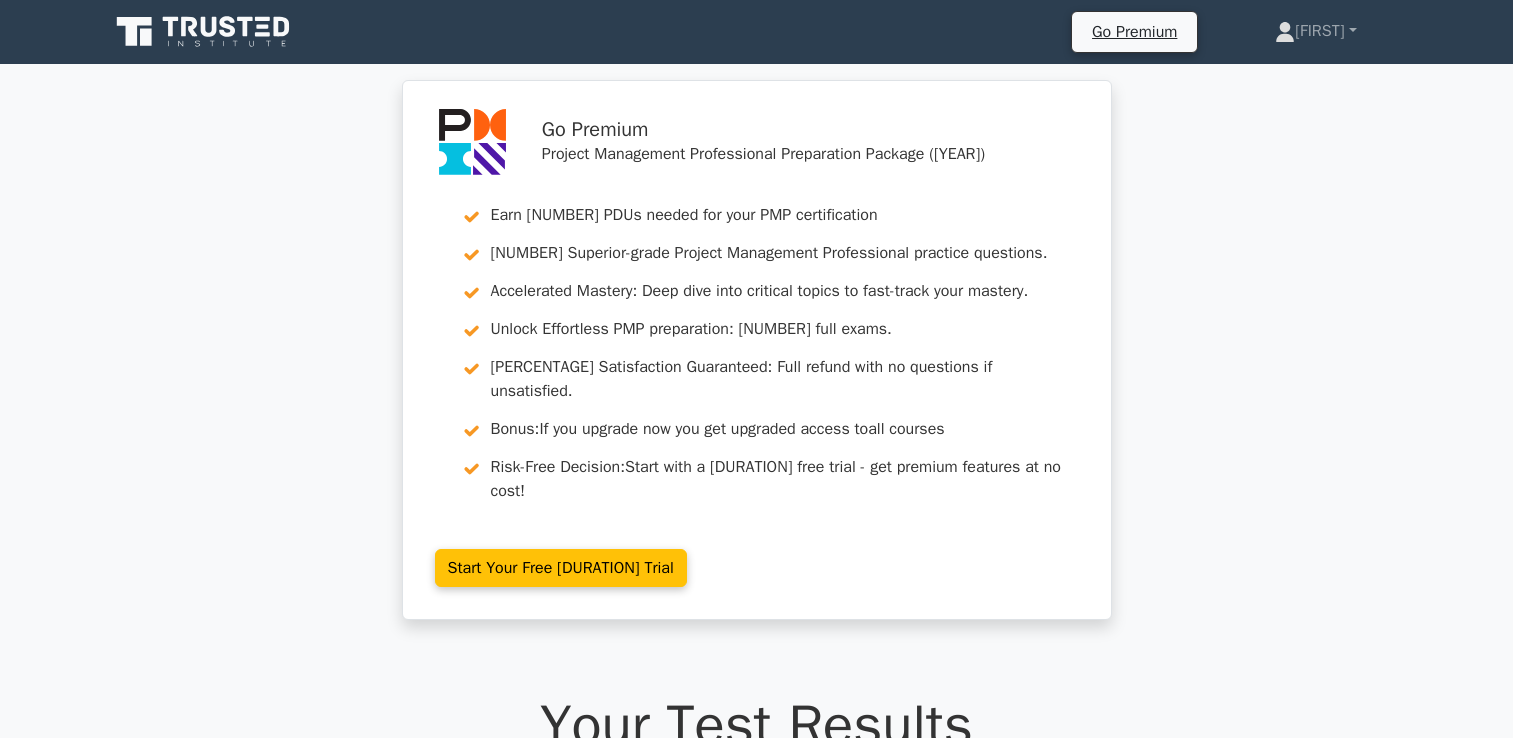 scroll, scrollTop: 0, scrollLeft: 0, axis: both 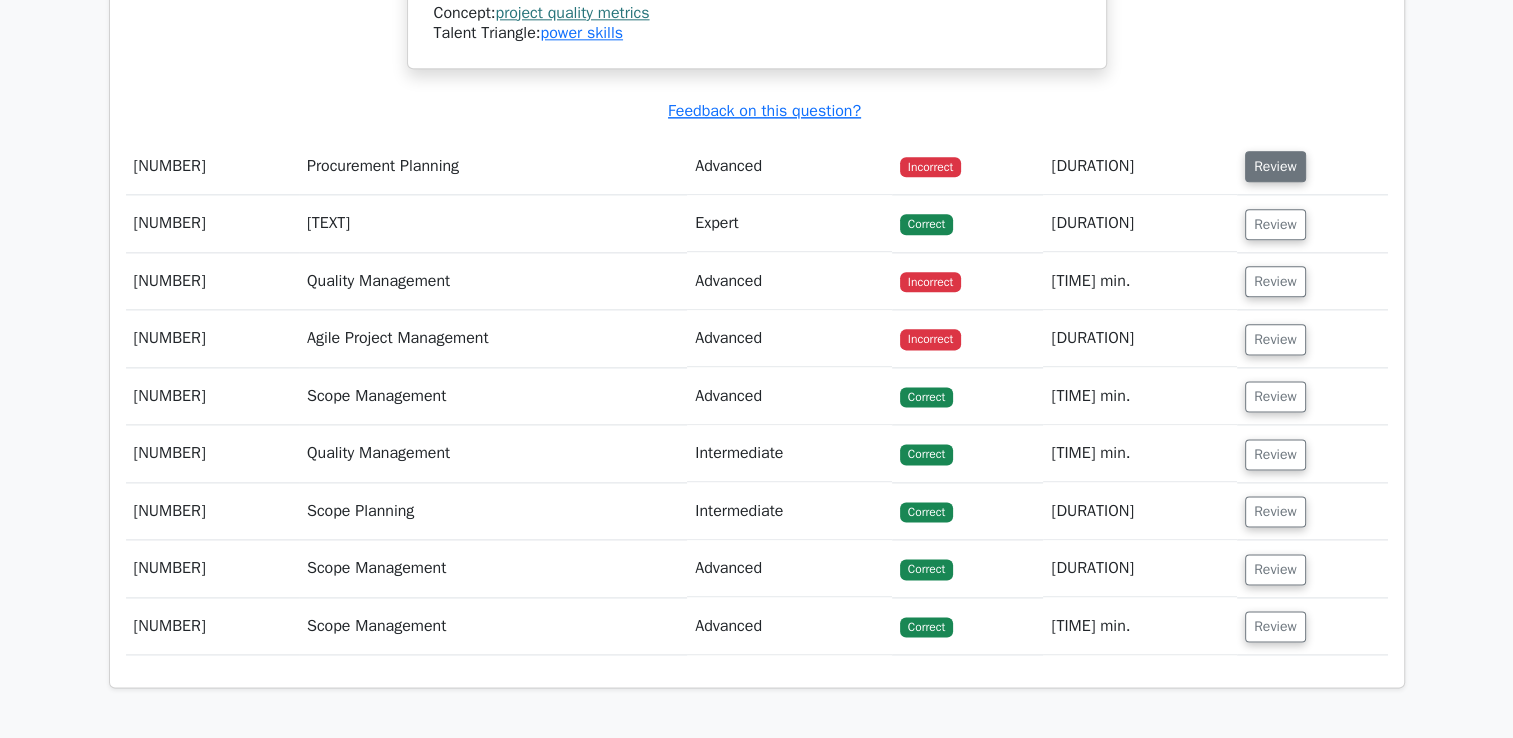 click on "Review" at bounding box center (1275, 166) 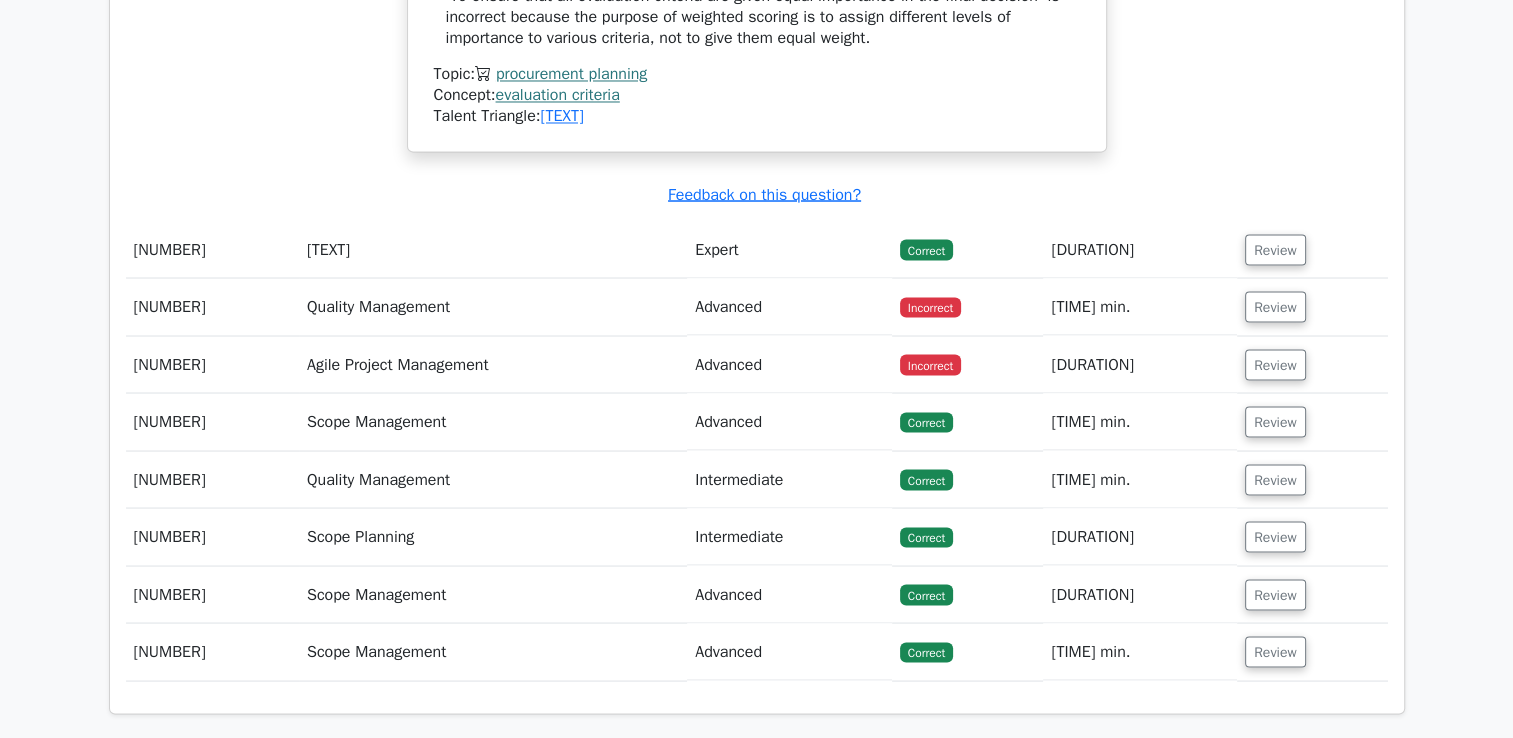 scroll, scrollTop: 3700, scrollLeft: 0, axis: vertical 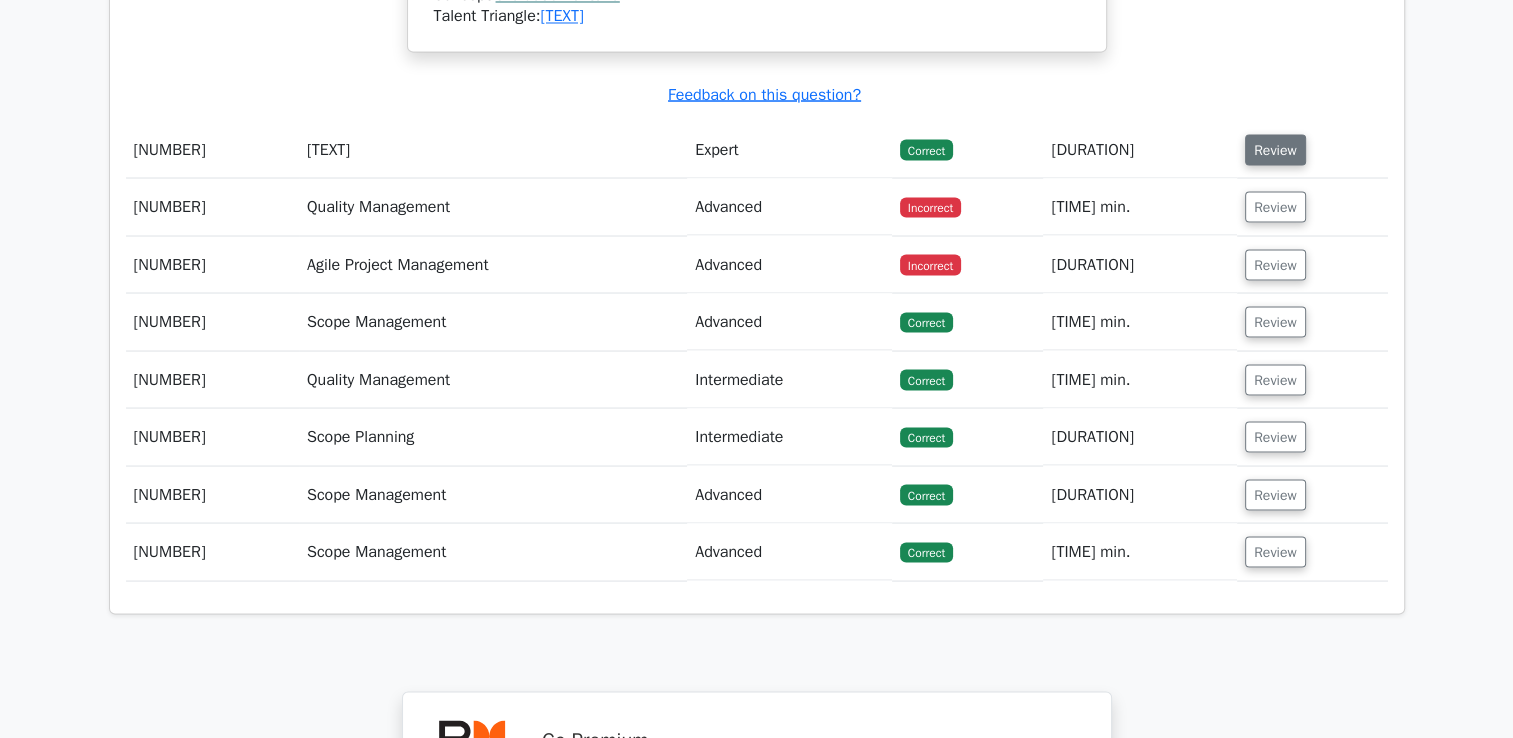 click on "Review" at bounding box center (1275, 149) 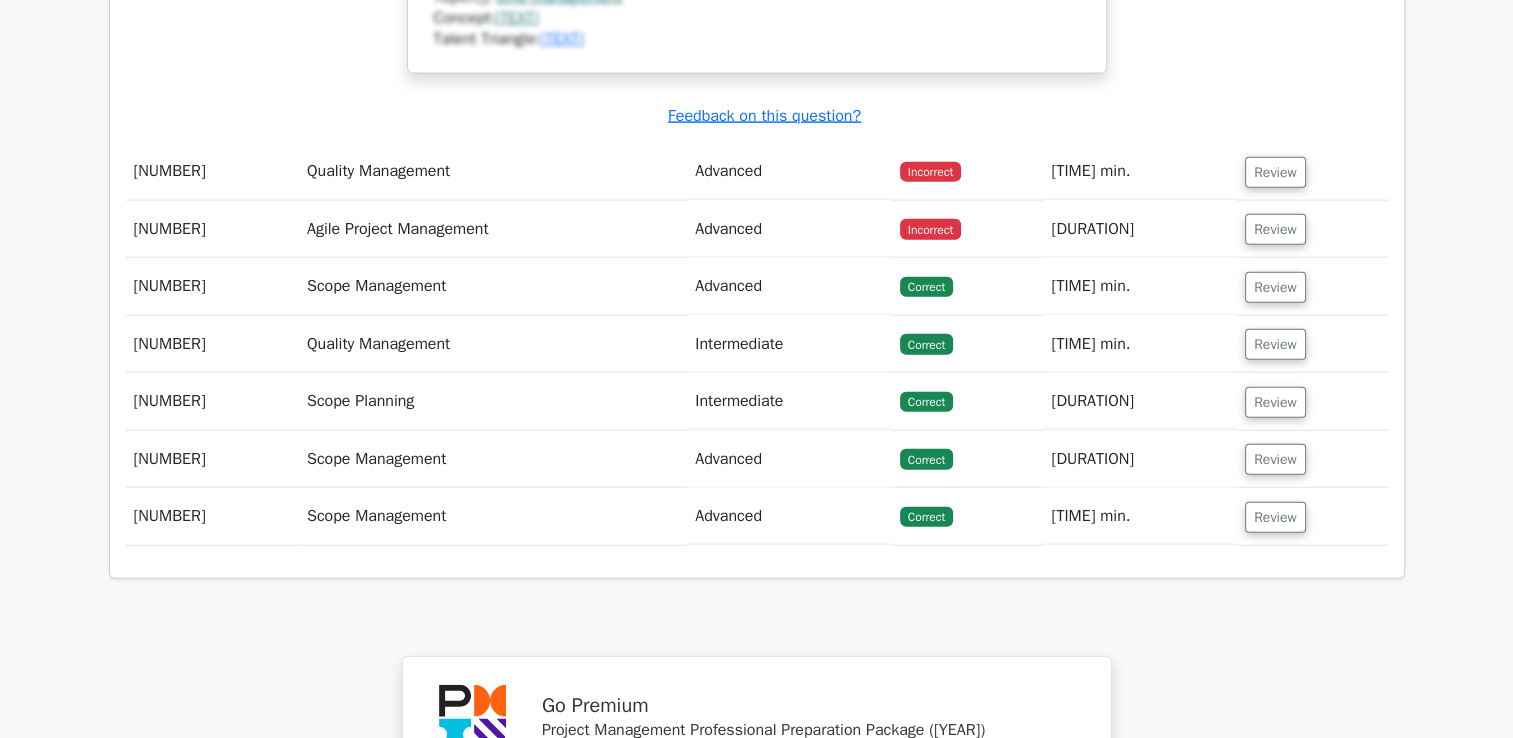 scroll, scrollTop: 4600, scrollLeft: 0, axis: vertical 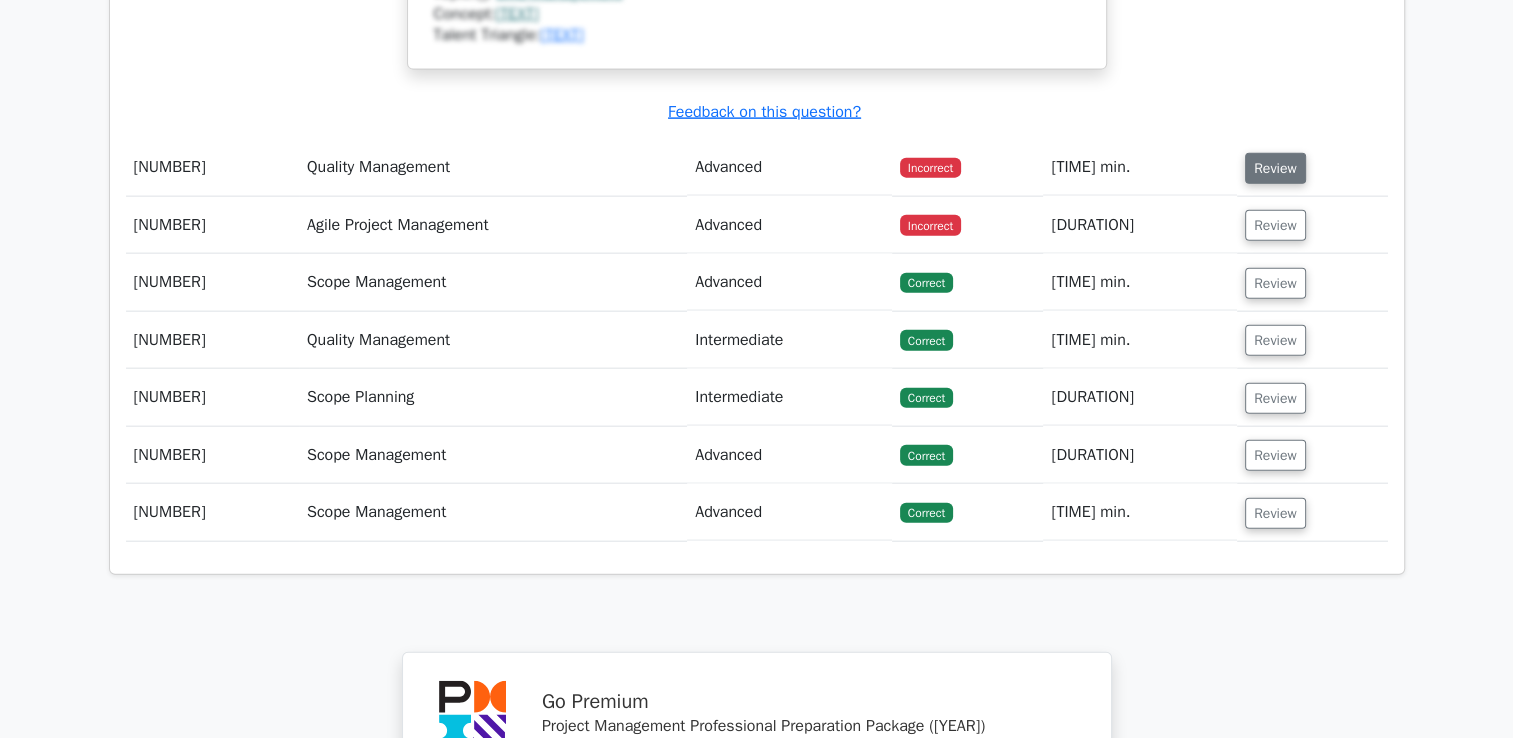 click on "Review" at bounding box center [1275, 168] 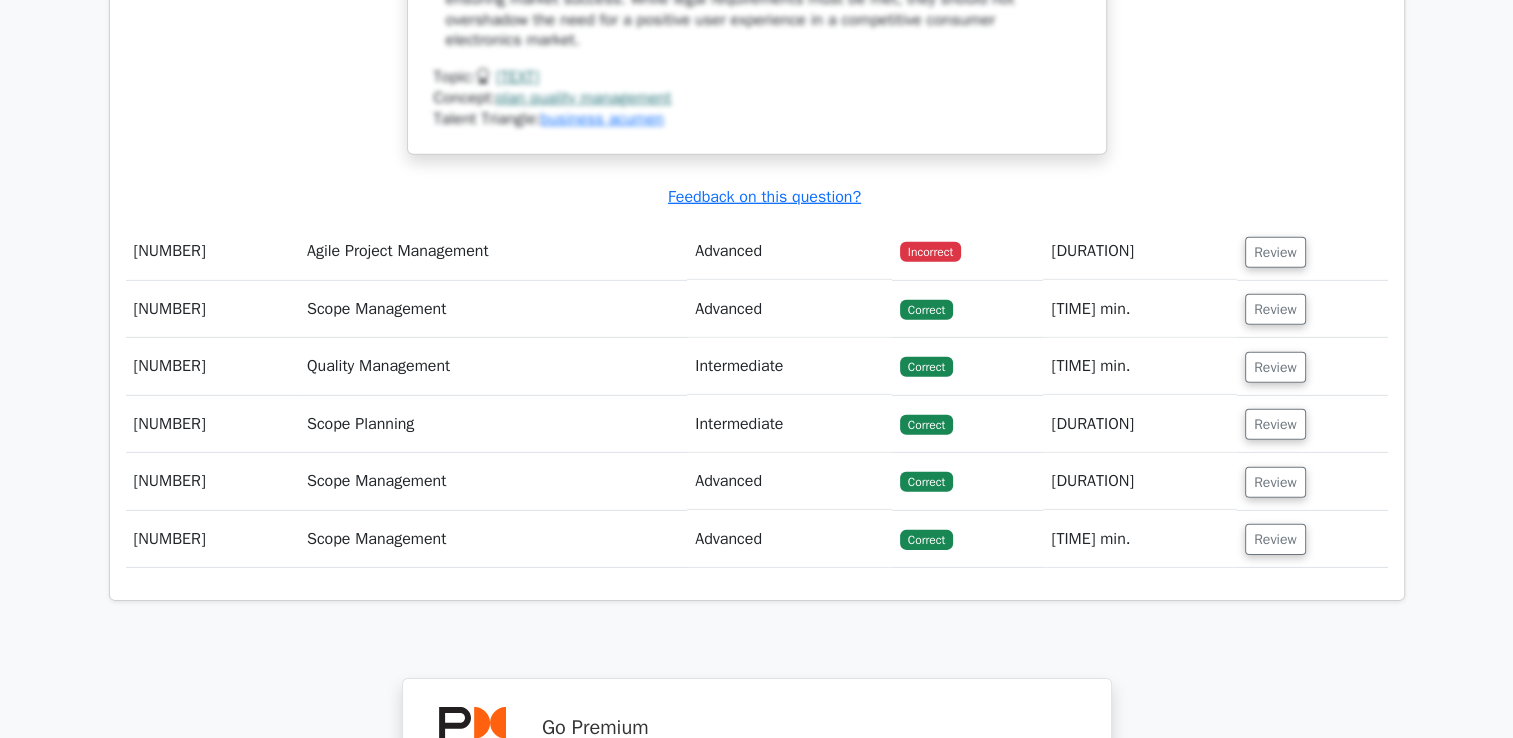 scroll, scrollTop: 6100, scrollLeft: 0, axis: vertical 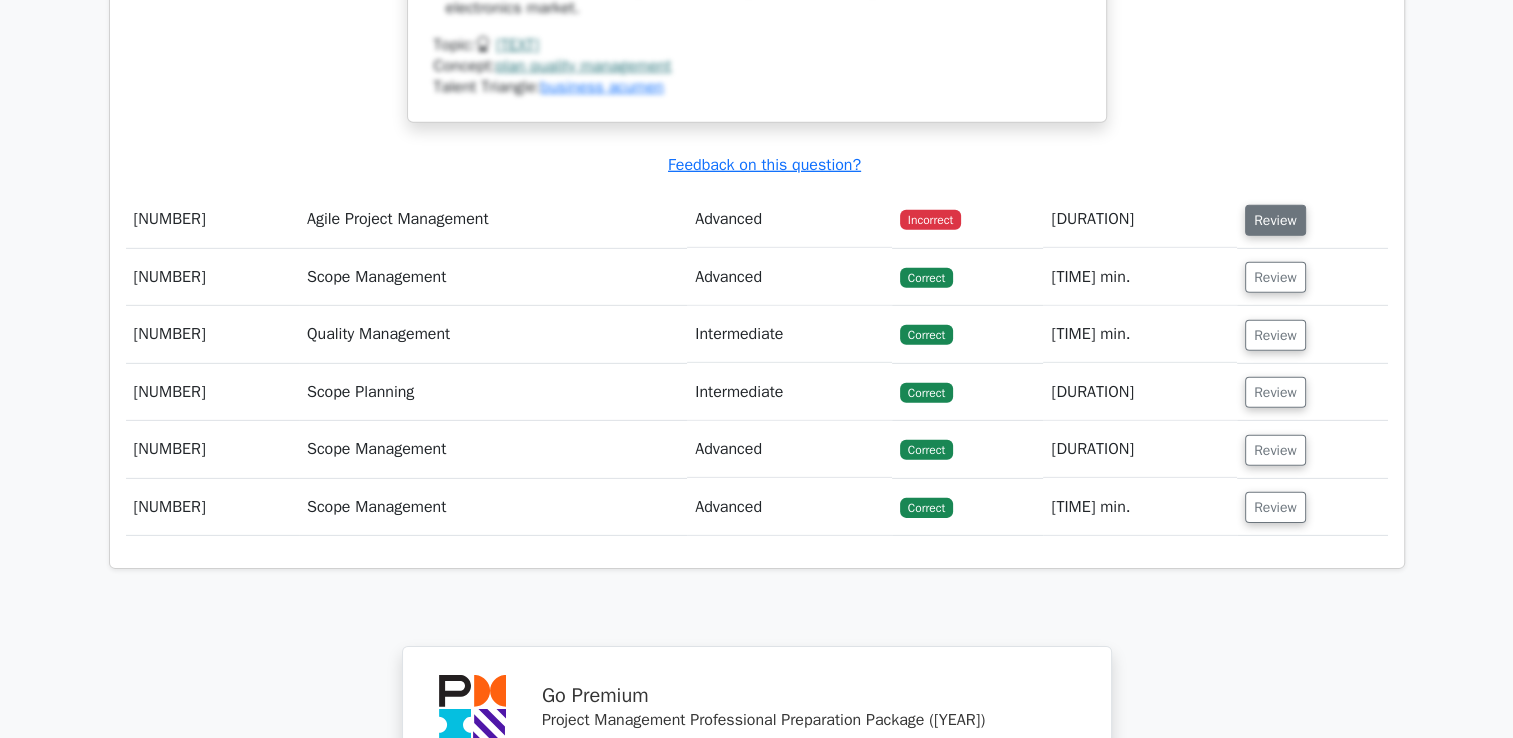 click on "Review" at bounding box center [1275, 220] 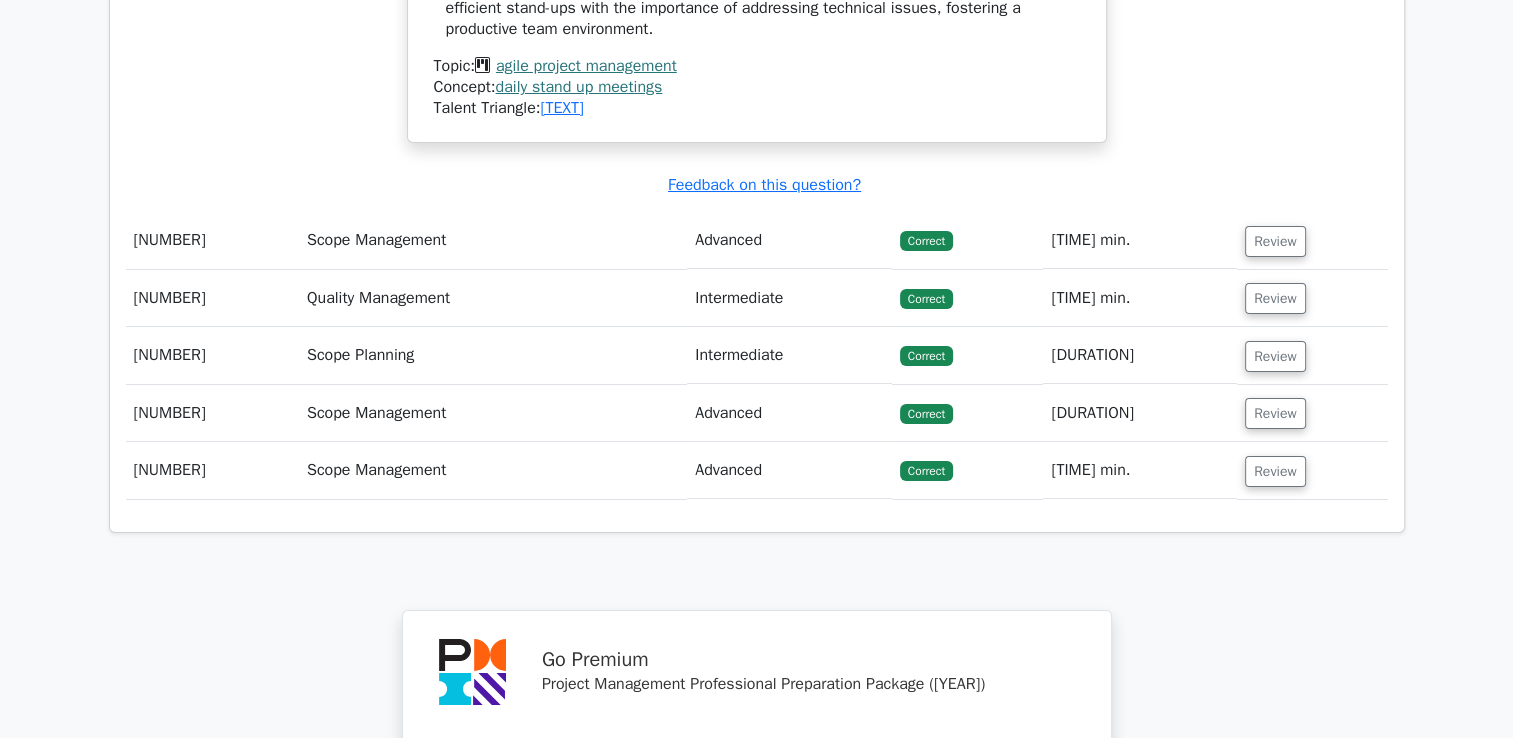 scroll, scrollTop: 7500, scrollLeft: 0, axis: vertical 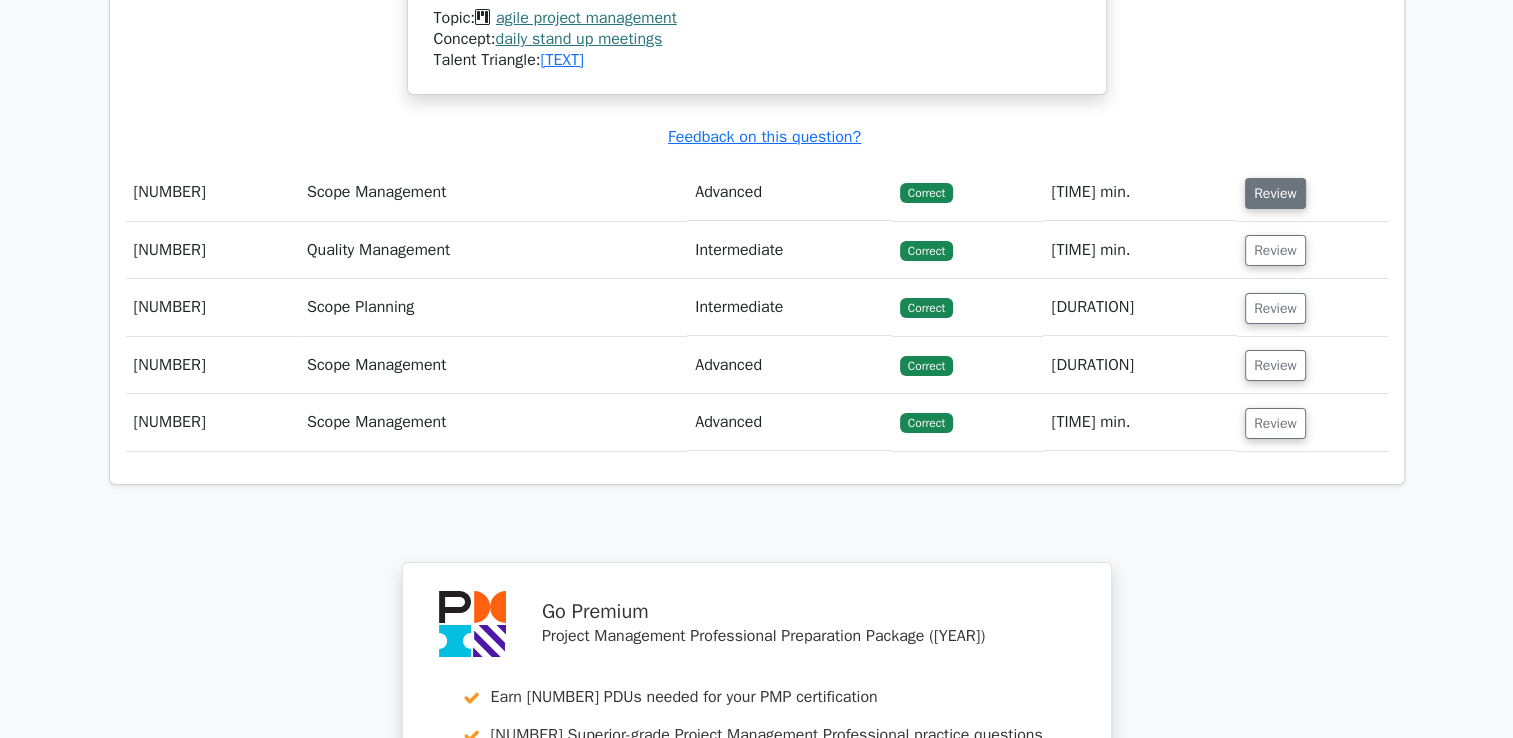 click on "Review" at bounding box center [1275, 193] 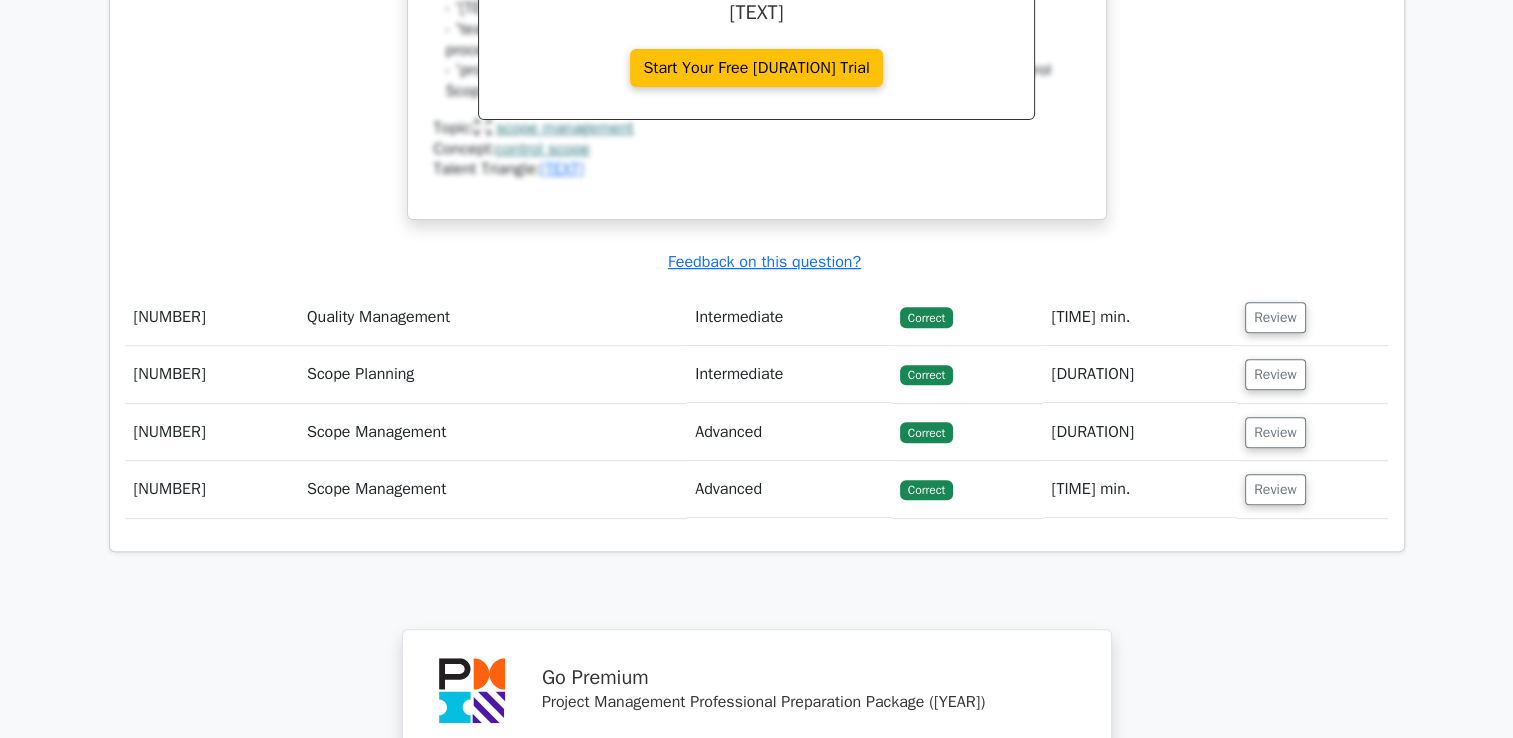 scroll, scrollTop: 8400, scrollLeft: 0, axis: vertical 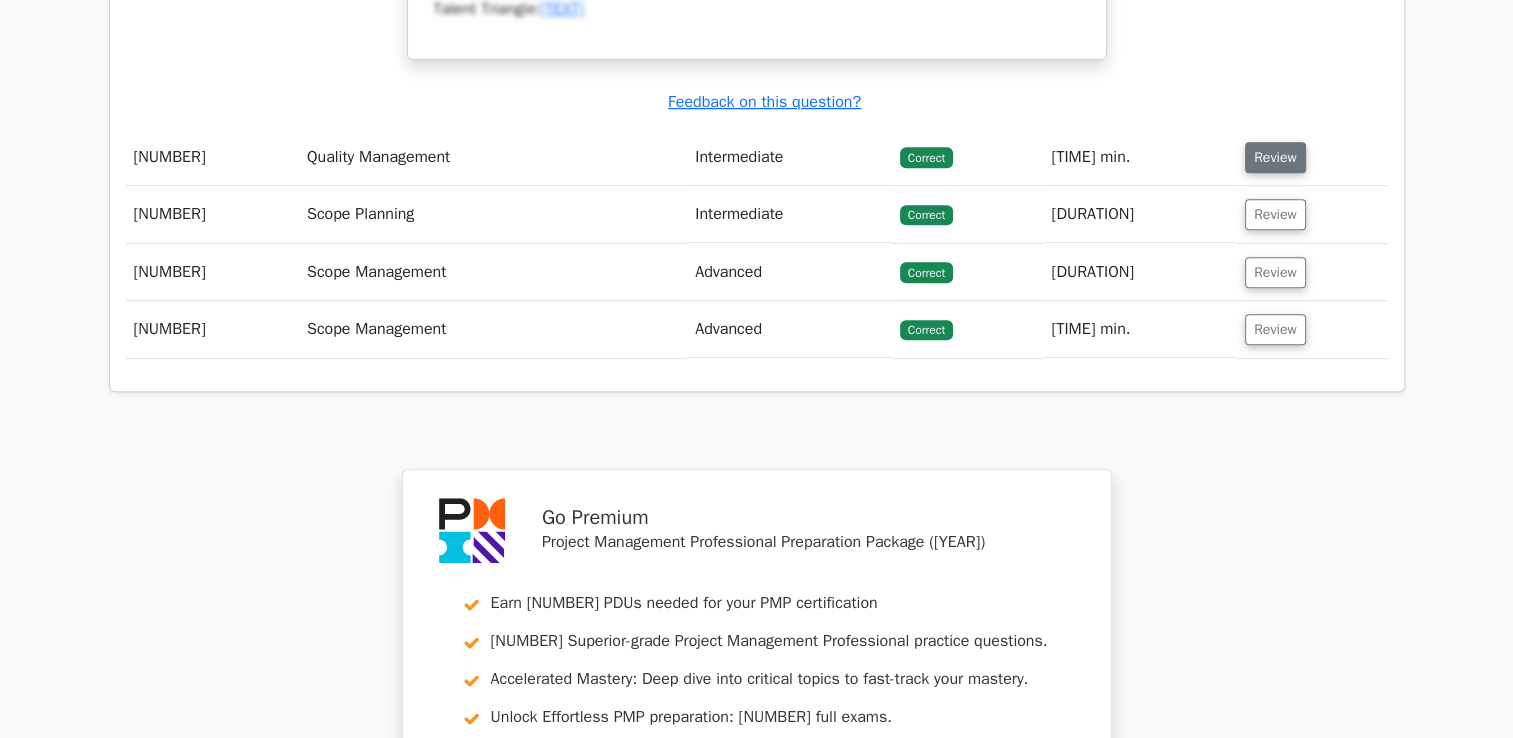 click on "Review" at bounding box center [1275, 157] 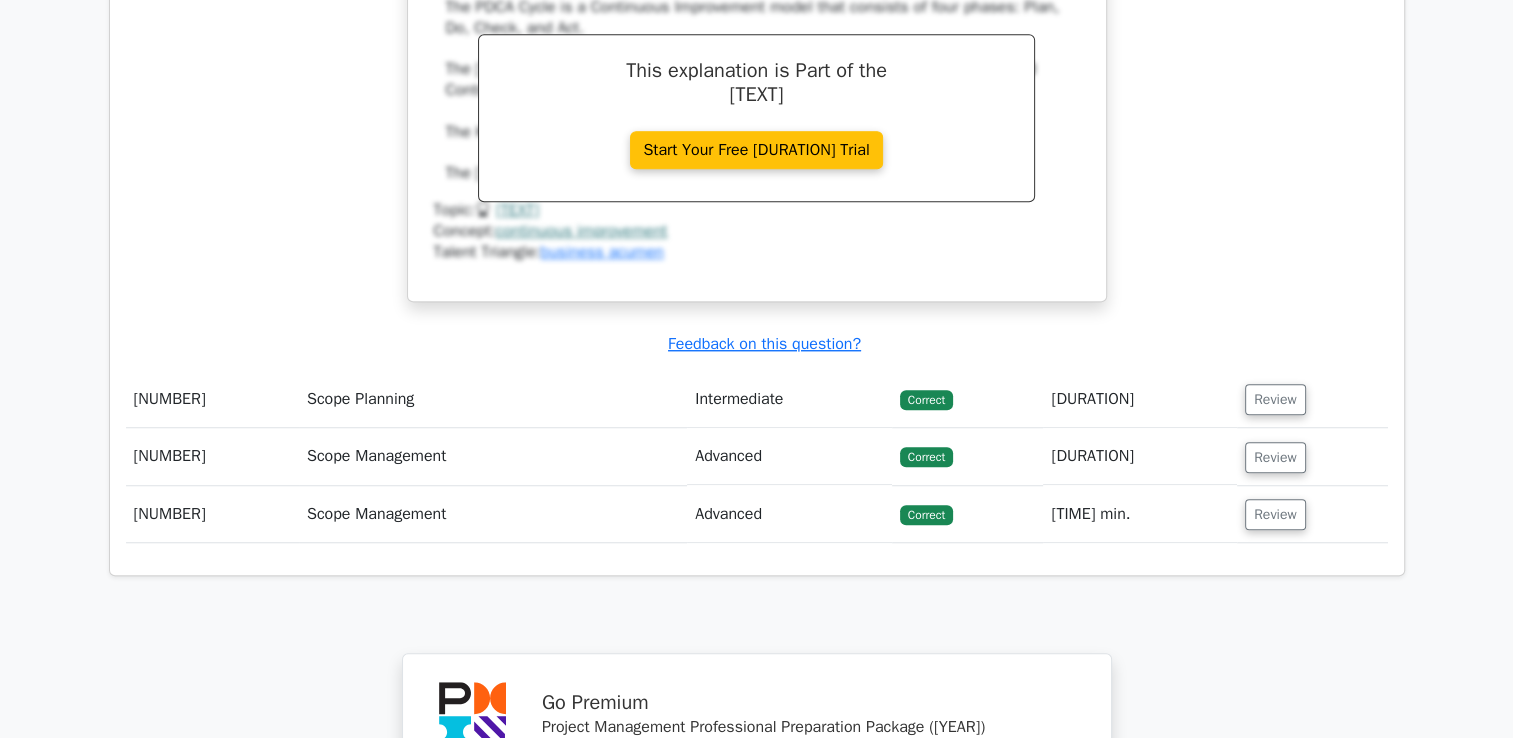 scroll, scrollTop: 9200, scrollLeft: 0, axis: vertical 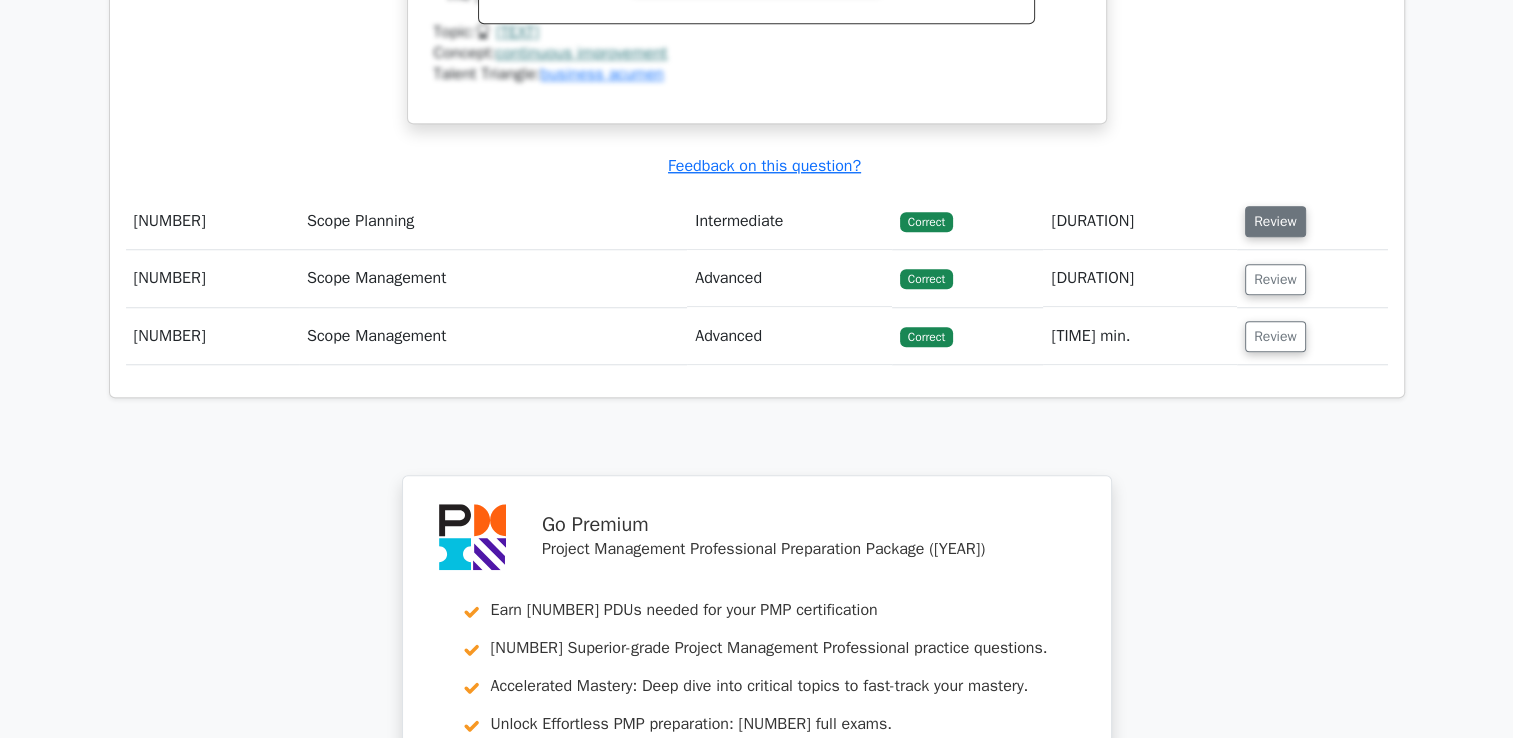 click on "Review" at bounding box center (1275, 221) 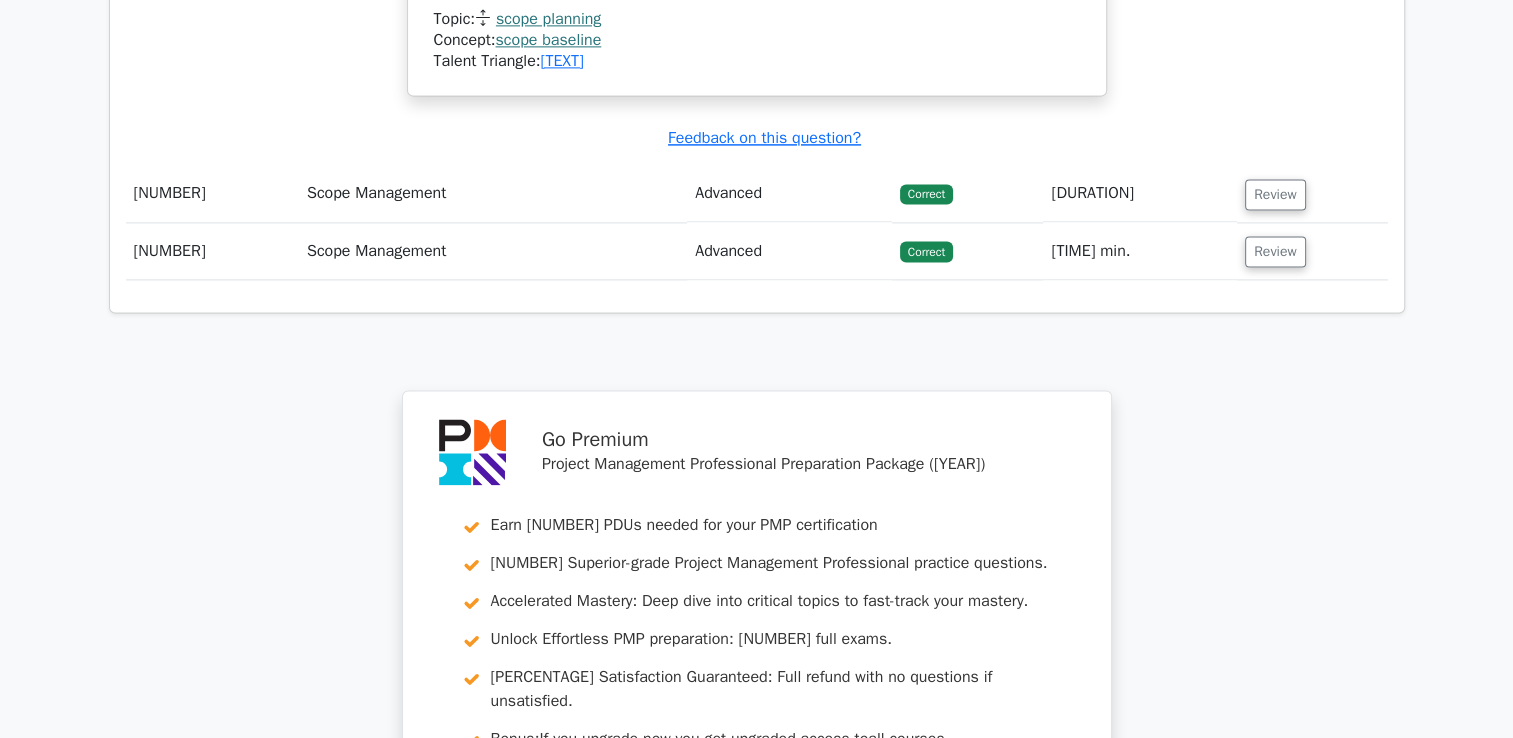 scroll, scrollTop: 10400, scrollLeft: 0, axis: vertical 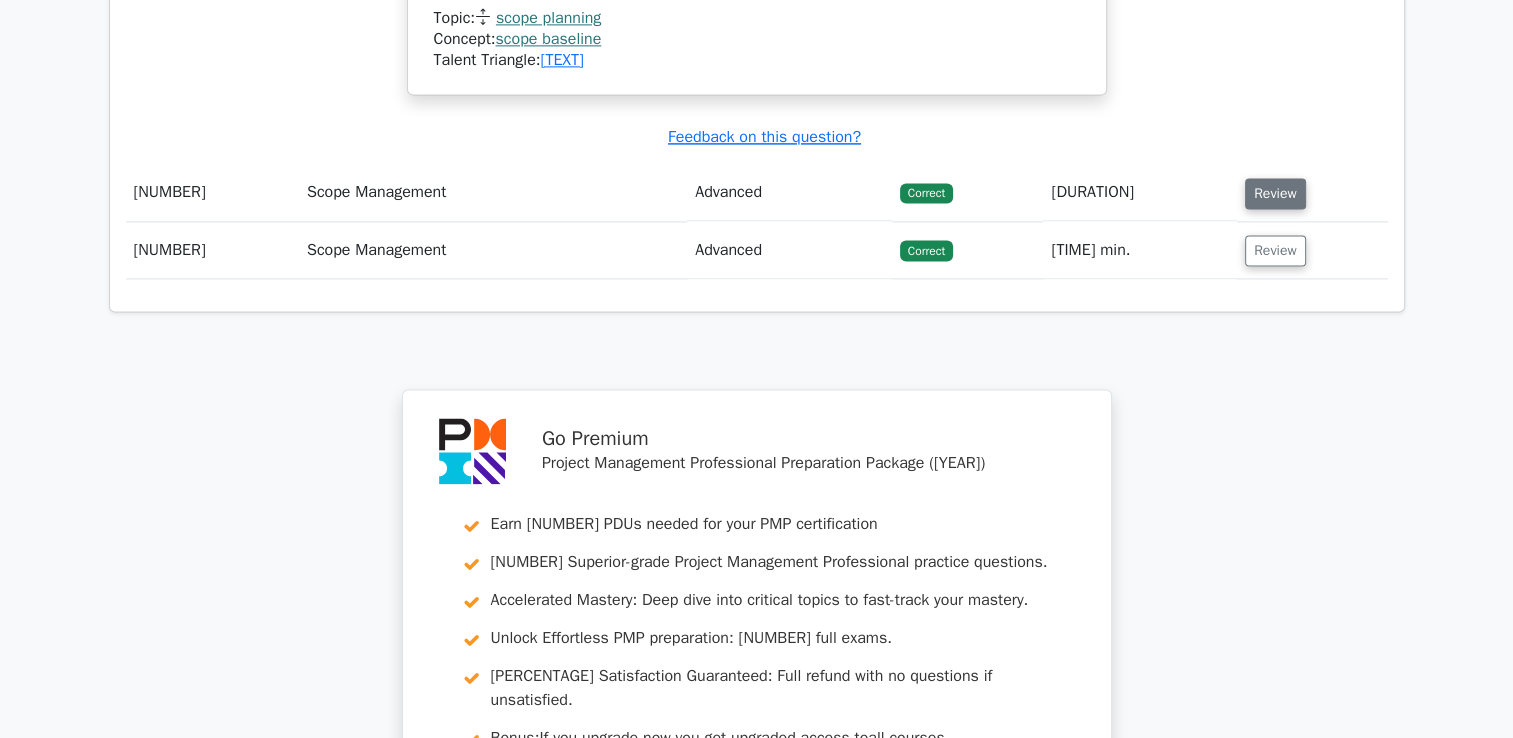 click on "Review" at bounding box center [1275, 193] 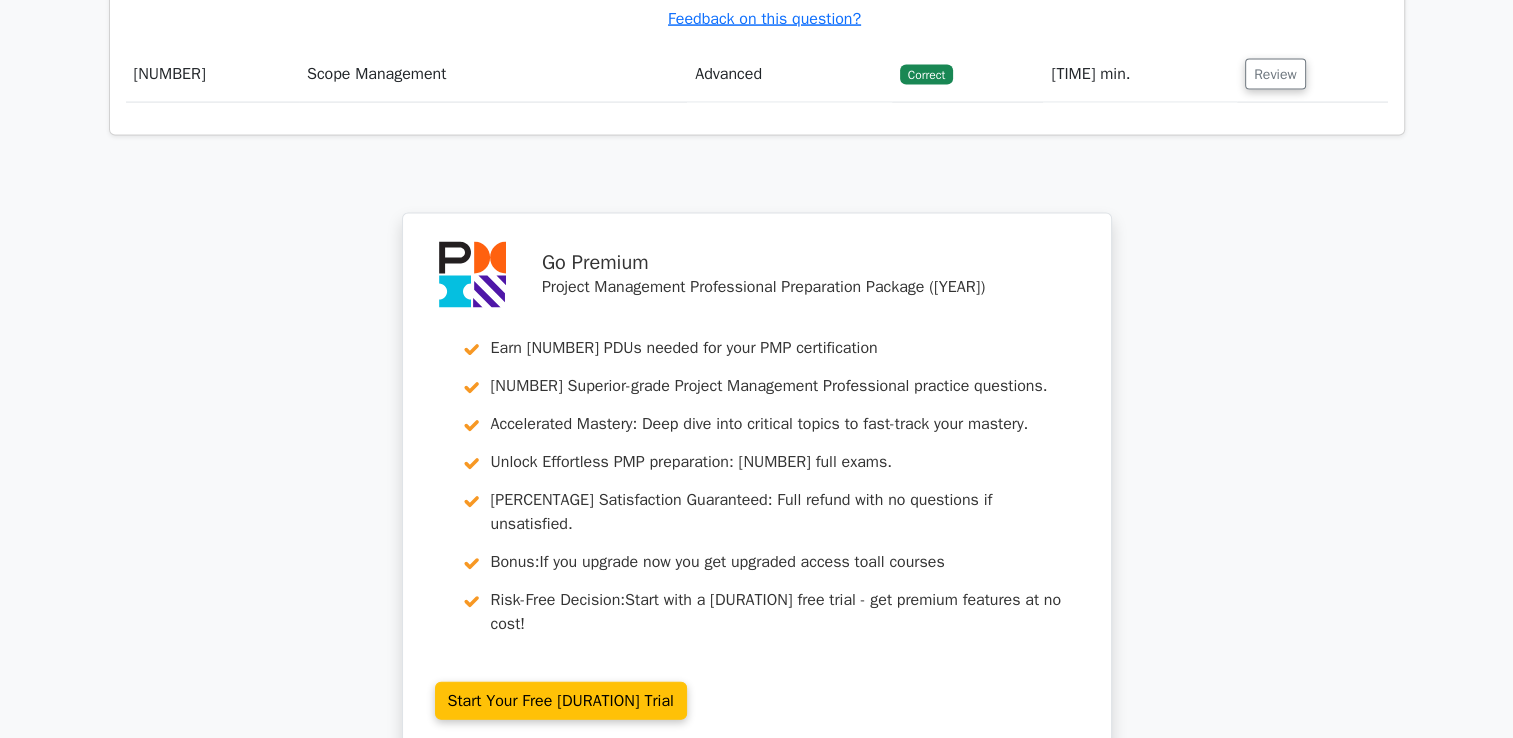 scroll, scrollTop: 11900, scrollLeft: 0, axis: vertical 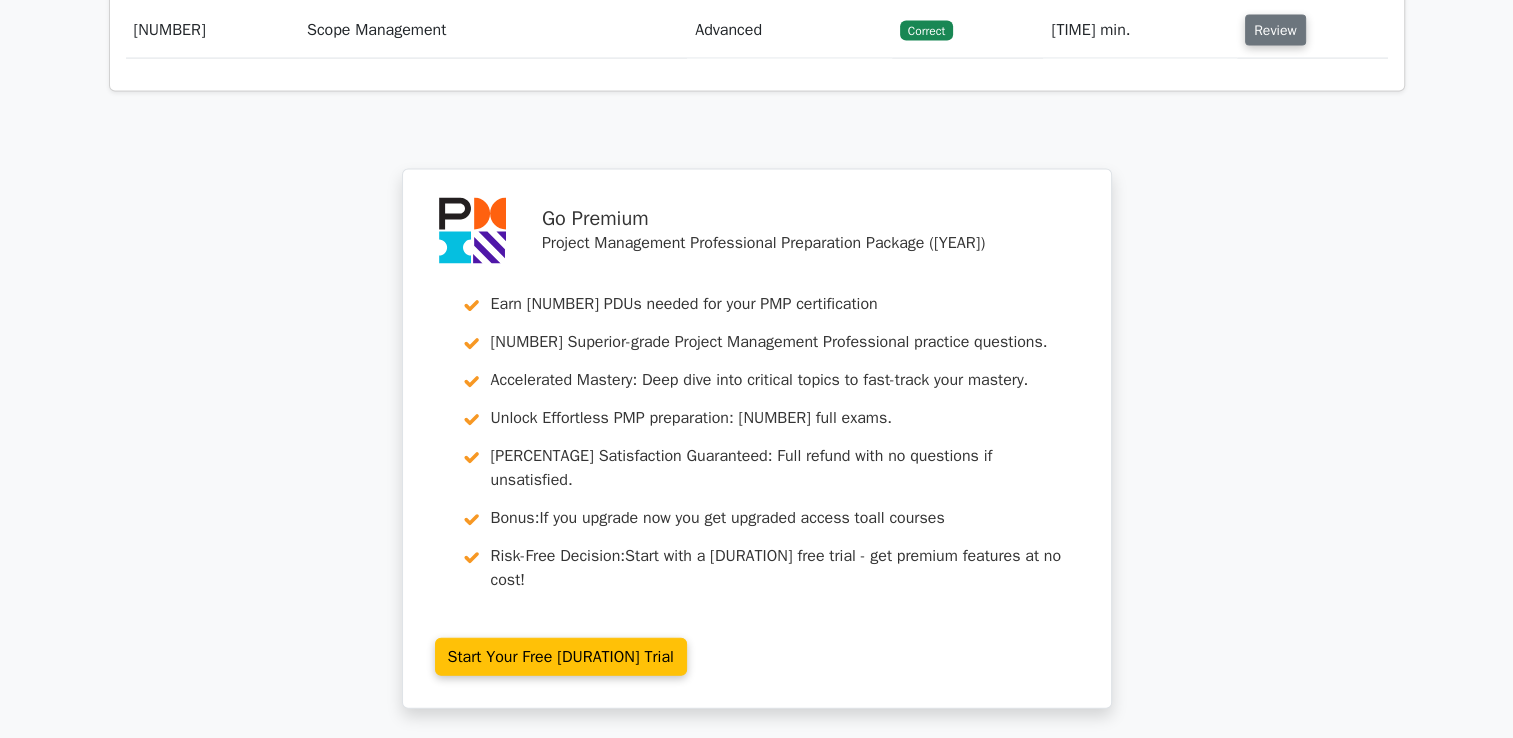 click on "Review" at bounding box center (1275, 30) 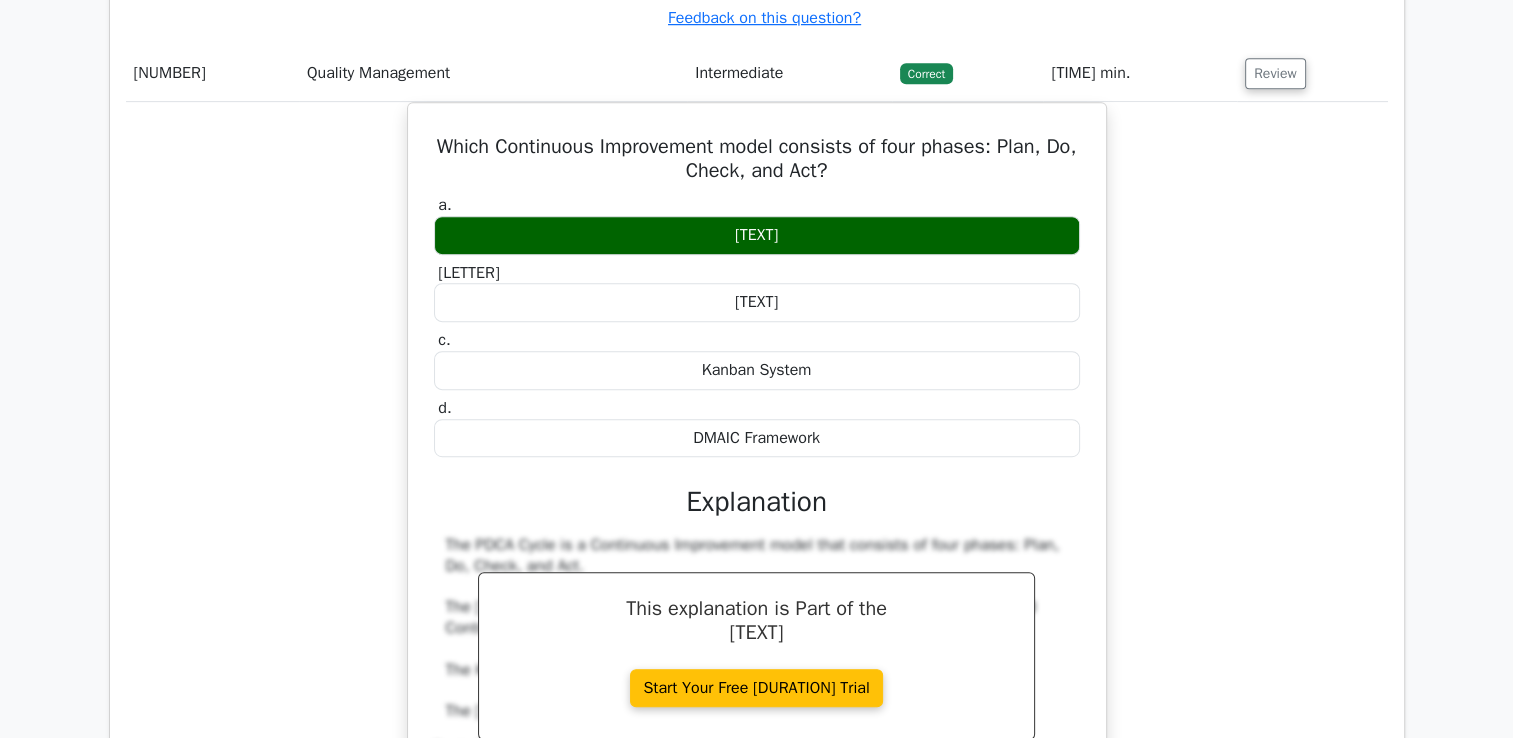 scroll, scrollTop: 8207, scrollLeft: 0, axis: vertical 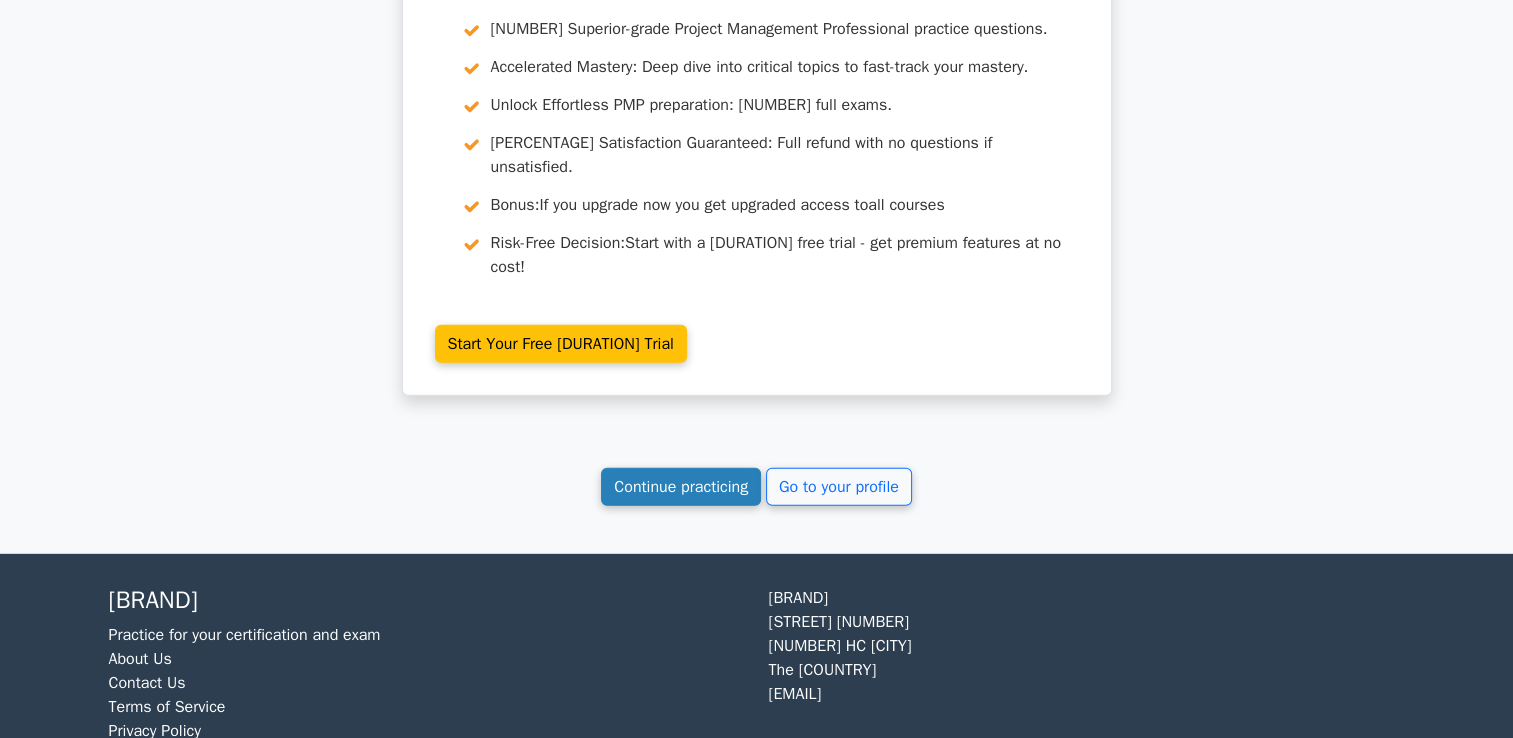 click on "Continue practicing" at bounding box center [681, 487] 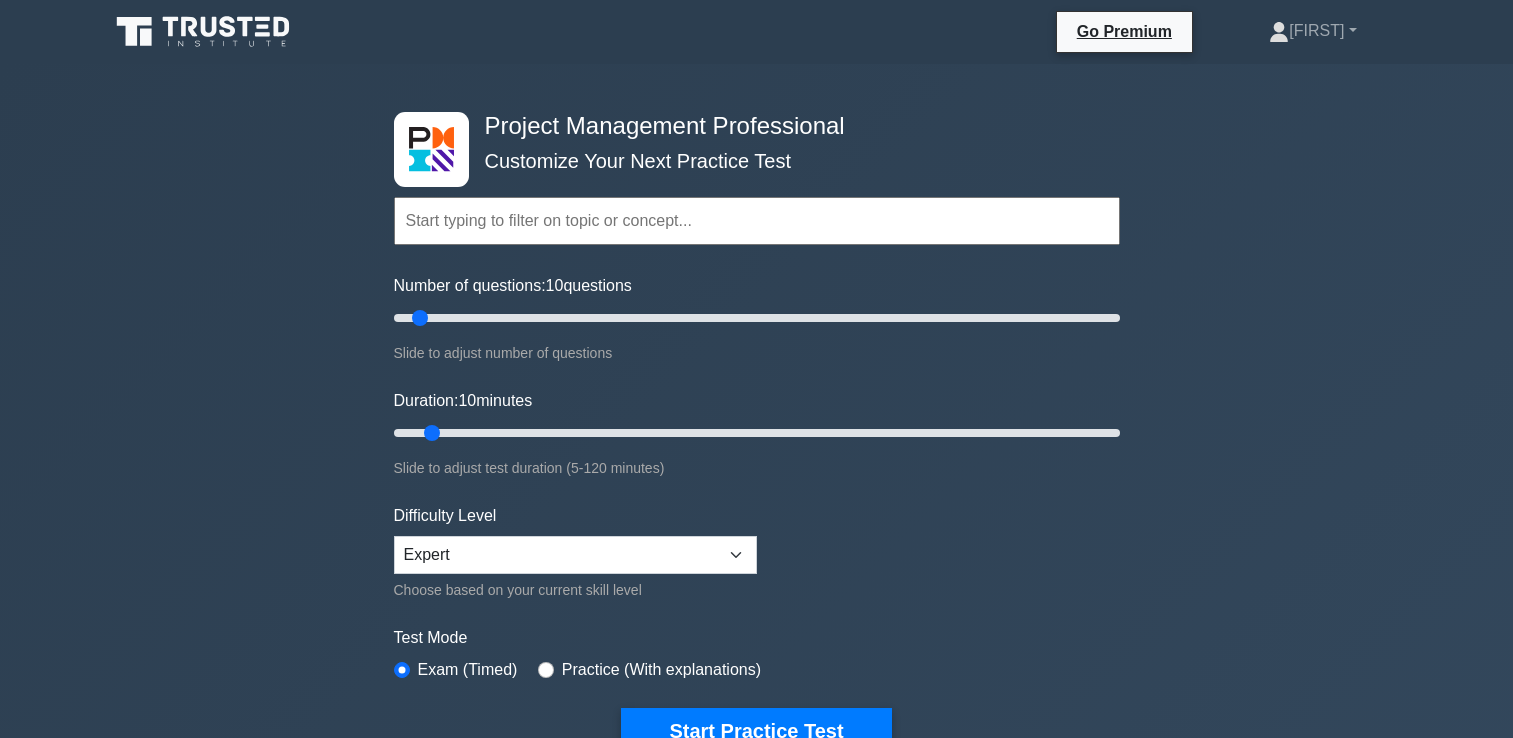 scroll, scrollTop: 0, scrollLeft: 0, axis: both 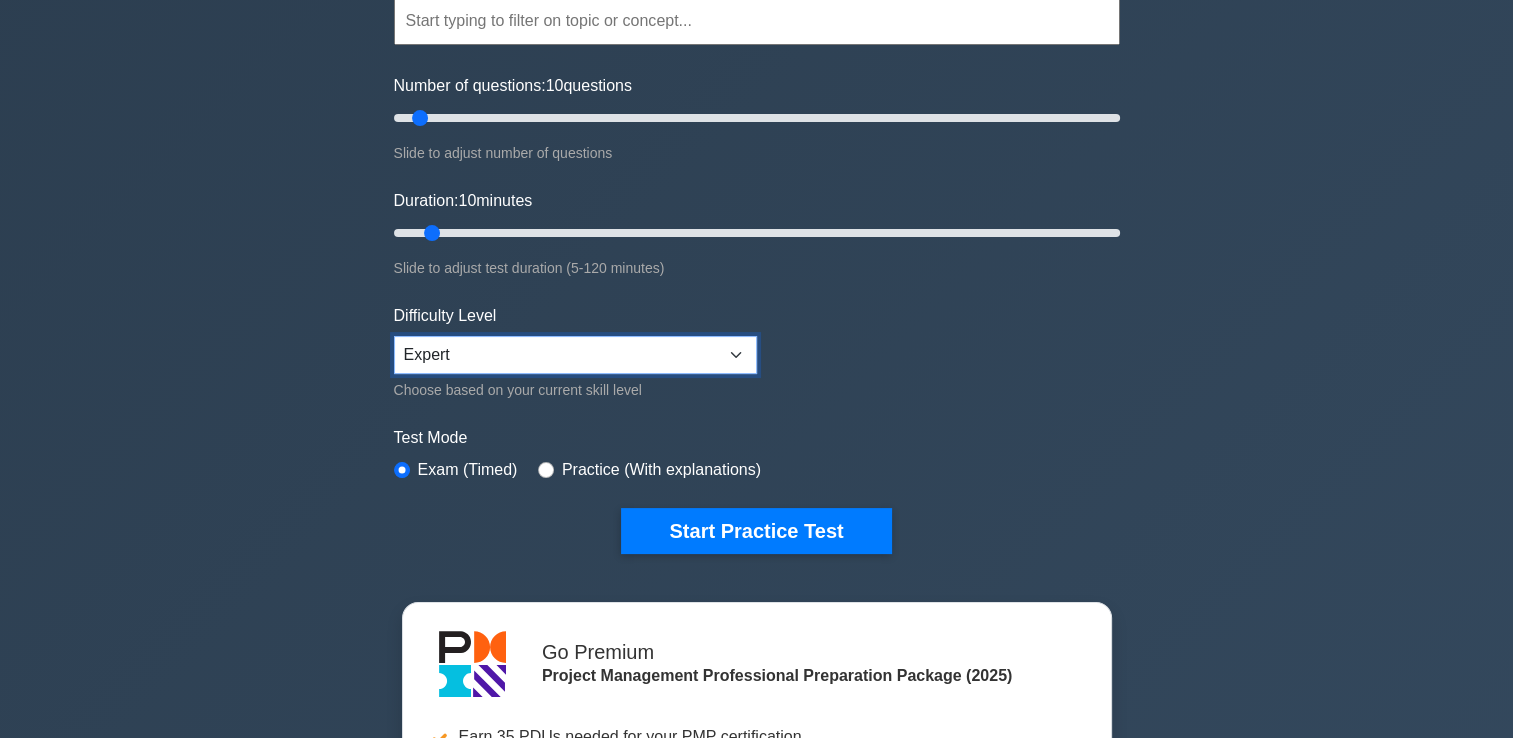 click on "Beginner
Intermediate
Expert" at bounding box center (575, 355) 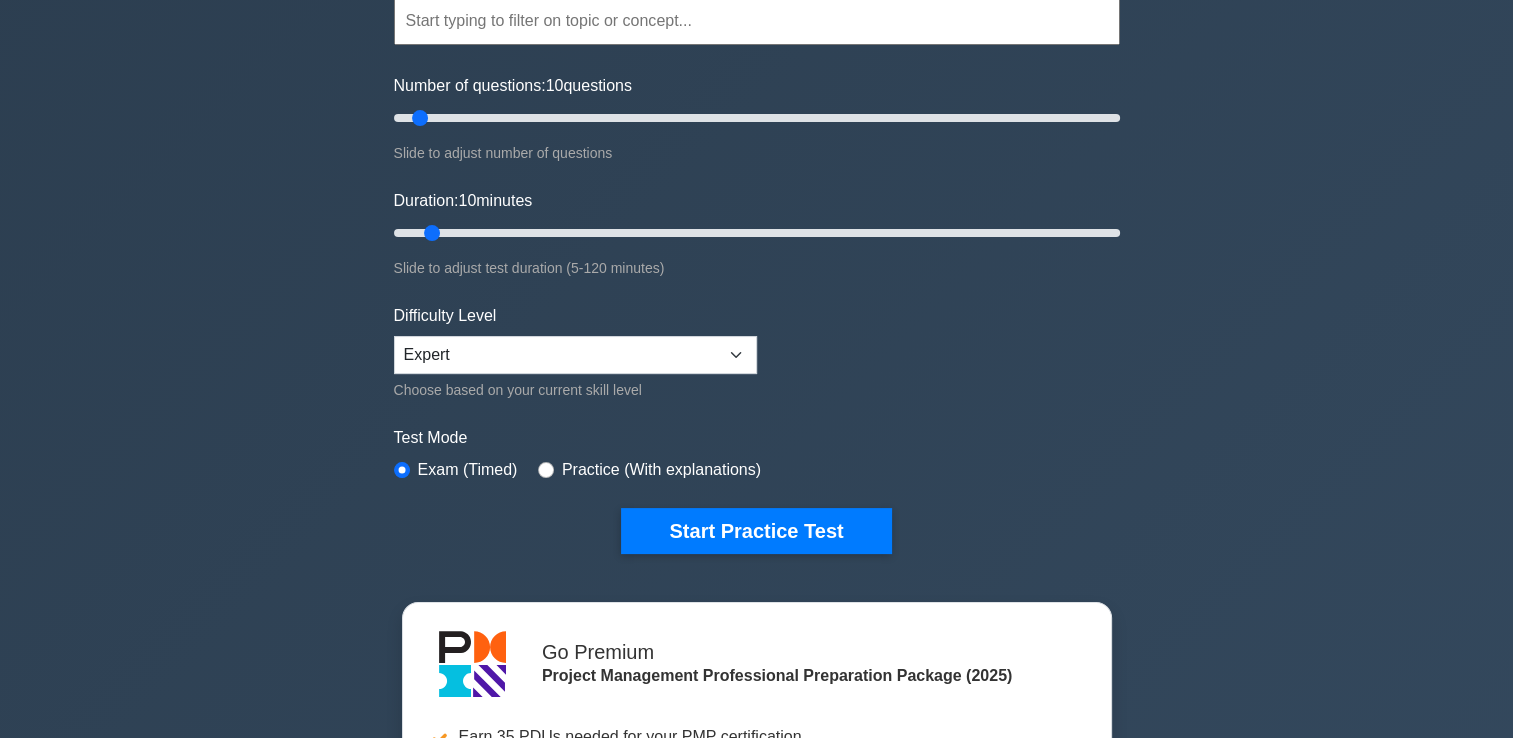 click on "Test Mode
Exam (Timed)
Practice (With explanations)" at bounding box center (757, 455) 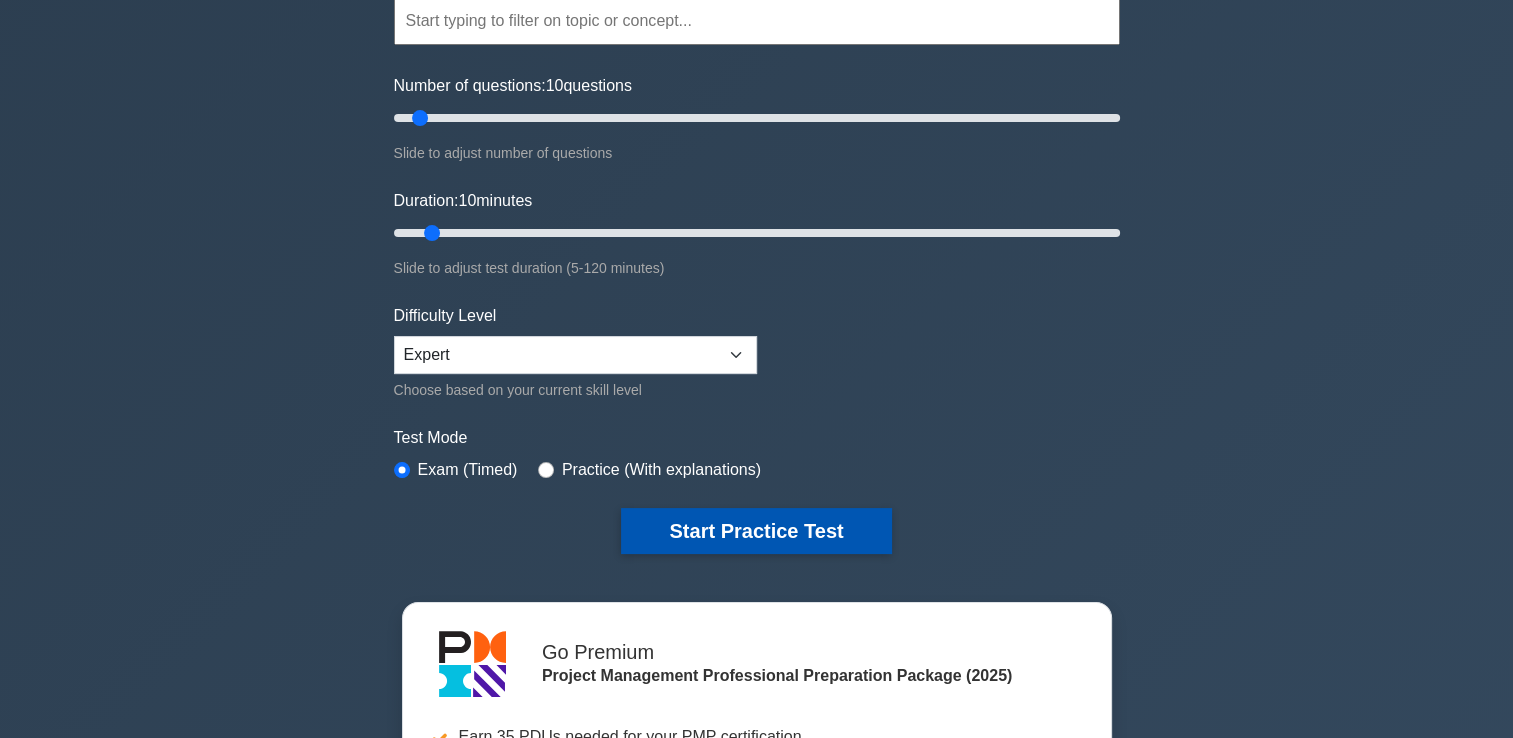 click on "Start Practice Test" at bounding box center (756, 531) 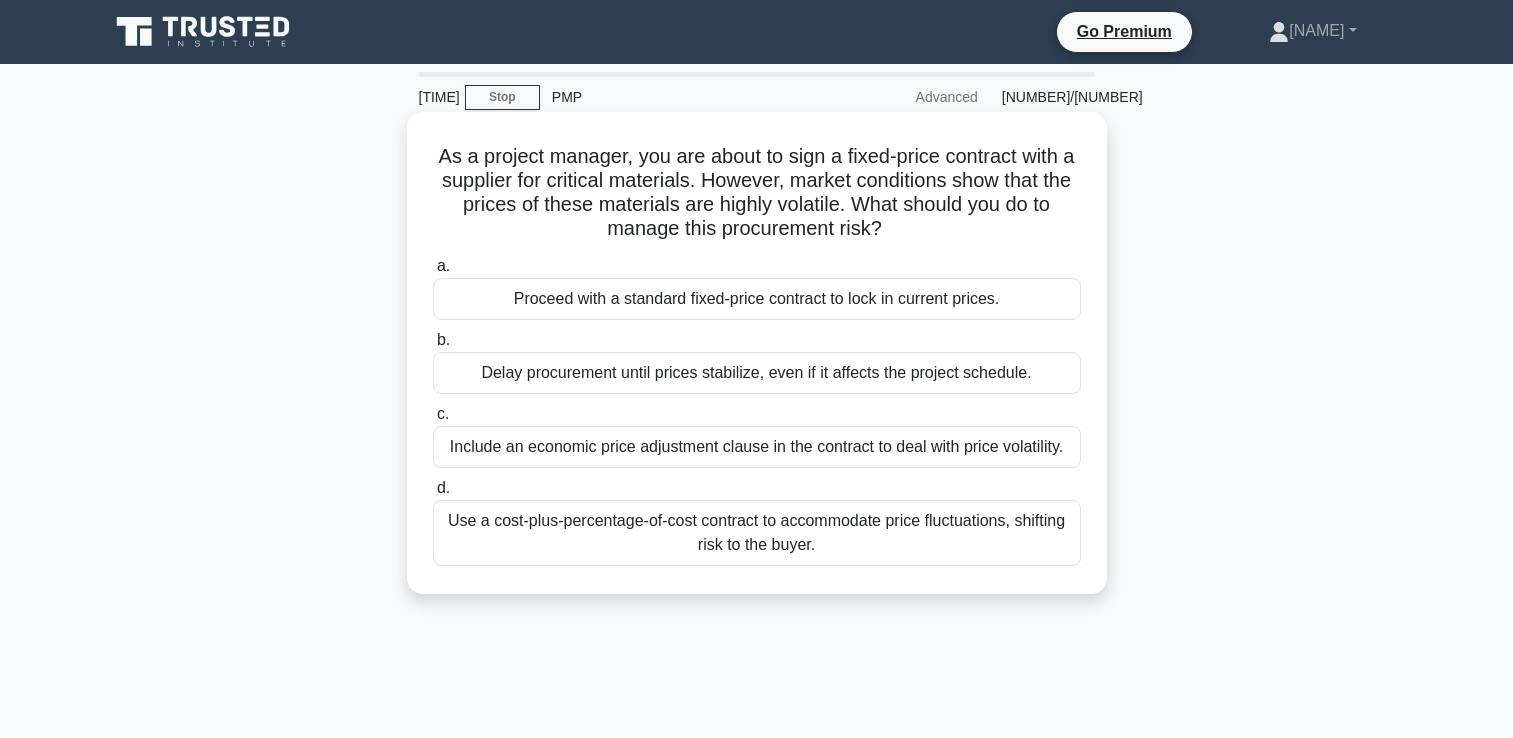scroll, scrollTop: 0, scrollLeft: 0, axis: both 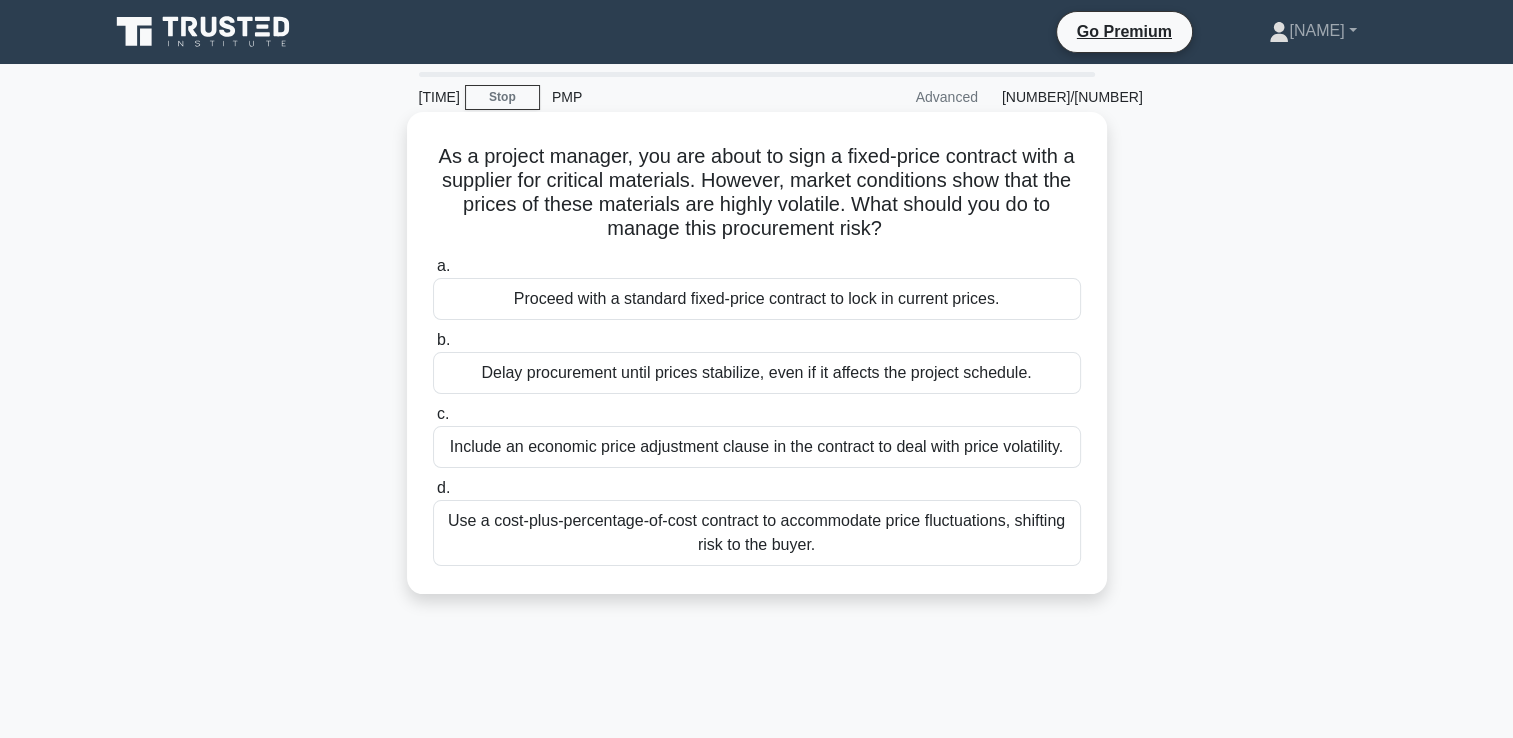 click on "Include an economic price adjustment clause in the contract to deal with price volatility." at bounding box center [757, 447] 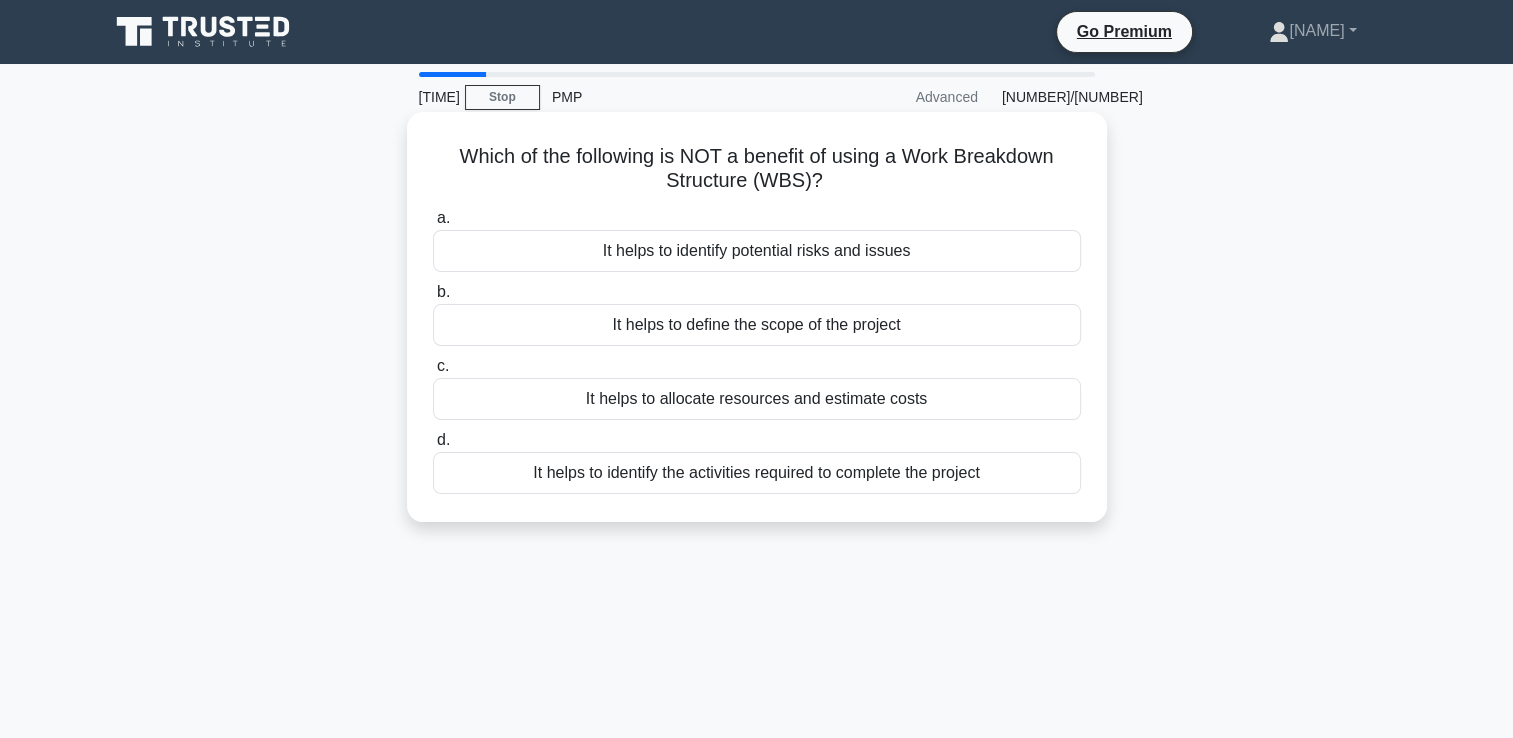 click on "It helps to identify potential risks and issues" at bounding box center (757, 251) 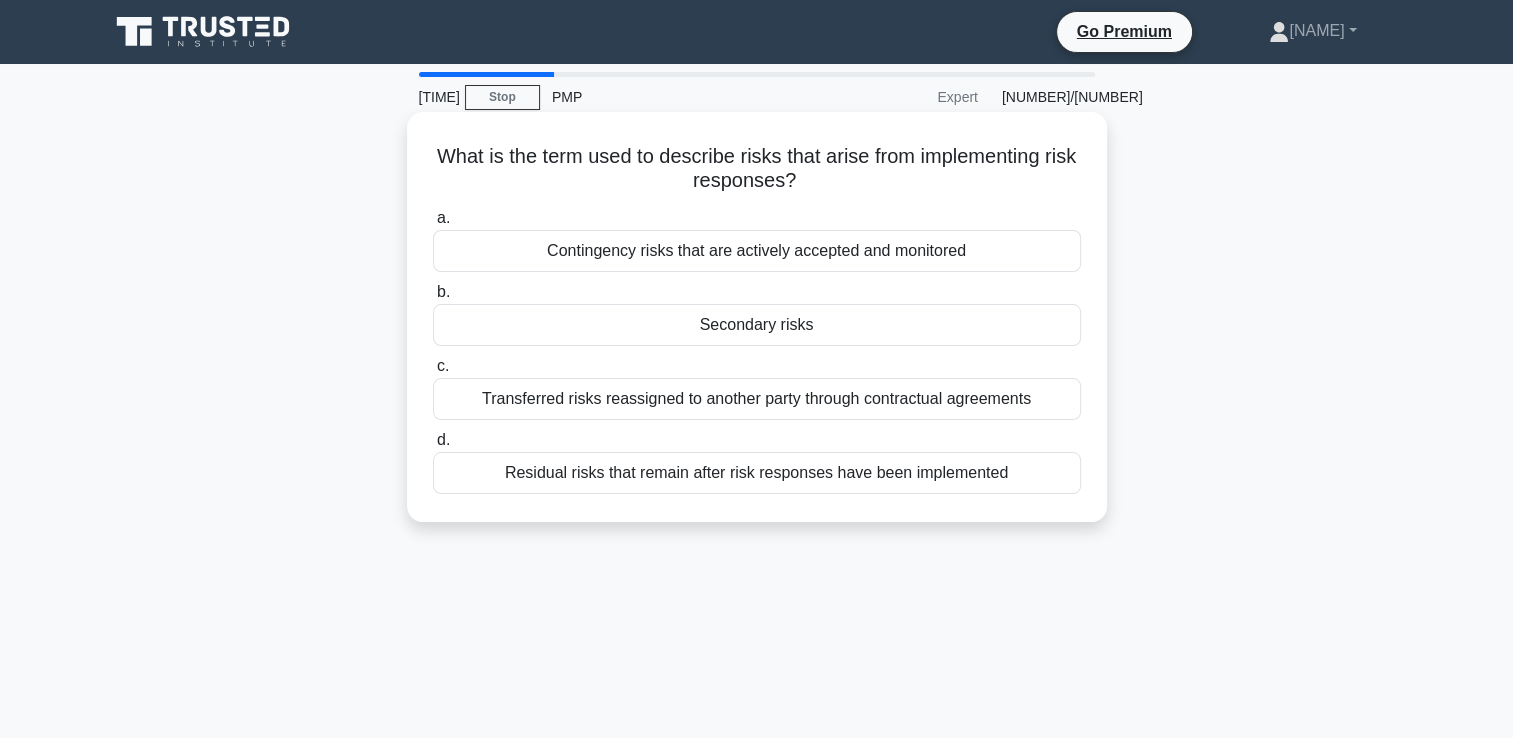 click on "Secondary risks" at bounding box center (757, 325) 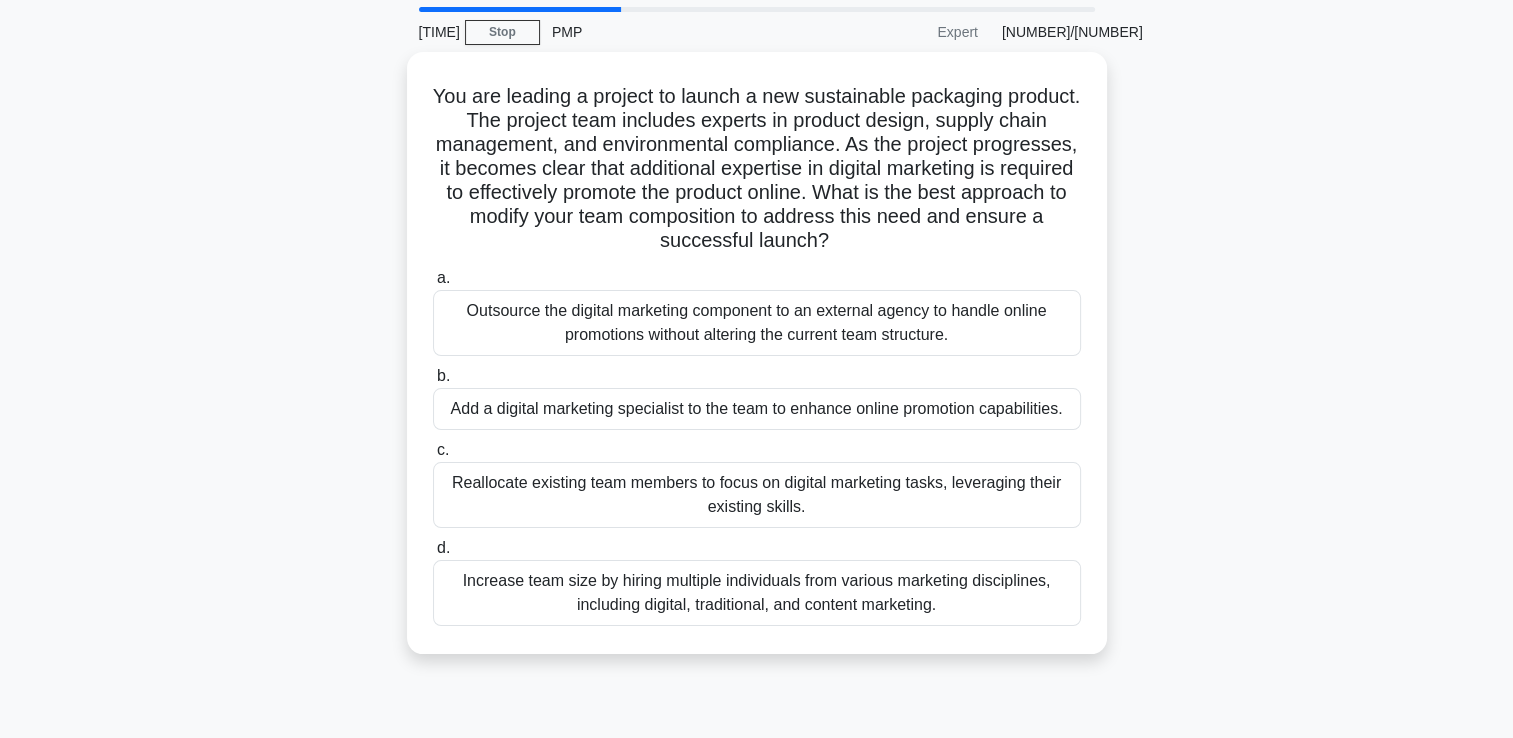 scroll, scrollTop: 100, scrollLeft: 0, axis: vertical 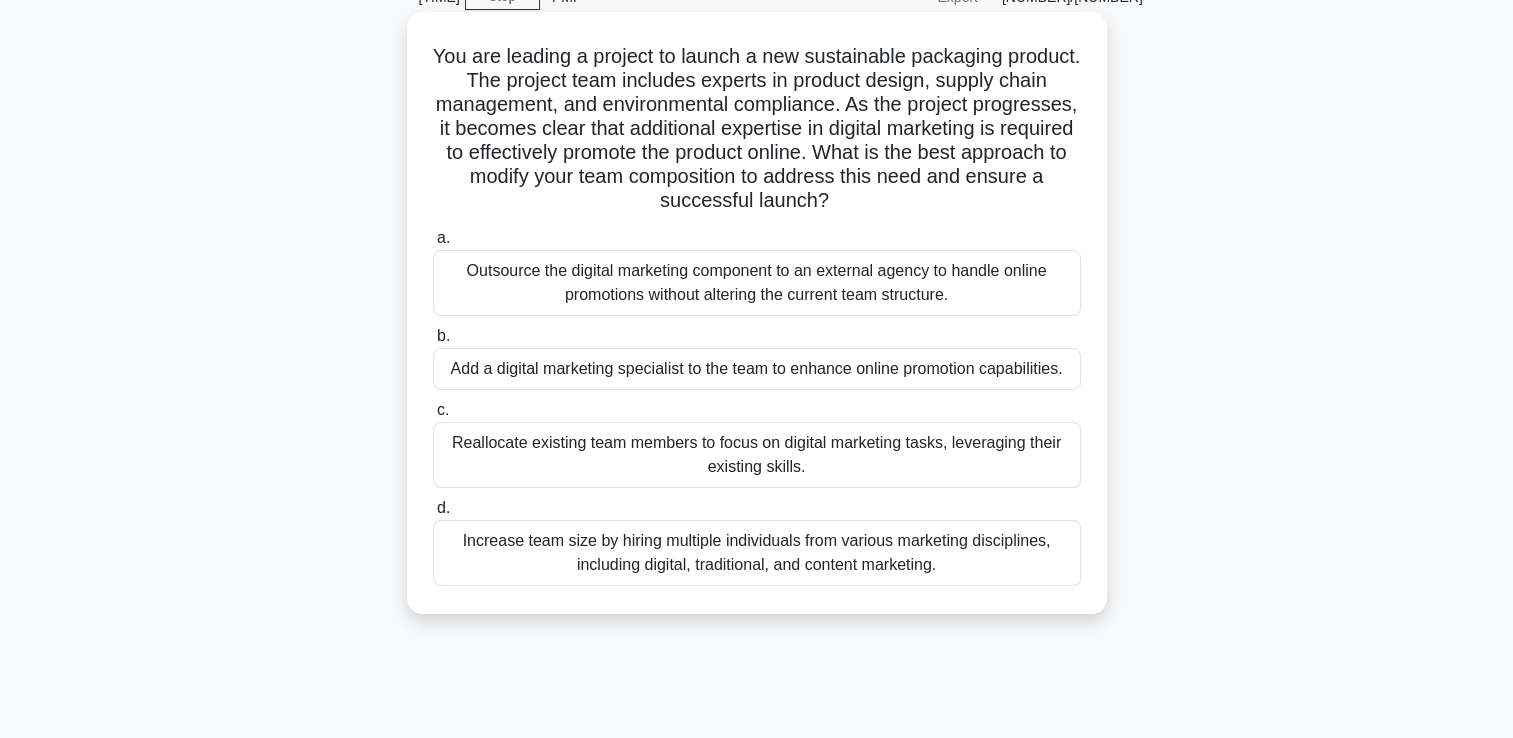 click on "Add a digital marketing specialist to the team to enhance online promotion capabilities." at bounding box center [757, 369] 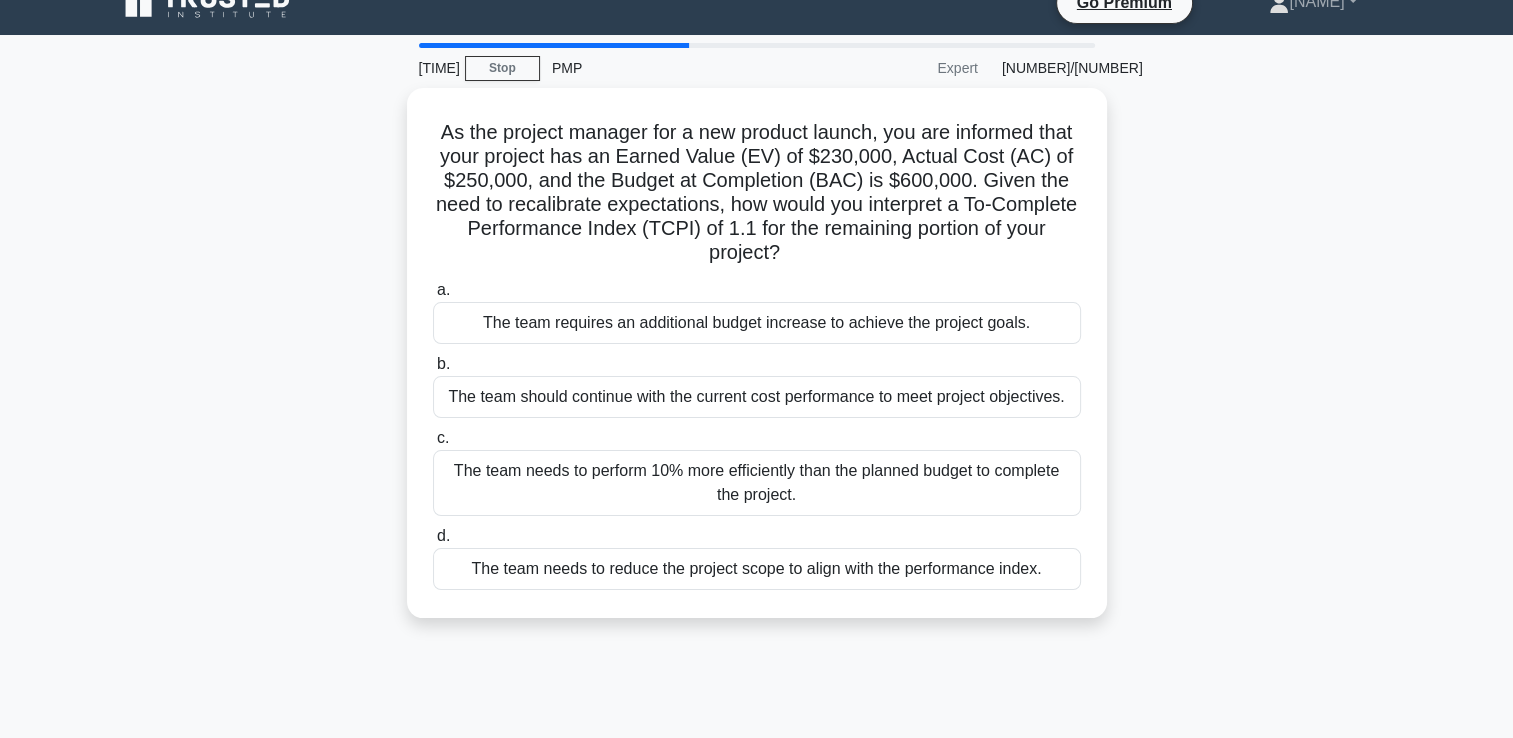 scroll, scrollTop: 0, scrollLeft: 0, axis: both 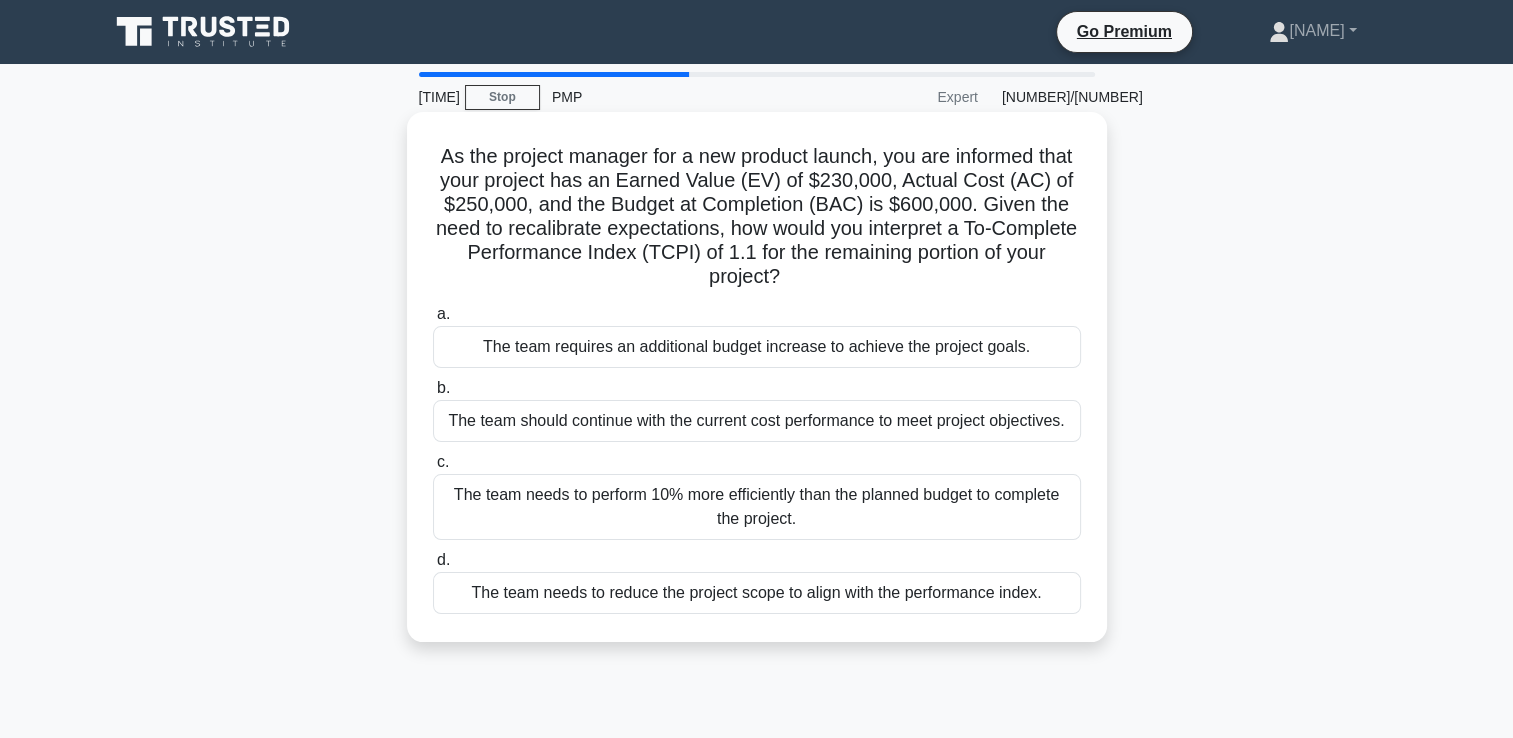 click on "The team needs to perform 10% more efficiently than the planned budget to complete the project." at bounding box center [757, 507] 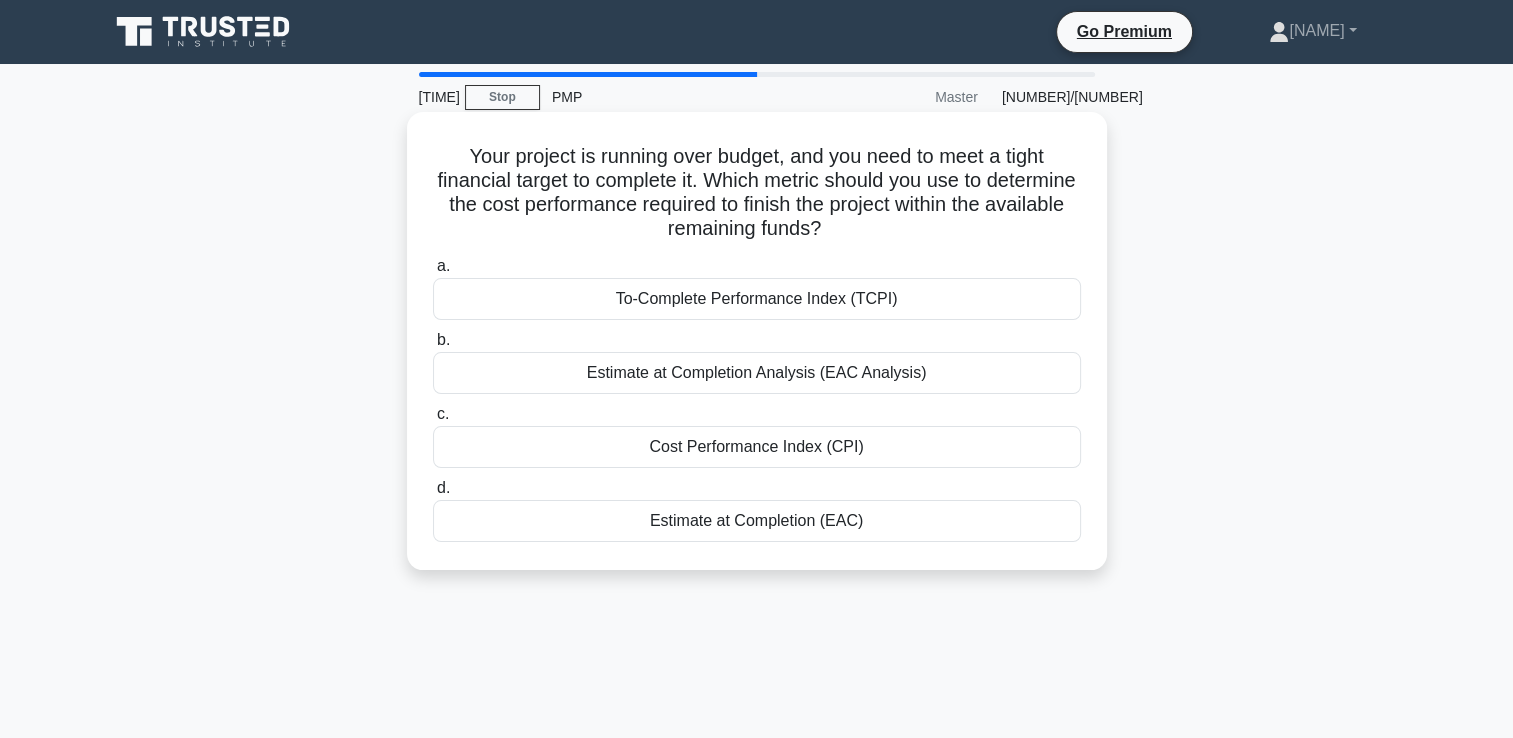 click on "Cost Performance Index (CPI)" at bounding box center (757, 447) 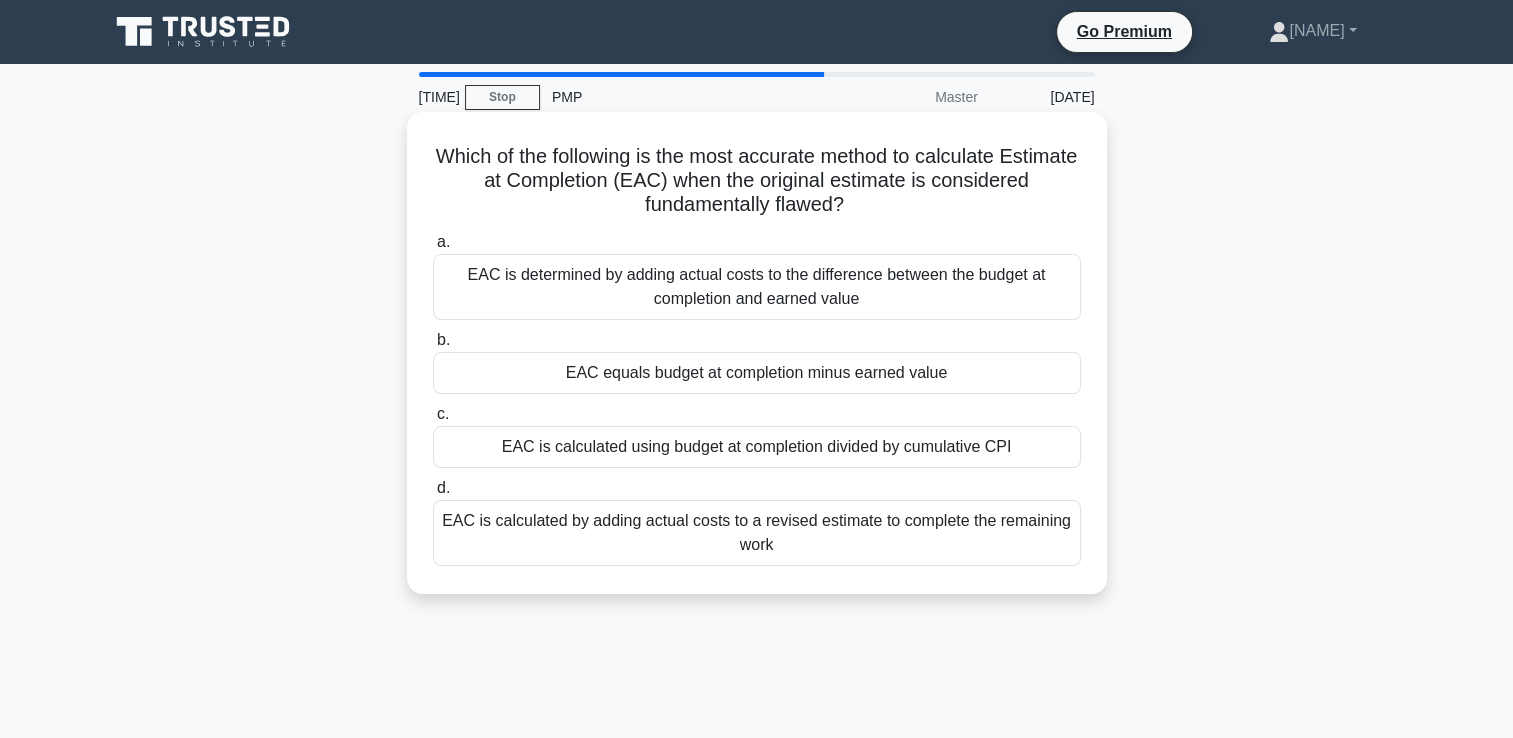 click on "EAC equals budget at completion minus earned value" at bounding box center (757, 373) 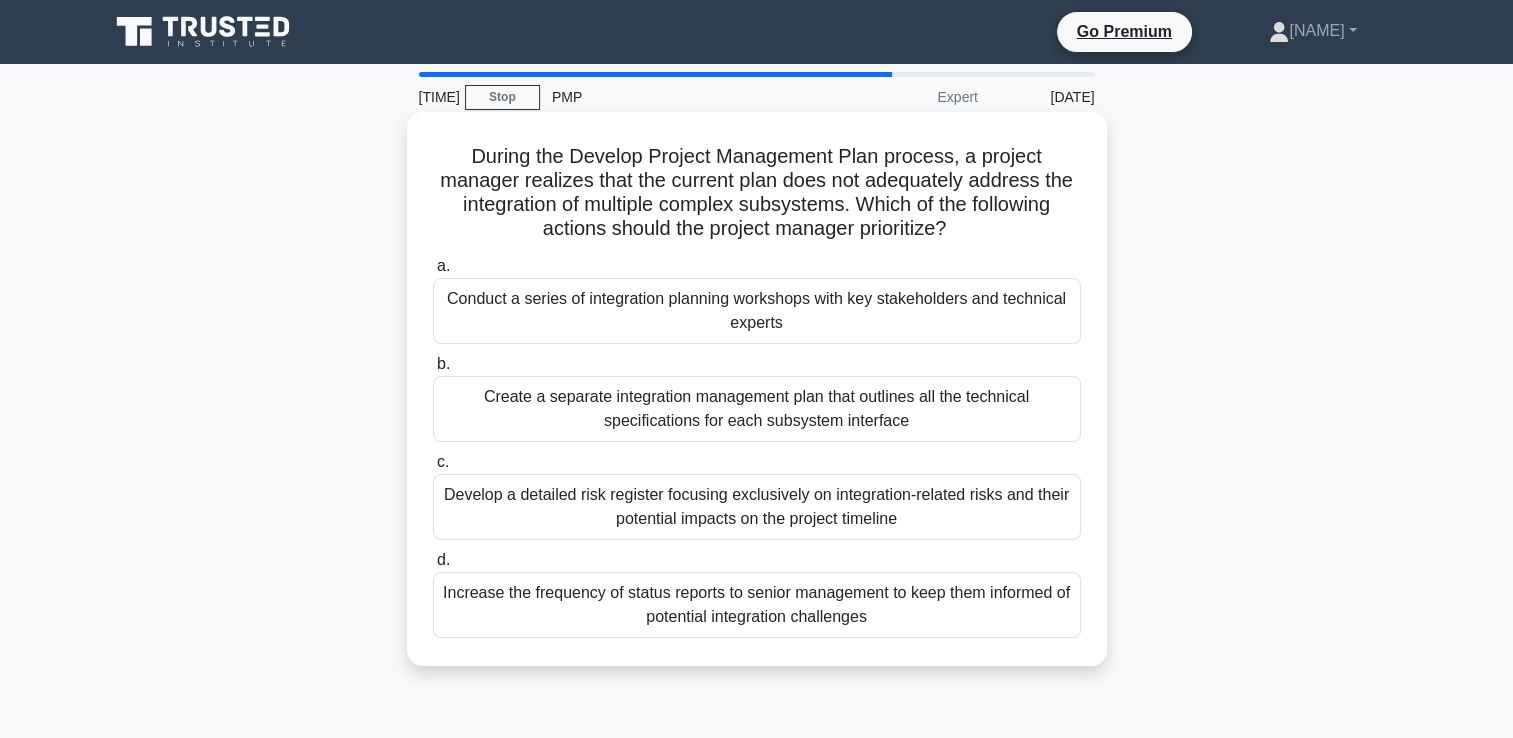 click on "Conduct a series of integration planning workshops with key stakeholders and technical experts" at bounding box center [757, 311] 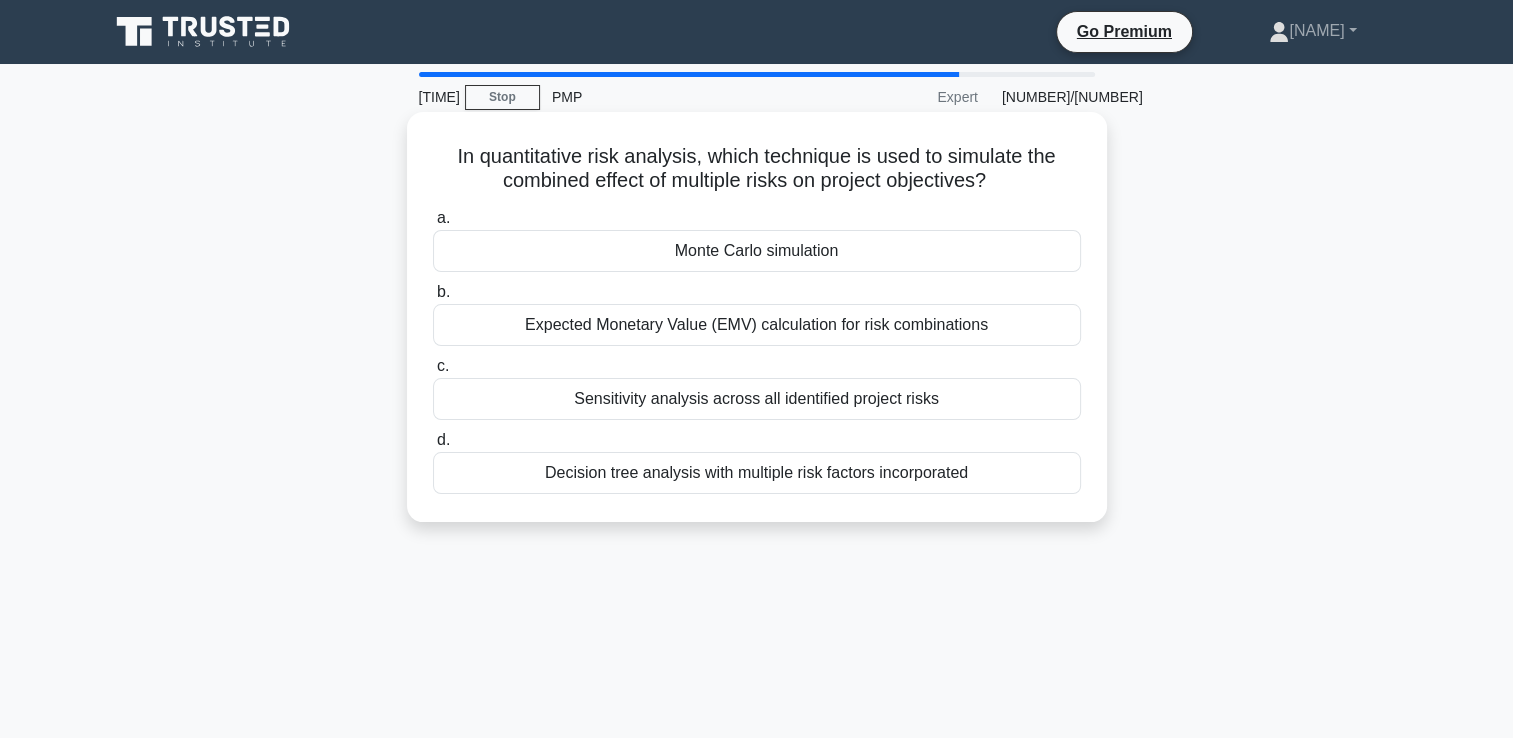 click on "Monte Carlo simulation" at bounding box center [757, 251] 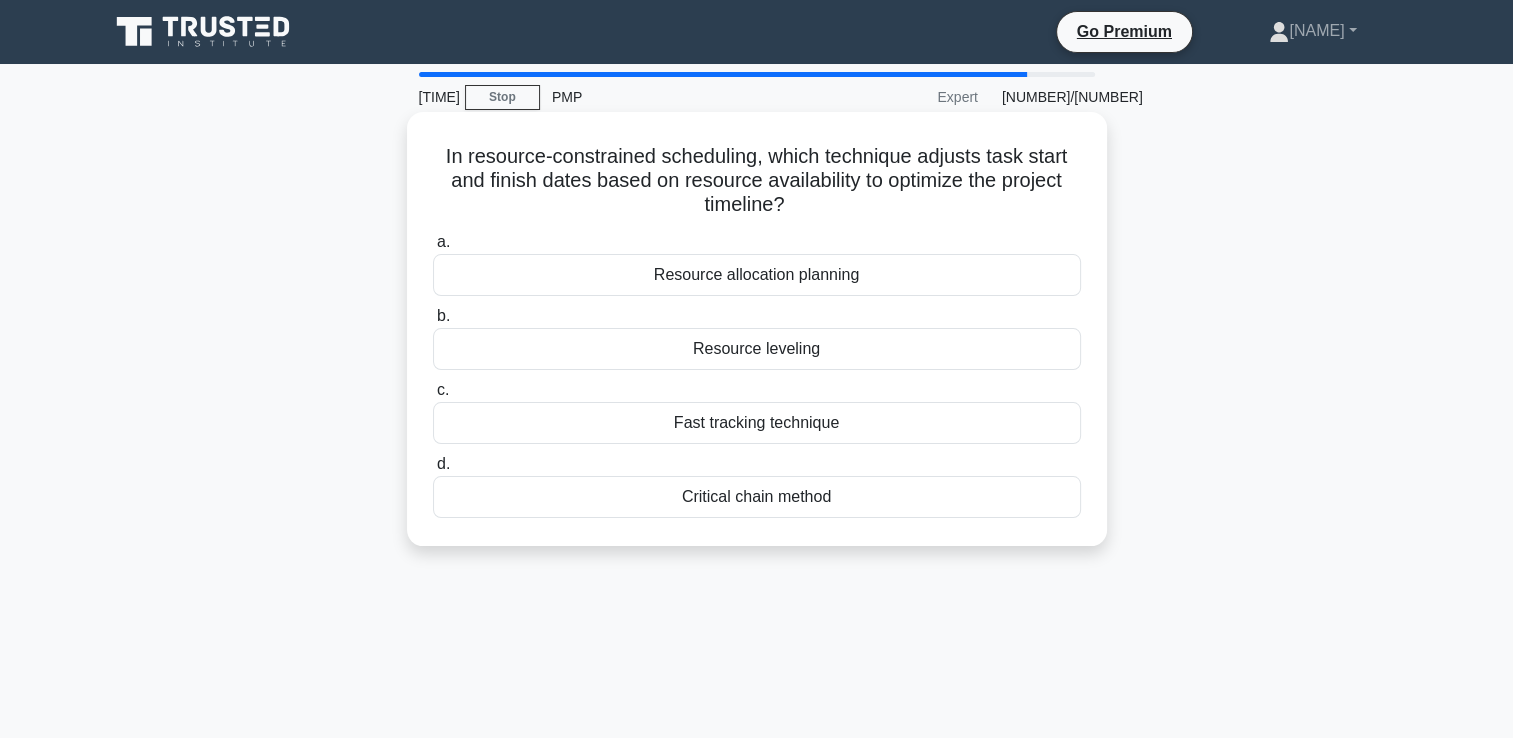 click on "Critical chain method" at bounding box center [757, 497] 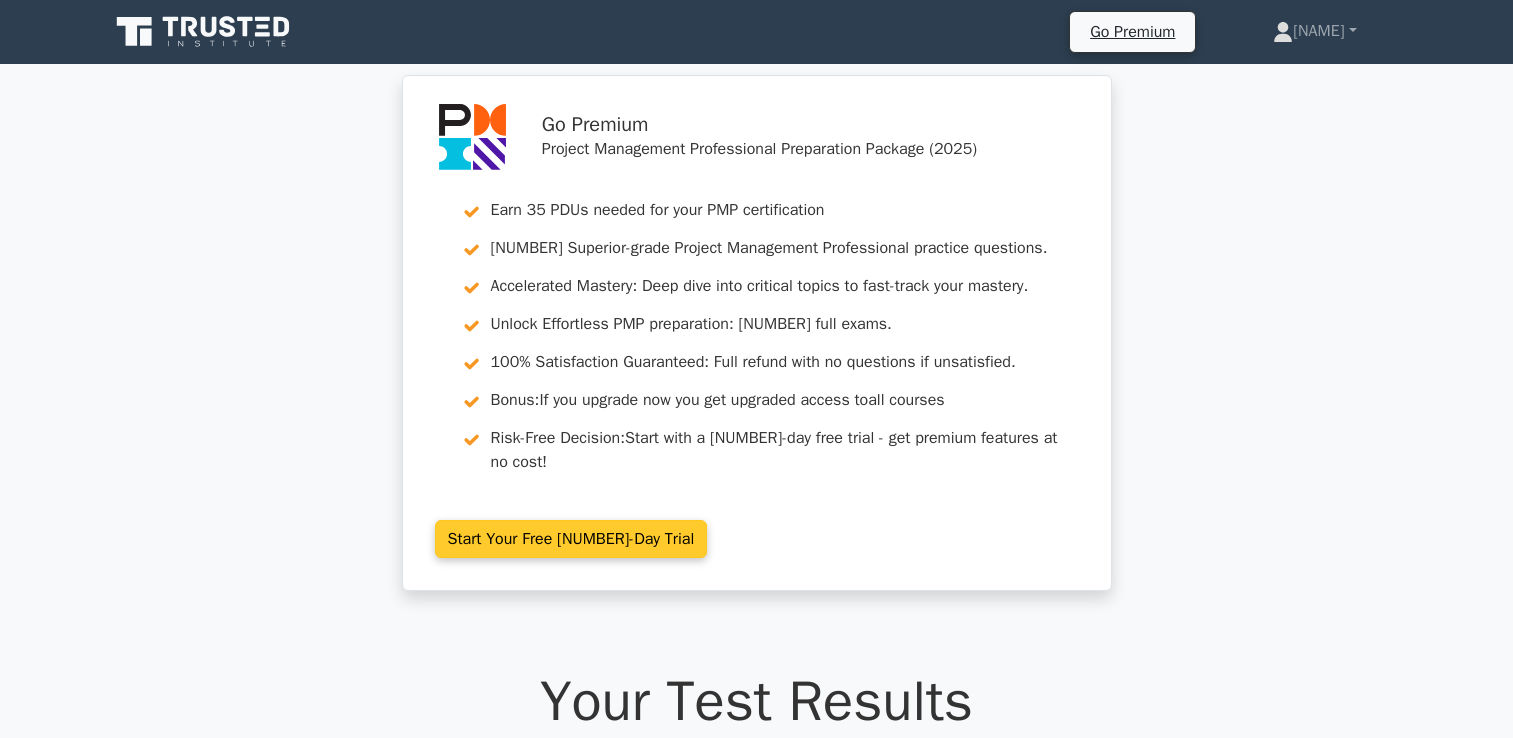 scroll, scrollTop: 0, scrollLeft: 0, axis: both 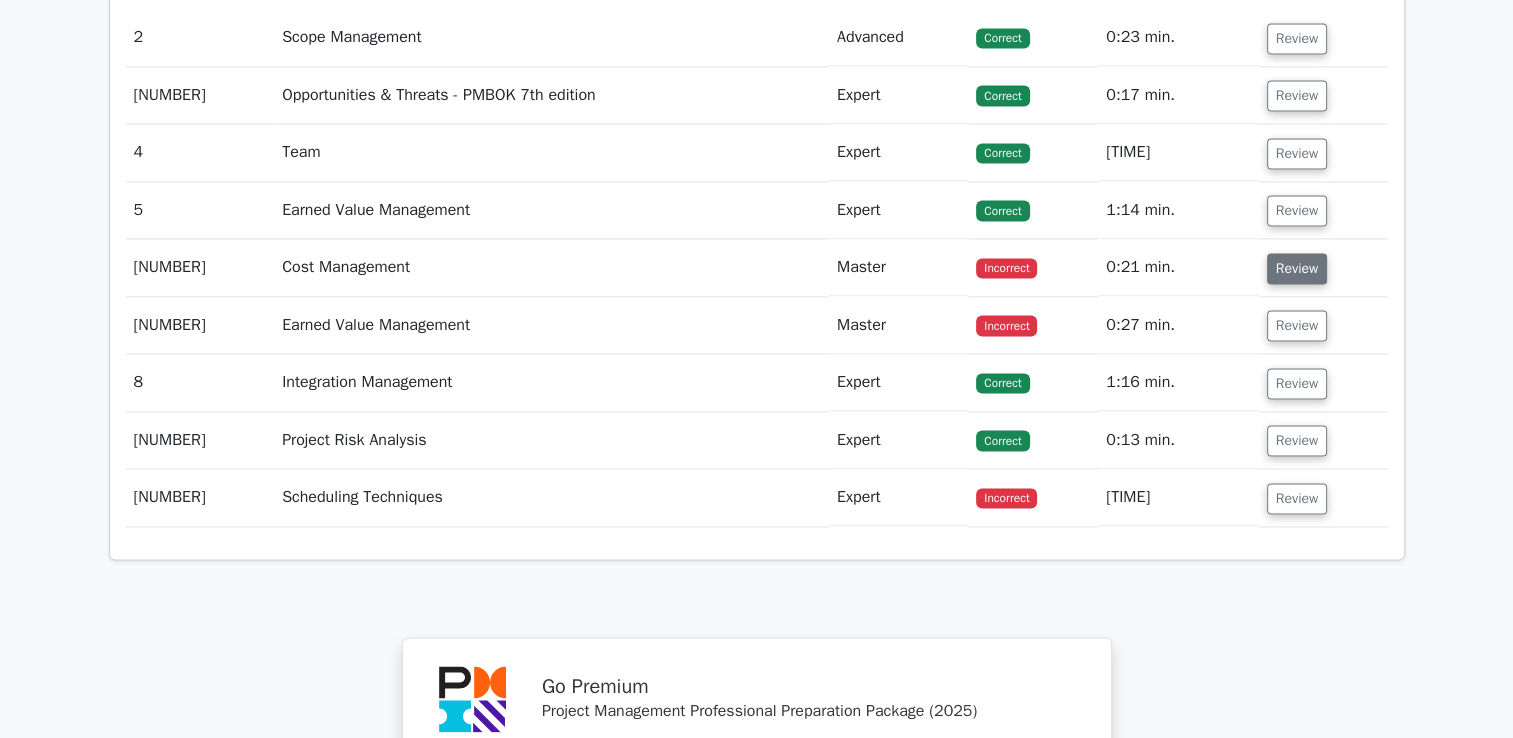 click on "Review" at bounding box center [1297, 268] 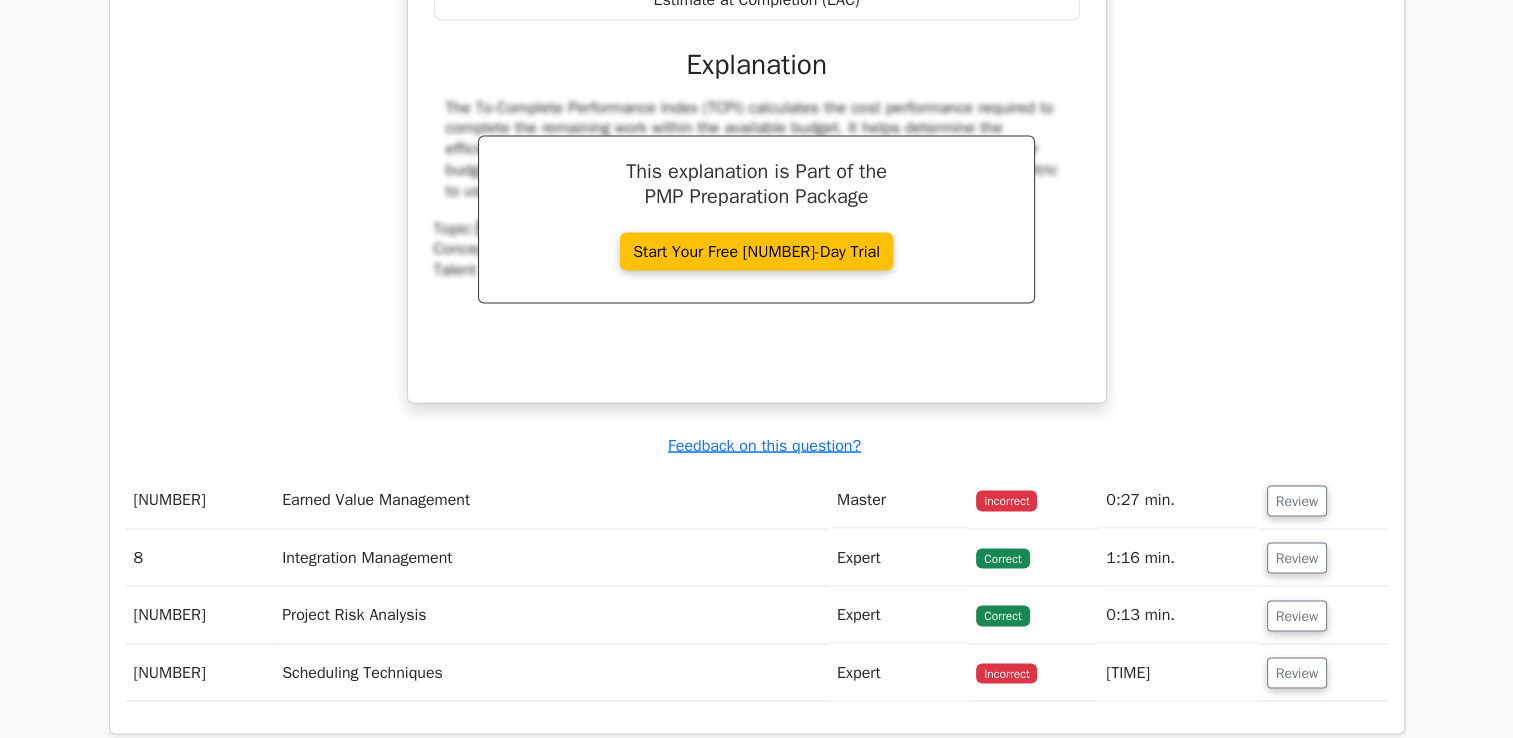 scroll, scrollTop: 3700, scrollLeft: 0, axis: vertical 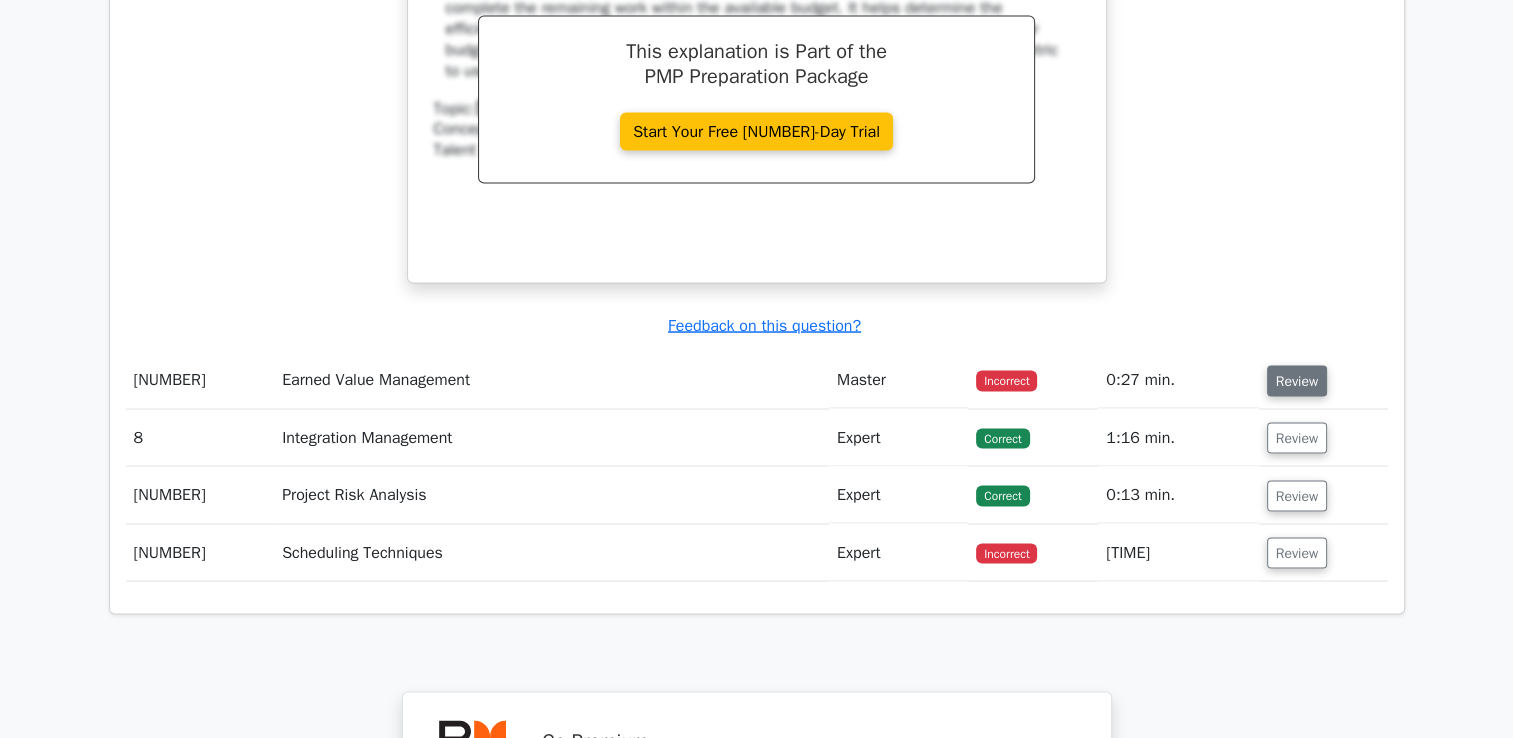 click on "Review" at bounding box center [1297, 380] 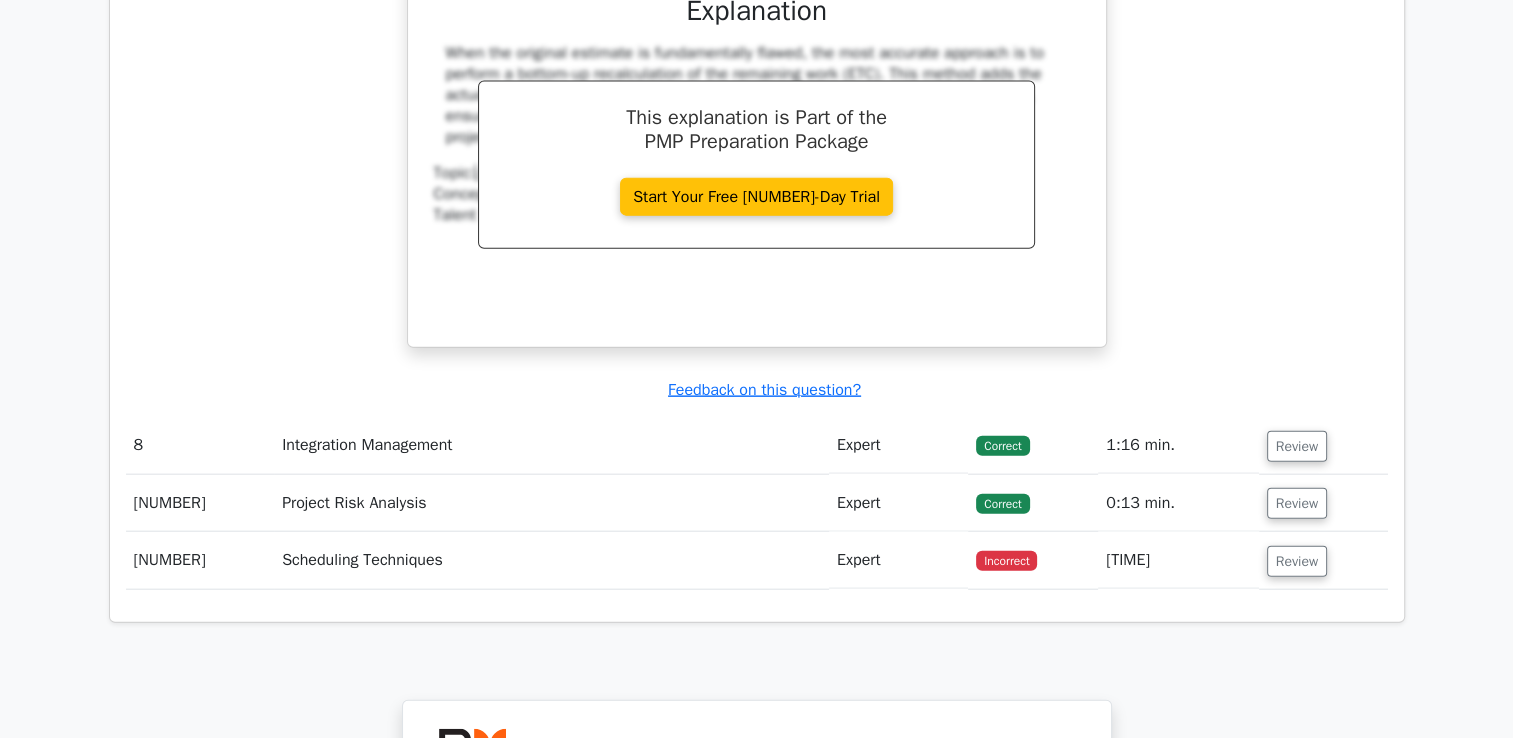 scroll, scrollTop: 4600, scrollLeft: 0, axis: vertical 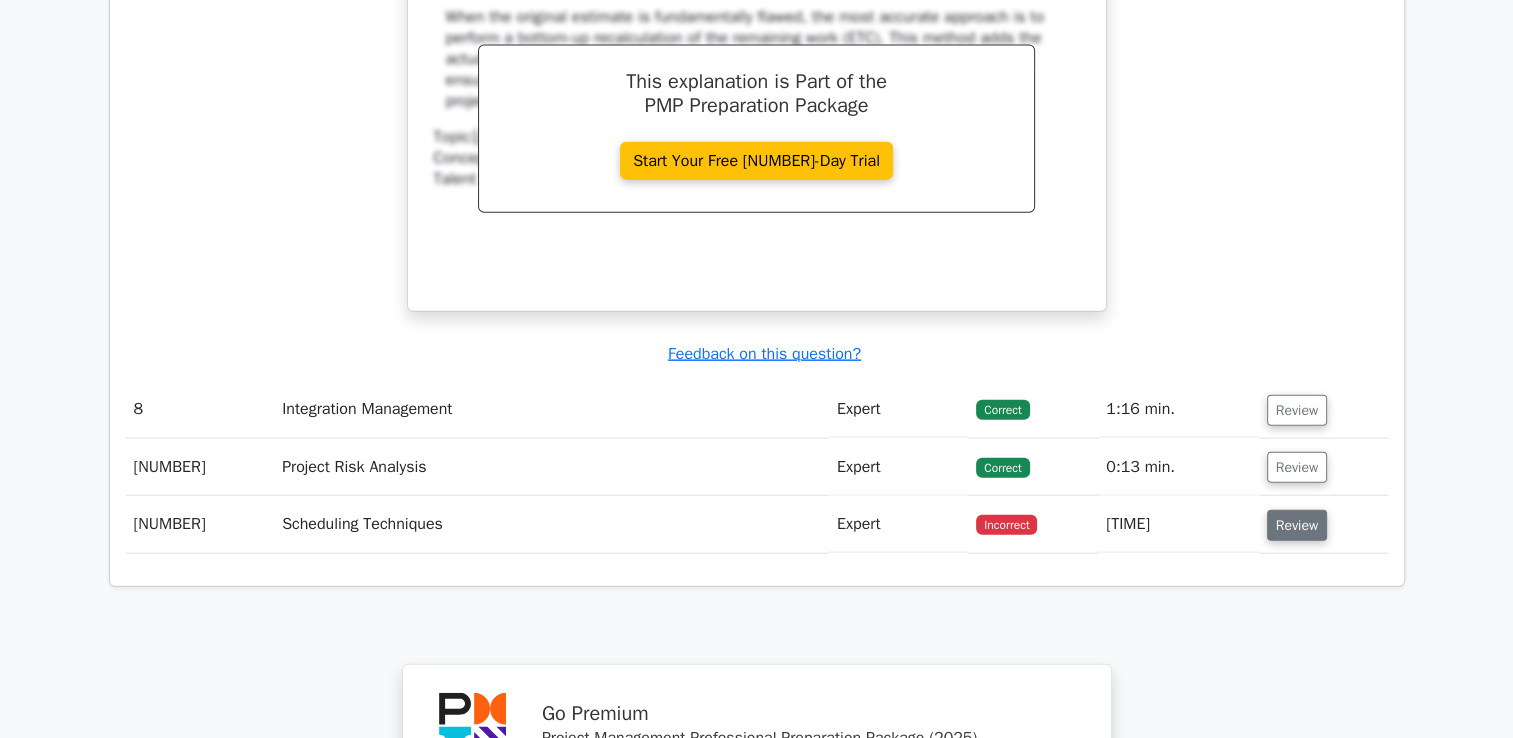 click on "Review" at bounding box center (1297, 525) 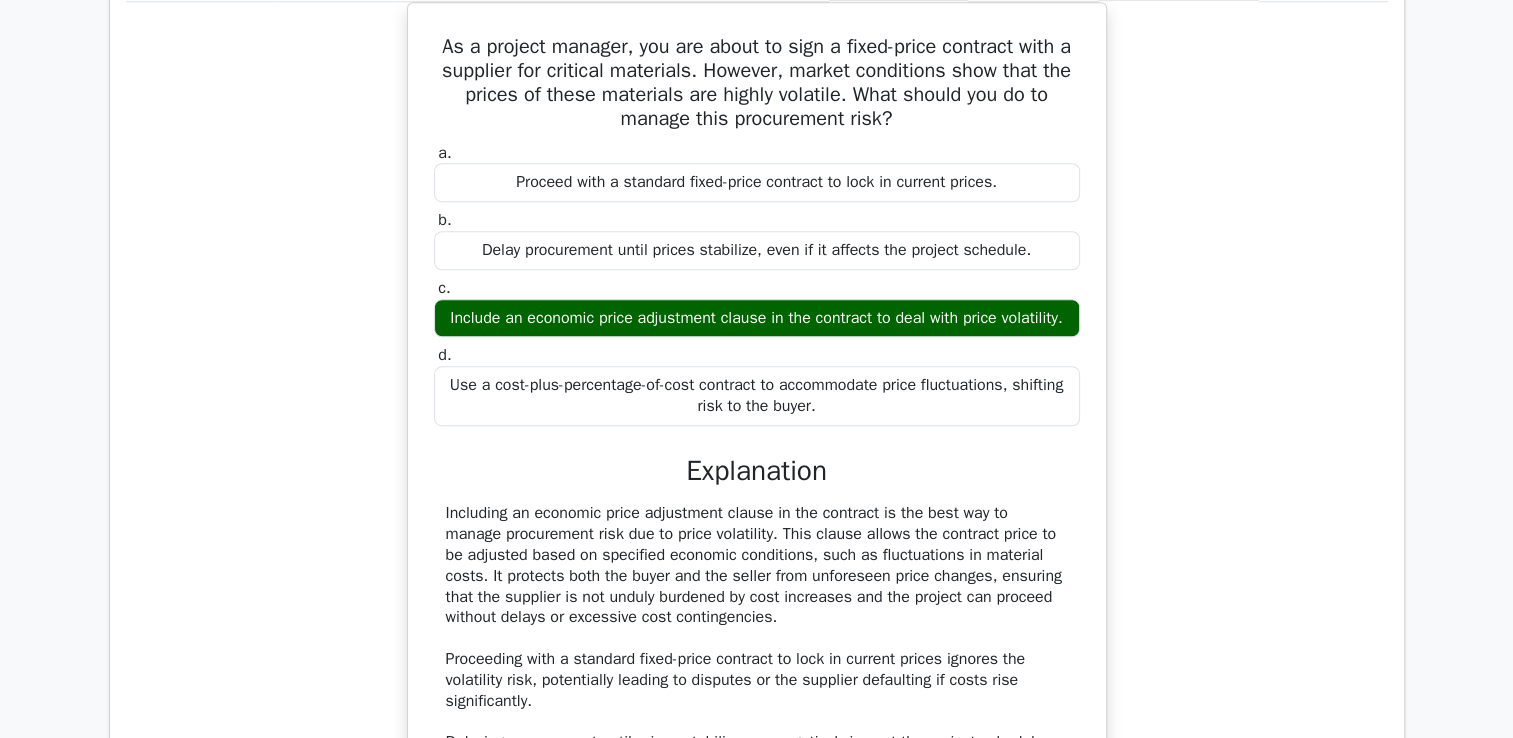 scroll, scrollTop: 1800, scrollLeft: 0, axis: vertical 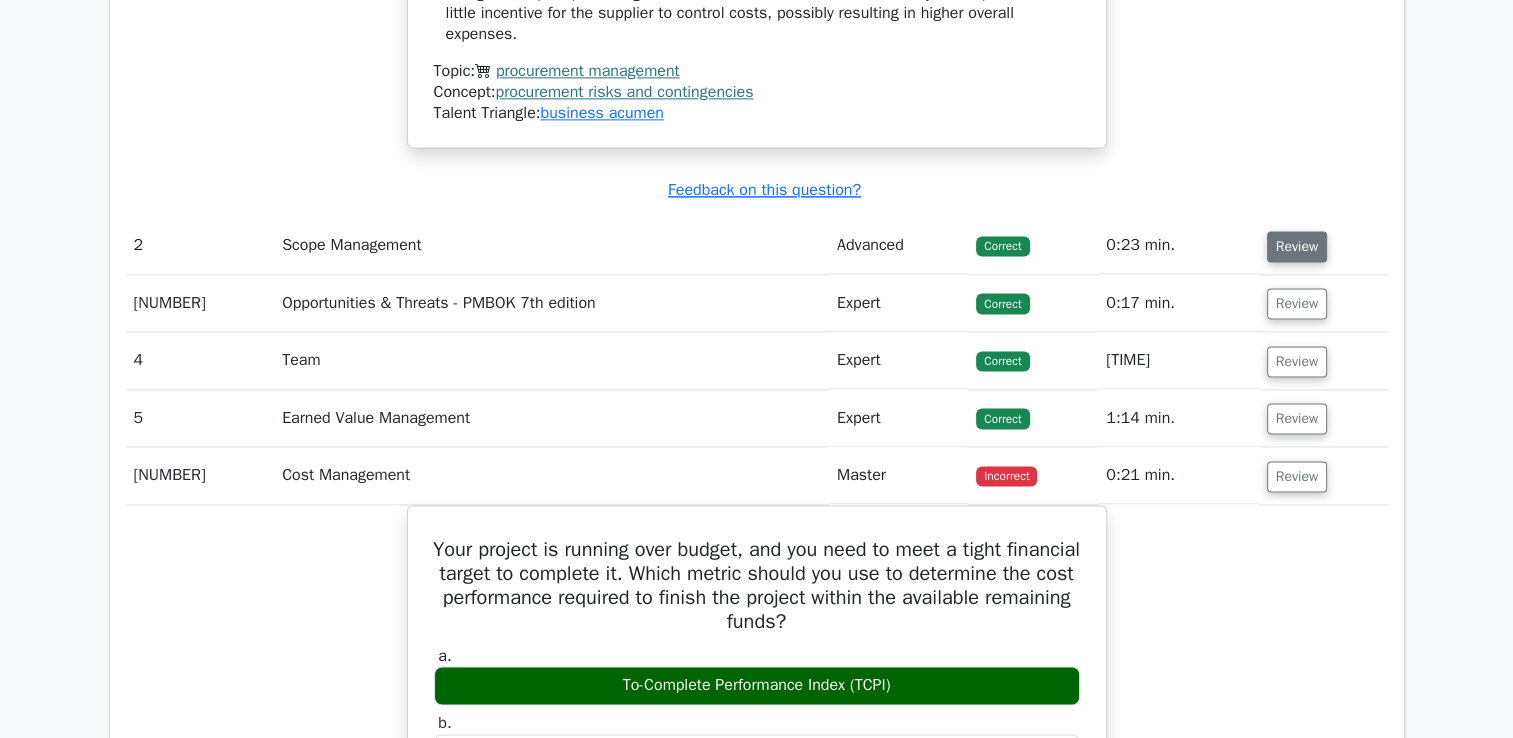 click on "Review" at bounding box center (1297, 246) 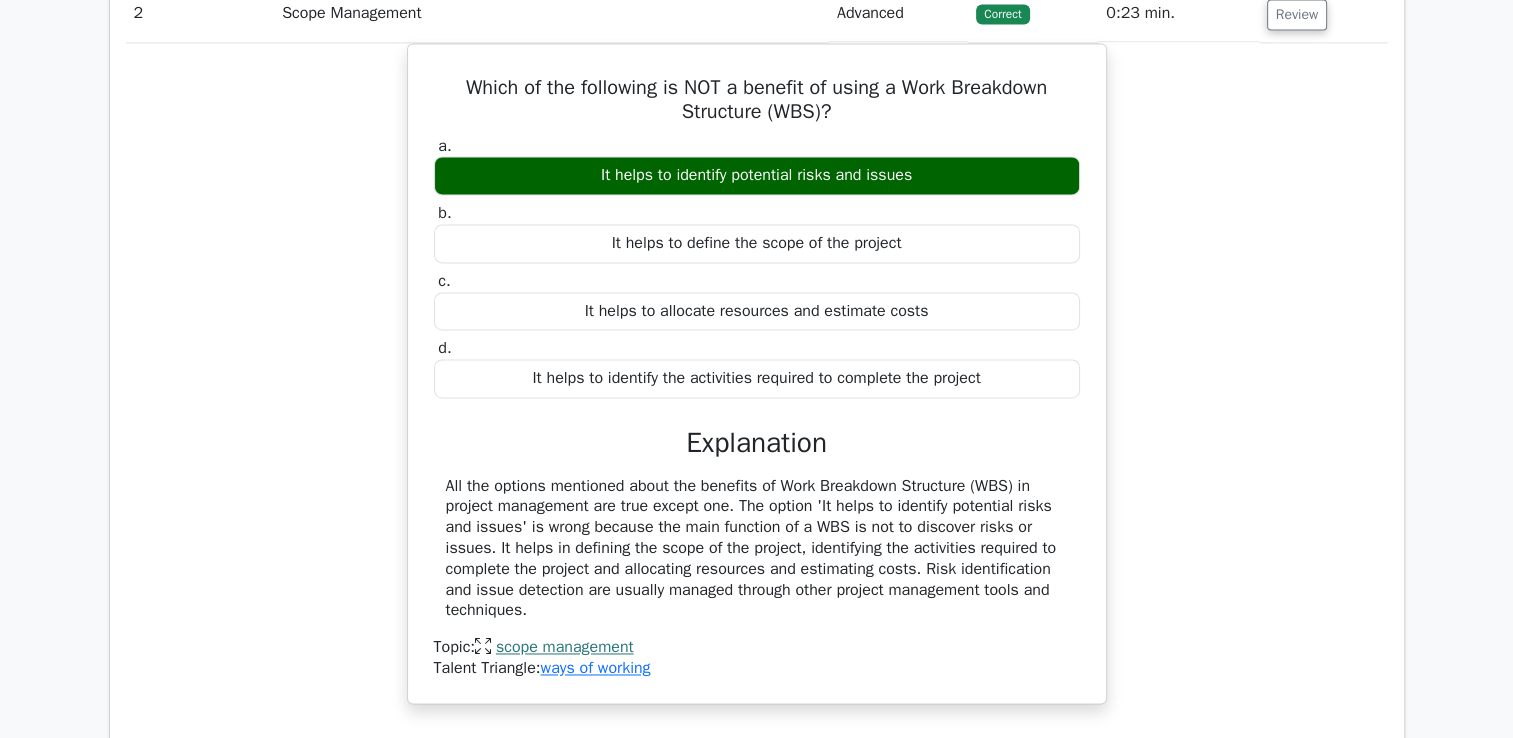scroll, scrollTop: 2892, scrollLeft: 0, axis: vertical 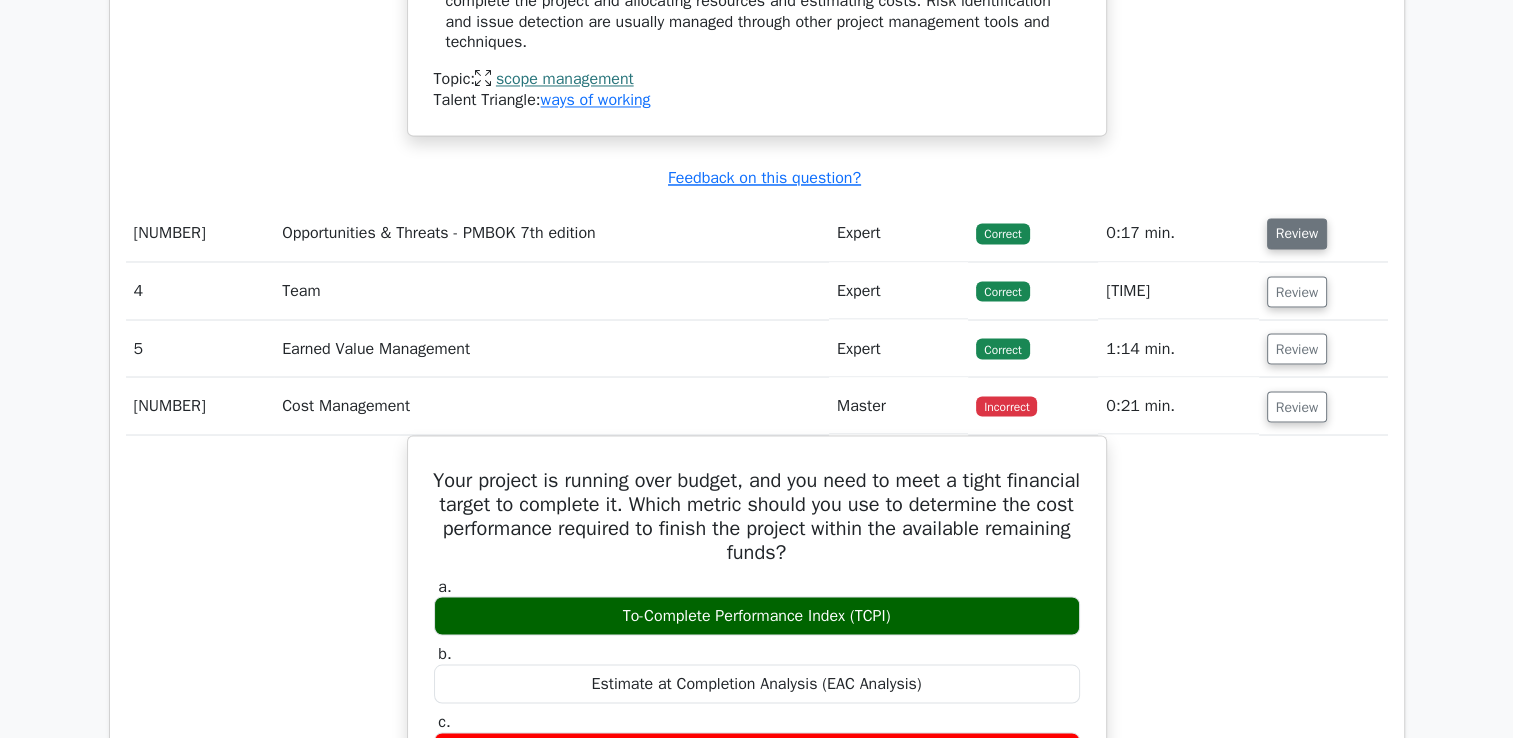 click on "Review" at bounding box center (1297, 233) 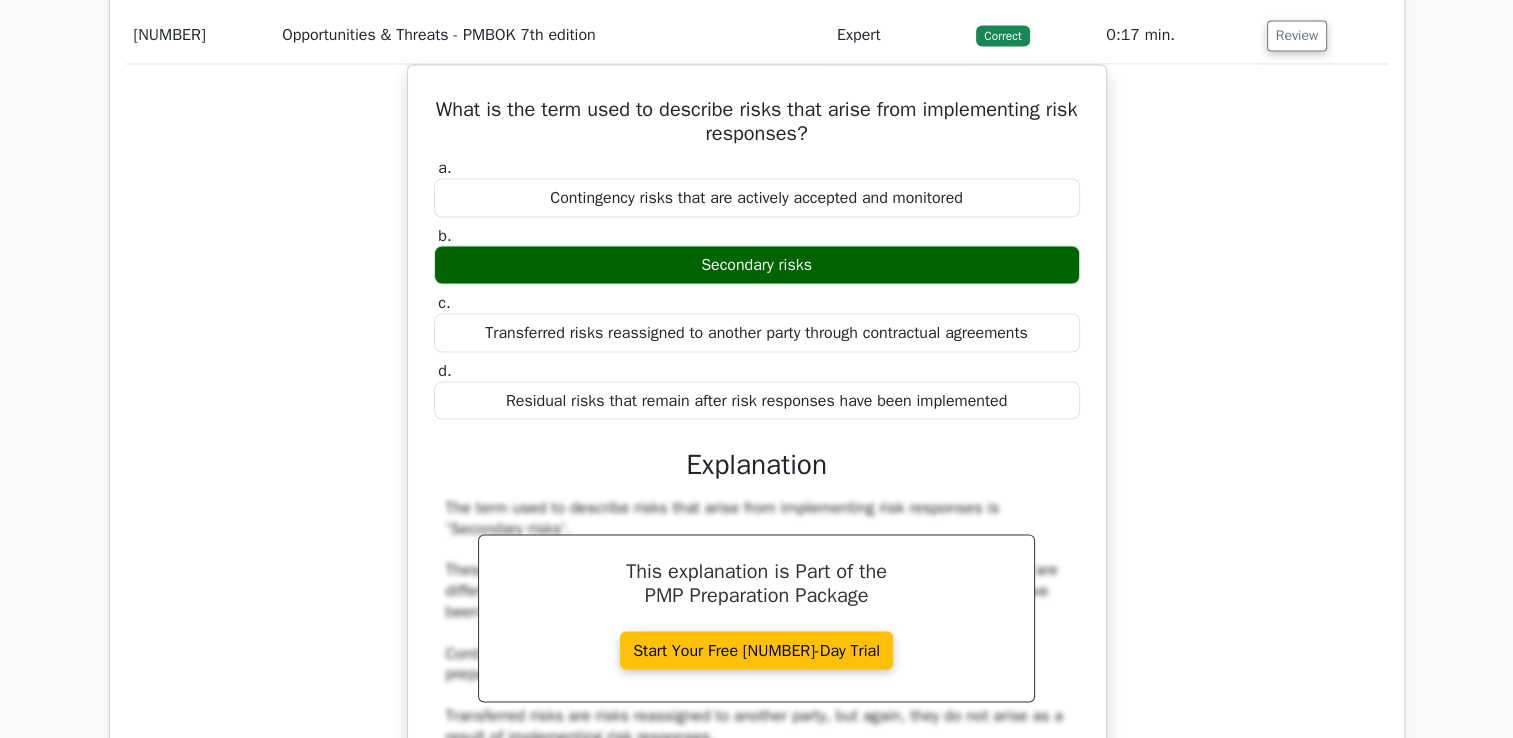 scroll, scrollTop: 3692, scrollLeft: 0, axis: vertical 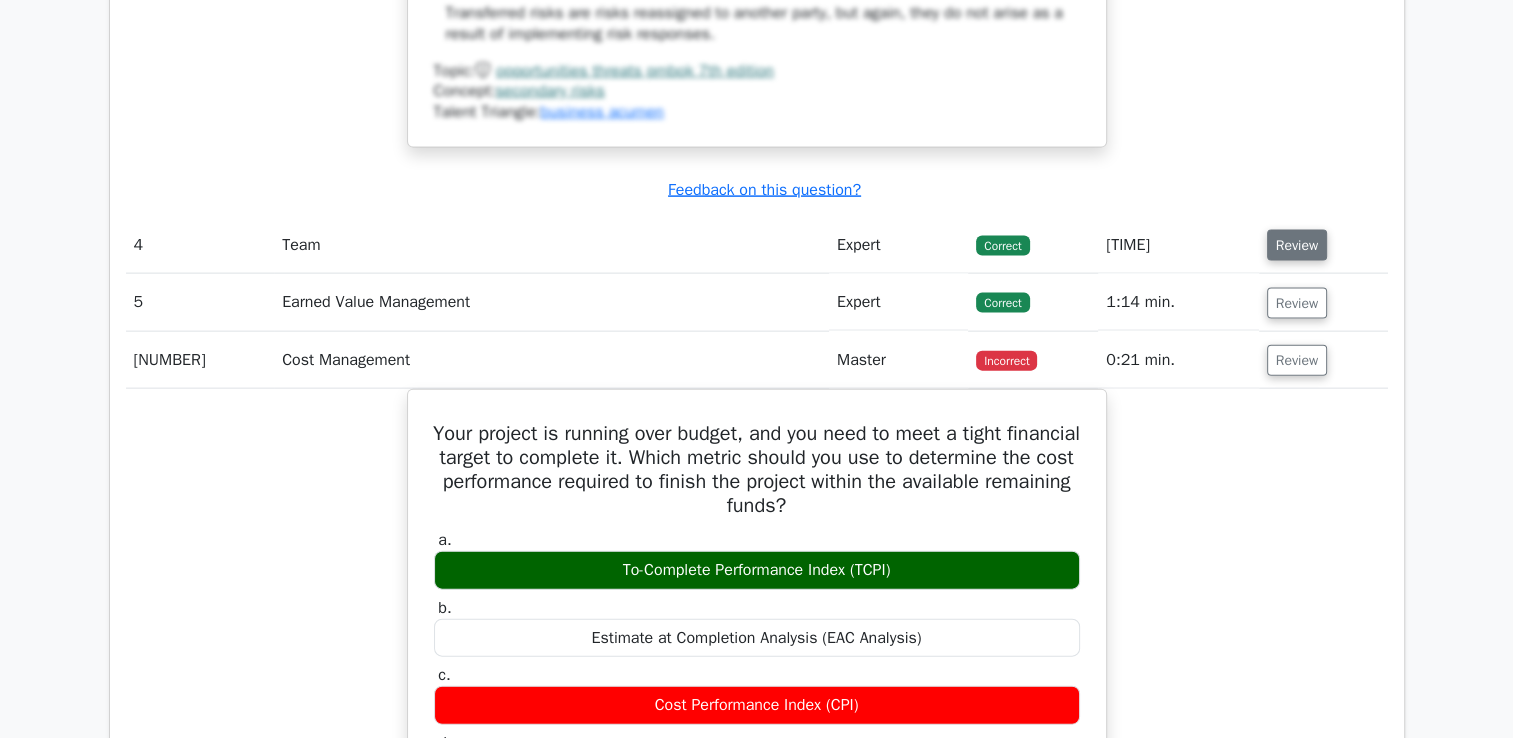 click on "Review" at bounding box center [1297, 245] 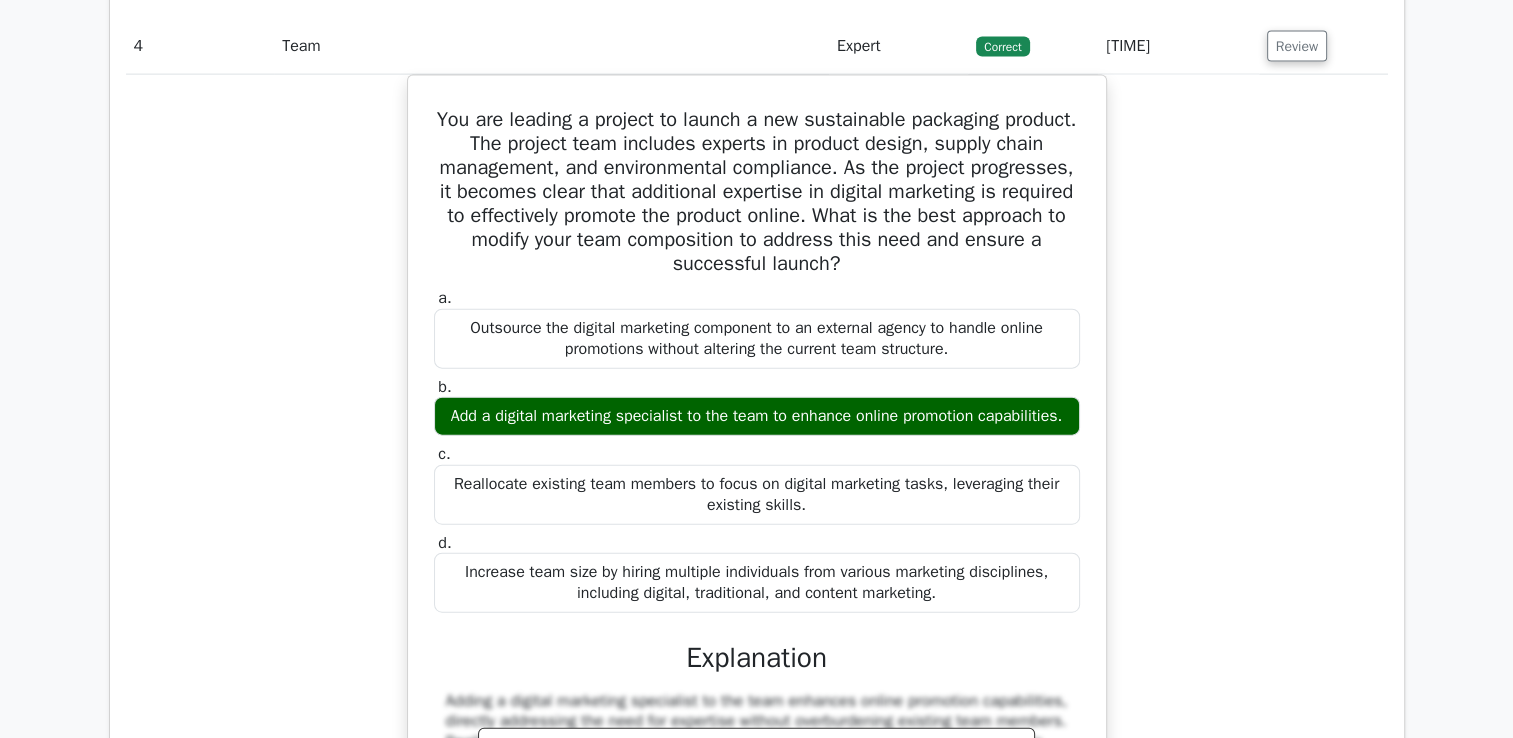scroll, scrollTop: 4692, scrollLeft: 0, axis: vertical 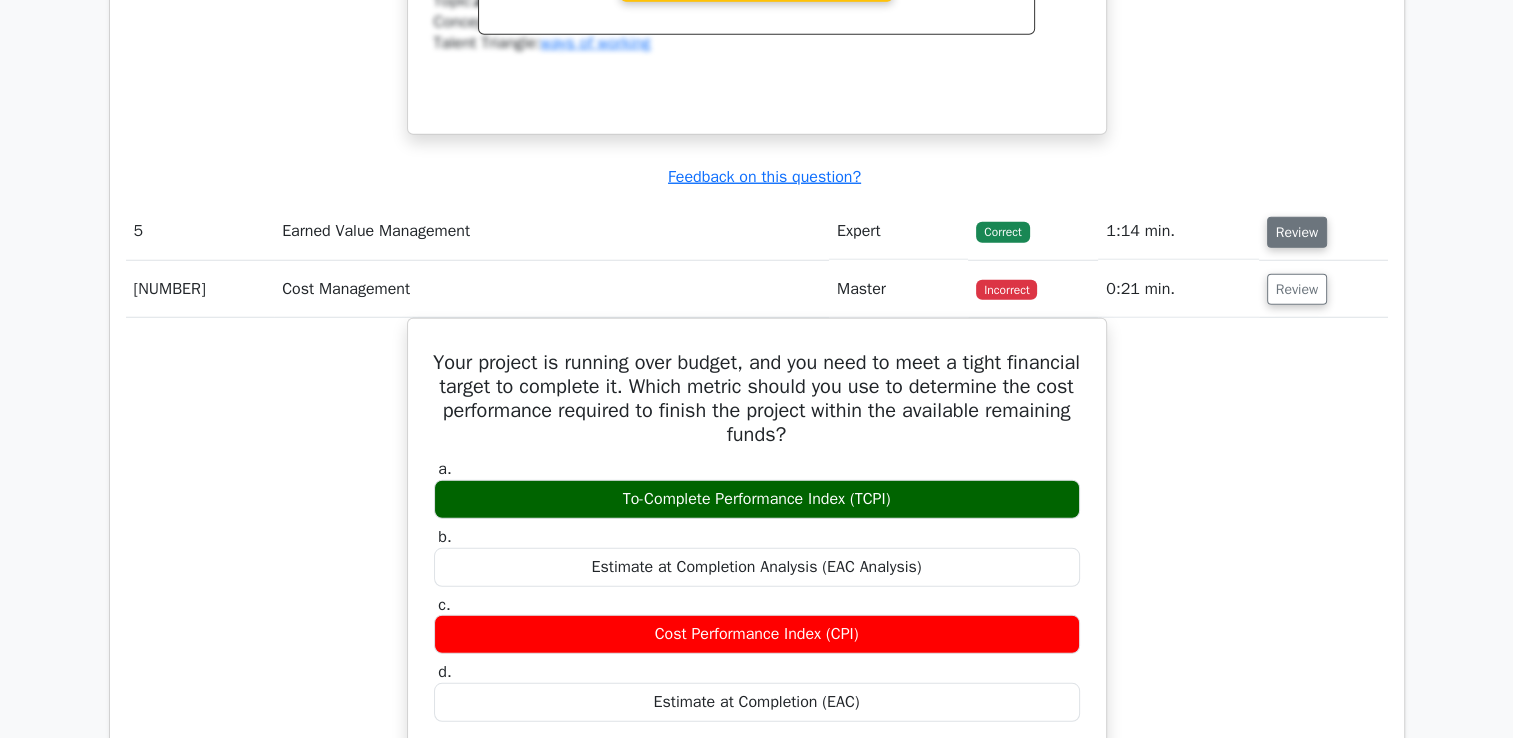 click on "Review" at bounding box center [1297, 232] 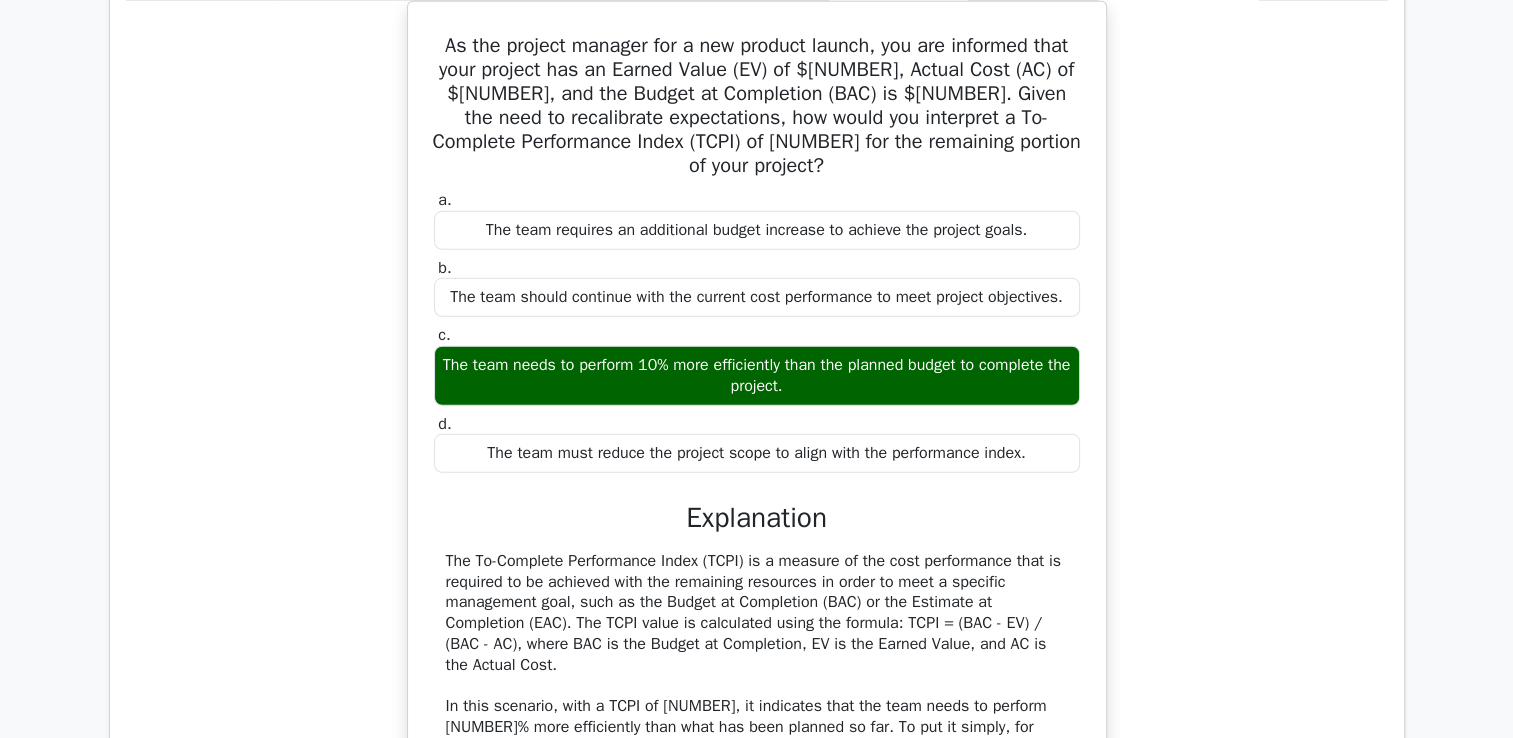 scroll, scrollTop: 5752, scrollLeft: 0, axis: vertical 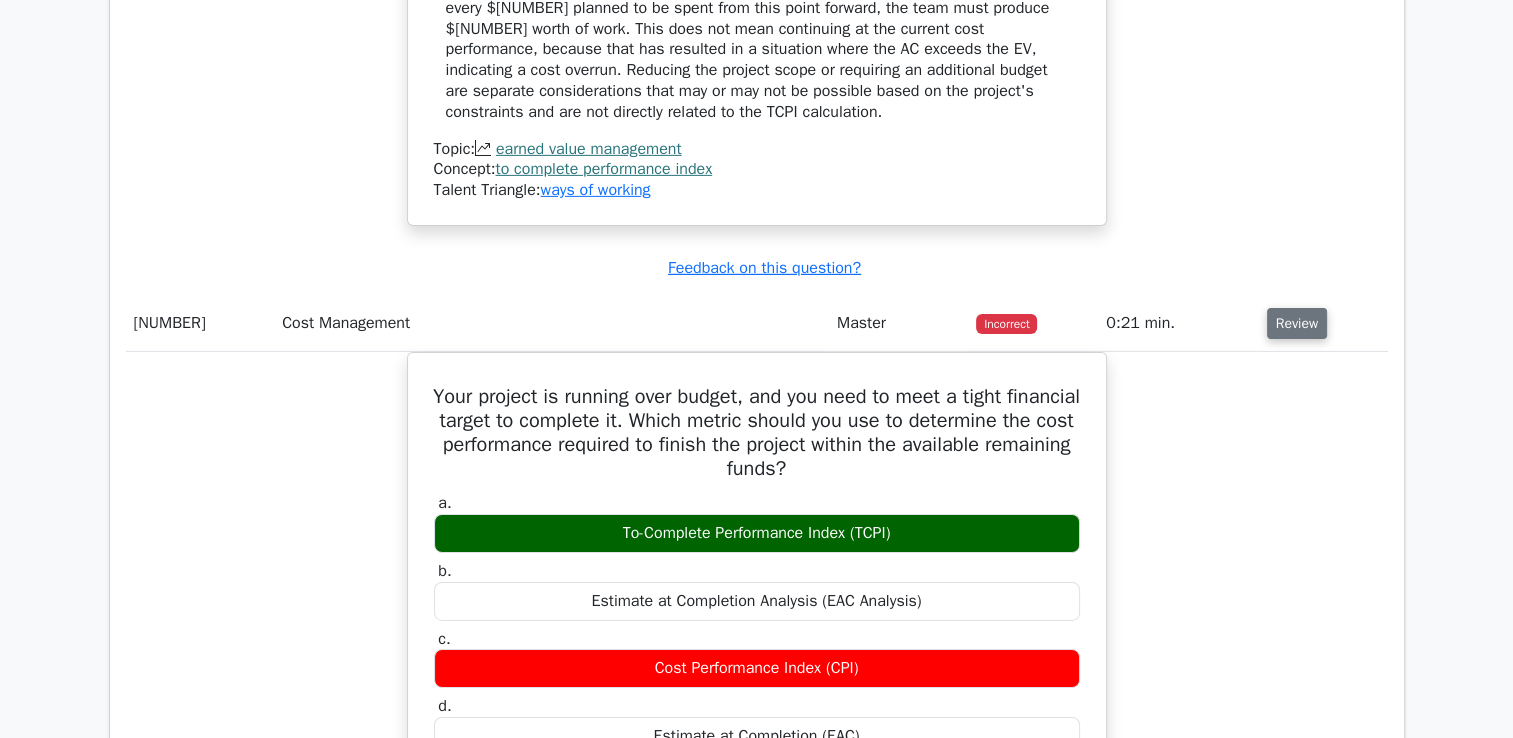 click on "Review" at bounding box center (1297, 323) 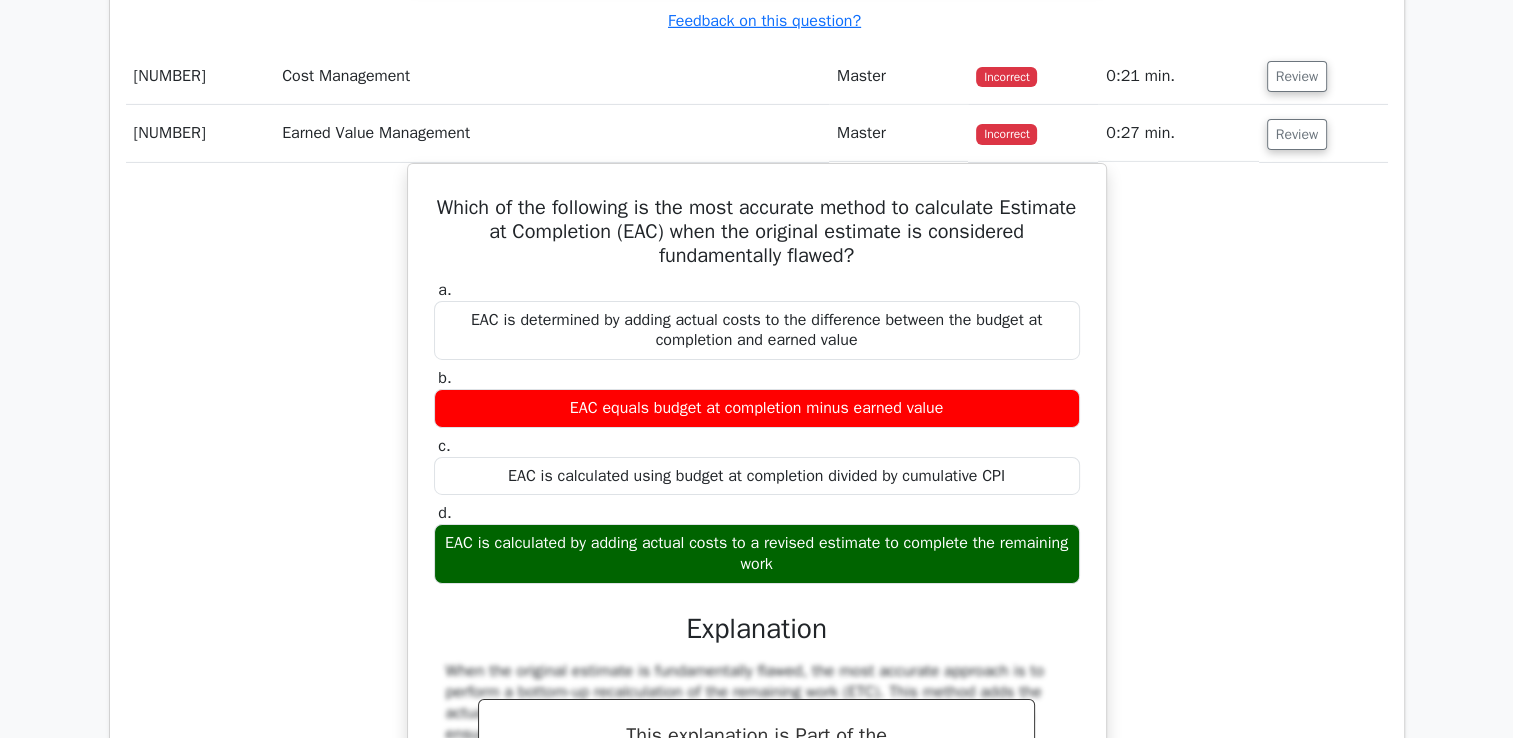 scroll, scrollTop: 6752, scrollLeft: 0, axis: vertical 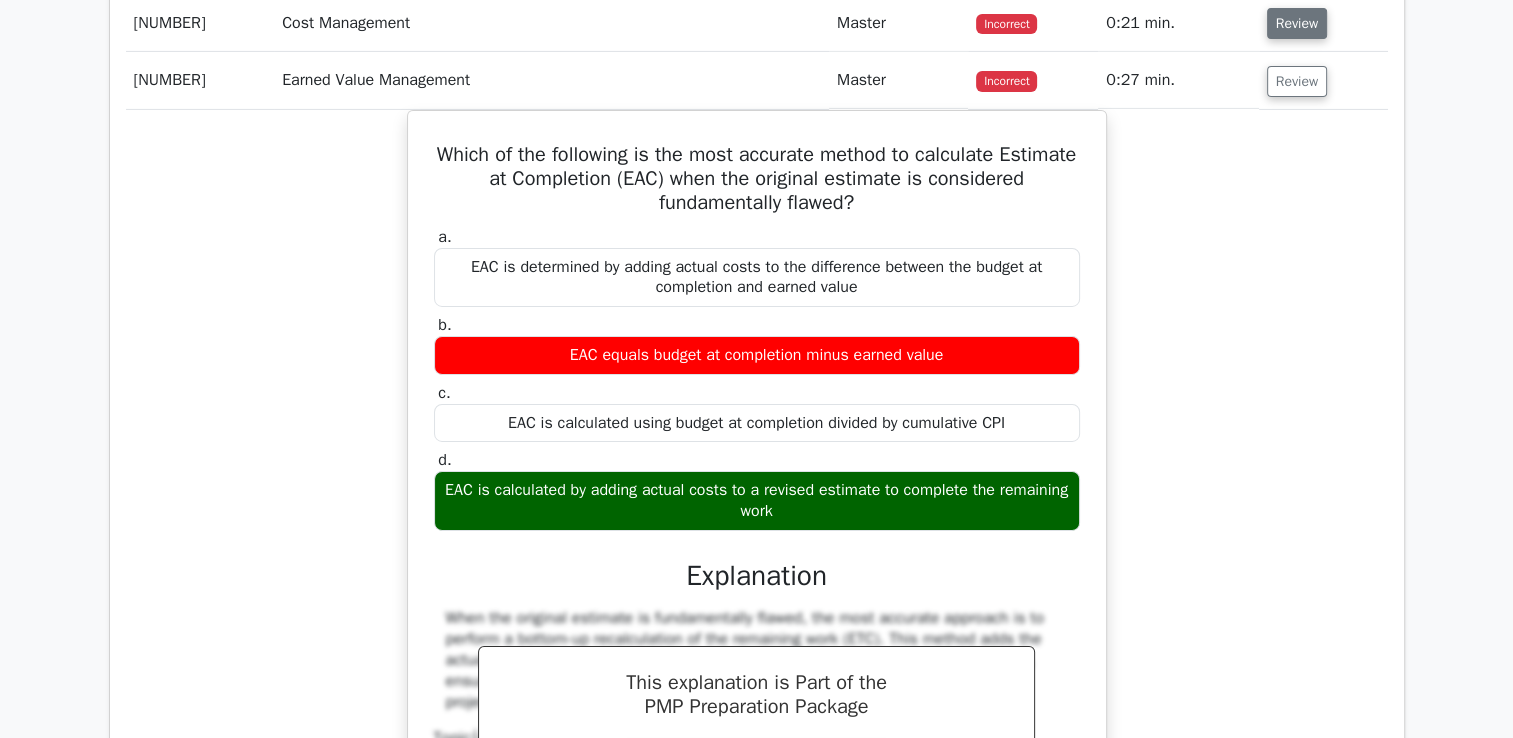 click on "Review" at bounding box center [1297, 23] 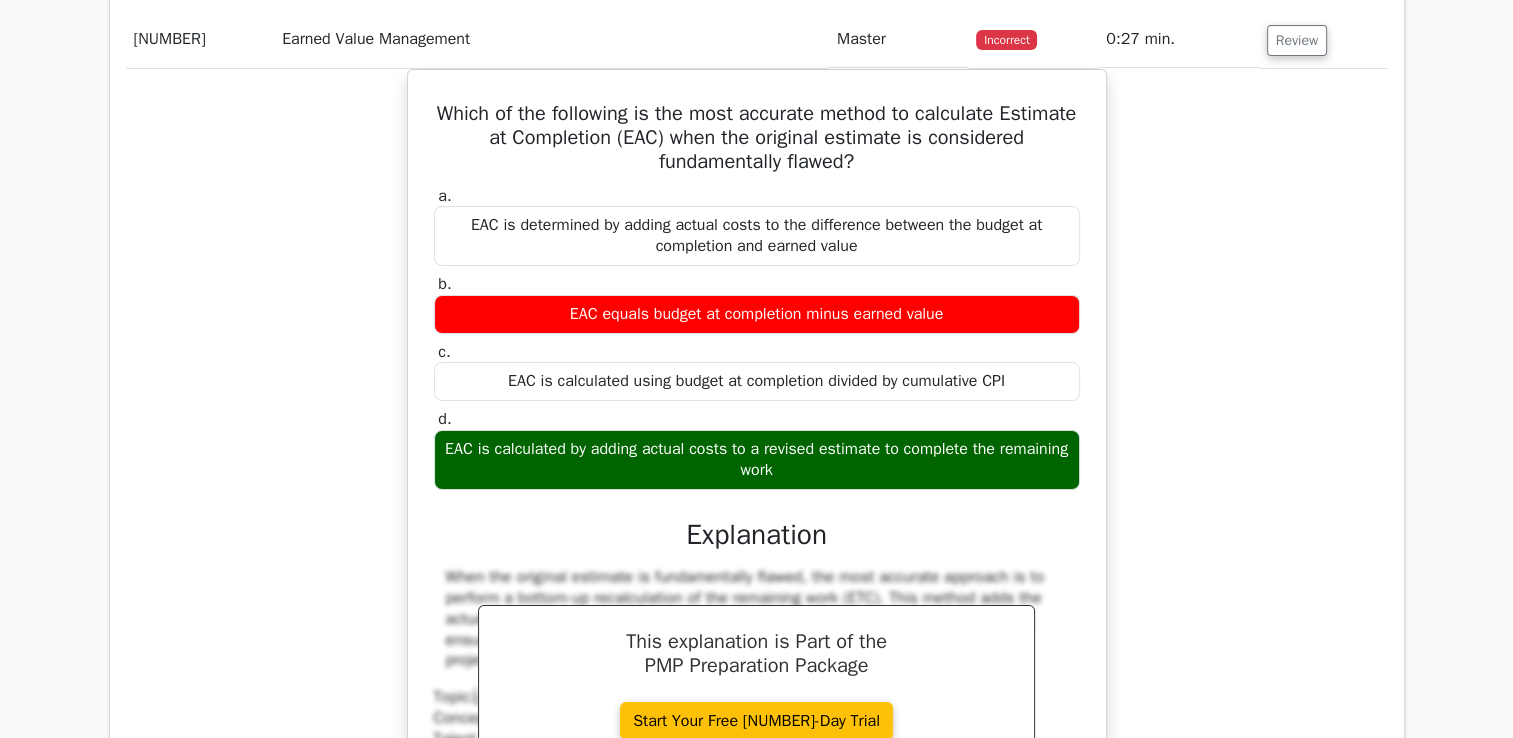 scroll, scrollTop: 7652, scrollLeft: 0, axis: vertical 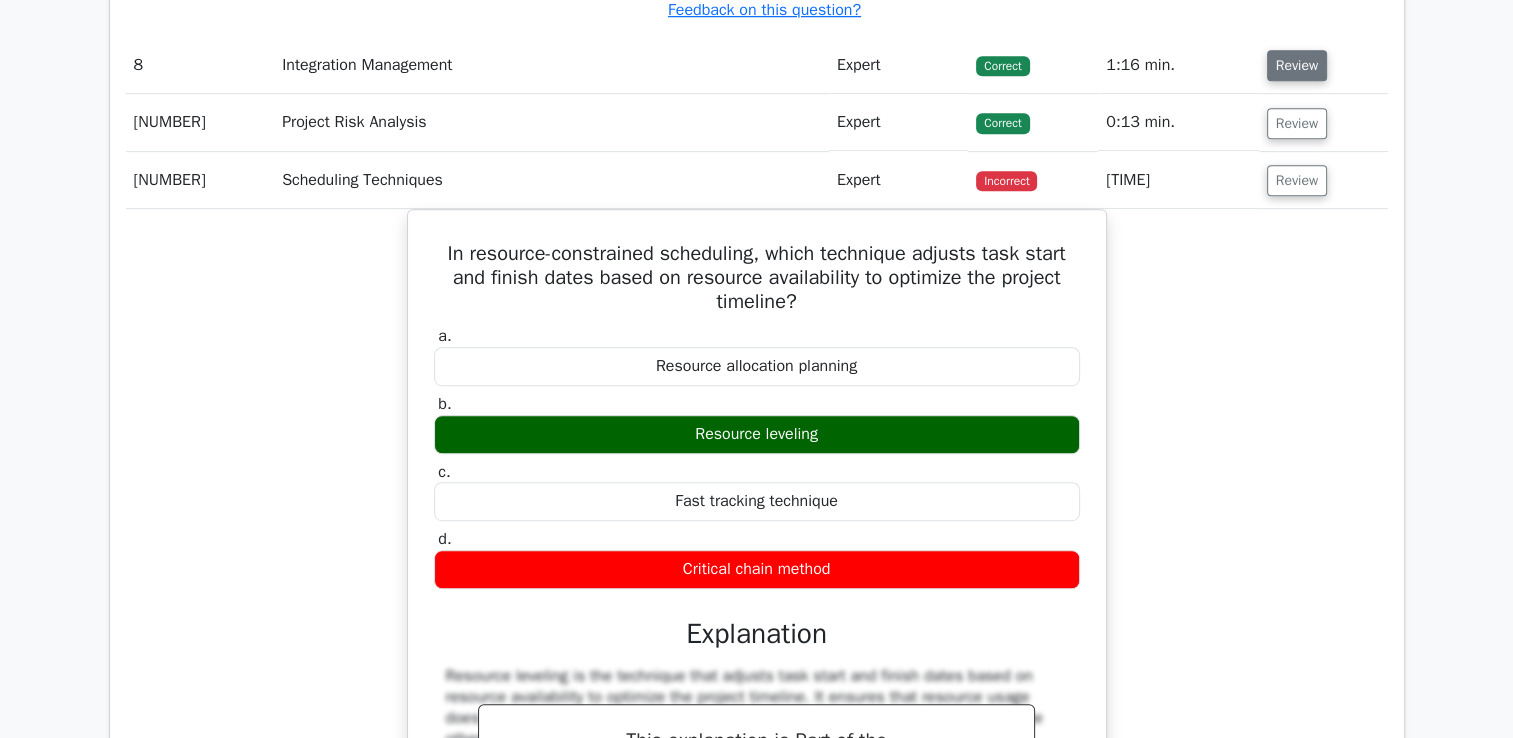 click on "Review" at bounding box center [1297, 65] 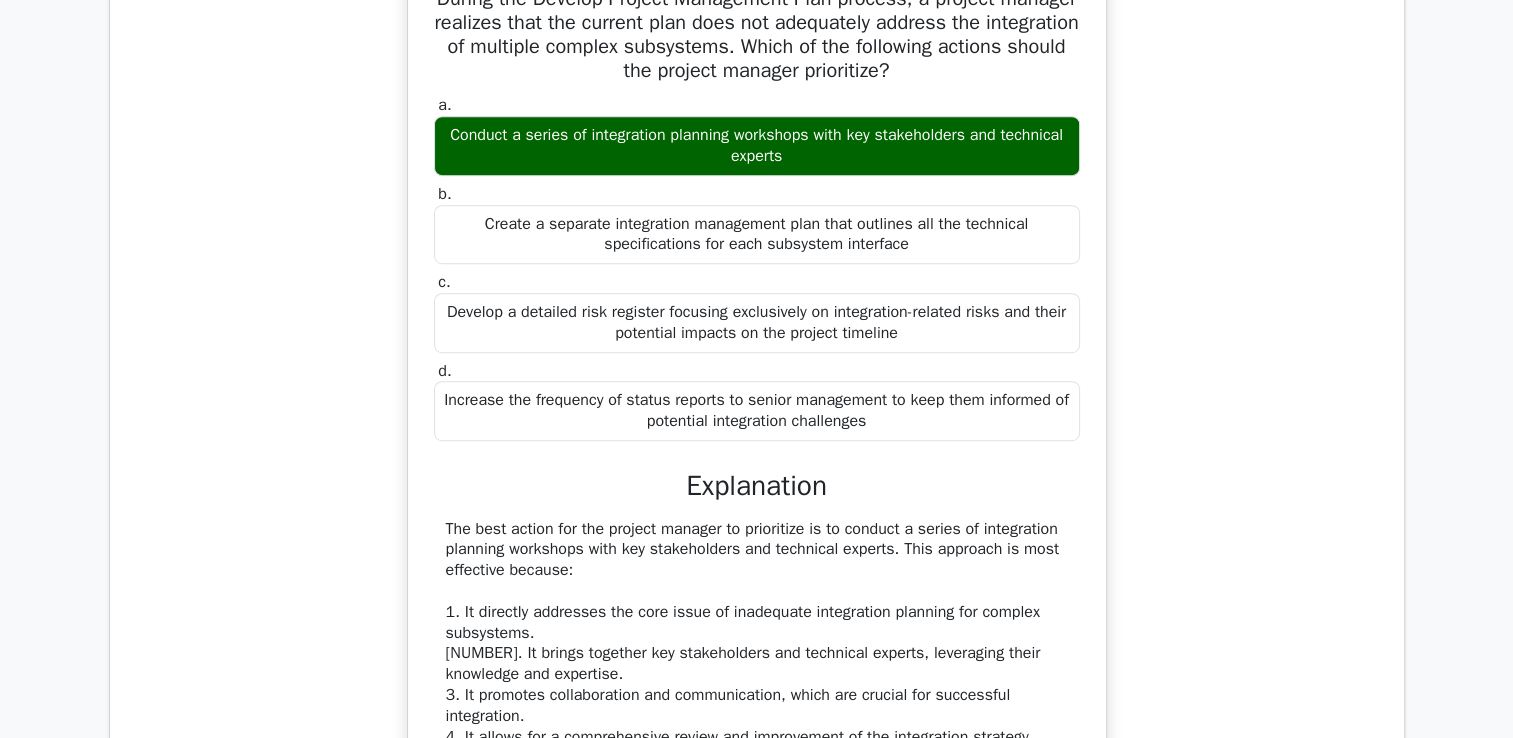 scroll, scrollTop: 8652, scrollLeft: 0, axis: vertical 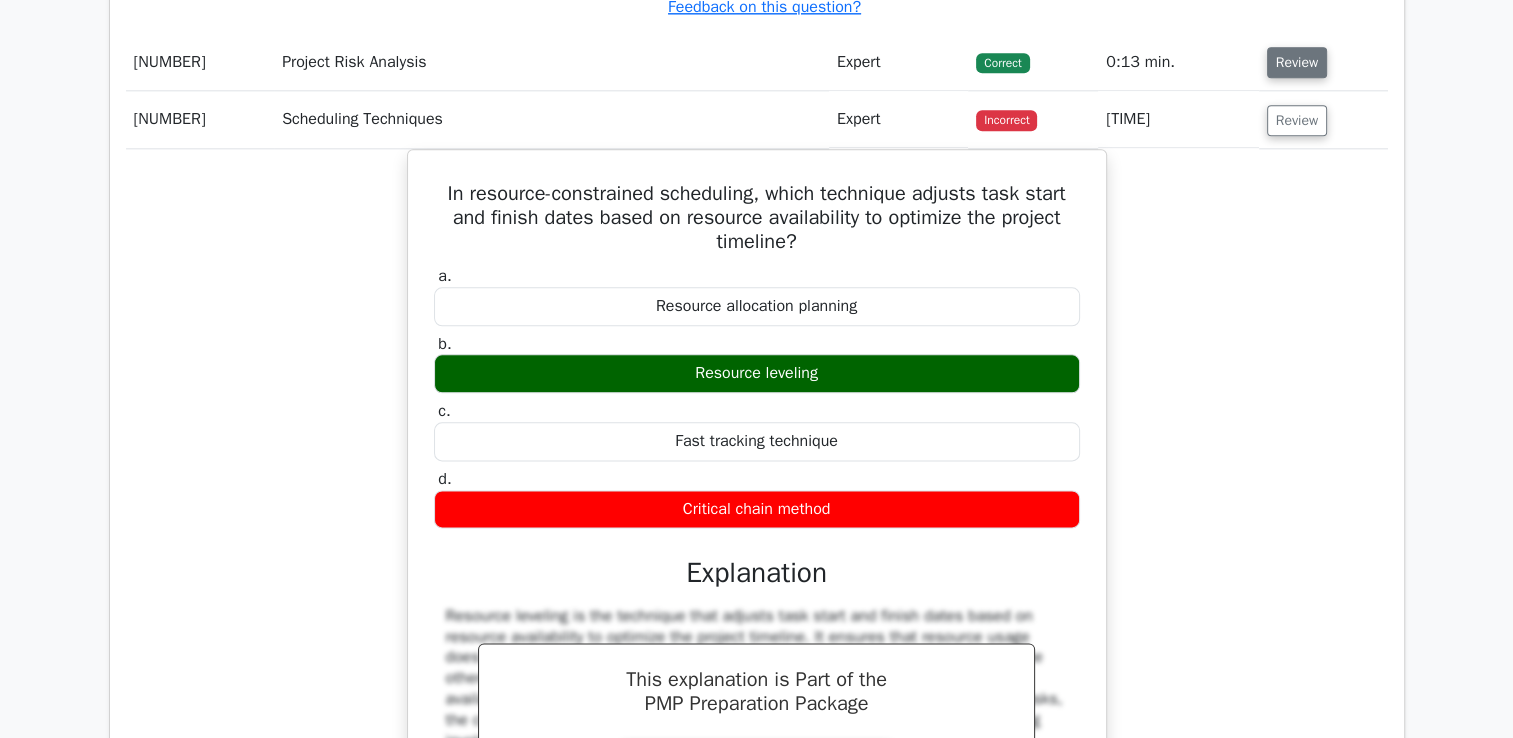 click on "Review" at bounding box center [1297, 62] 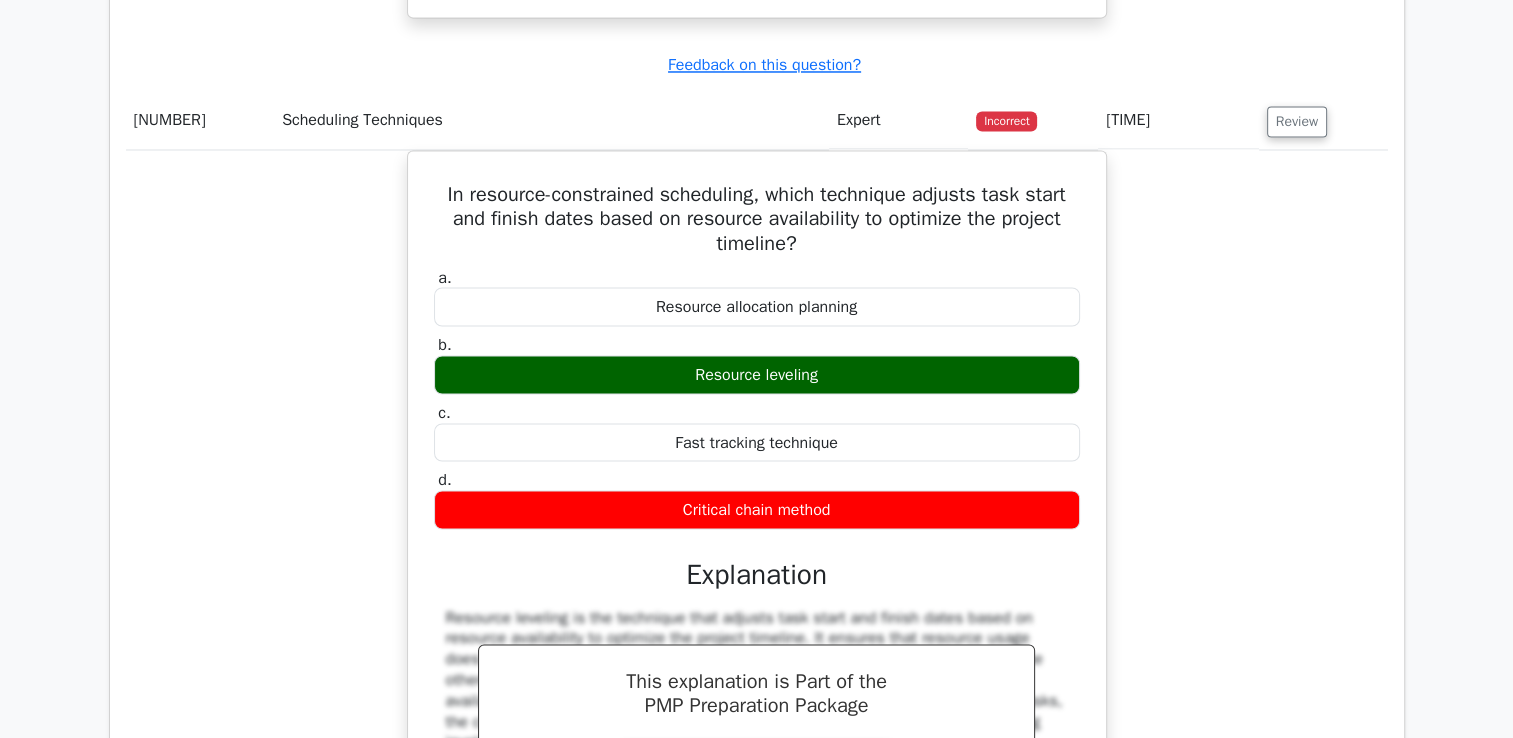 scroll, scrollTop: 11152, scrollLeft: 0, axis: vertical 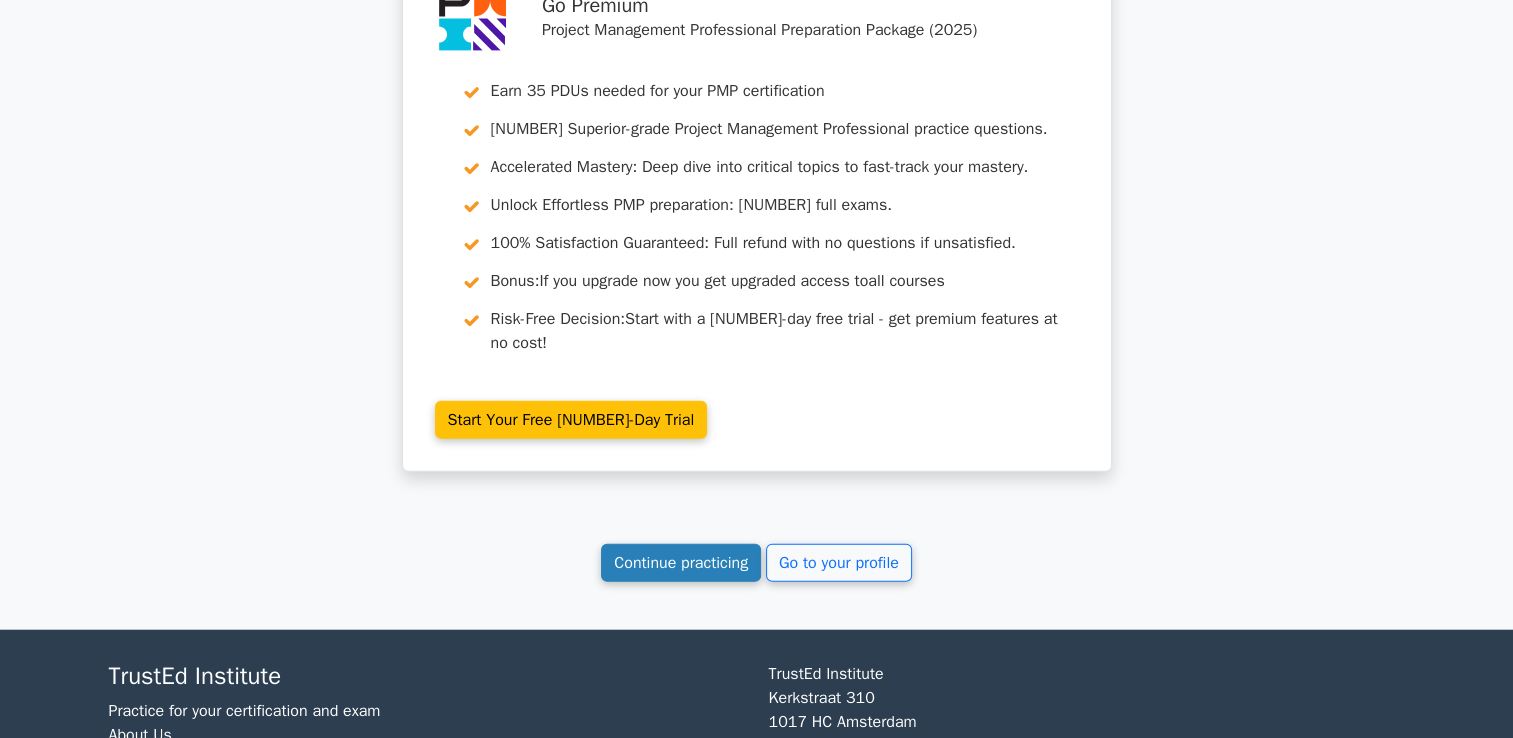 click on "Continue practicing" at bounding box center (681, 563) 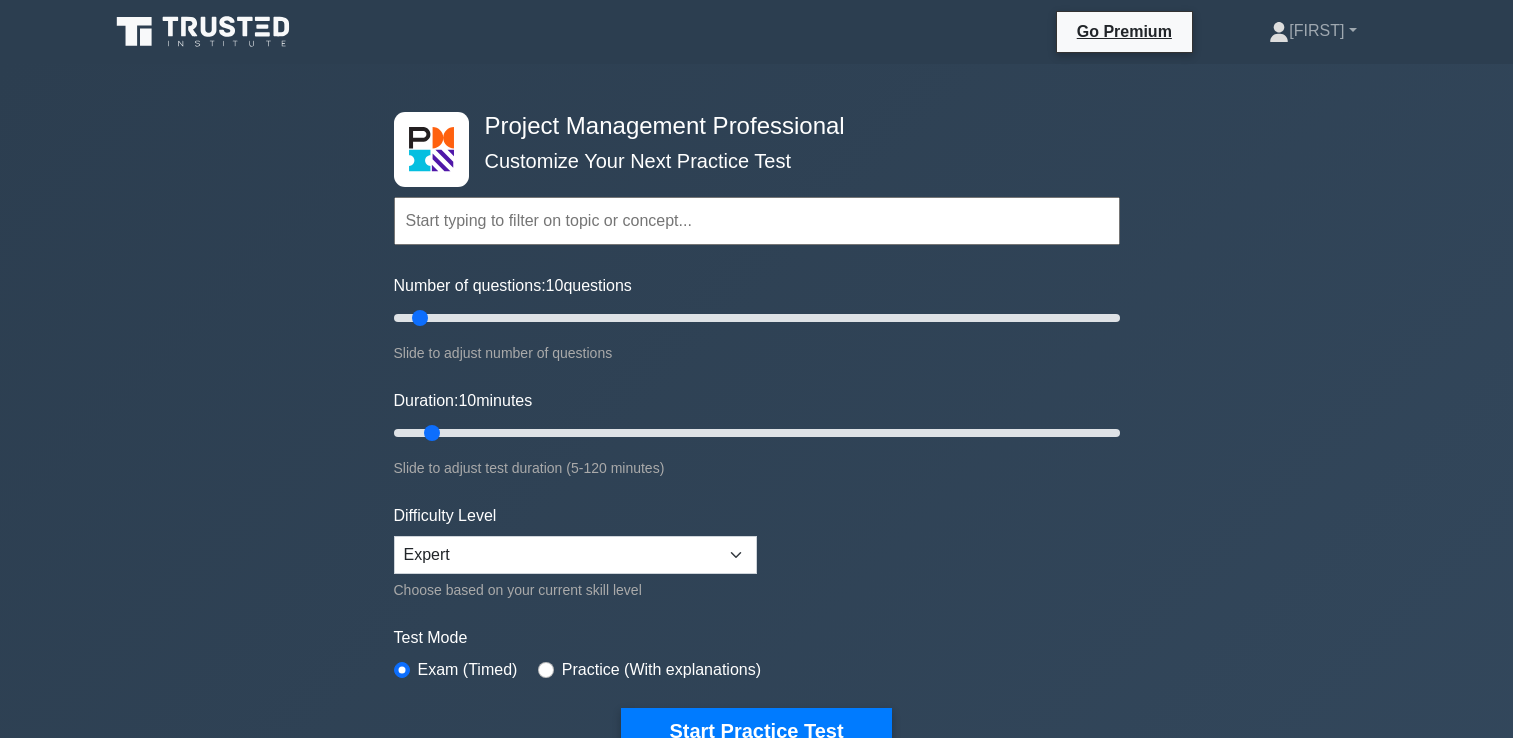 scroll, scrollTop: 0, scrollLeft: 0, axis: both 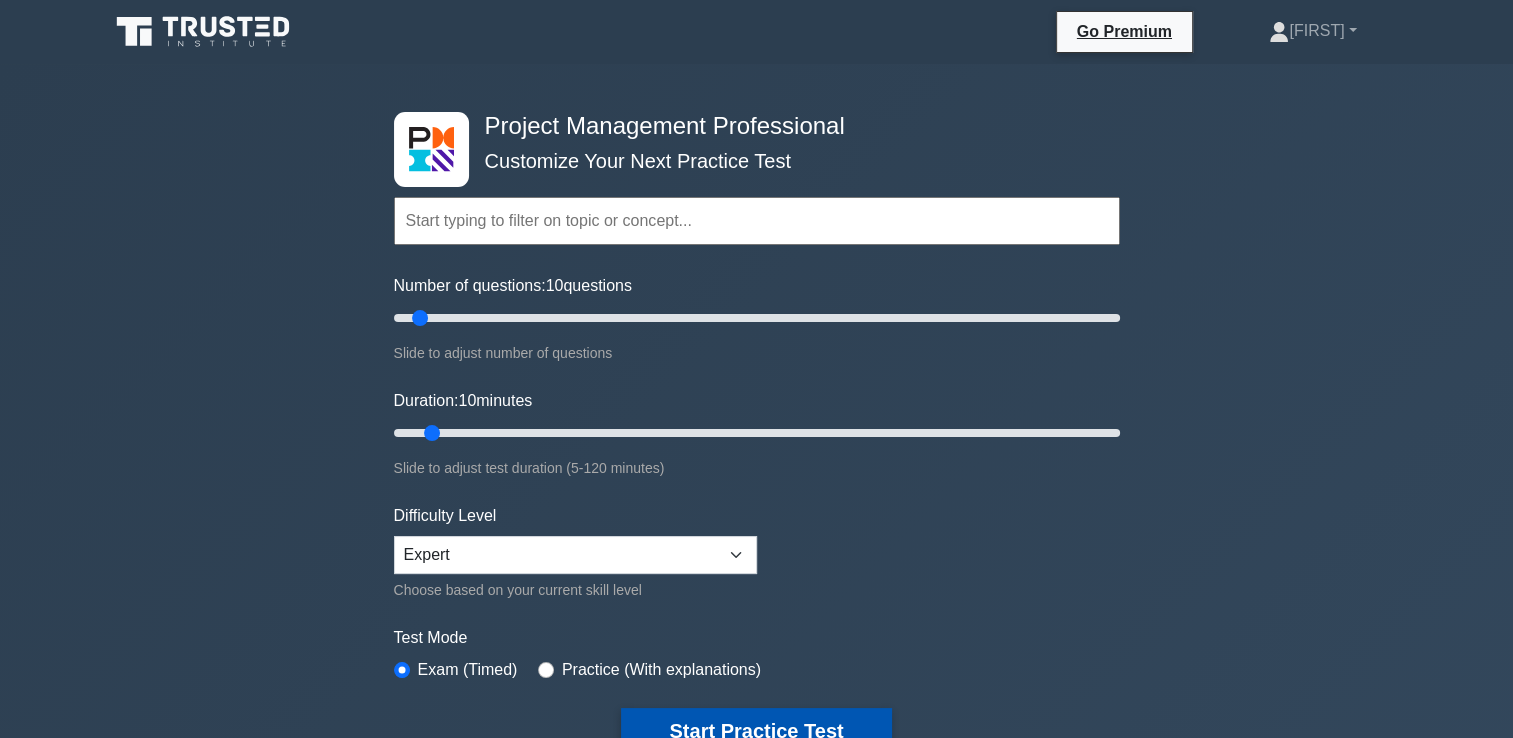 click on "Start Practice Test" at bounding box center [756, 731] 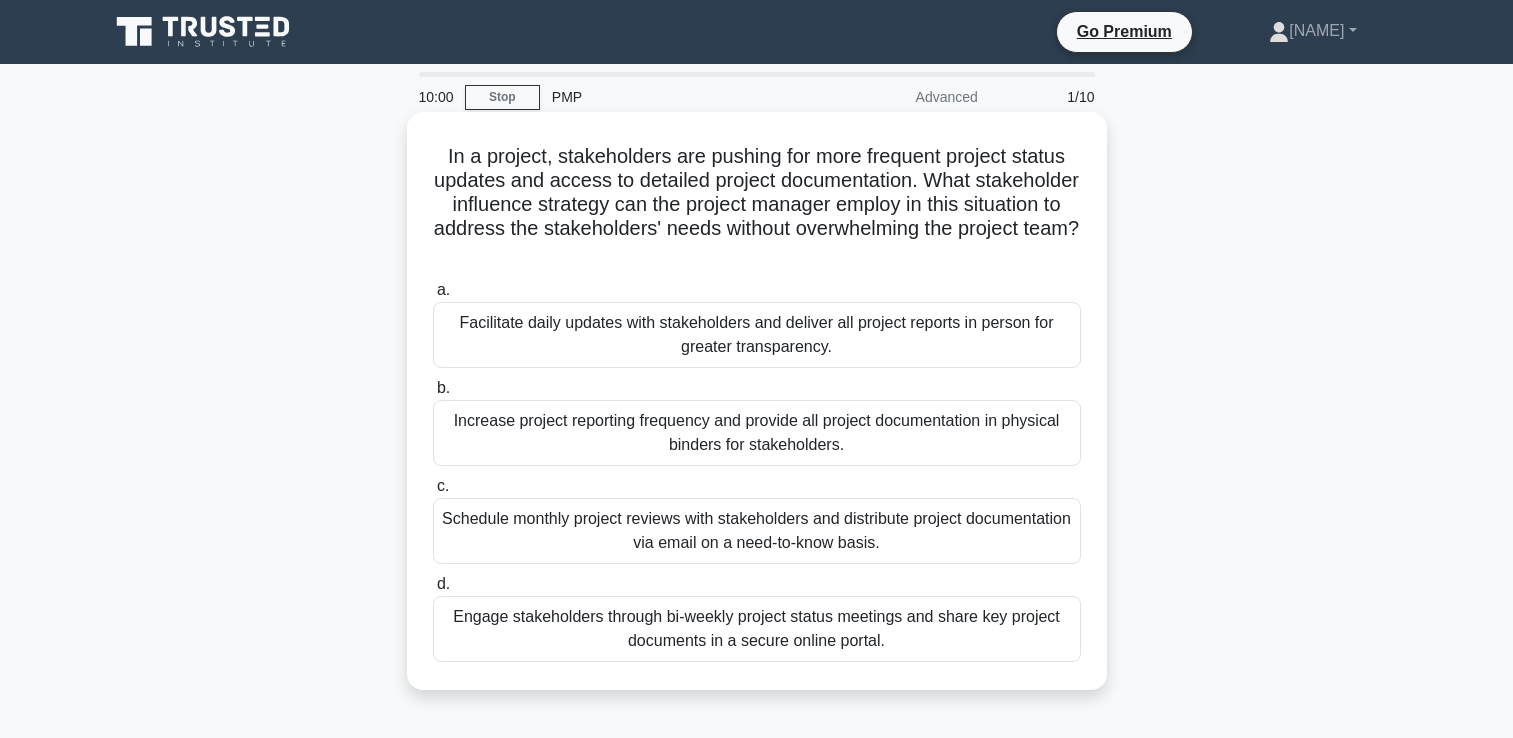 scroll, scrollTop: 0, scrollLeft: 0, axis: both 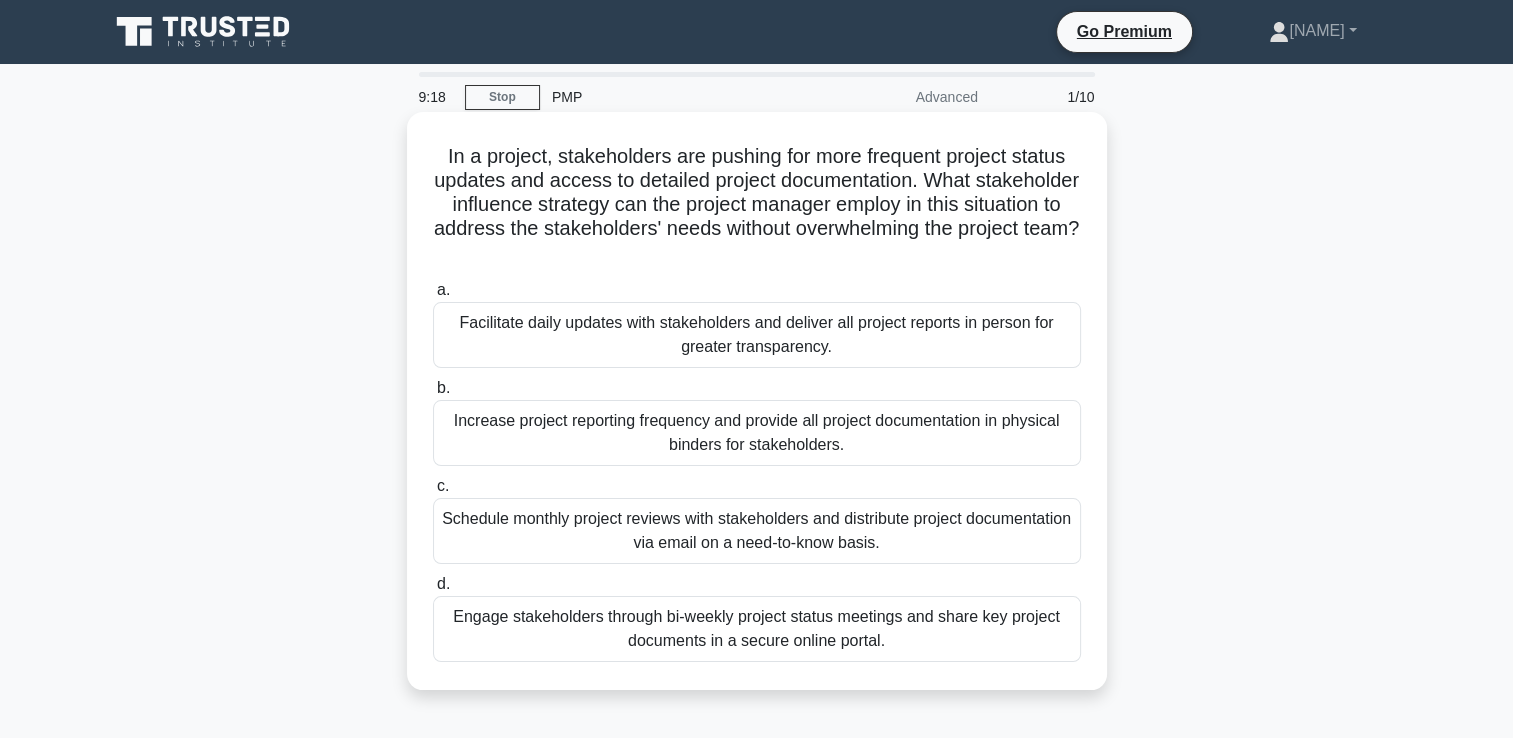 click on "Engage stakeholders through bi-weekly project status meetings and share key project documents in a secure online portal." at bounding box center [757, 629] 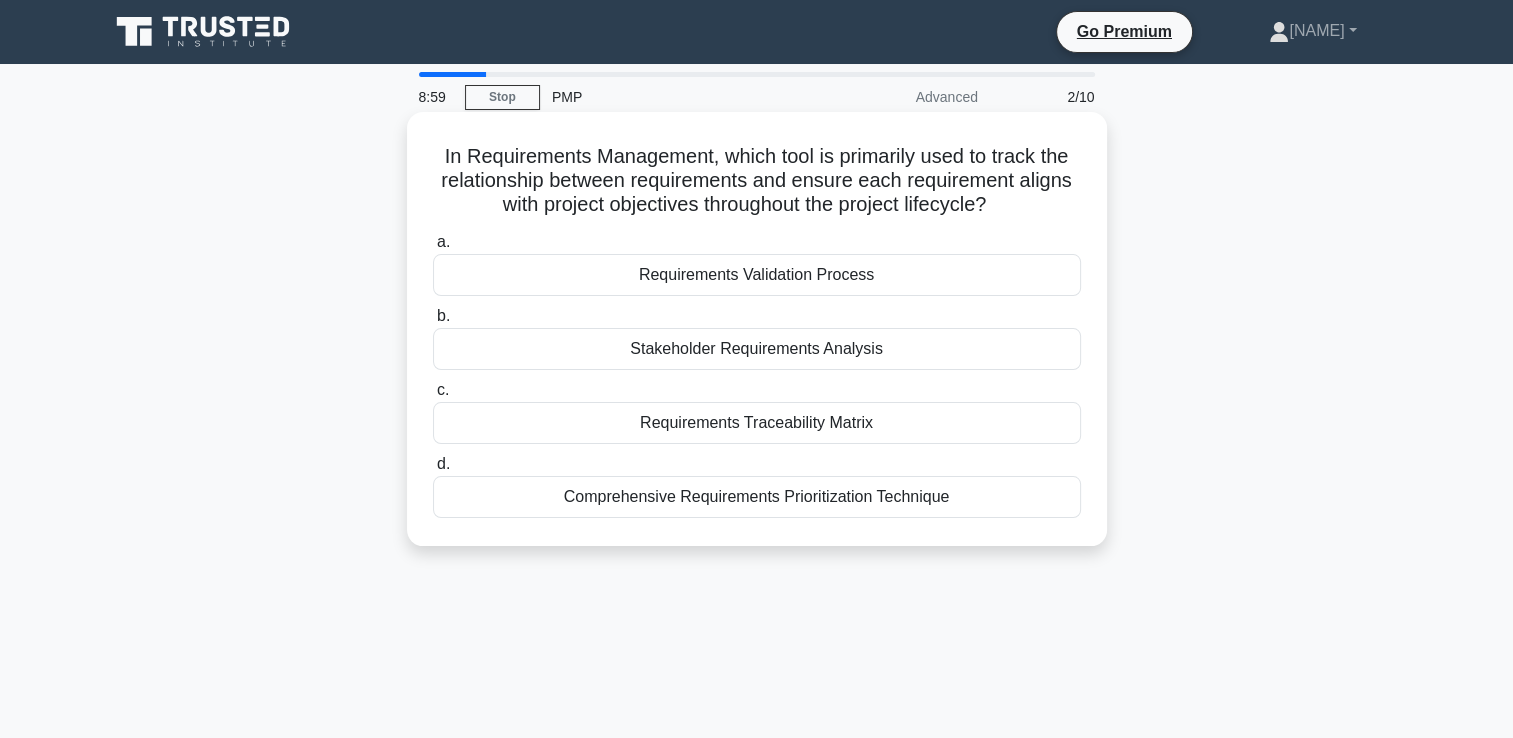 click on "Requirements Traceability Matrix" at bounding box center [757, 423] 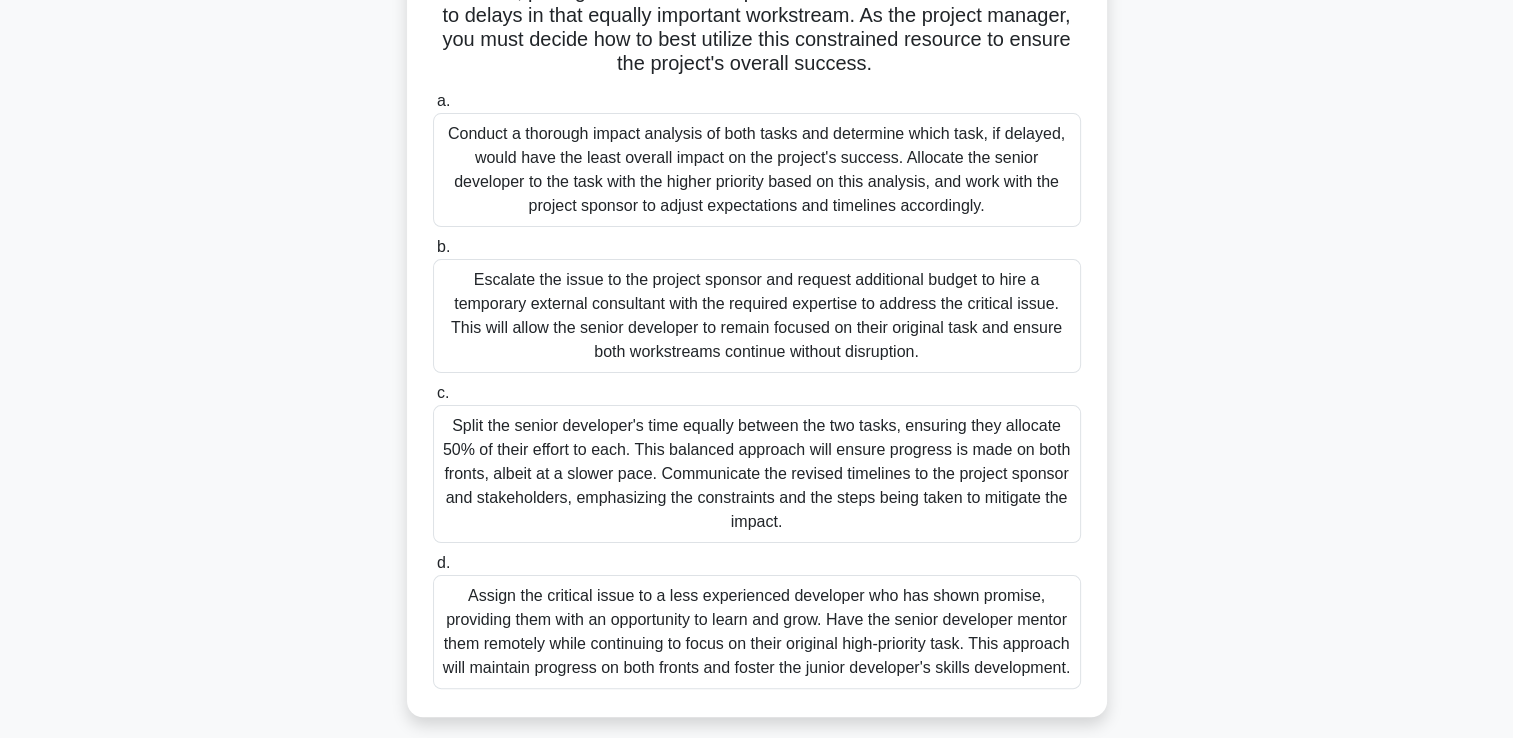 scroll, scrollTop: 372, scrollLeft: 0, axis: vertical 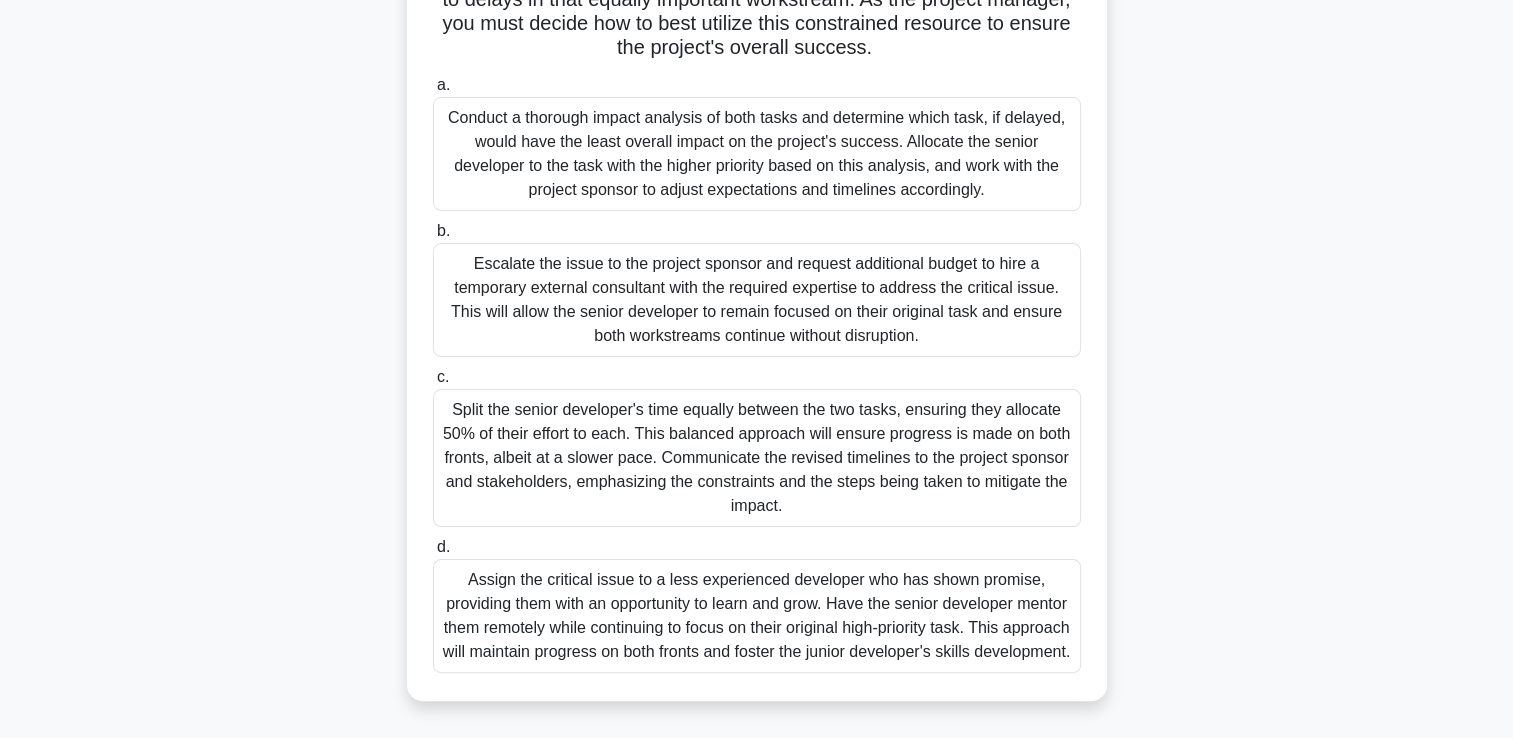 click on "Conduct a thorough impact analysis of both tasks and determine which task, if delayed, would have the least overall impact on the project's success. Allocate the senior developer to the task with the higher priority based on this analysis, and work with the project sponsor to adjust expectations and timelines accordingly." at bounding box center [757, 154] 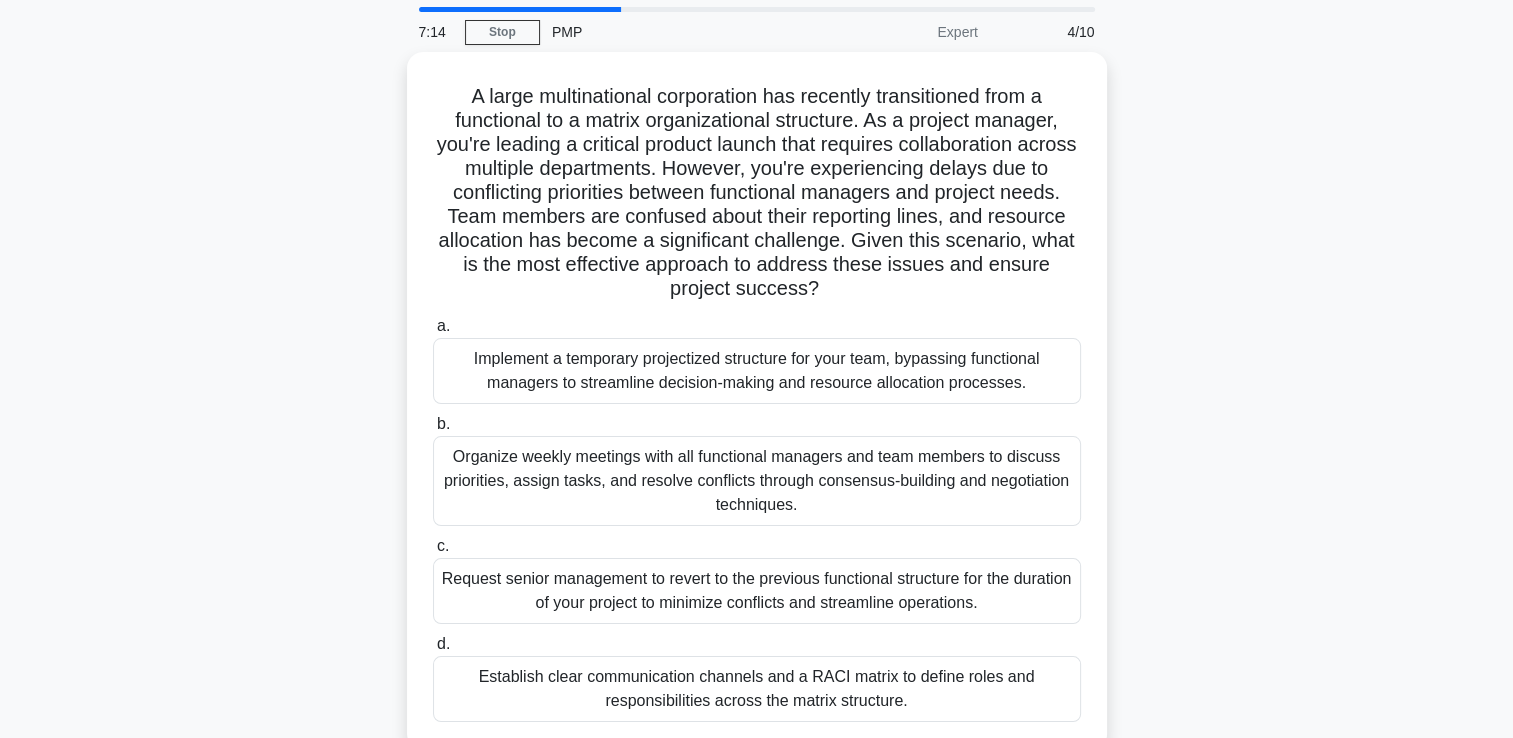 scroll, scrollTop: 100, scrollLeft: 0, axis: vertical 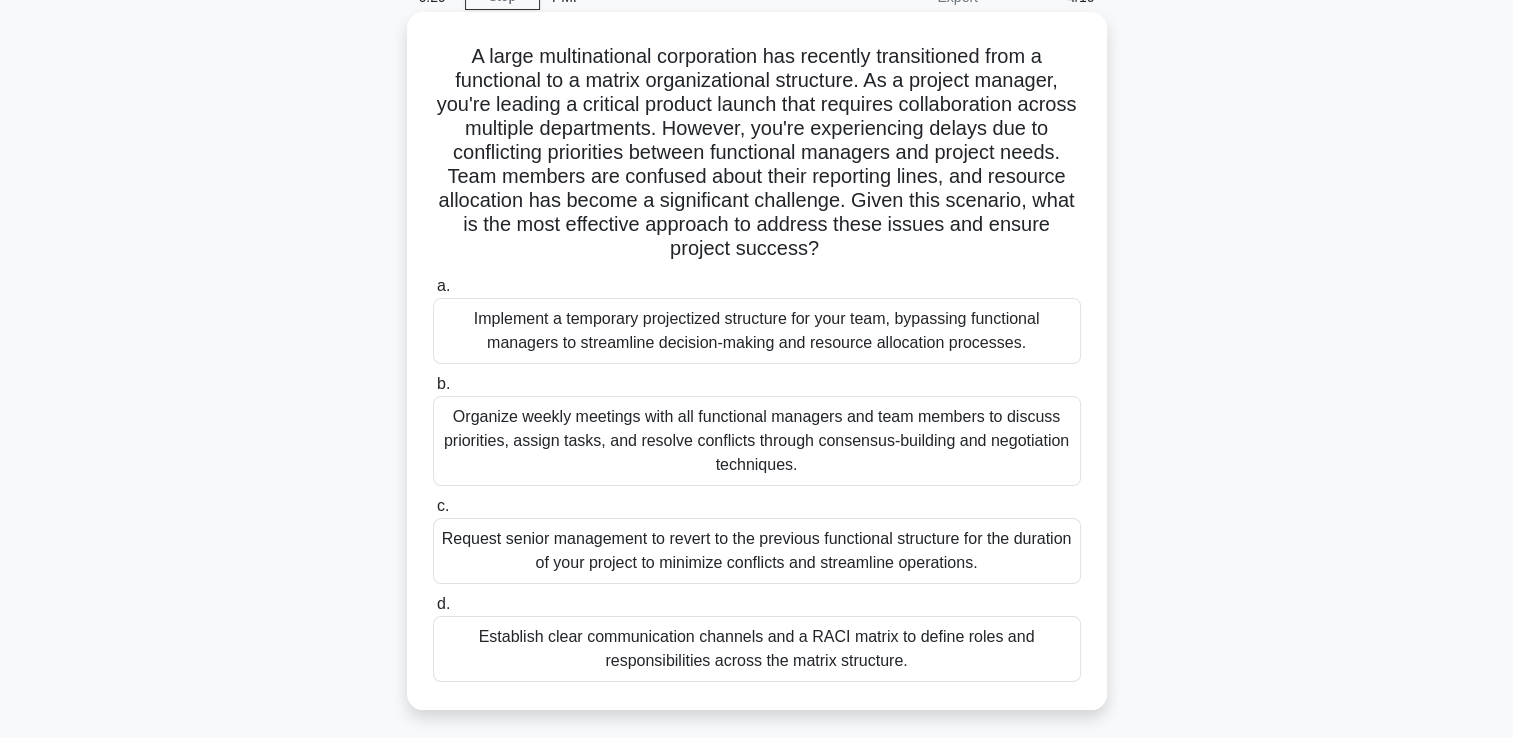 click on "Establish clear communication channels and a RACI matrix to define roles and responsibilities across the matrix structure." at bounding box center (757, 649) 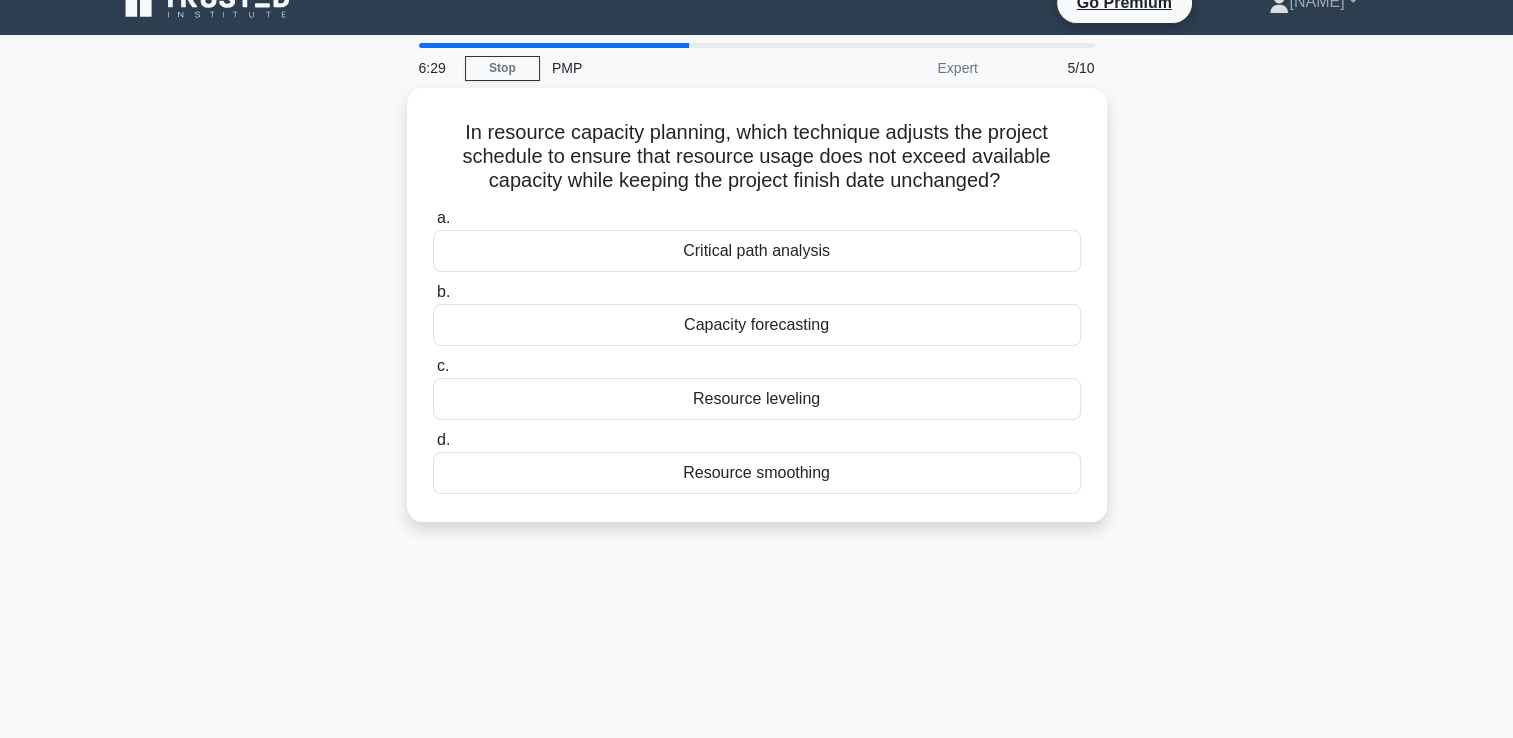 scroll, scrollTop: 0, scrollLeft: 0, axis: both 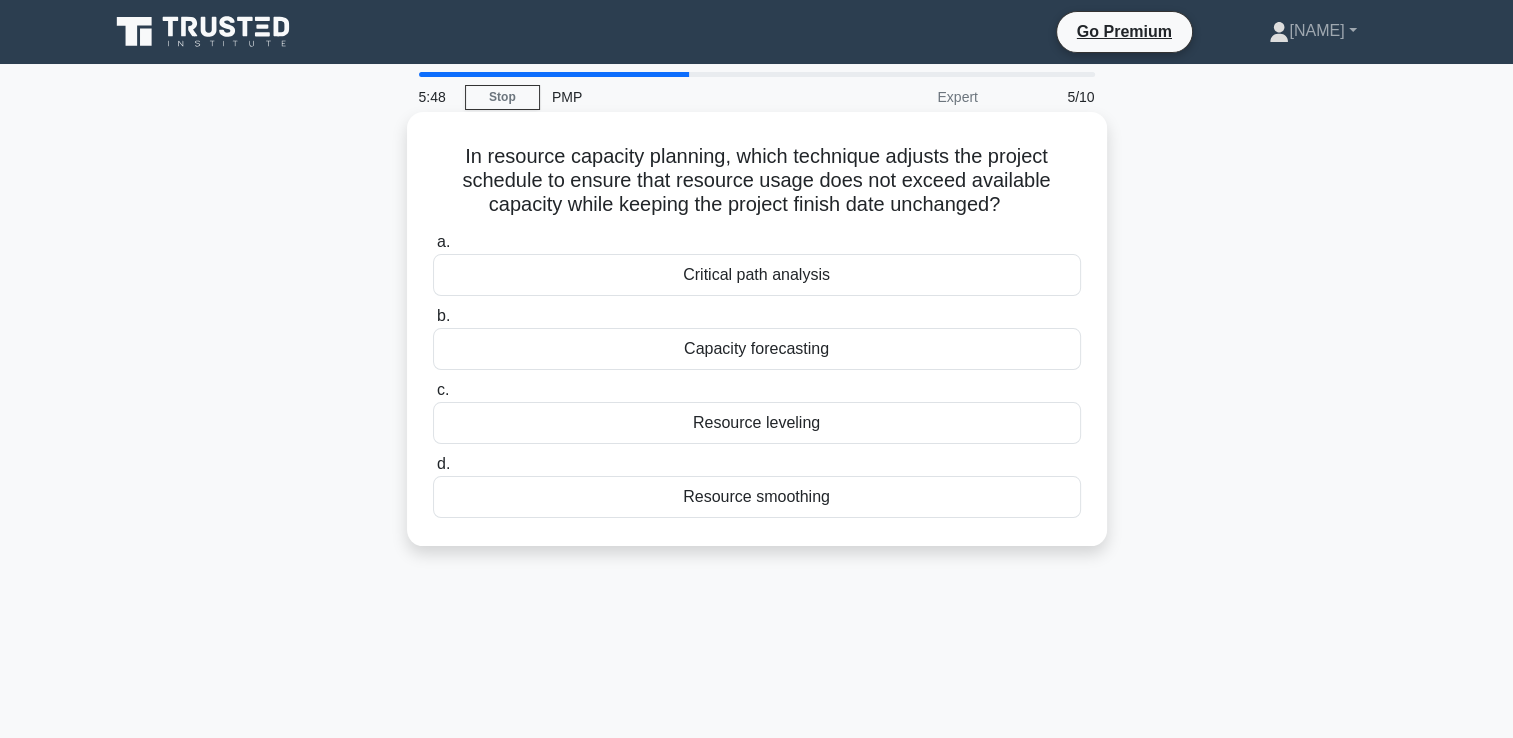 click on "Resource leveling" at bounding box center (757, 423) 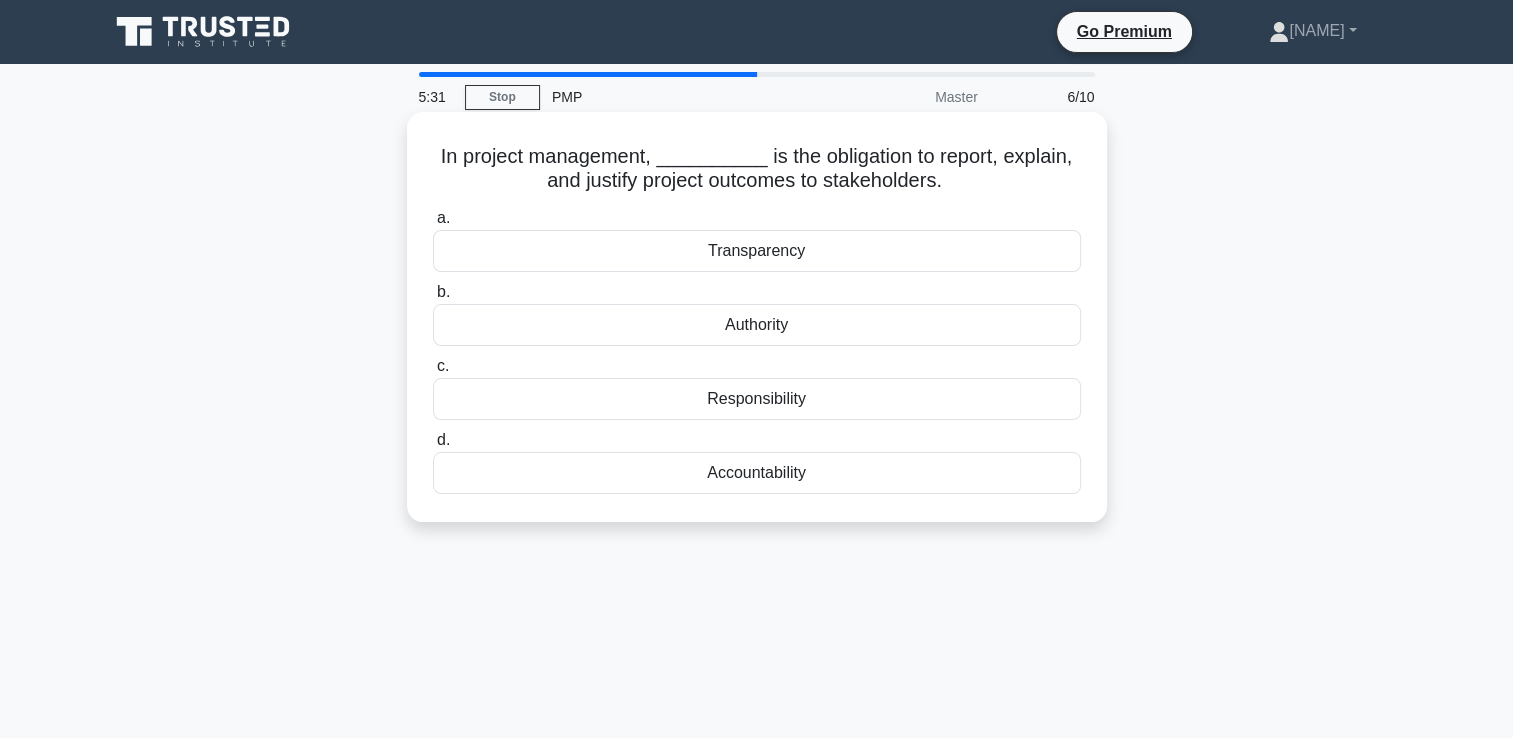 click on "Accountability" at bounding box center (757, 473) 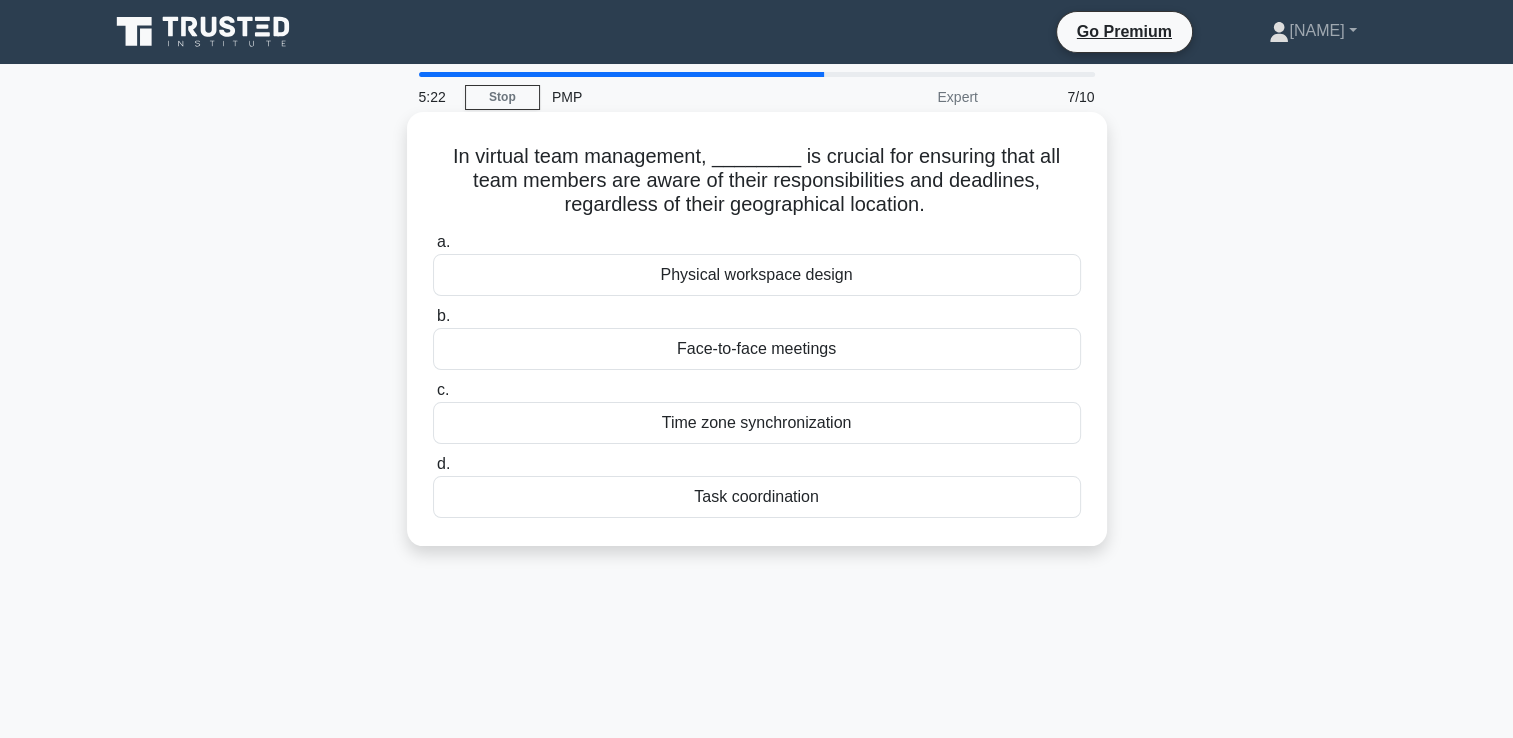 click on "Face-to-face meetings" at bounding box center [757, 349] 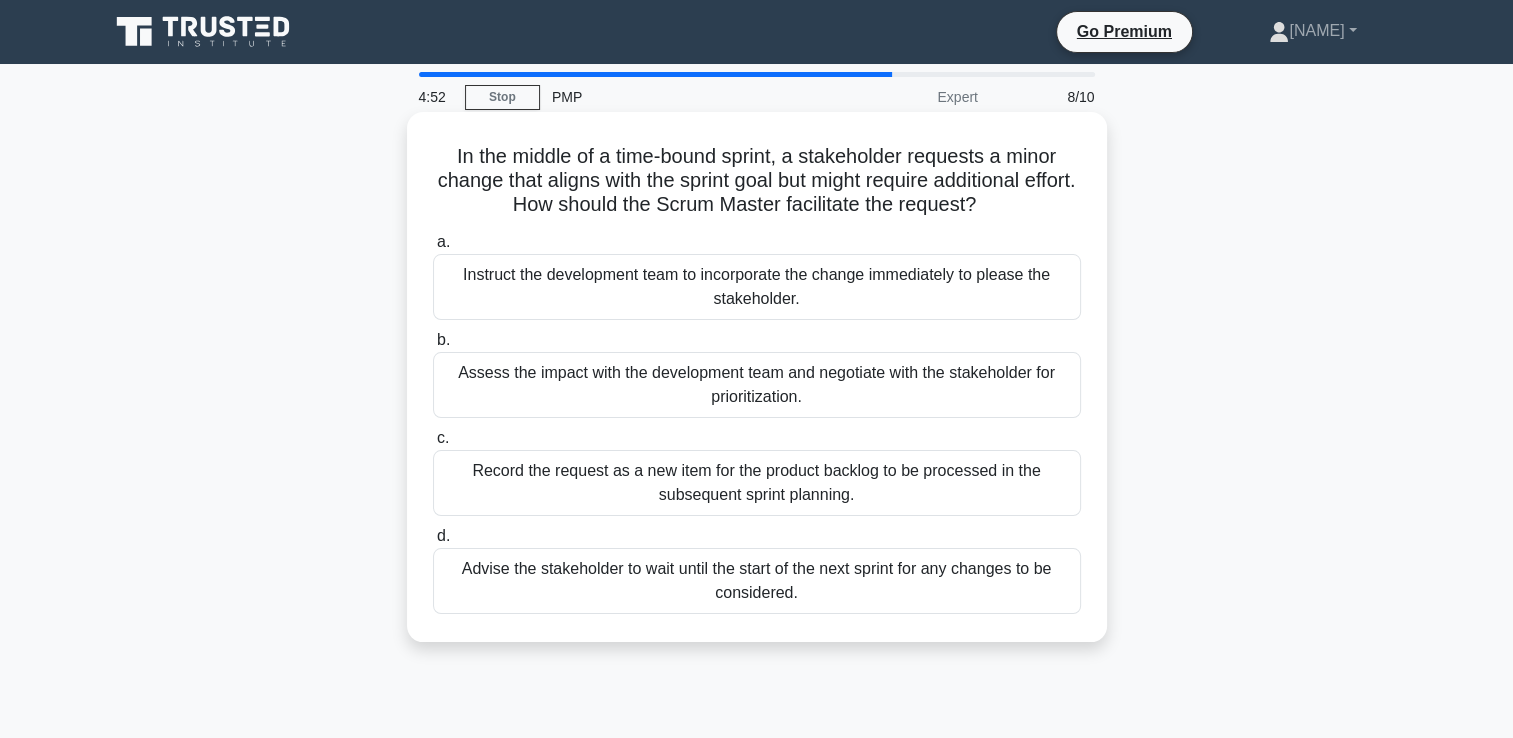 click on "Assess the impact with the development team and negotiate with the stakeholder for prioritization." at bounding box center [757, 385] 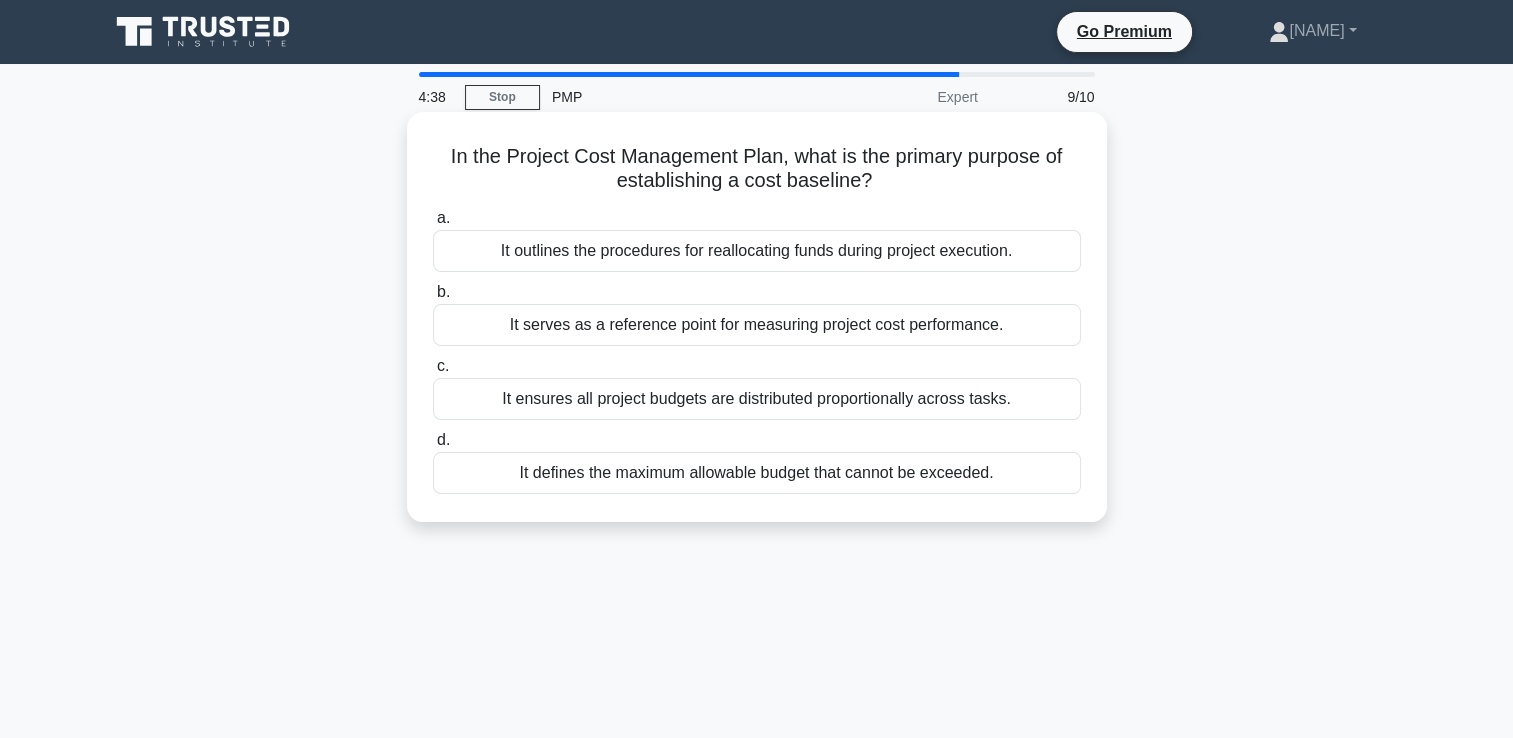 click on "It serves as a reference point for measuring project cost performance." at bounding box center [757, 325] 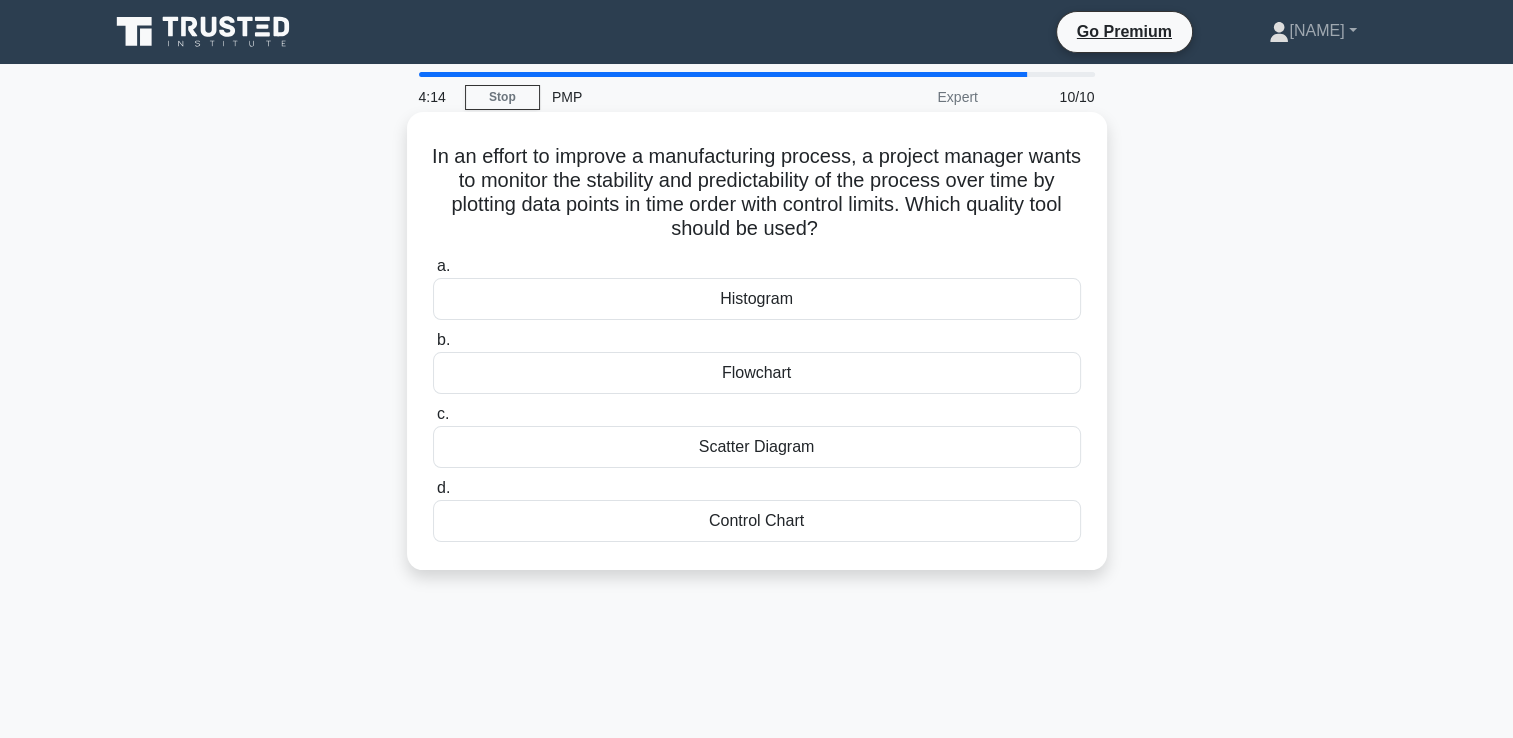 click on "Control Chart" at bounding box center [757, 521] 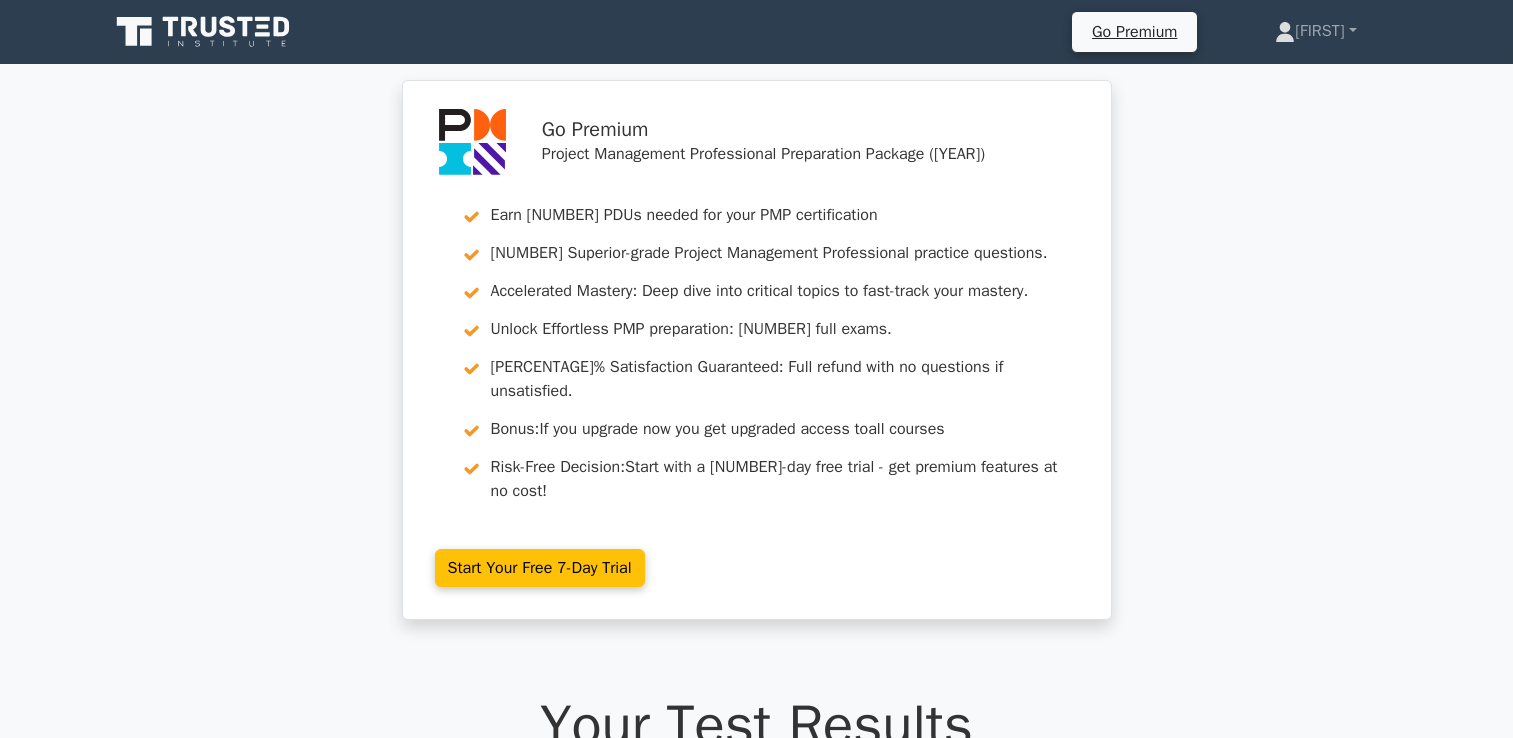 scroll, scrollTop: 0, scrollLeft: 0, axis: both 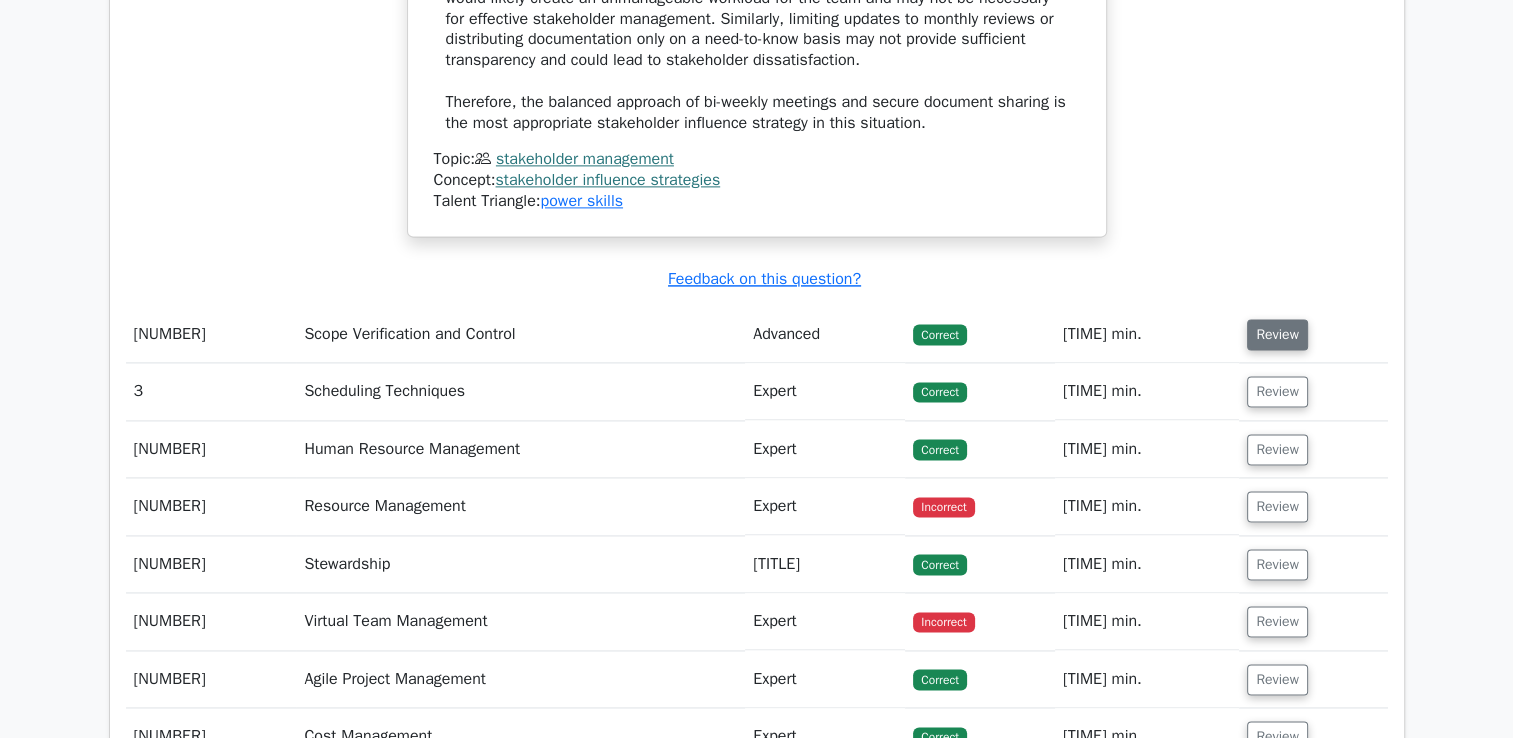 click on "Review" at bounding box center [1277, 334] 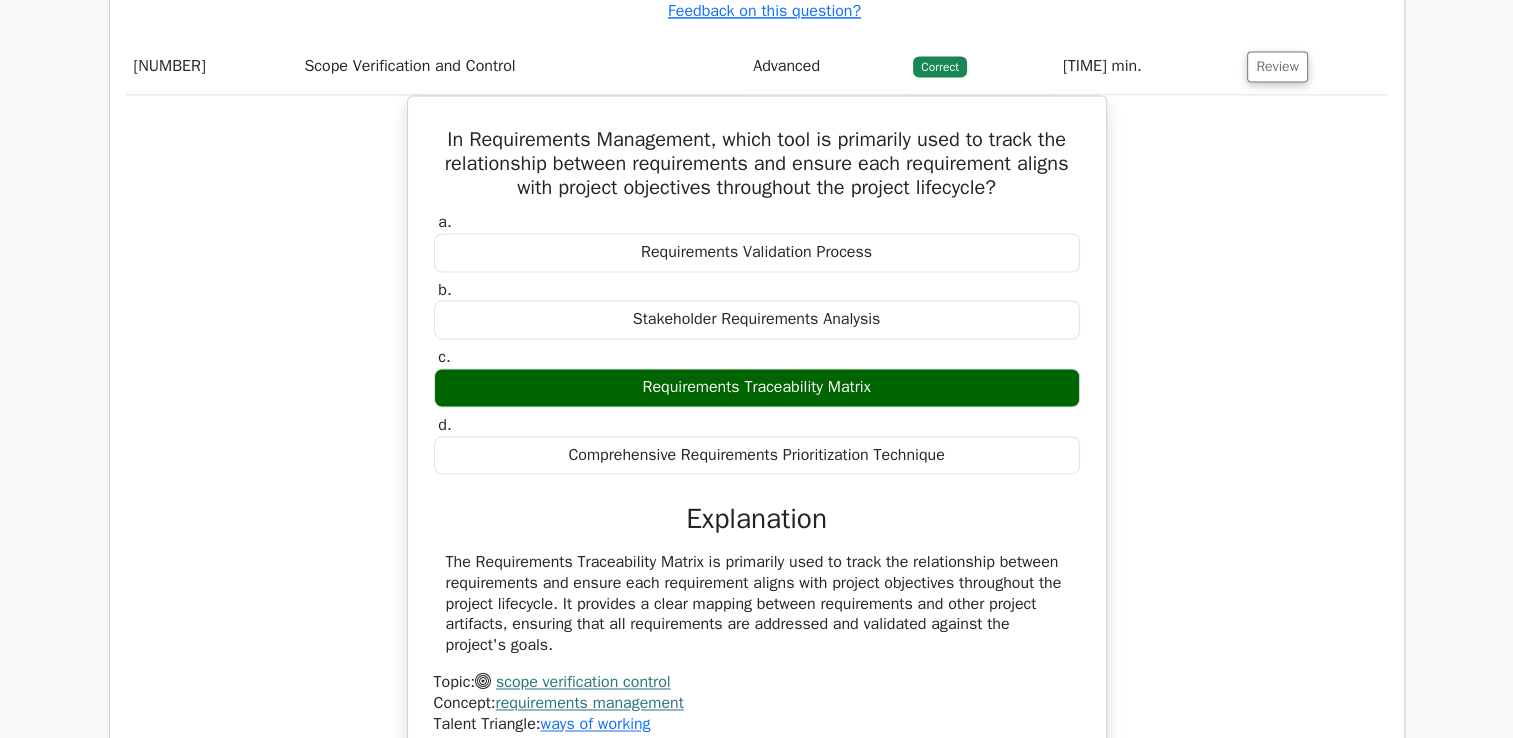 scroll, scrollTop: 3044, scrollLeft: 0, axis: vertical 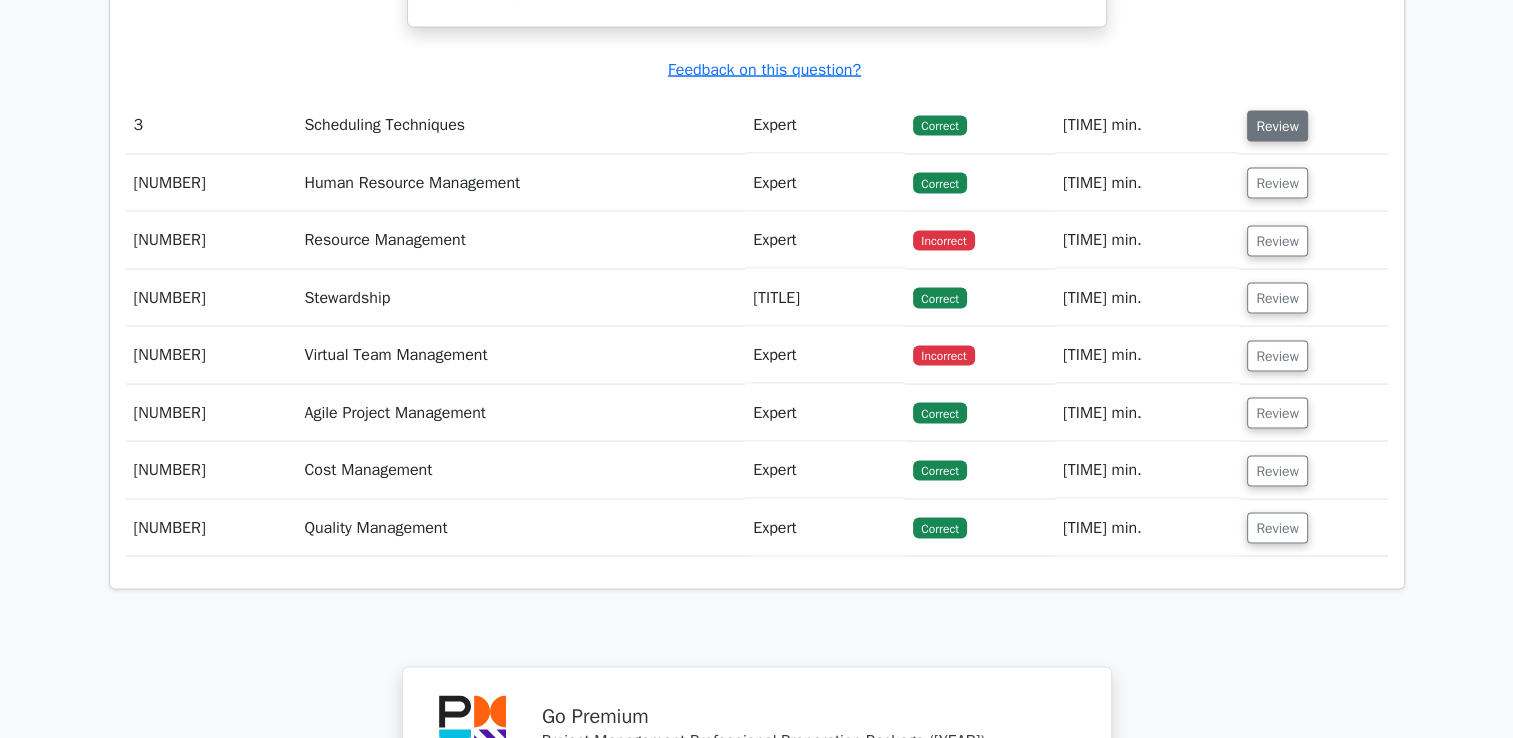 click on "Review" at bounding box center (1277, 125) 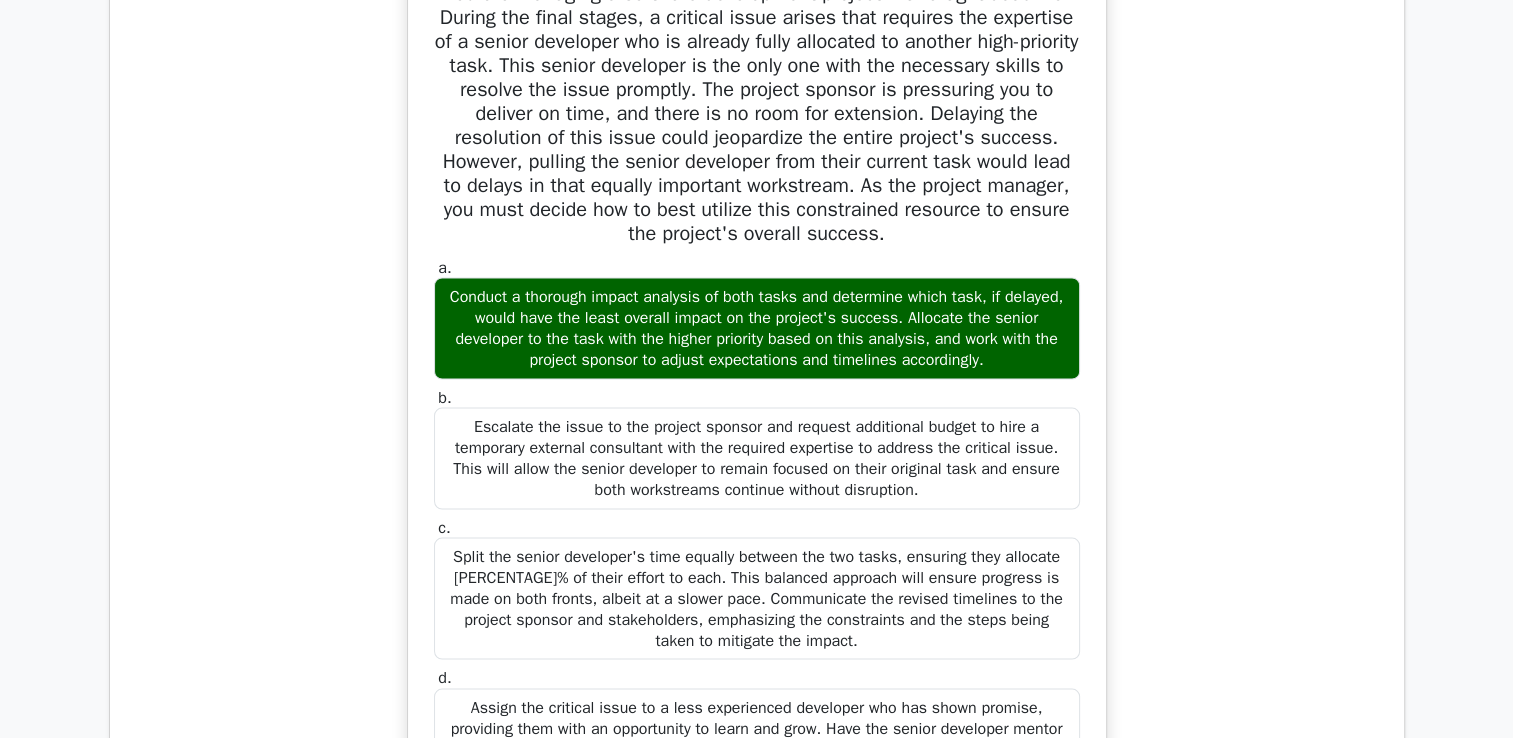 scroll, scrollTop: 3844, scrollLeft: 0, axis: vertical 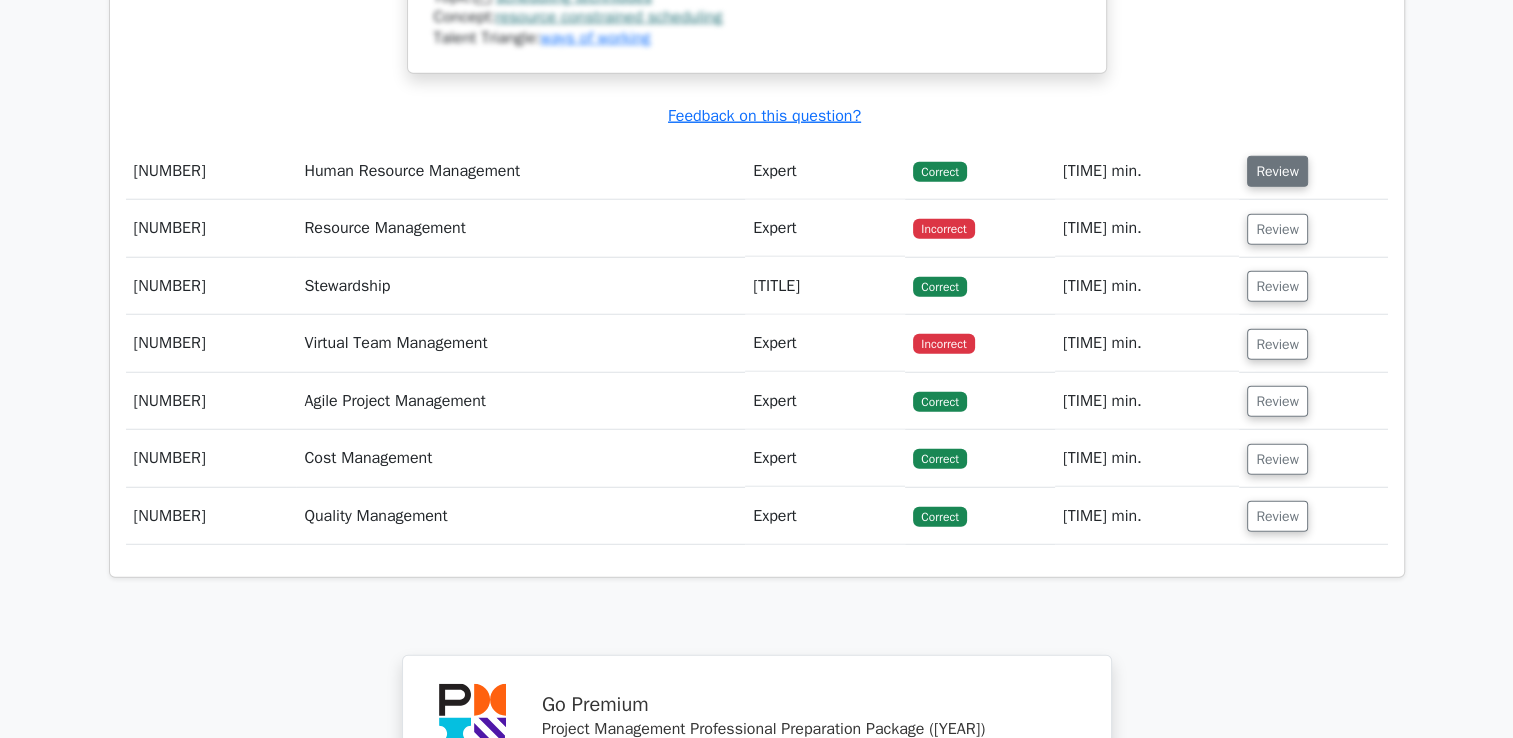 click on "Review" at bounding box center [1277, 171] 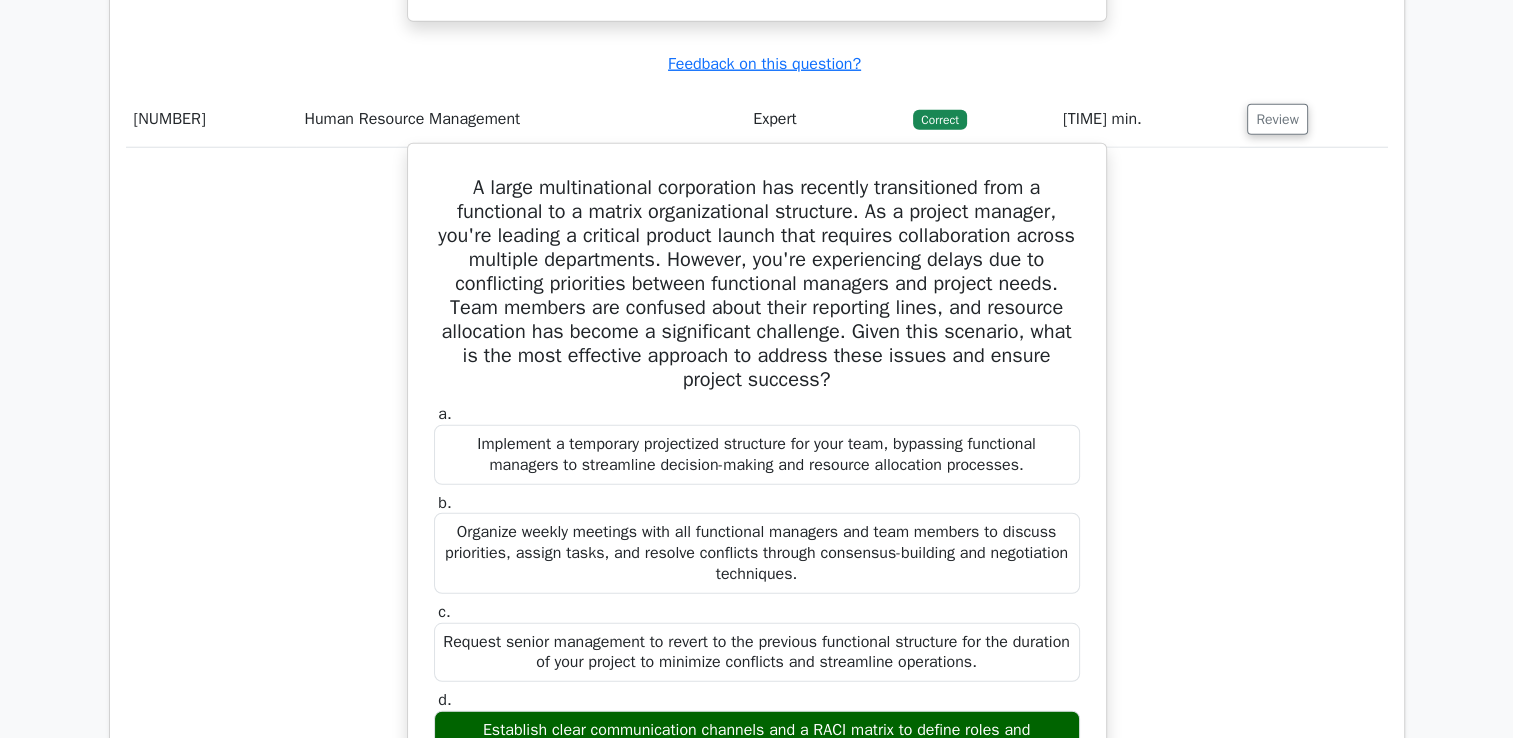 scroll, scrollTop: 5404, scrollLeft: 0, axis: vertical 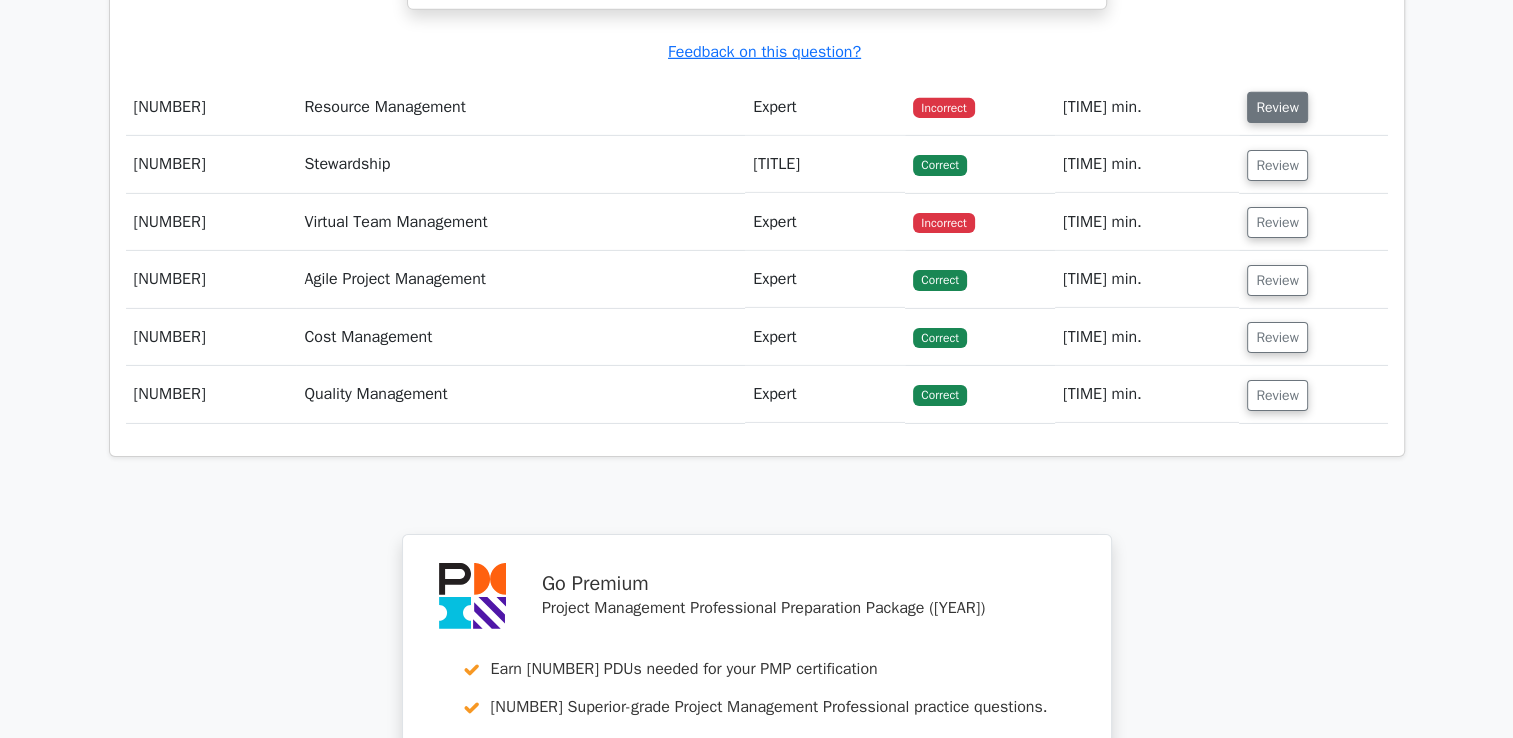 click on "Review" at bounding box center [1277, 107] 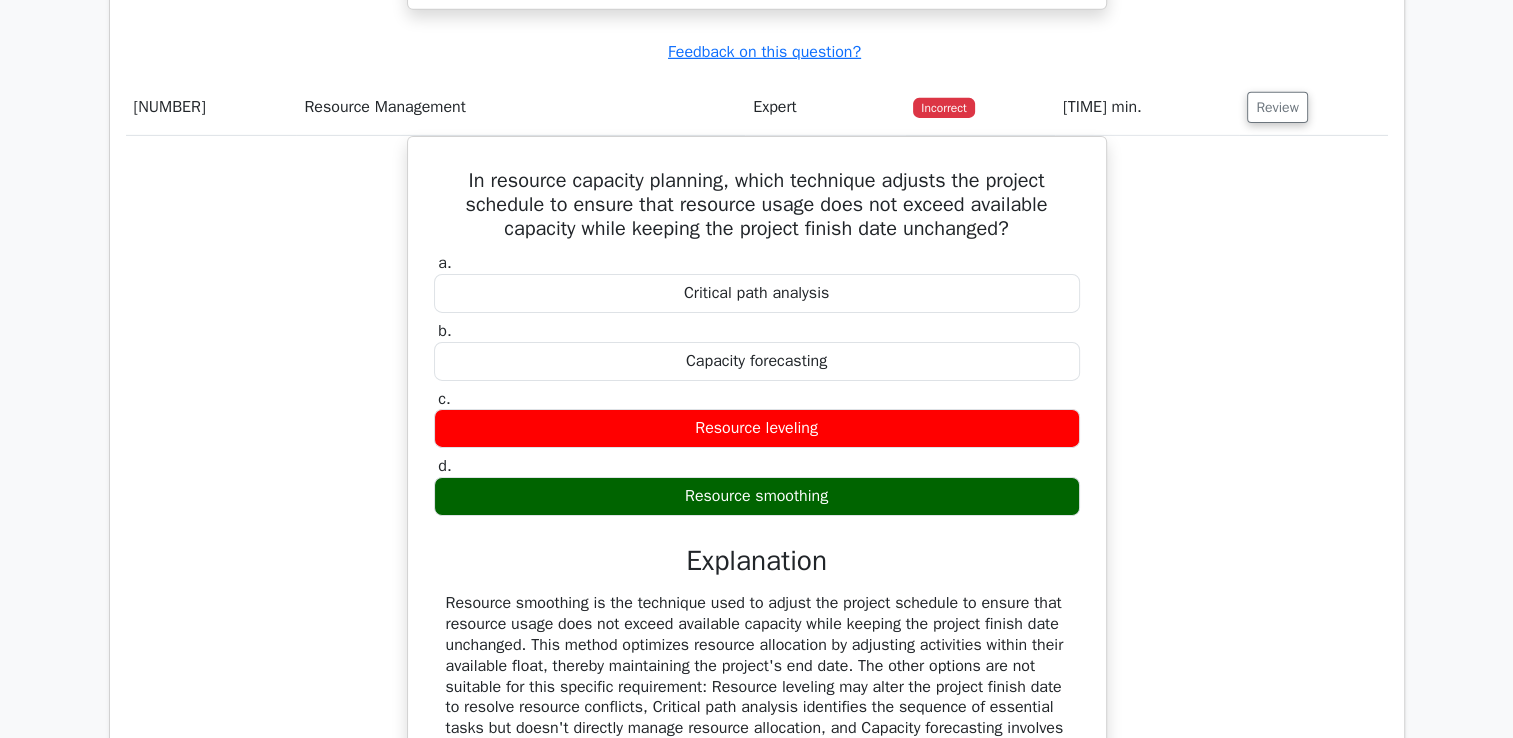 scroll, scrollTop: 6604, scrollLeft: 0, axis: vertical 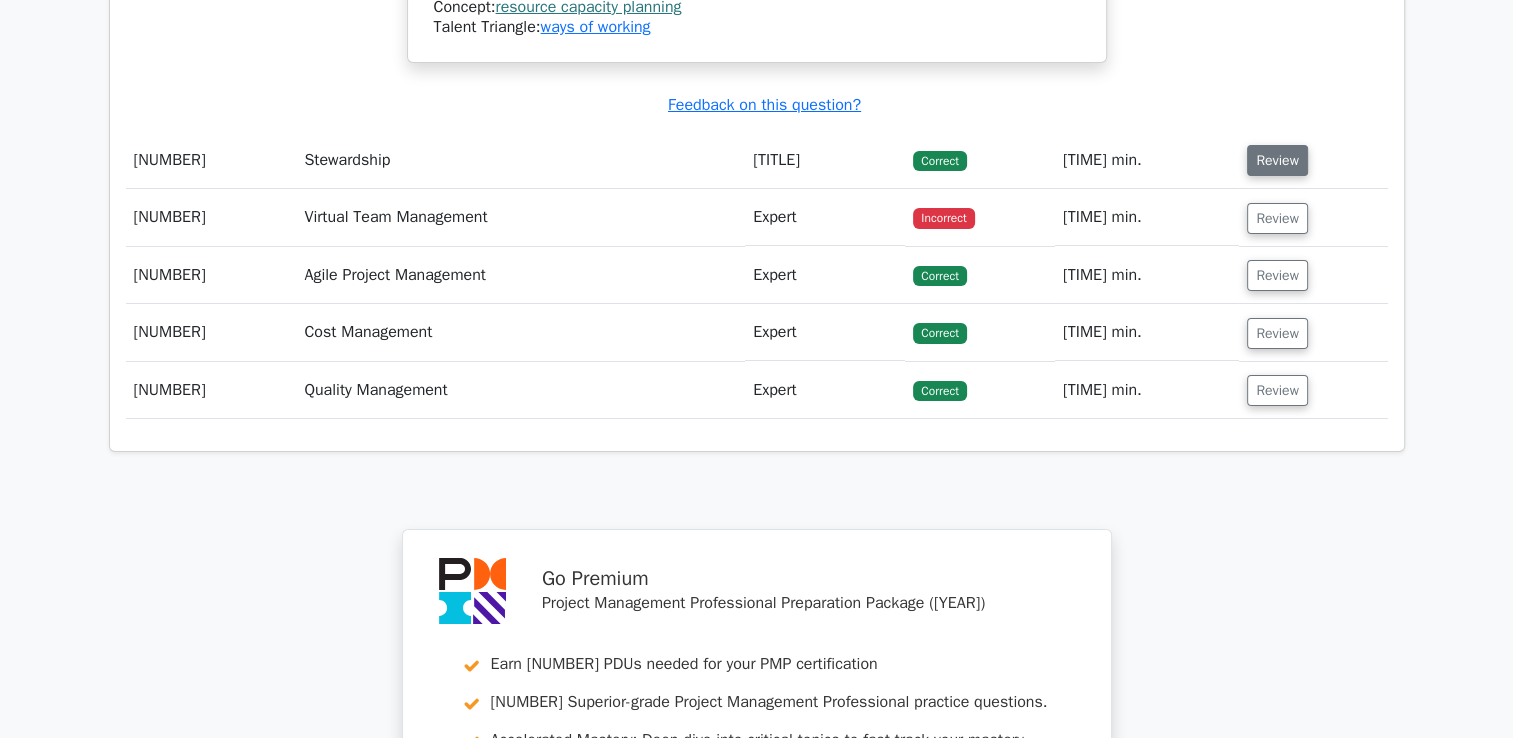 click on "Review" at bounding box center [1277, 160] 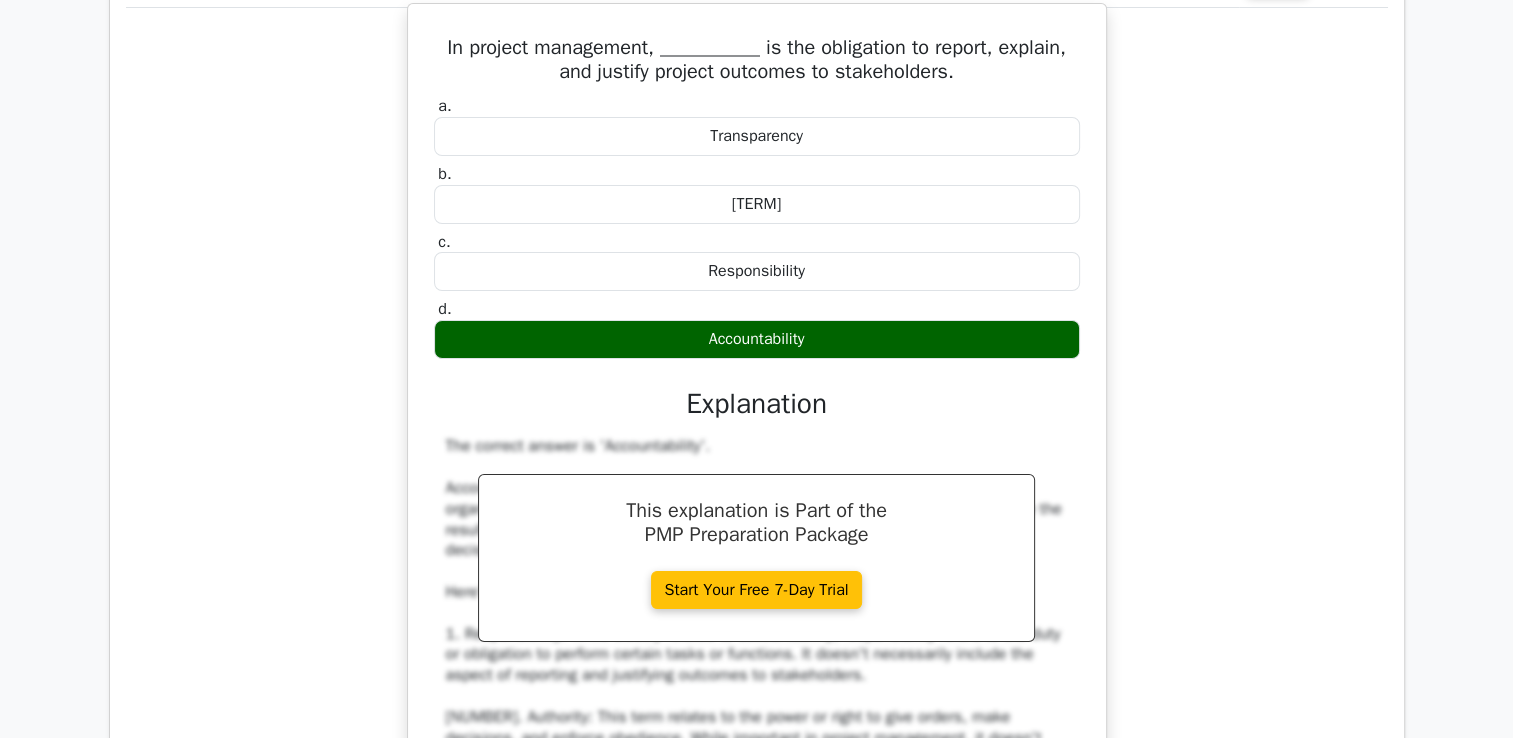 scroll, scrollTop: 7504, scrollLeft: 0, axis: vertical 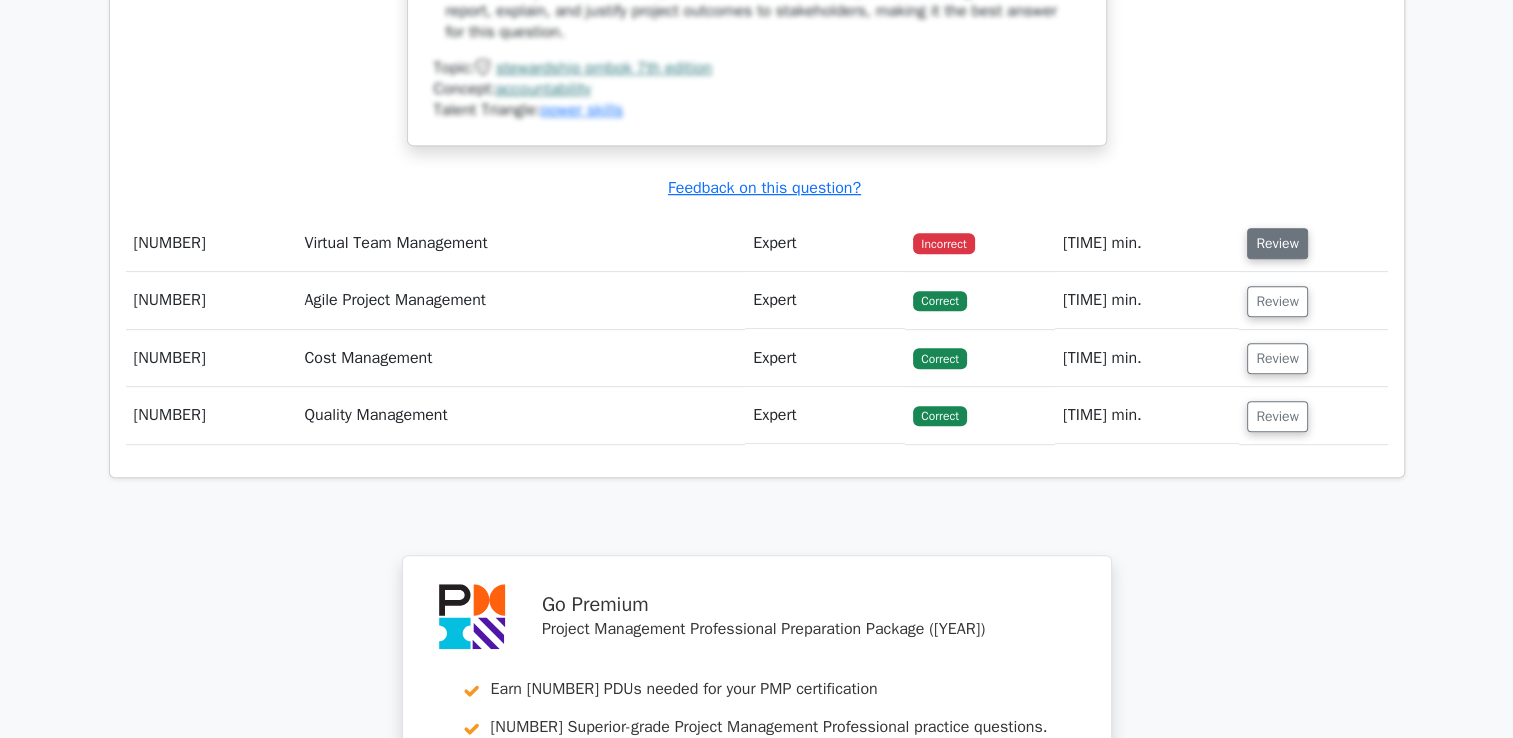 click on "Review" at bounding box center [1277, 243] 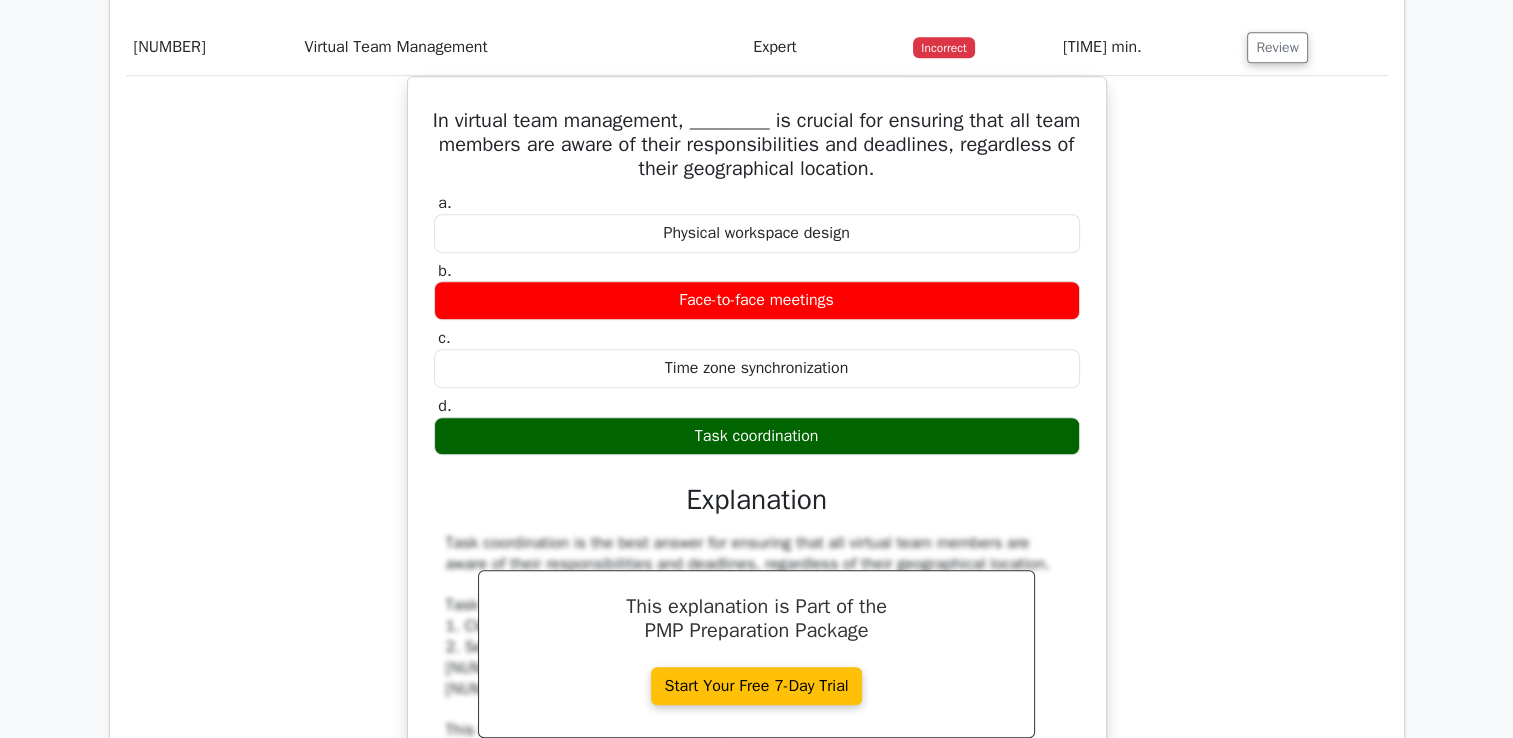 scroll, scrollTop: 8604, scrollLeft: 0, axis: vertical 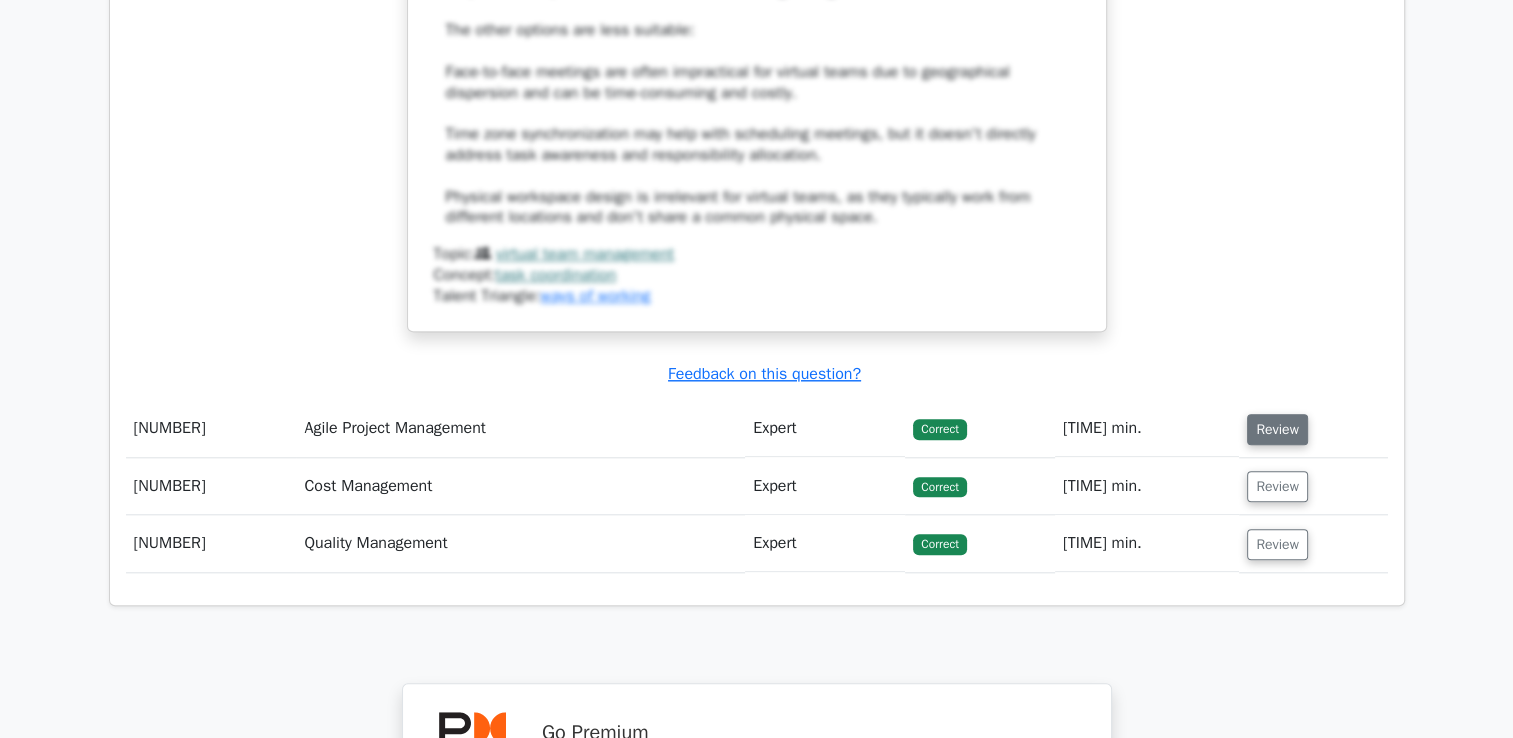 click on "Review" at bounding box center (1277, 429) 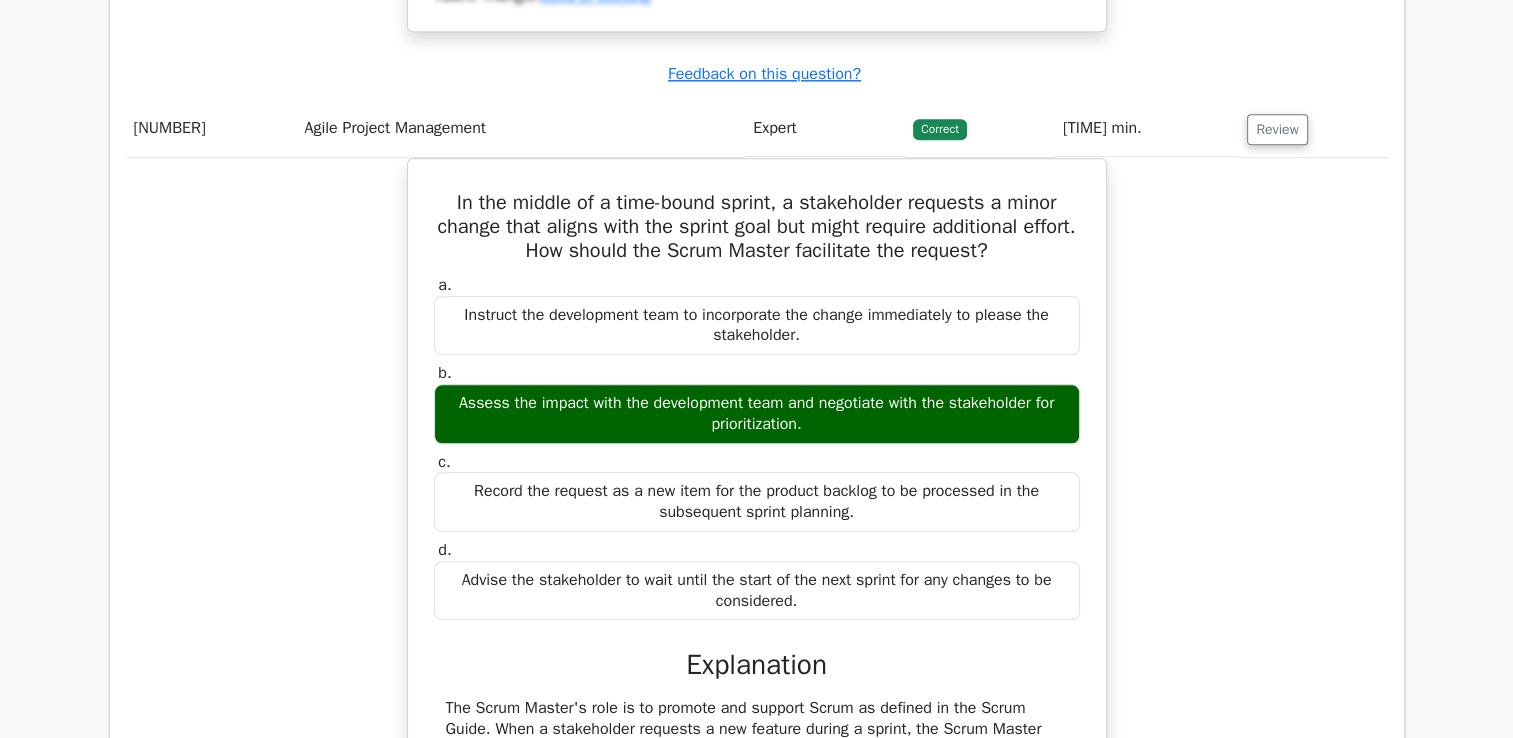 scroll, scrollTop: 9804, scrollLeft: 0, axis: vertical 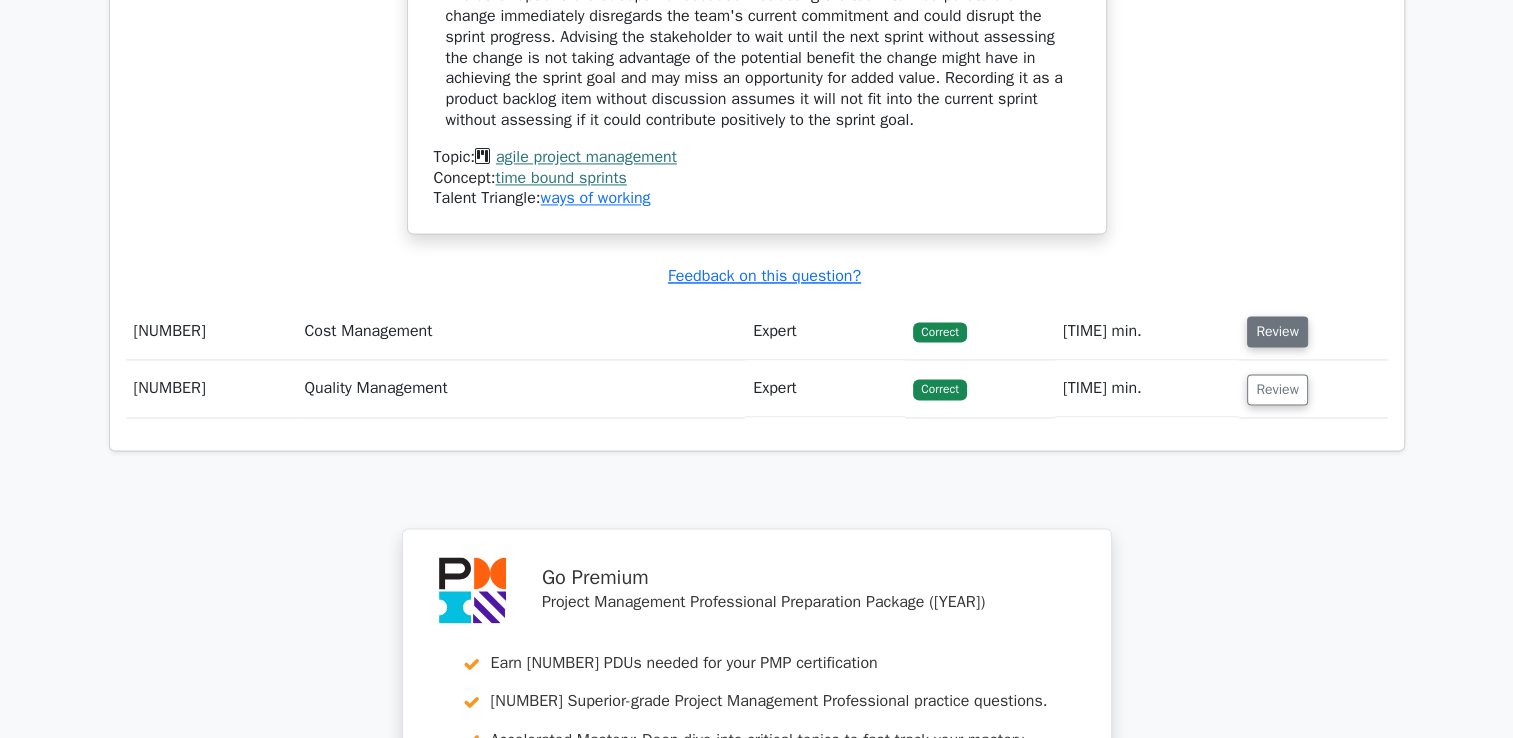click on "Review" at bounding box center [1277, 331] 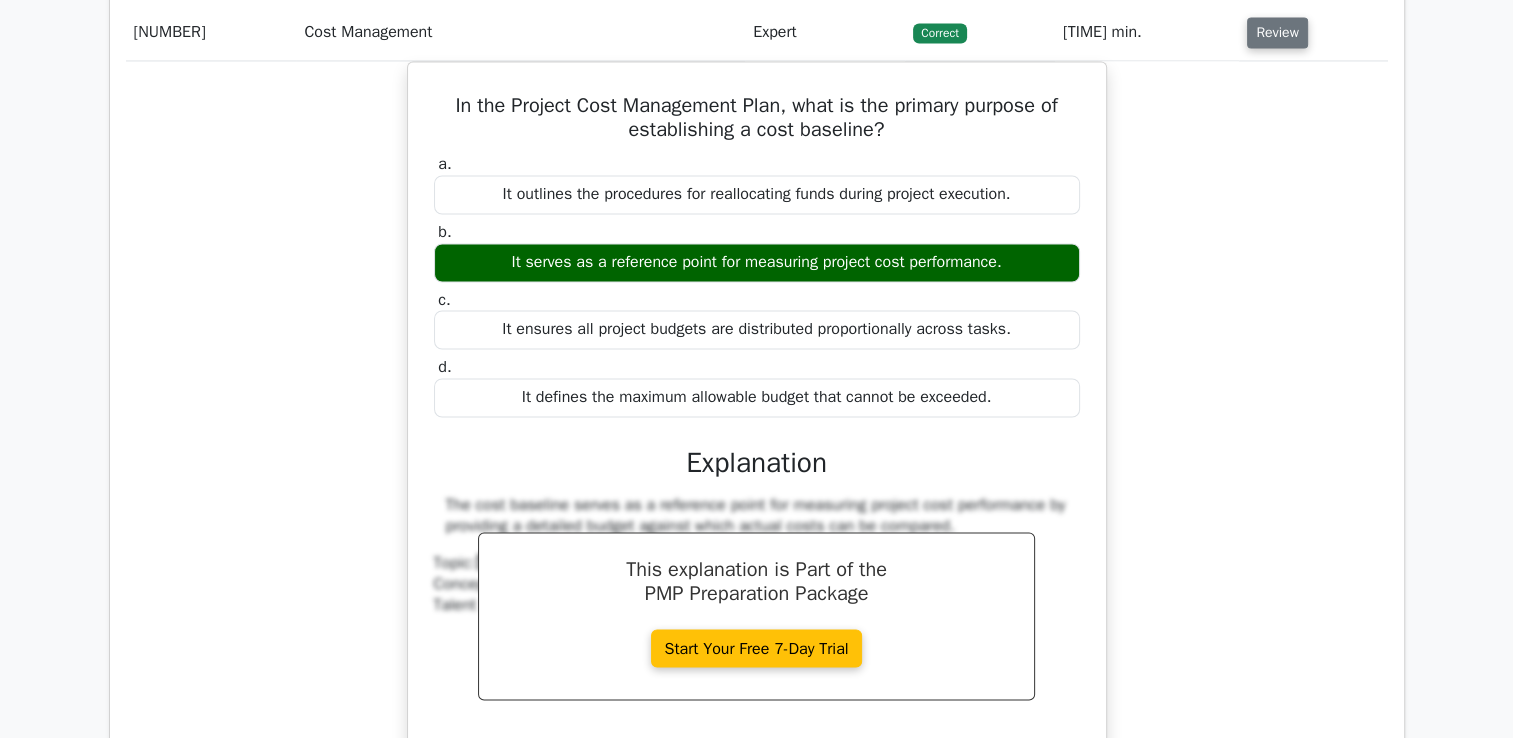 scroll, scrollTop: 10904, scrollLeft: 0, axis: vertical 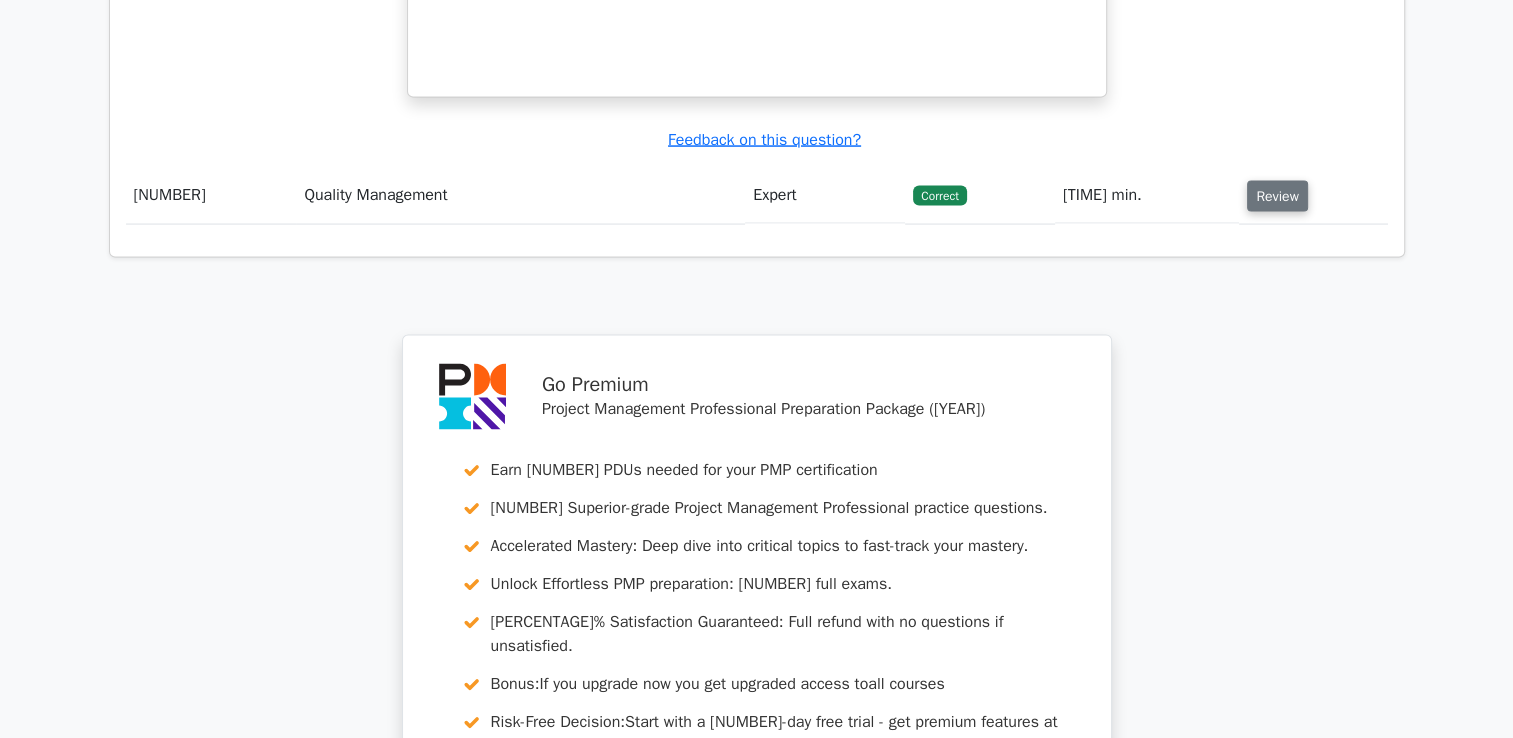 click on "Review" at bounding box center [1277, 196] 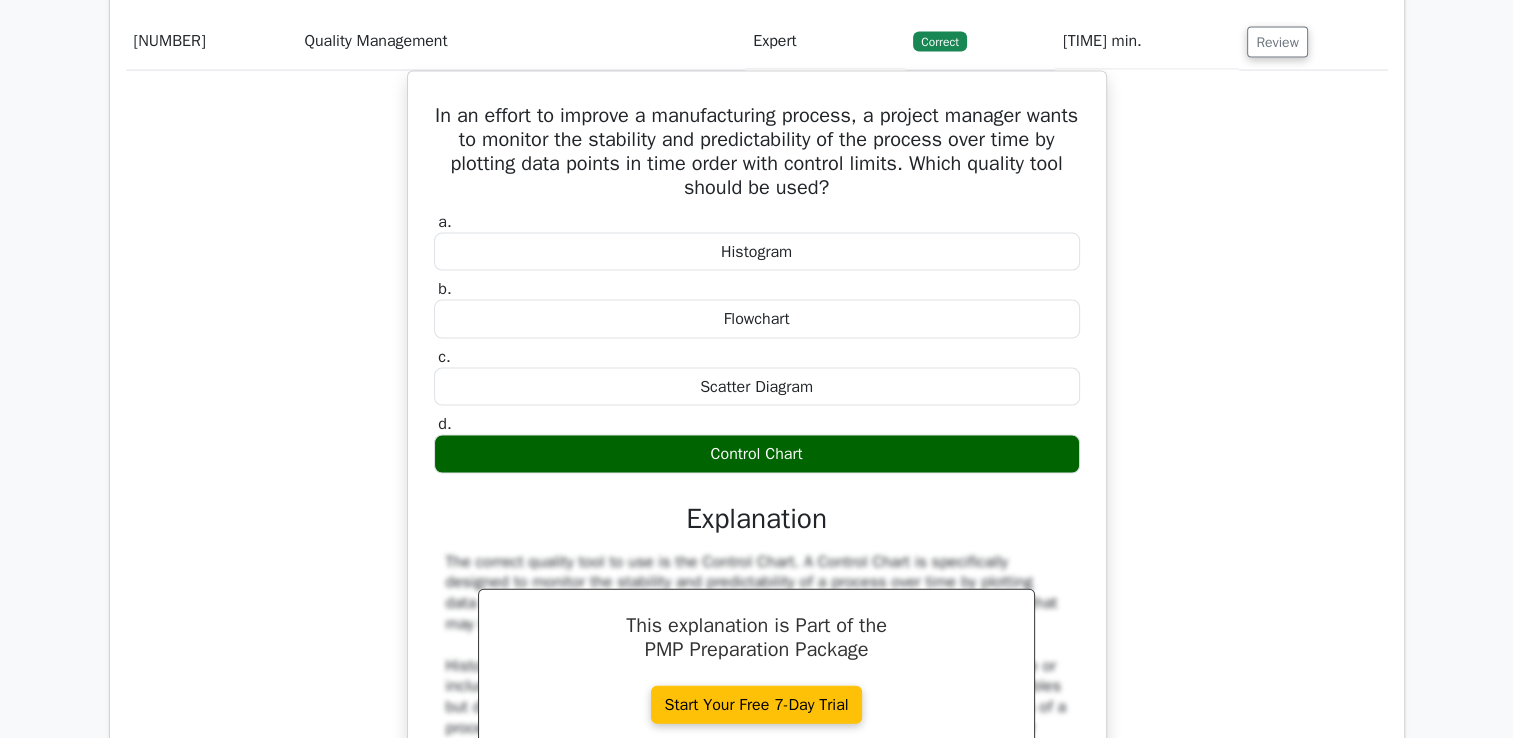 scroll, scrollTop: 11804, scrollLeft: 0, axis: vertical 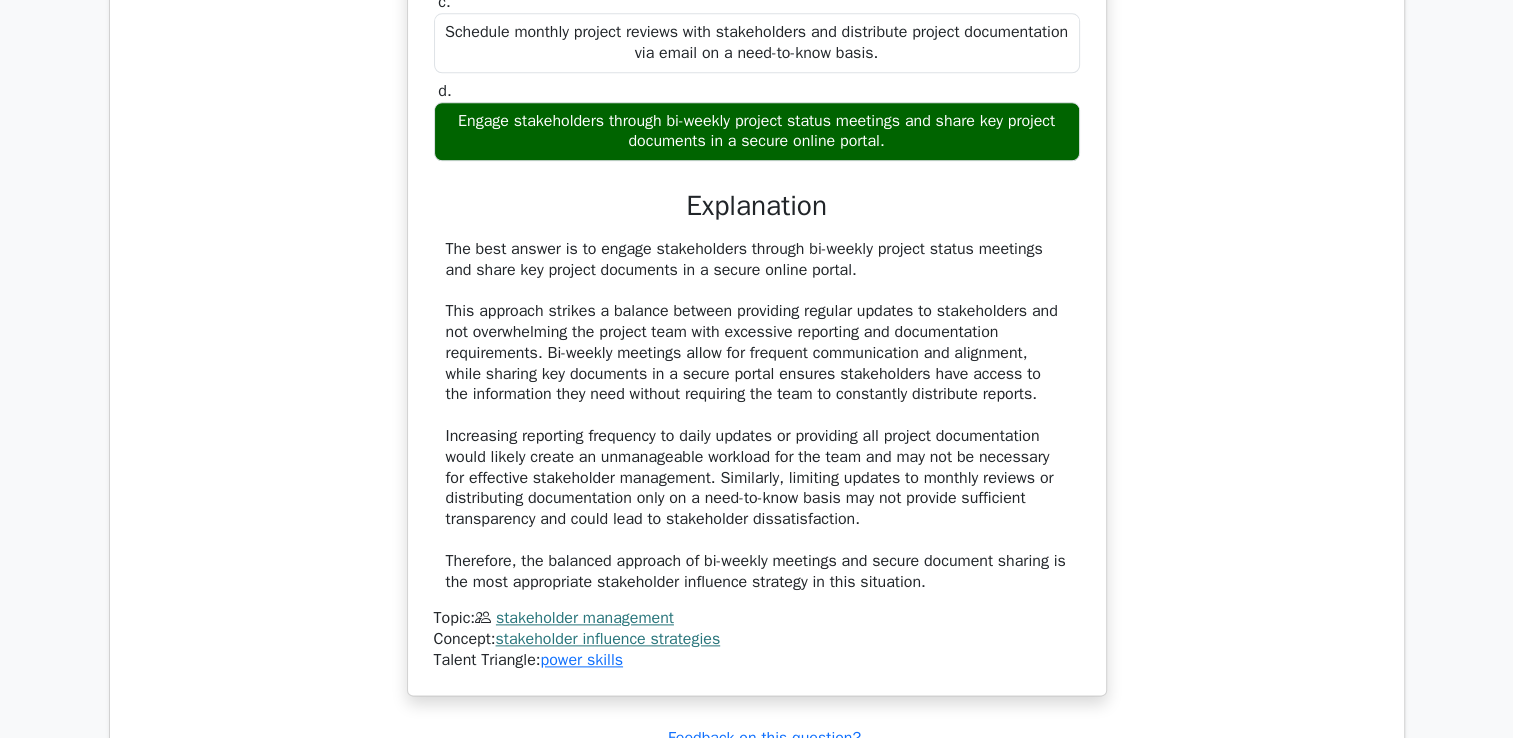 click on "In a project, stakeholders are pushing for more frequent project status updates and access to detailed project documentation. What stakeholder influence strategy can the project manager employ in this situation to address the stakeholders' needs without overwhelming the project team?
a.
Facilitate daily updates with stakeholders and deliver all project reports in person for greater transparency.
b. c. d." at bounding box center (757, 197) 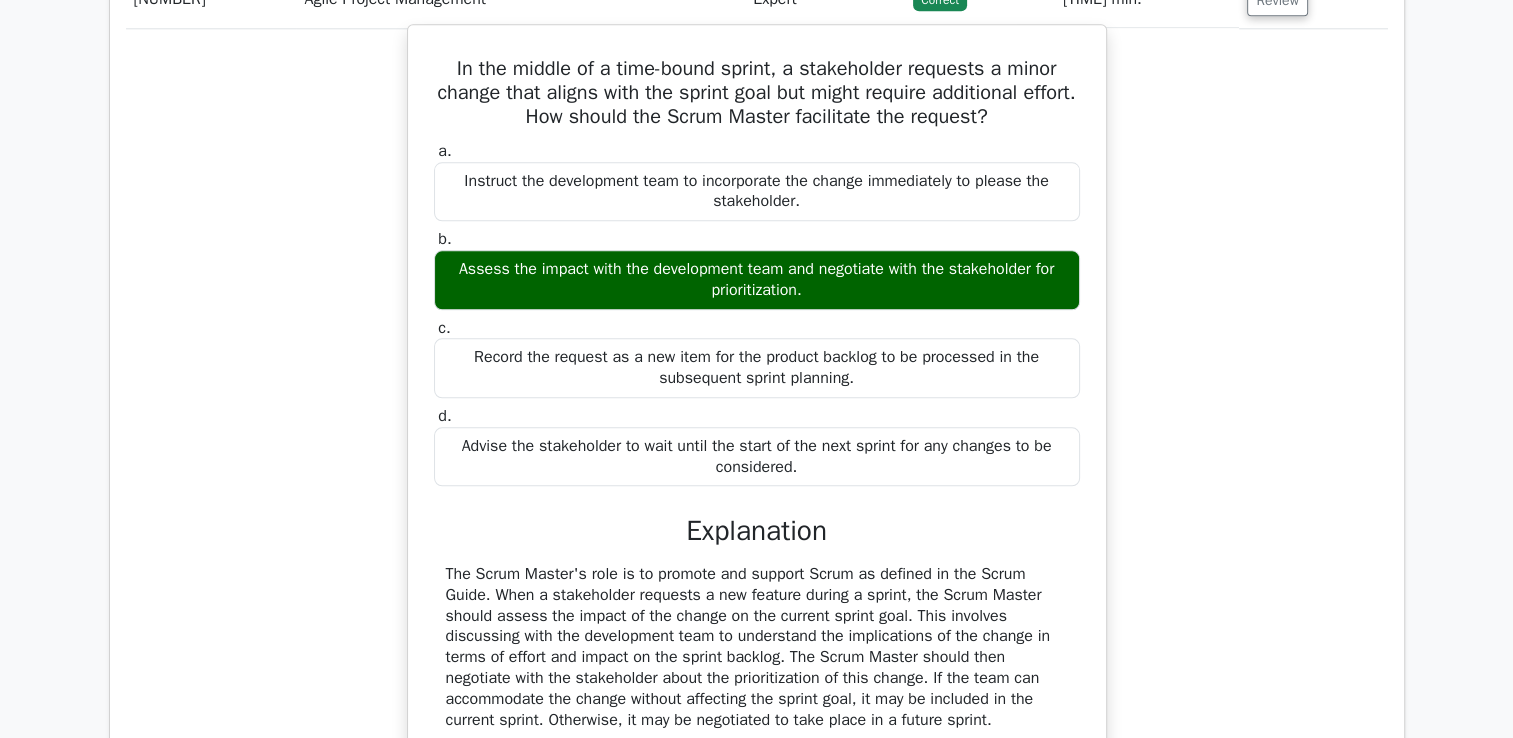 scroll, scrollTop: 9785, scrollLeft: 0, axis: vertical 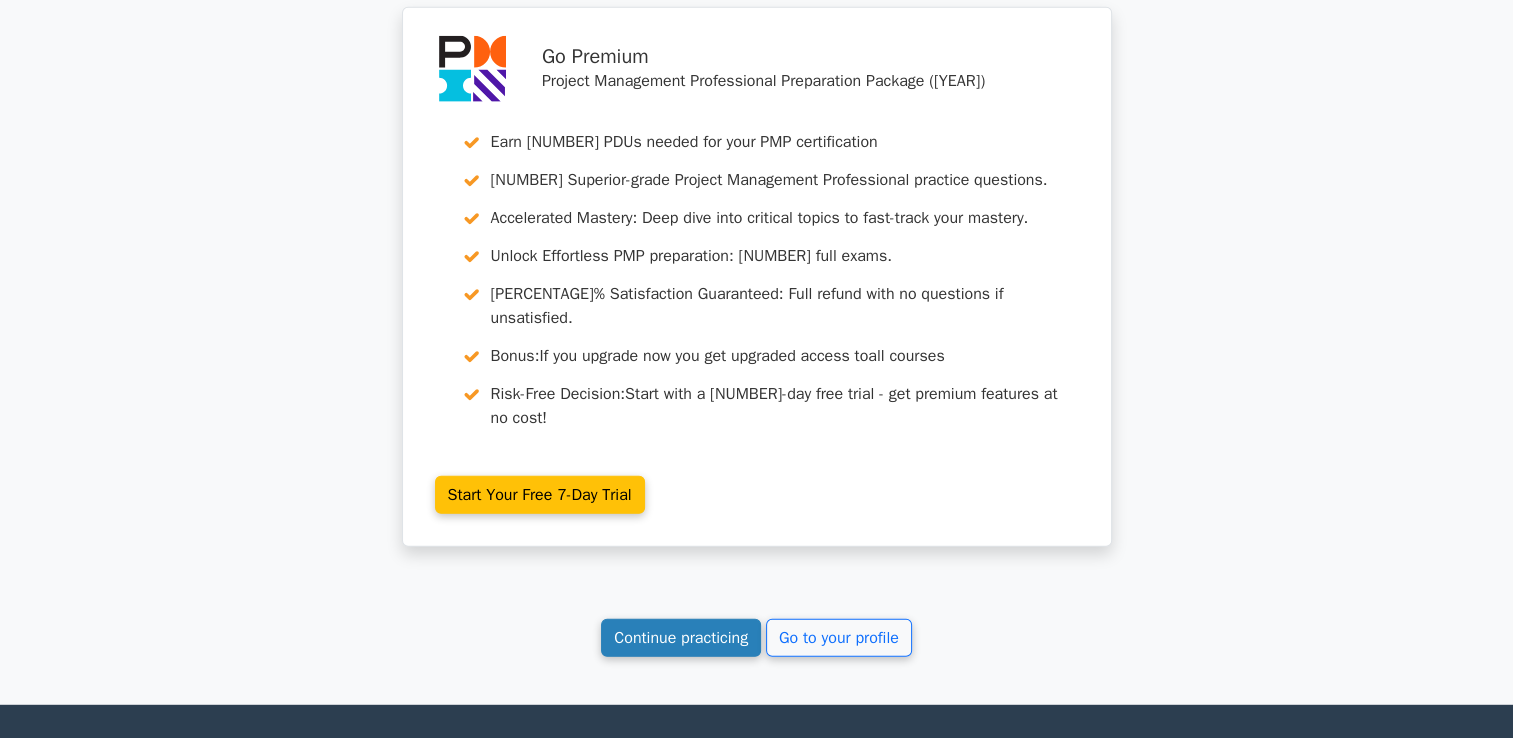 click on "Continue practicing" at bounding box center [681, 638] 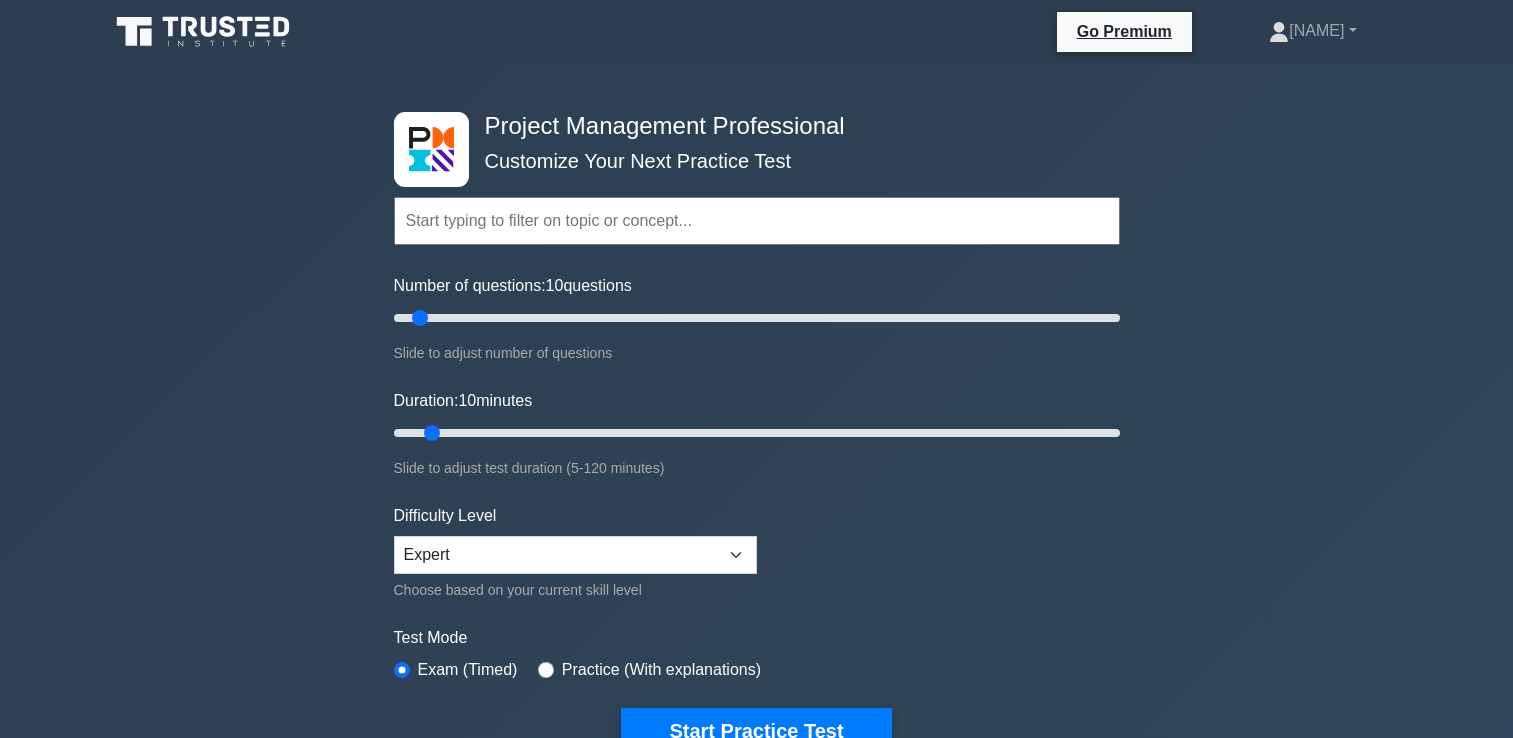 scroll, scrollTop: 0, scrollLeft: 0, axis: both 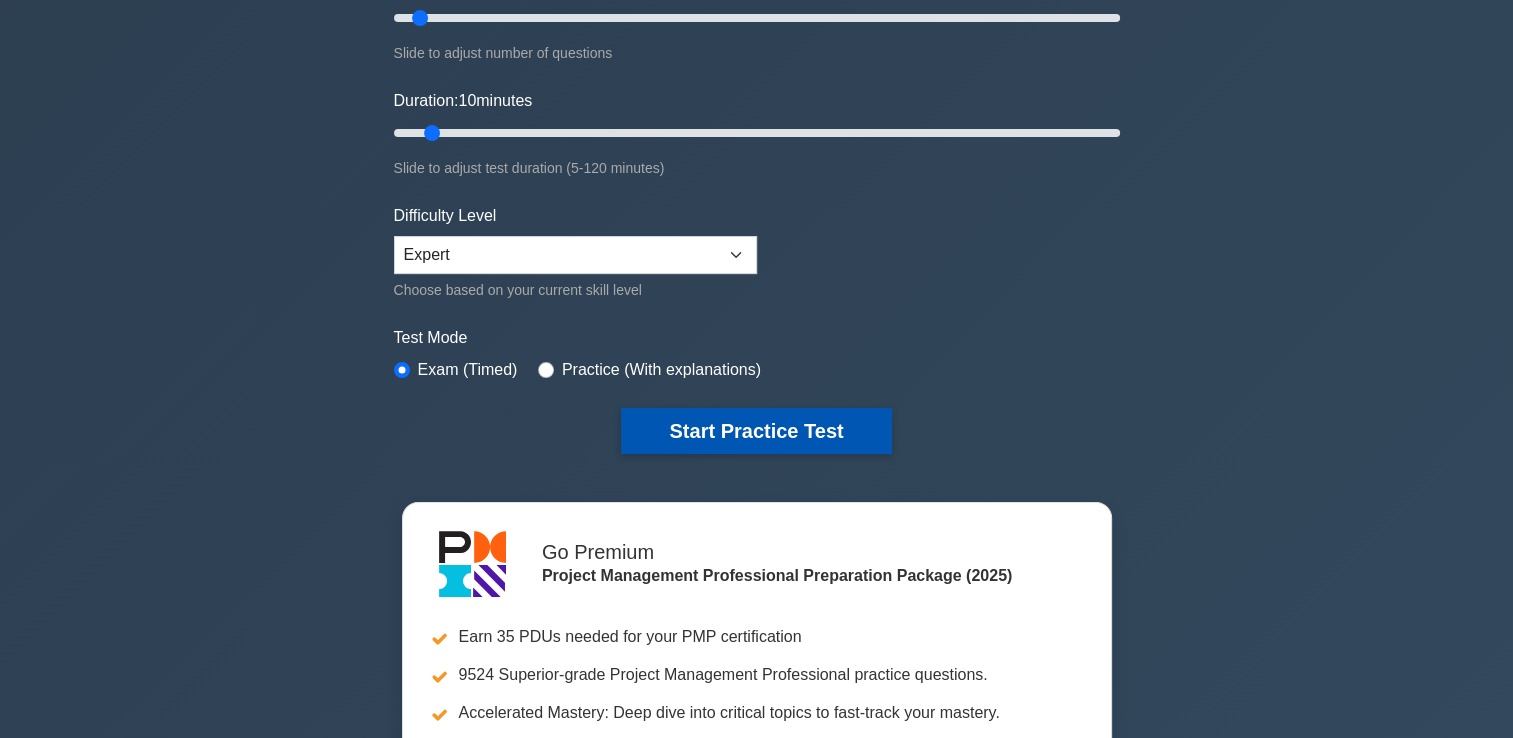 click on "Start Practice Test" at bounding box center [756, 431] 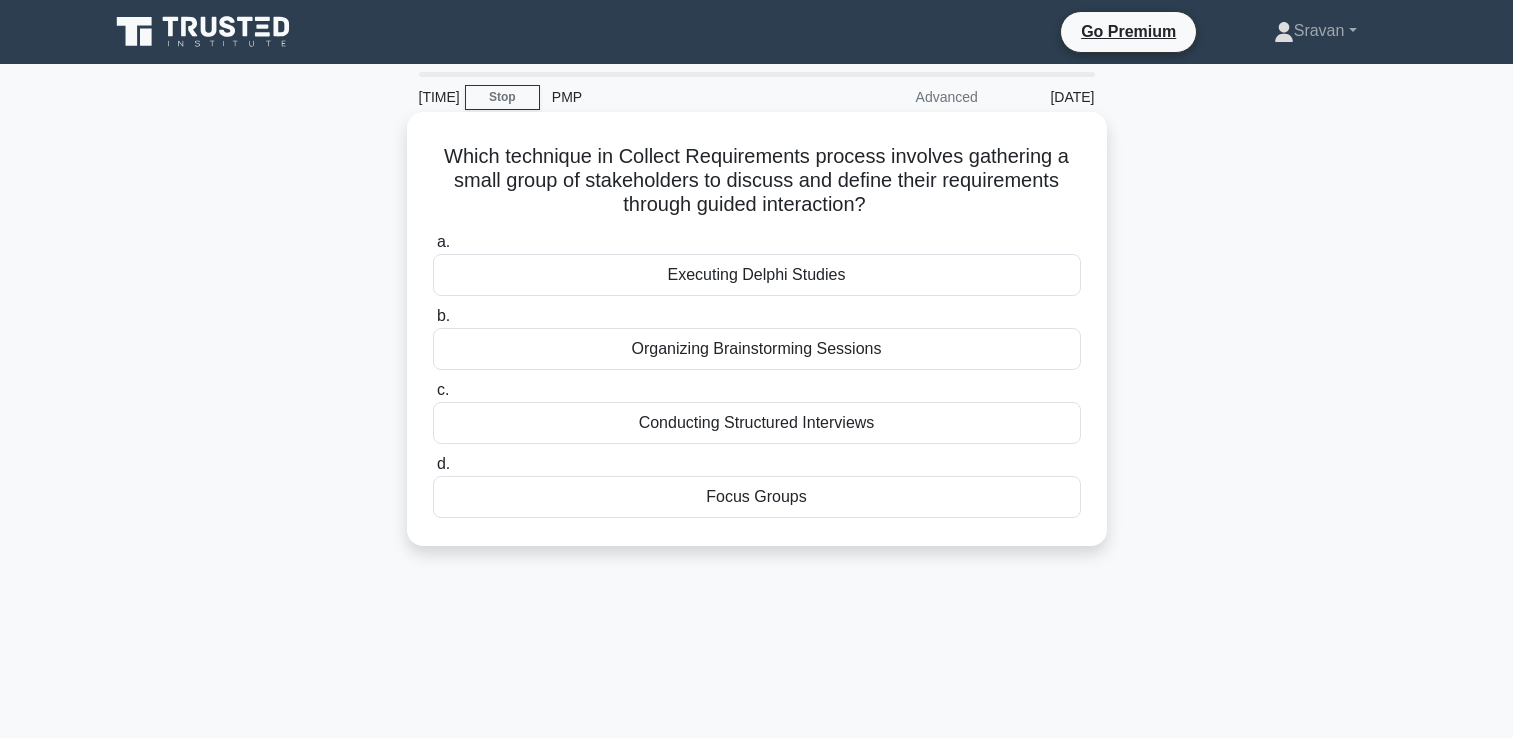 scroll, scrollTop: 0, scrollLeft: 0, axis: both 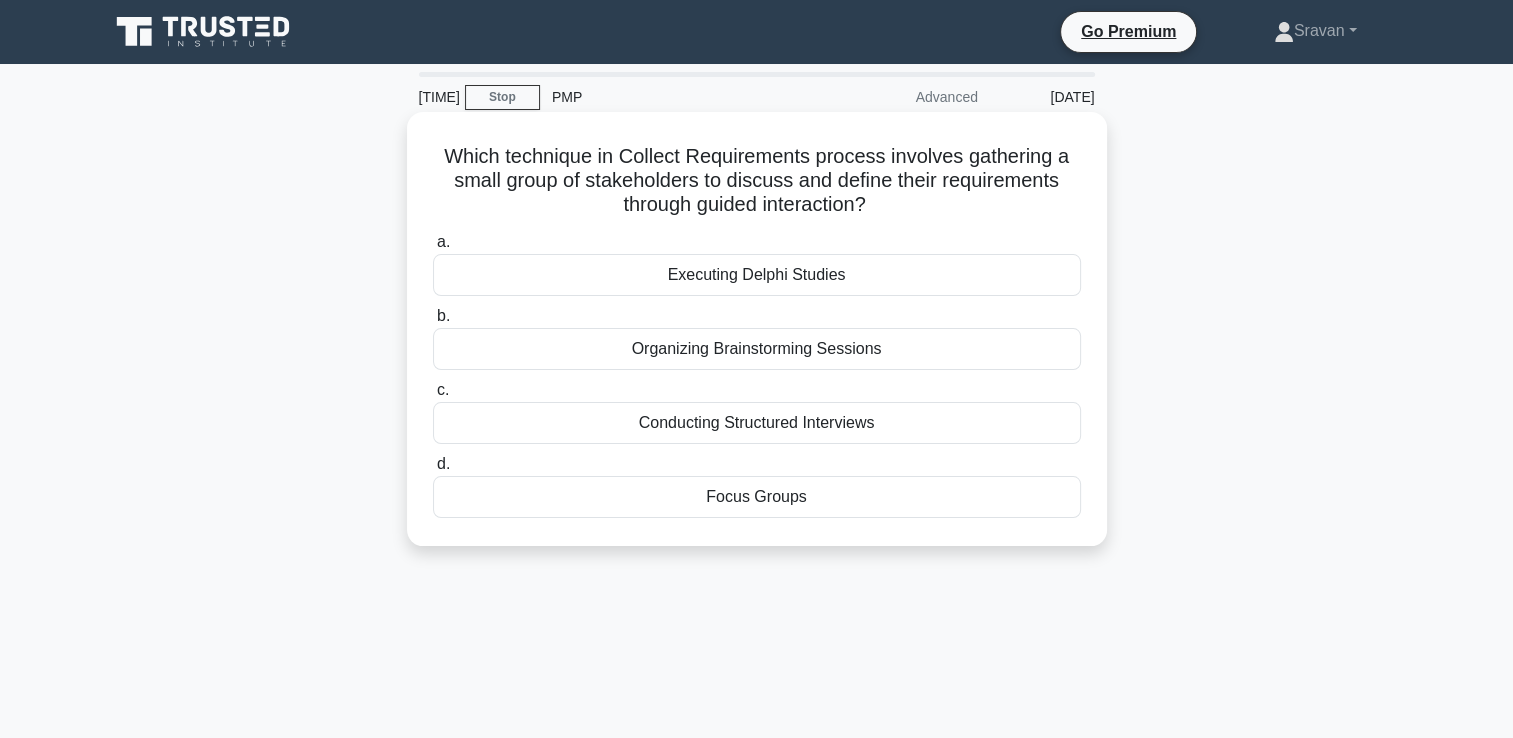 click on "Focus Groups" at bounding box center [757, 497] 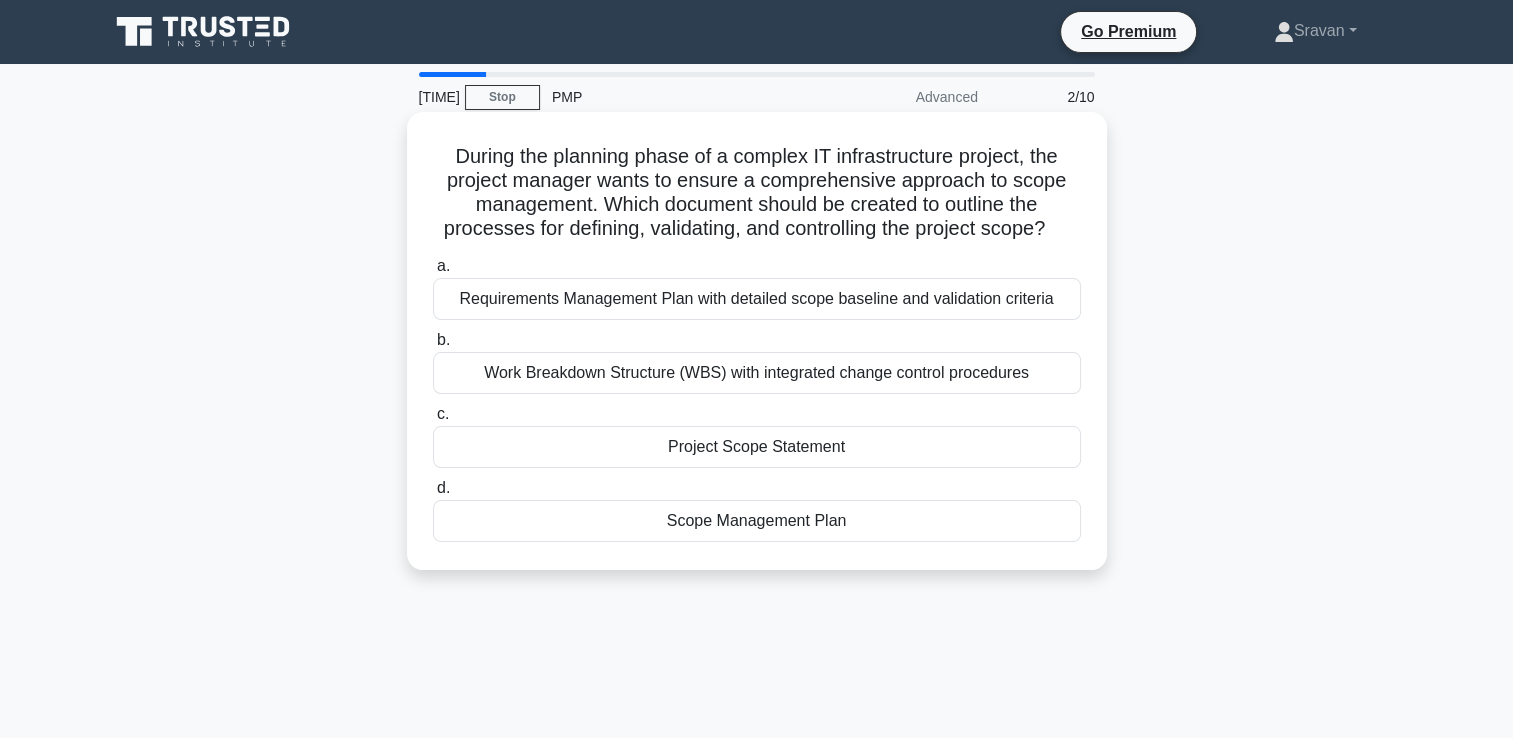 click on "Scope Management Plan" at bounding box center [757, 521] 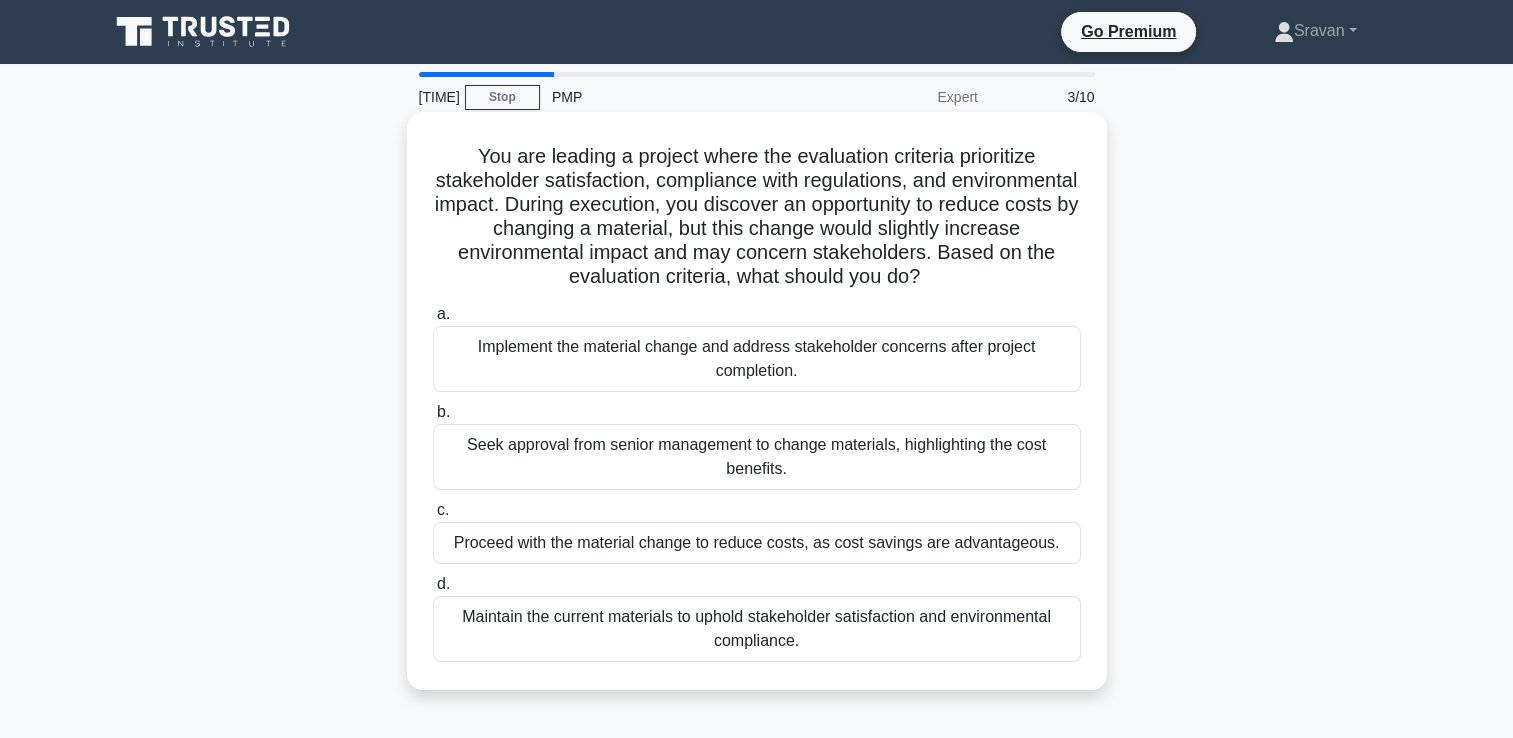 click on "Maintain the current materials to uphold stakeholder satisfaction and environmental compliance." at bounding box center (757, 629) 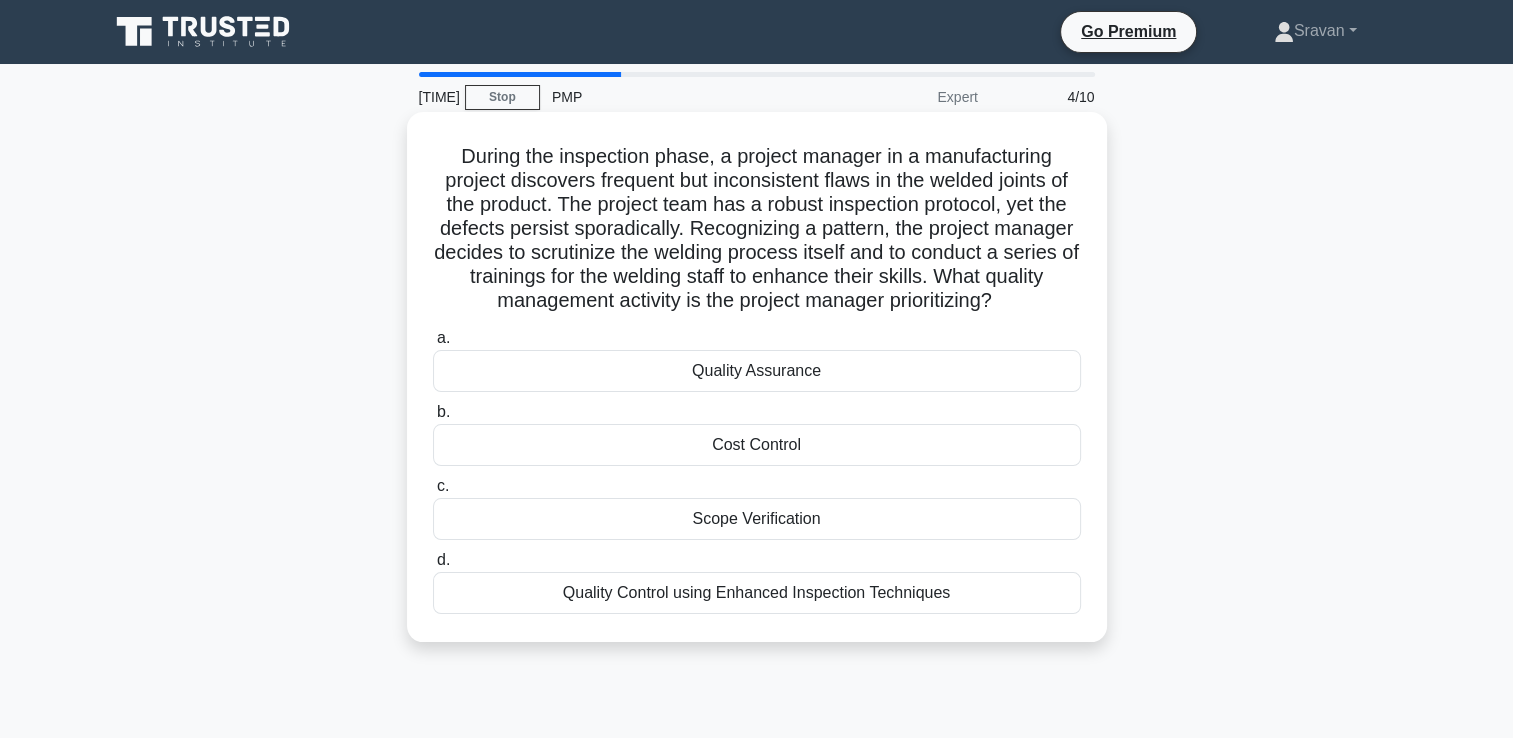 click on "Quality Control using Enhanced Inspection Techniques" at bounding box center (757, 593) 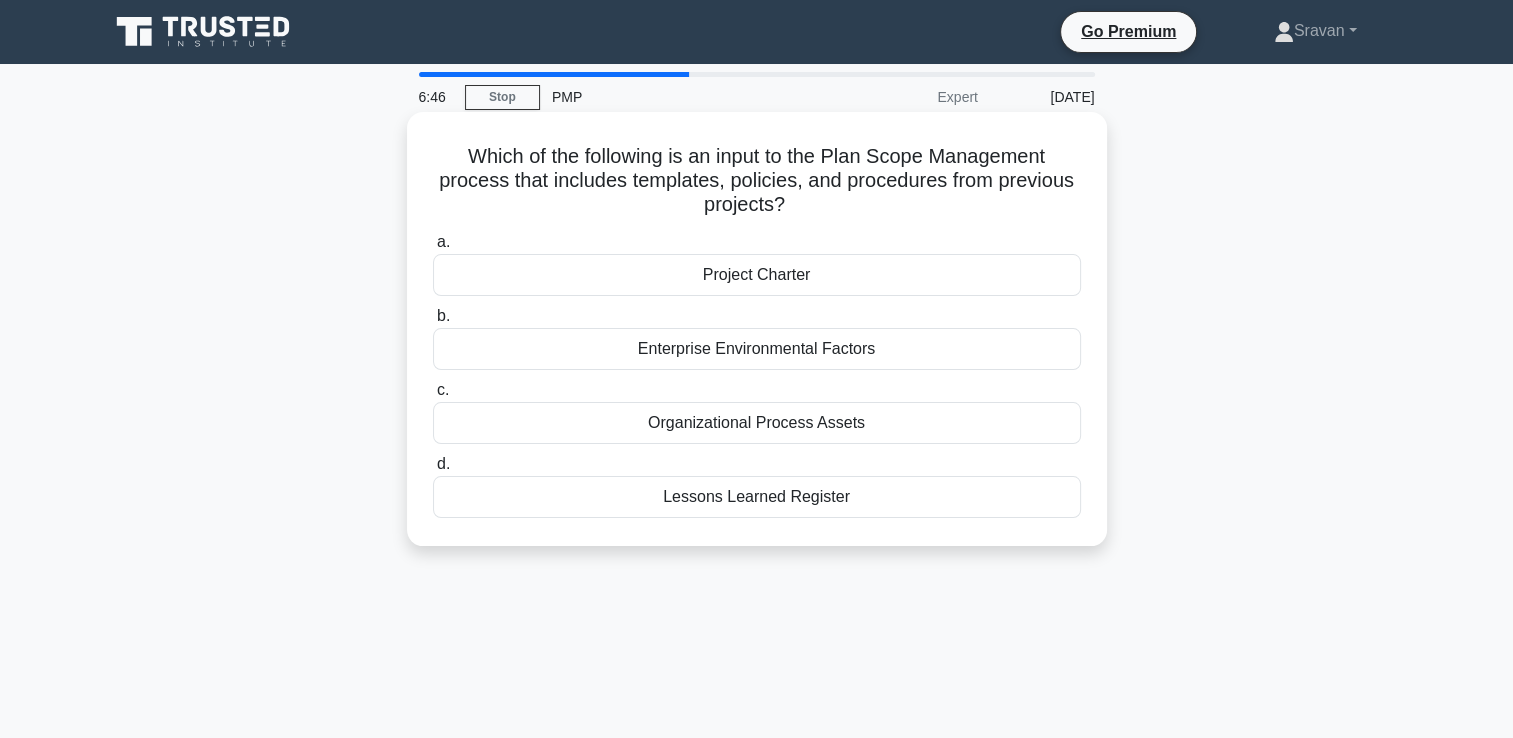 click on "Lessons Learned Register" at bounding box center [757, 497] 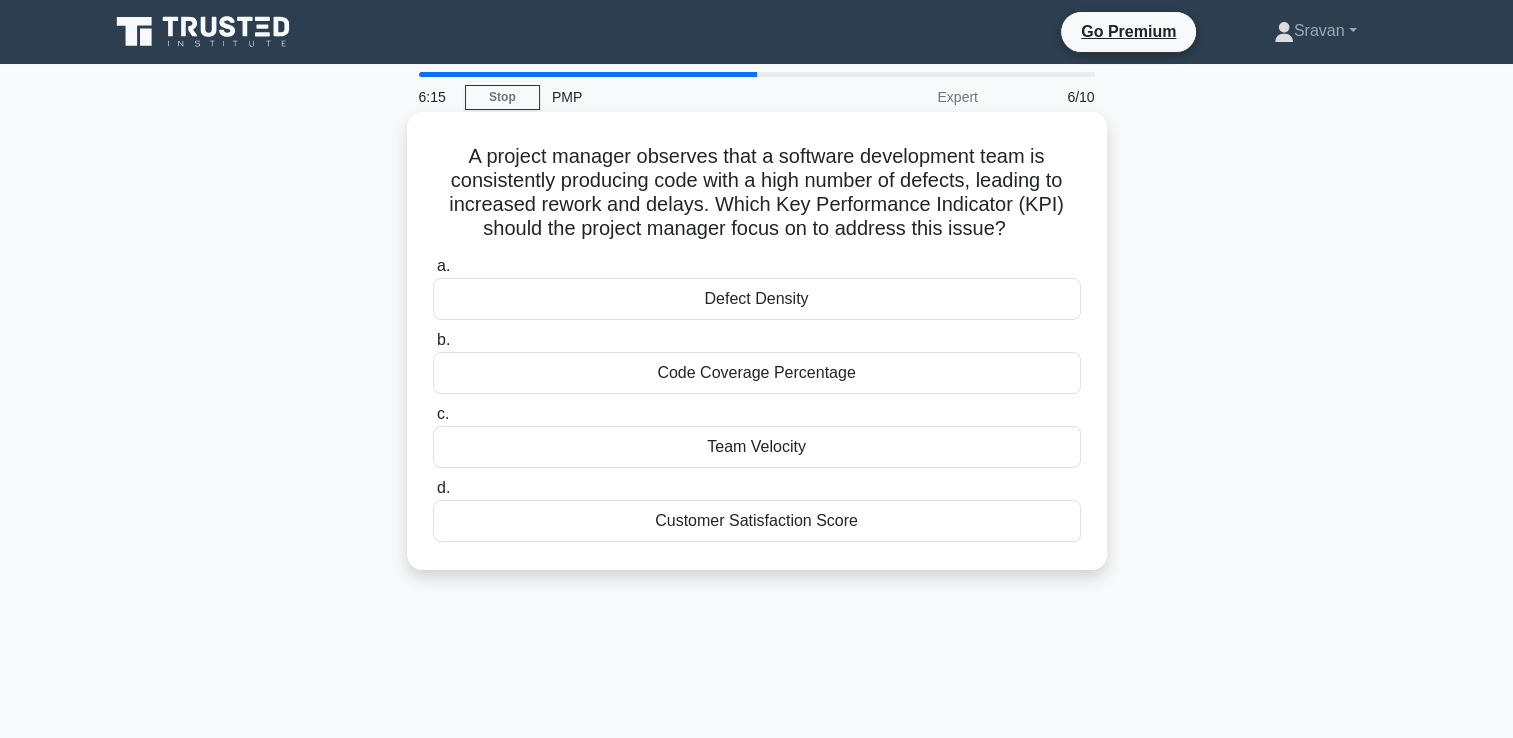 click on "Defect Density" at bounding box center [757, 299] 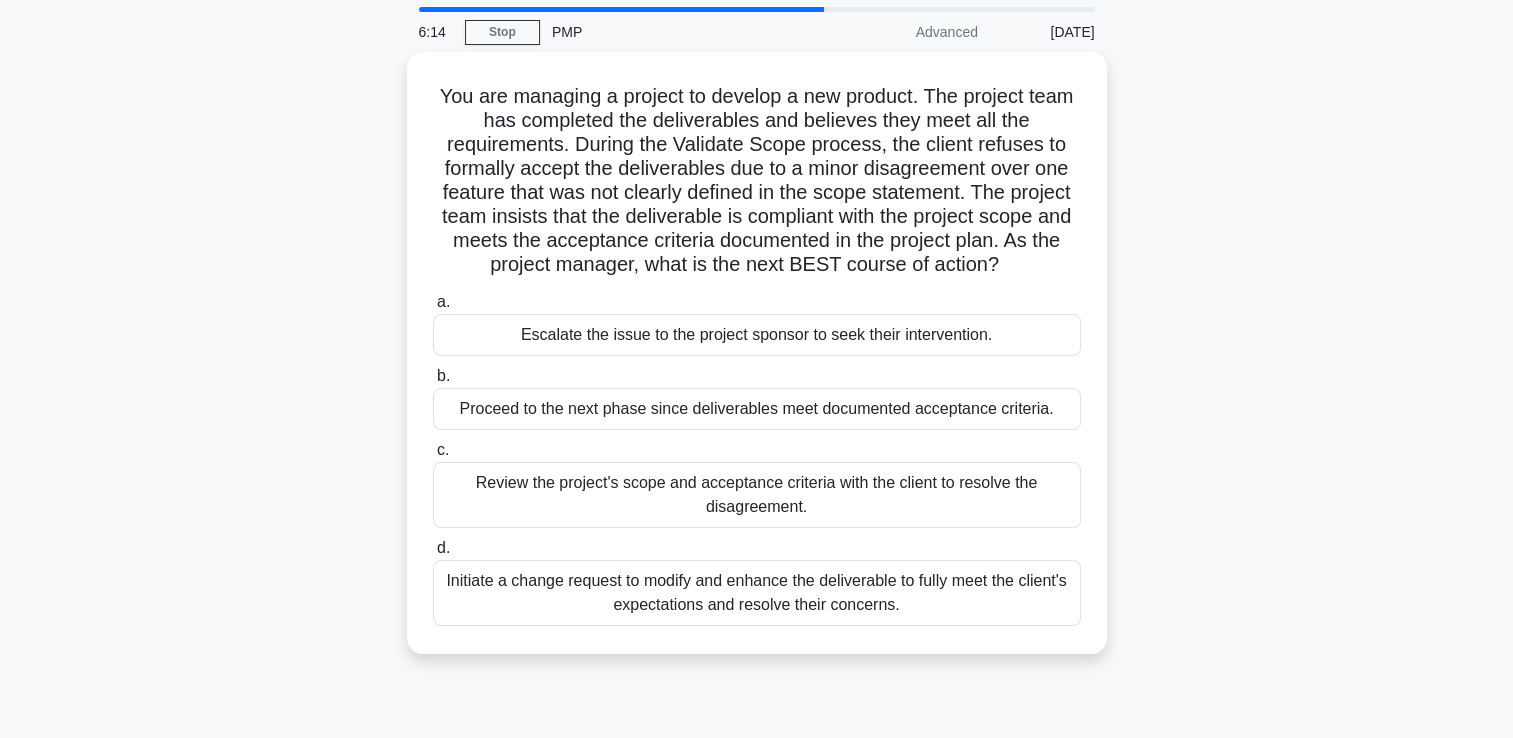 scroll, scrollTop: 100, scrollLeft: 0, axis: vertical 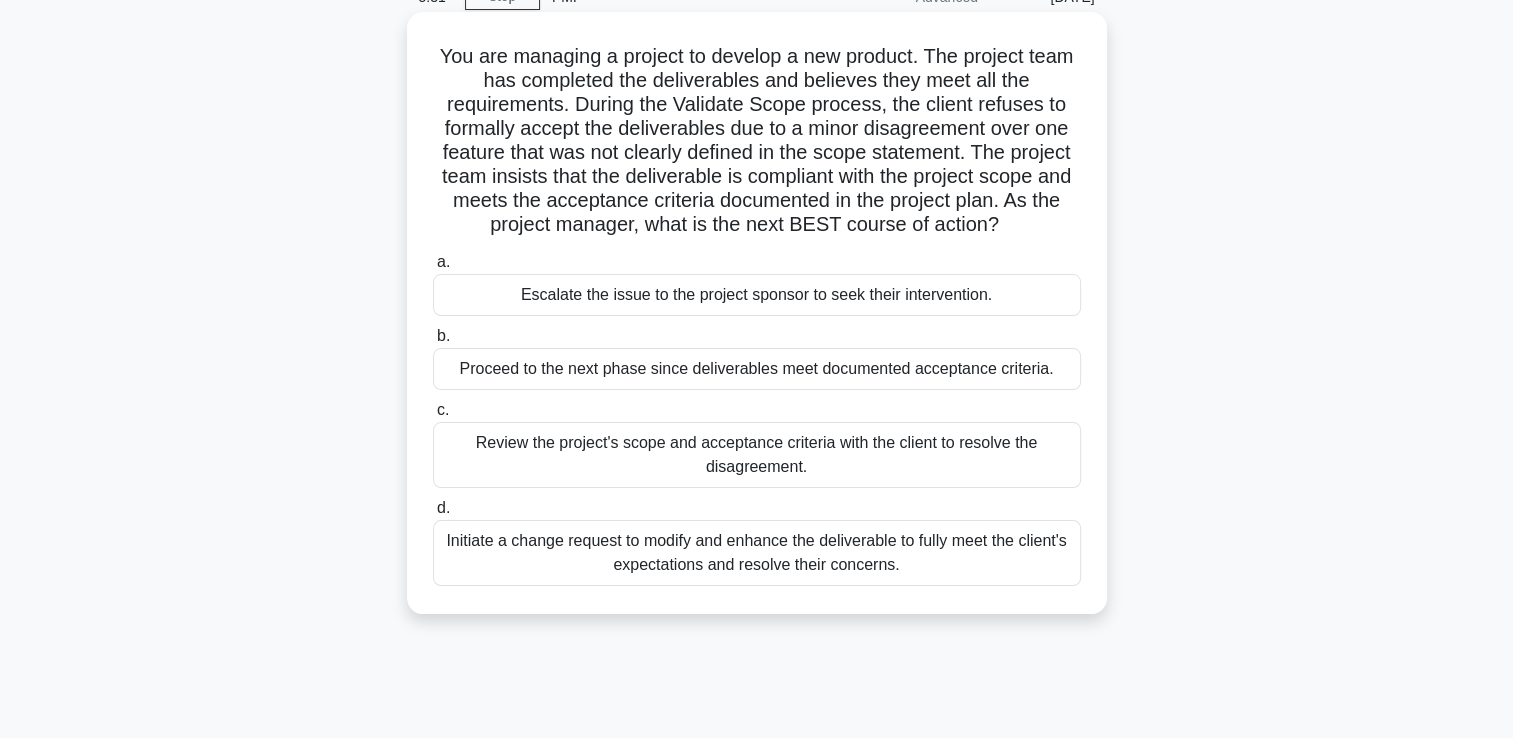 click on "Review the project's scope and acceptance criteria with the client to resolve the disagreement." at bounding box center [757, 455] 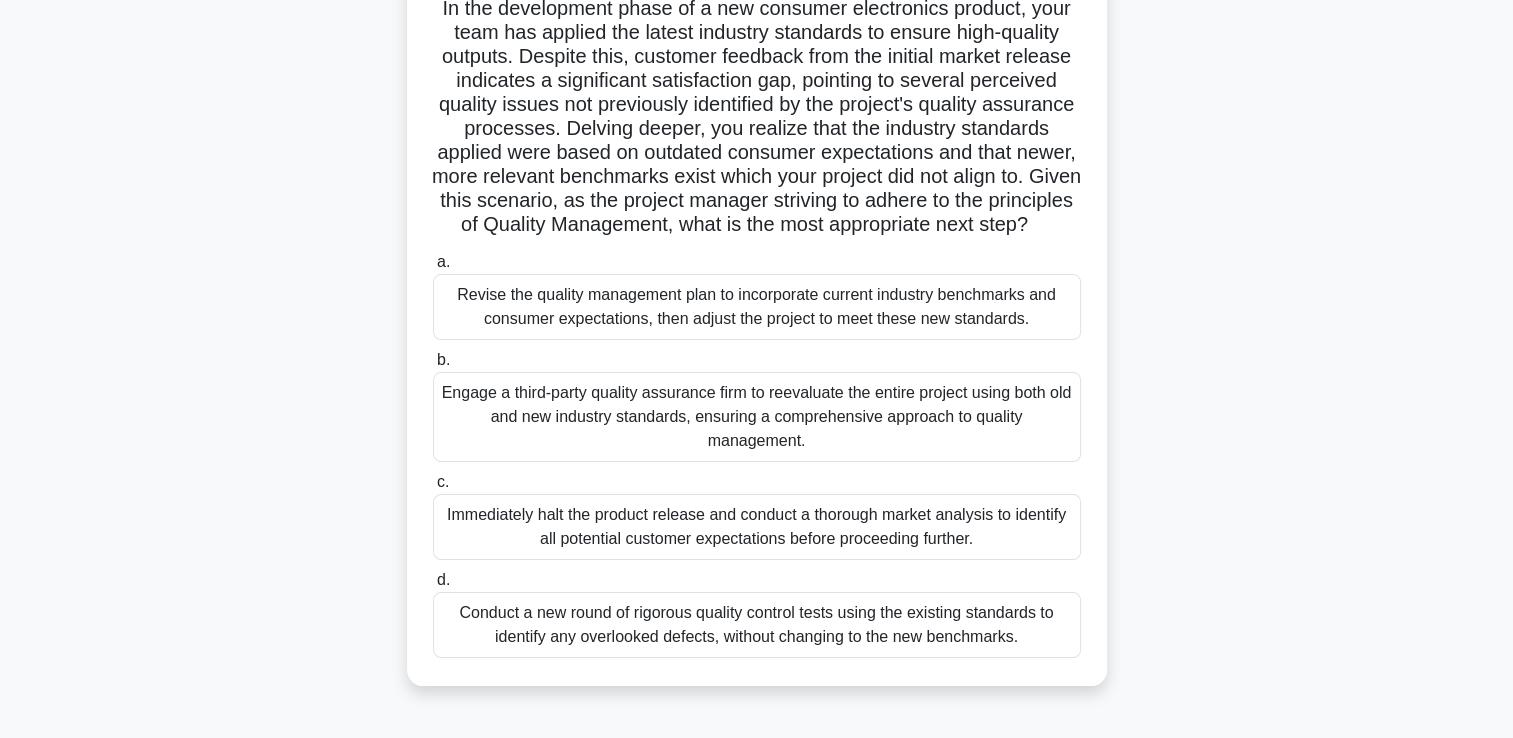 scroll, scrollTop: 100, scrollLeft: 0, axis: vertical 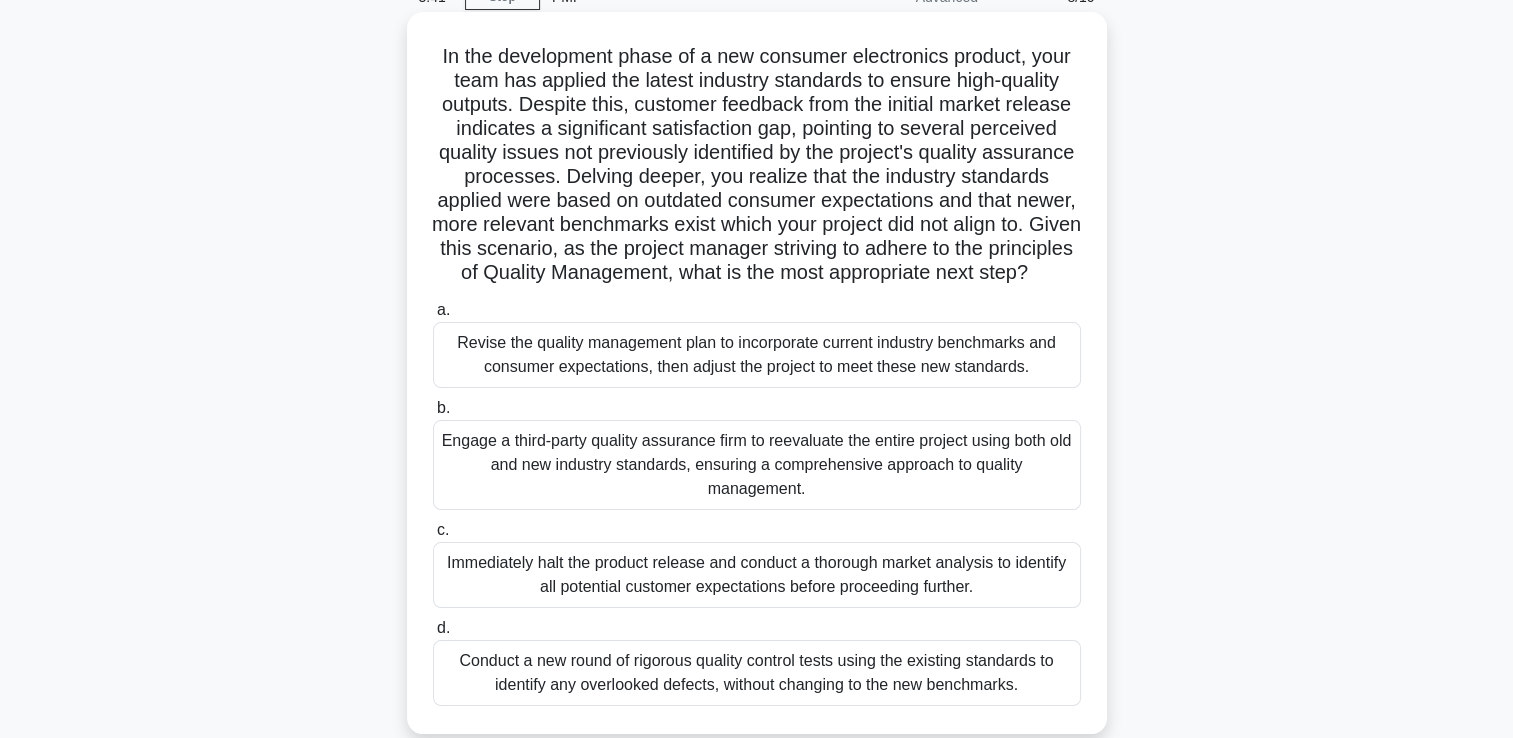 click on "Immediately halt the product release and conduct a thorough market analysis to identify all potential customer expectations before proceeding further." at bounding box center [757, 575] 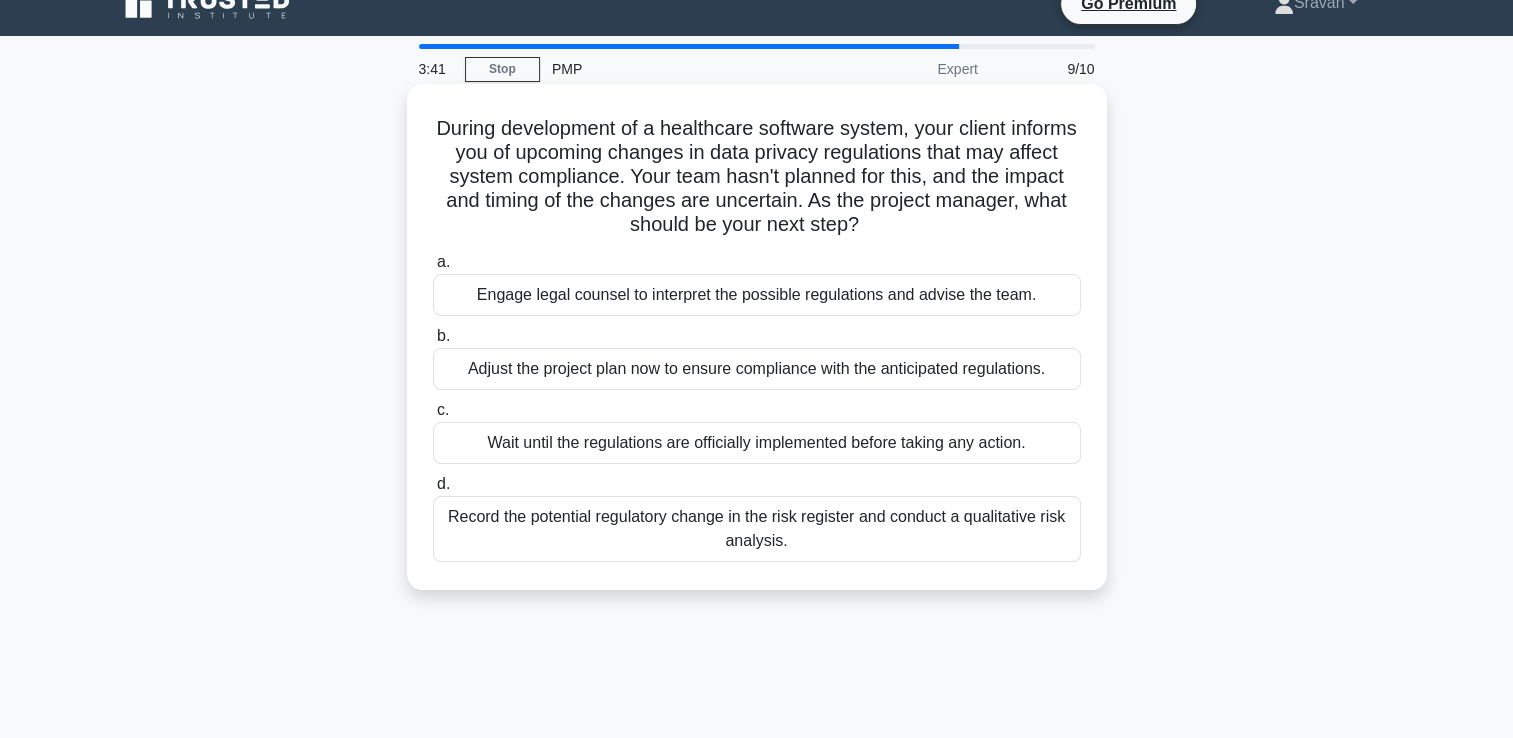 scroll, scrollTop: 0, scrollLeft: 0, axis: both 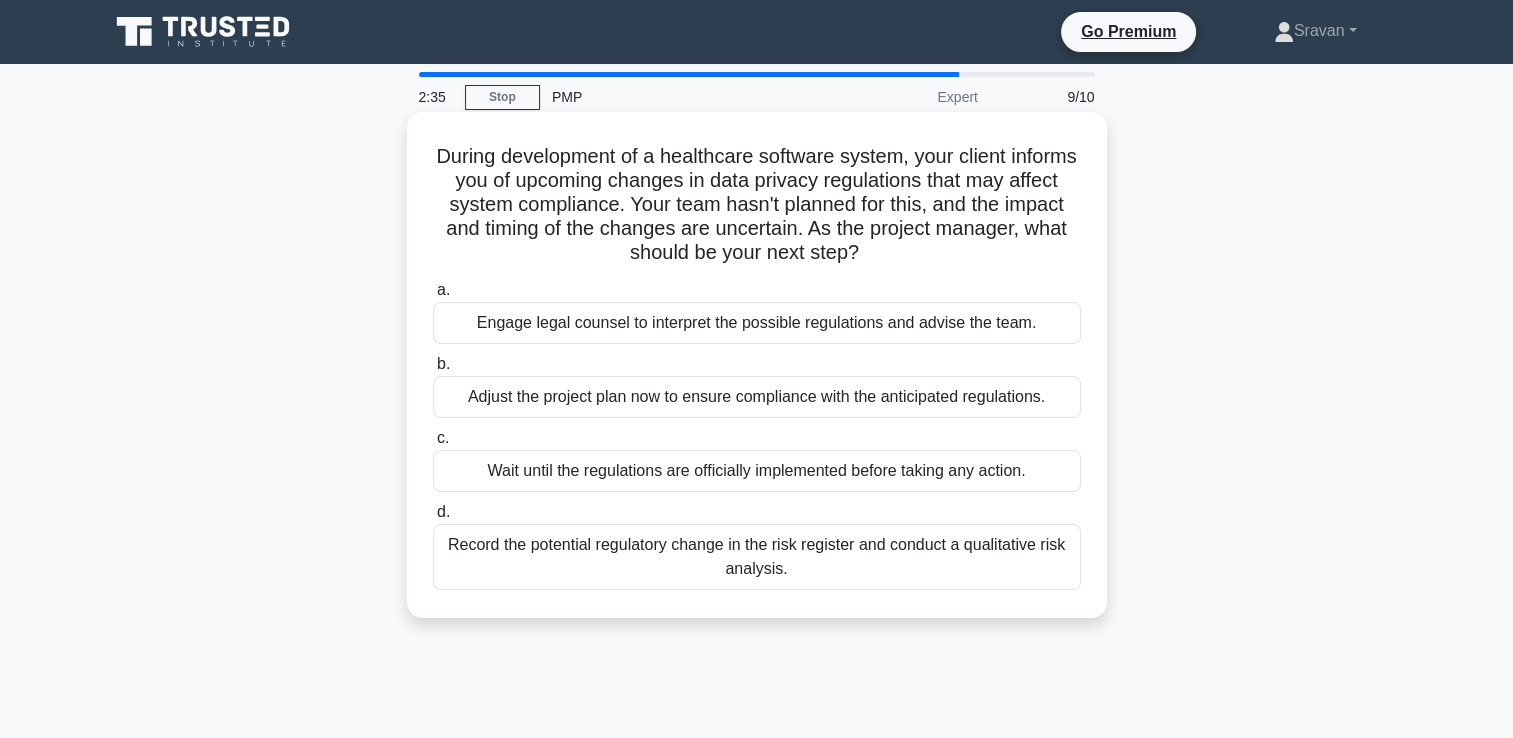 click on "Record the potential regulatory change in the risk register and conduct a qualitative risk analysis." at bounding box center (757, 557) 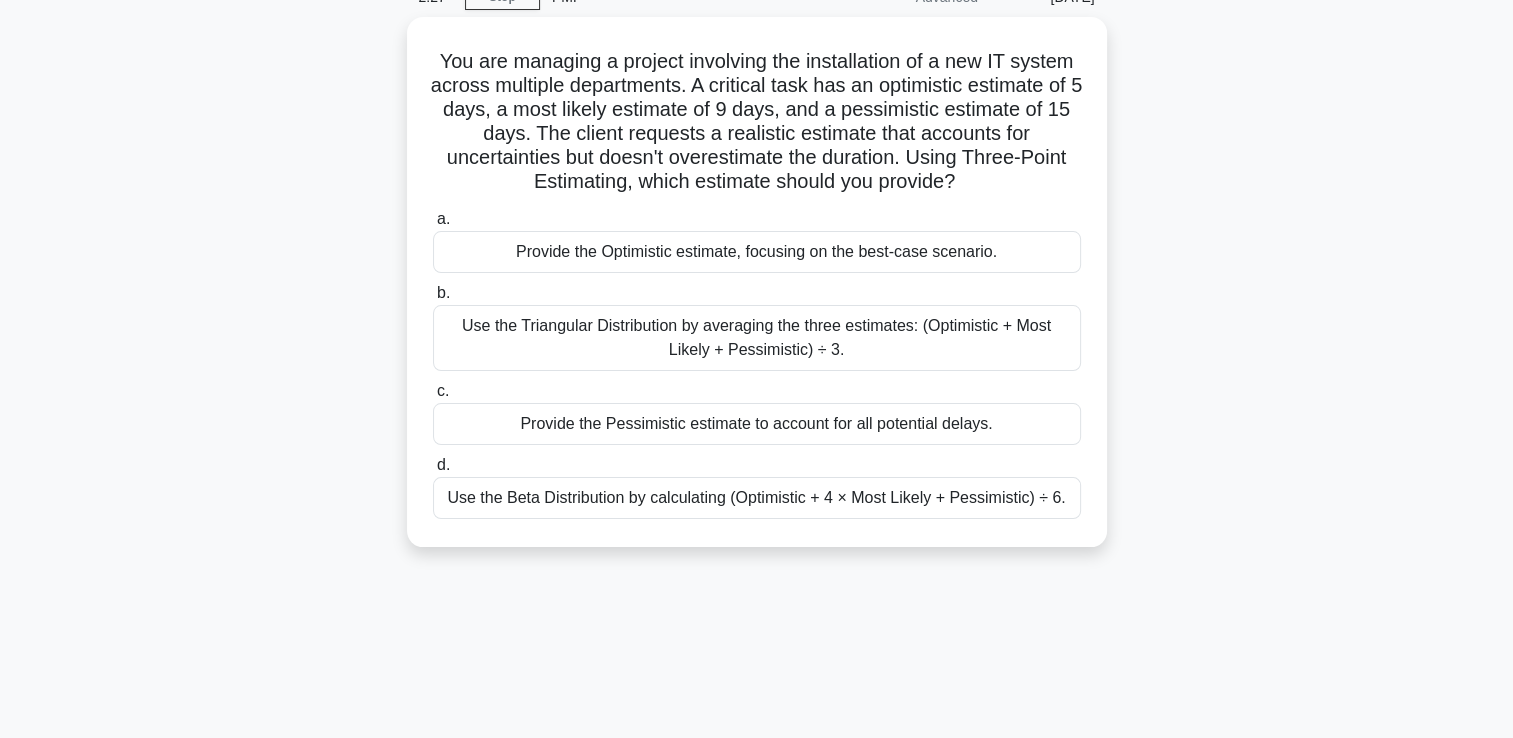 scroll, scrollTop: 0, scrollLeft: 0, axis: both 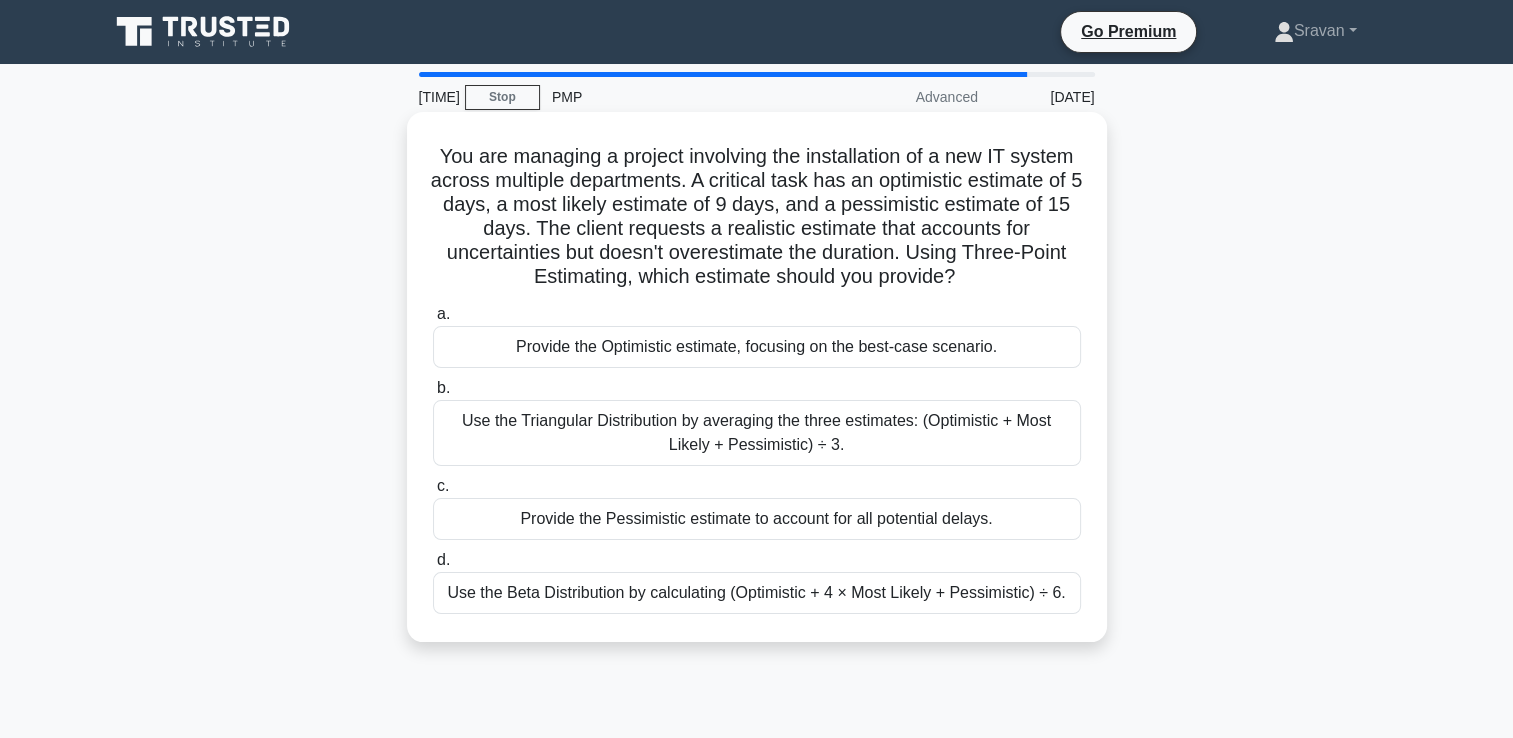 click on "Use the Beta Distribution by calculating (Optimistic + 4 × Most Likely + Pessimistic) ÷ 6." at bounding box center (757, 593) 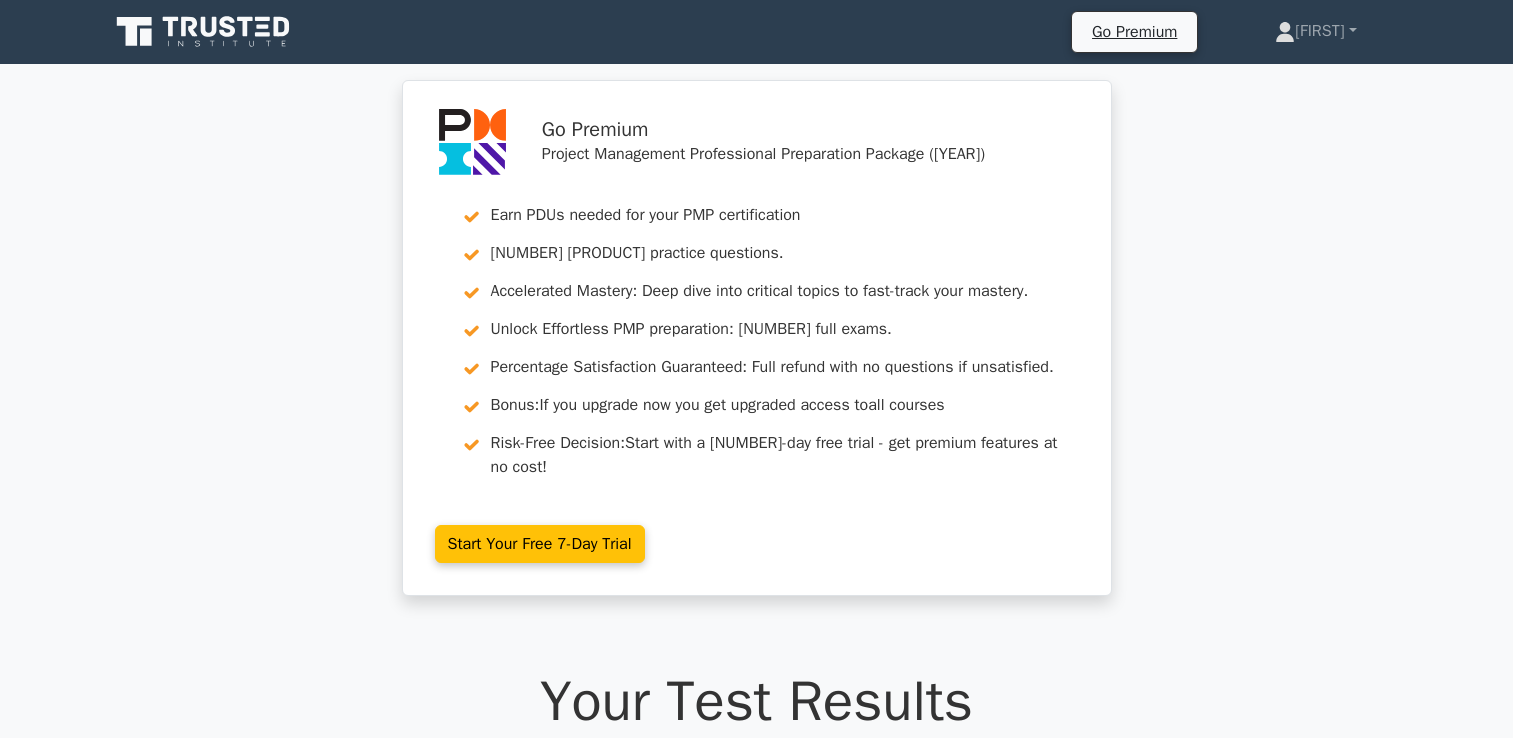 scroll, scrollTop: 0, scrollLeft: 0, axis: both 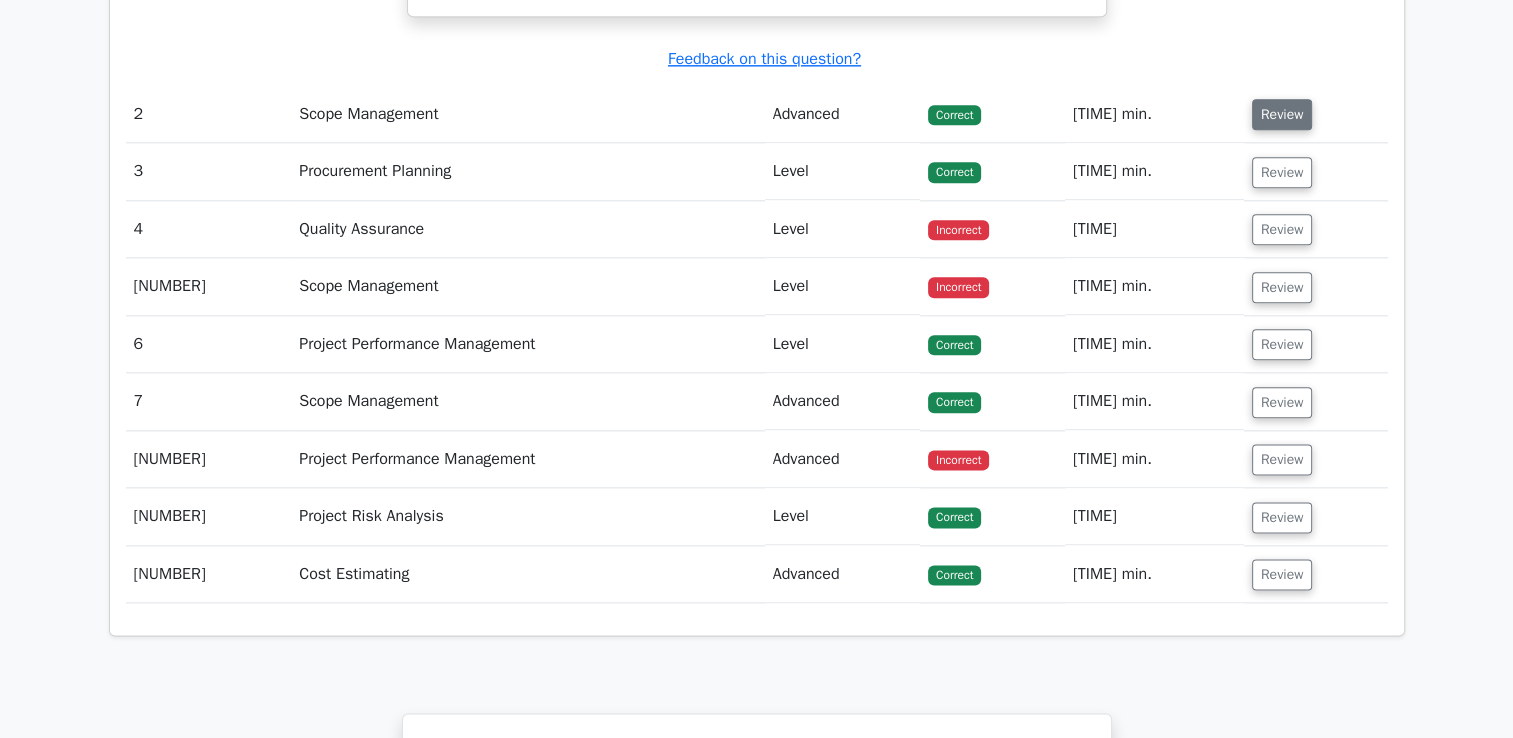 click on "Review" at bounding box center (1282, 114) 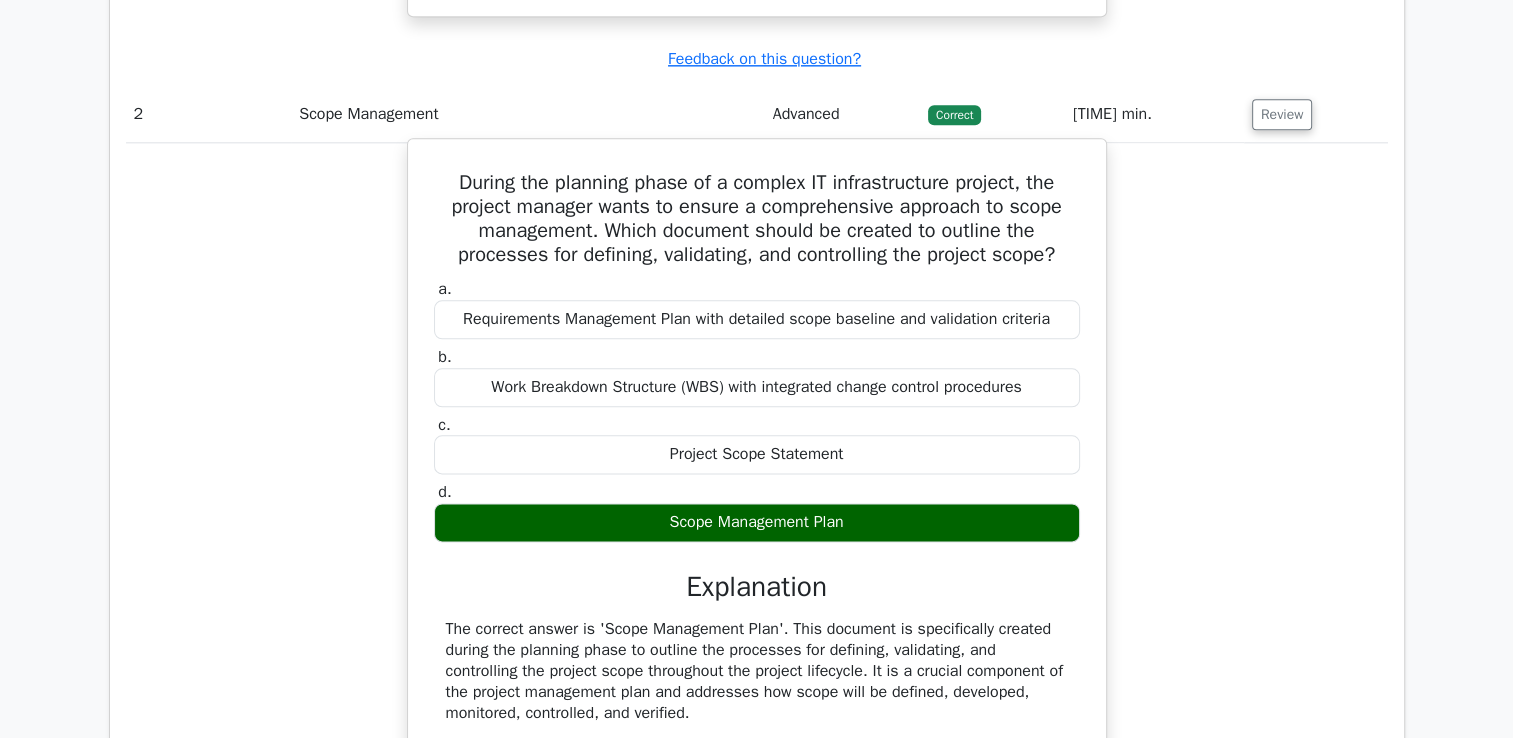 scroll, scrollTop: 2500, scrollLeft: 0, axis: vertical 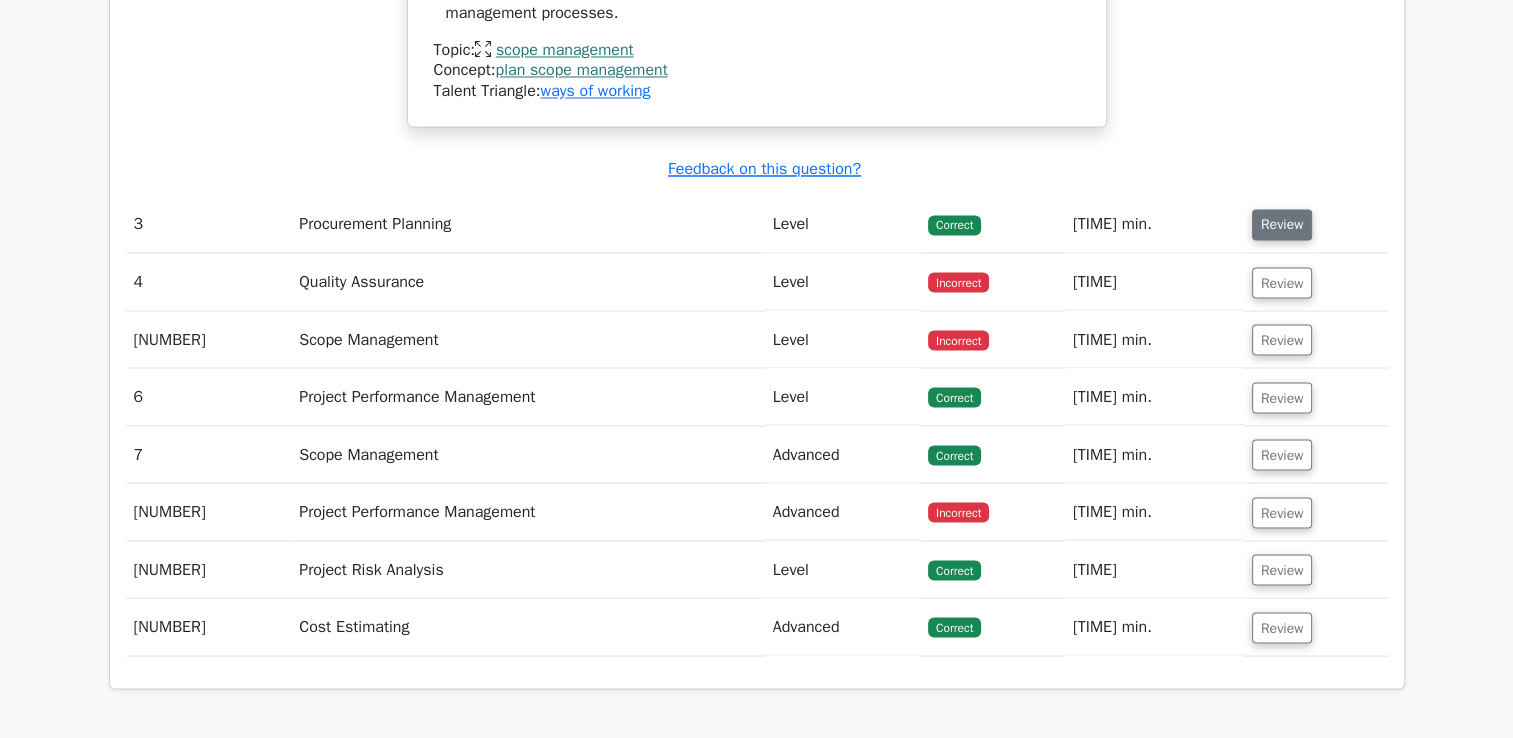 click on "Review" at bounding box center [1282, 224] 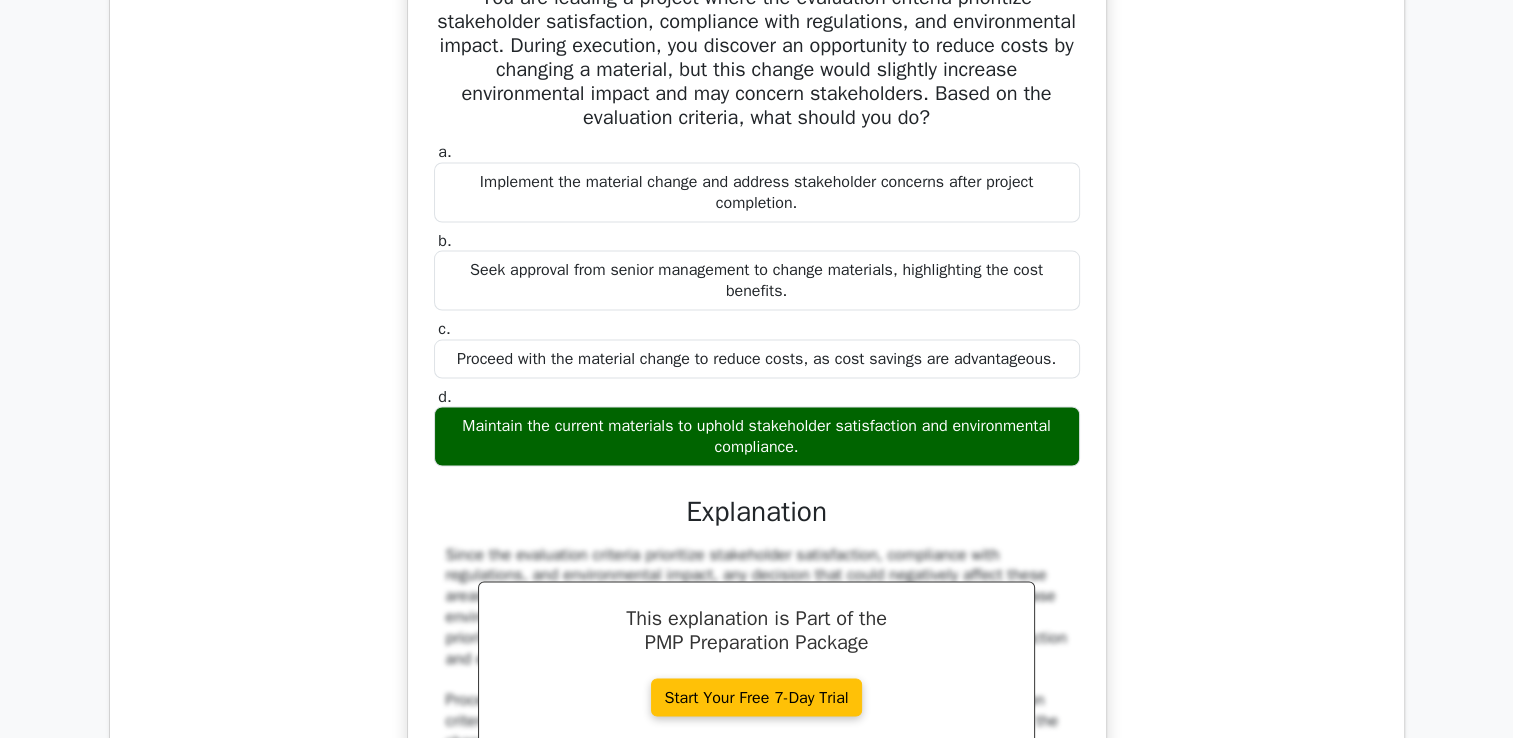scroll, scrollTop: 3700, scrollLeft: 0, axis: vertical 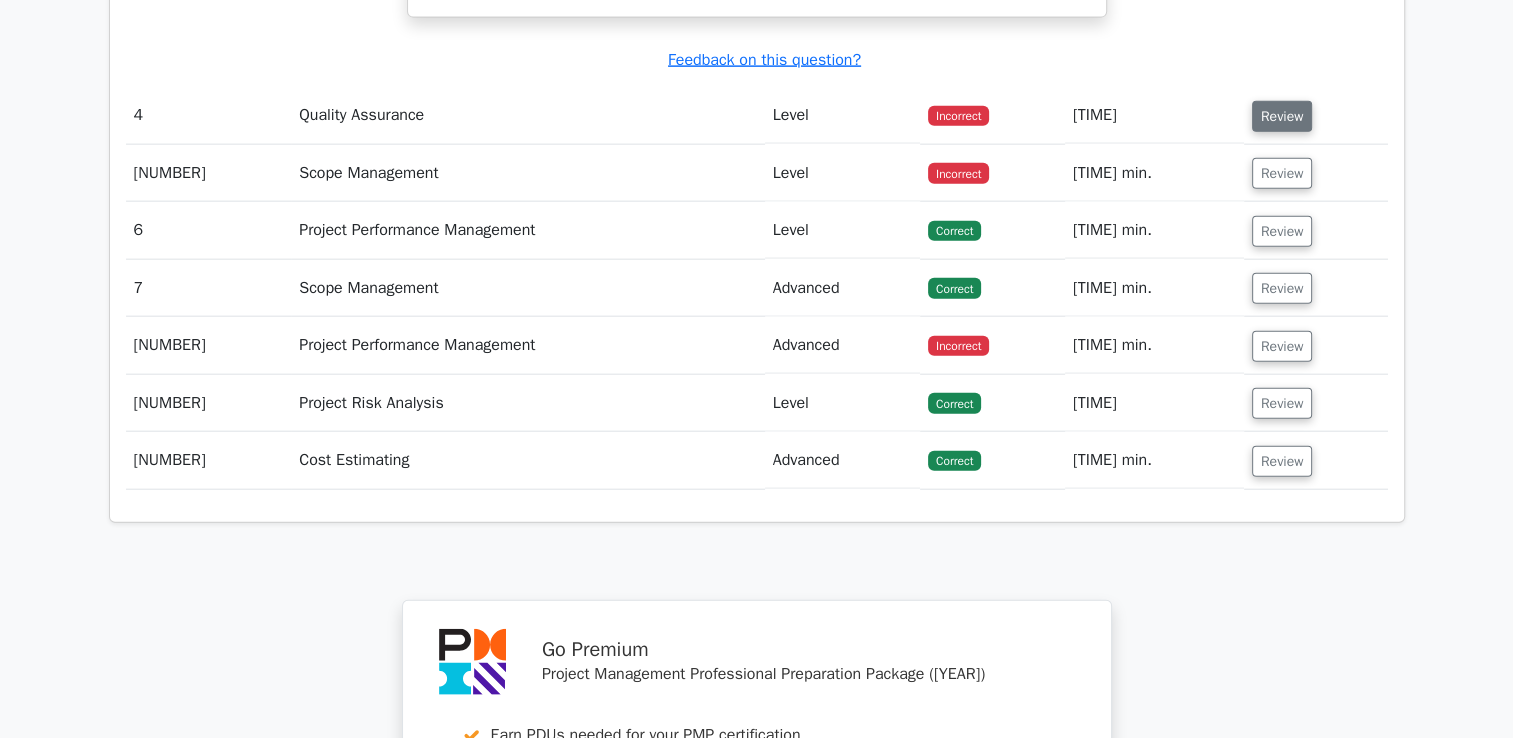 click on "Review" at bounding box center [1282, 116] 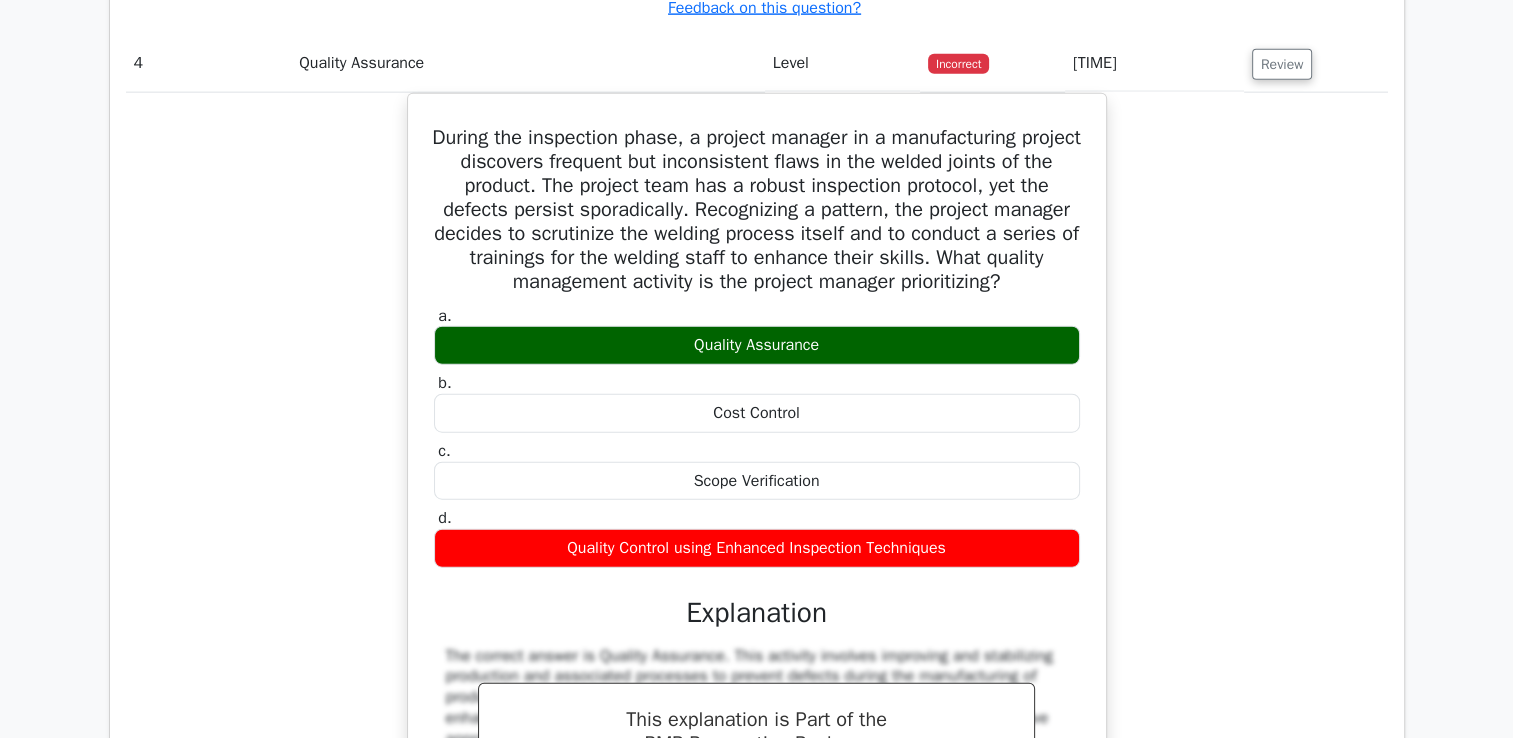 scroll, scrollTop: 4800, scrollLeft: 0, axis: vertical 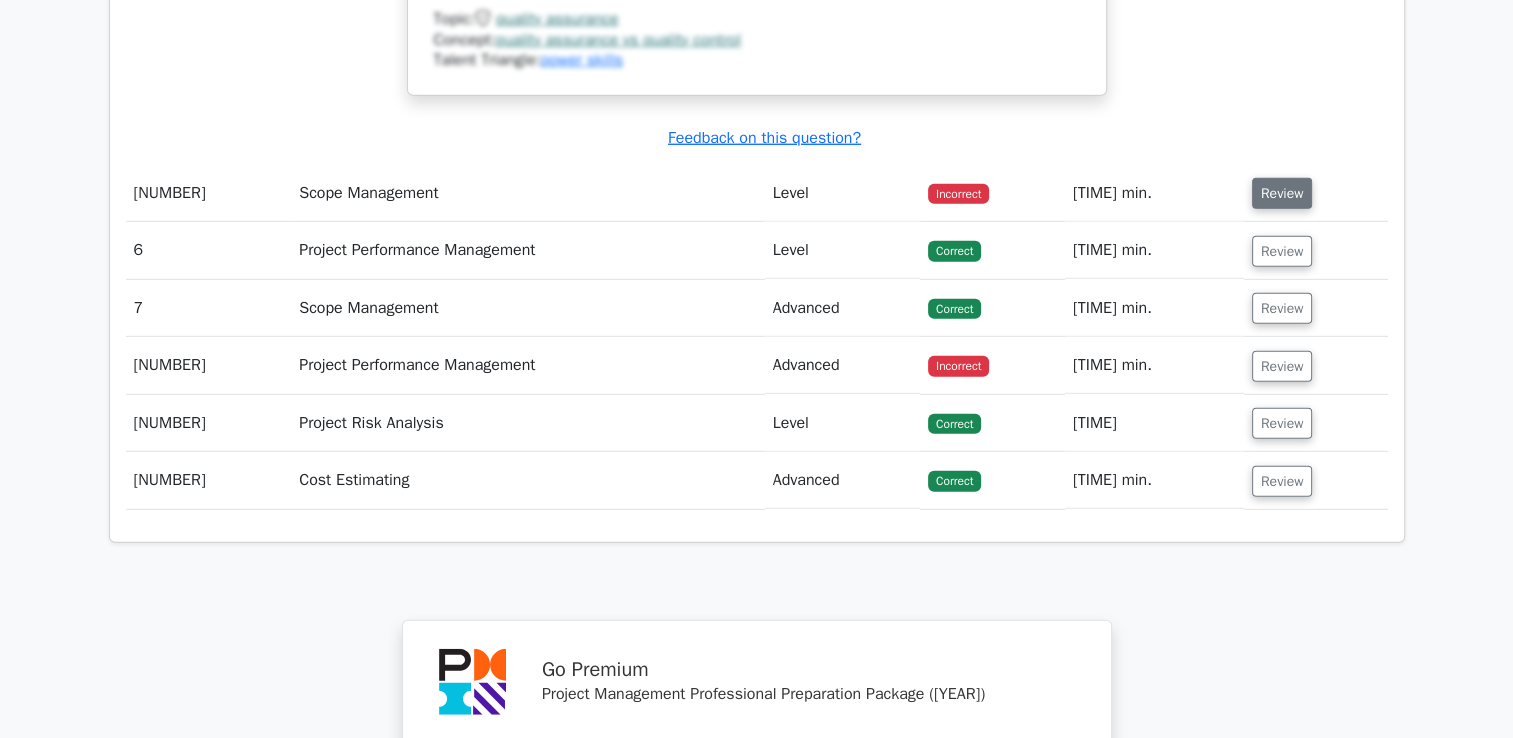 click on "Review" at bounding box center (1282, 193) 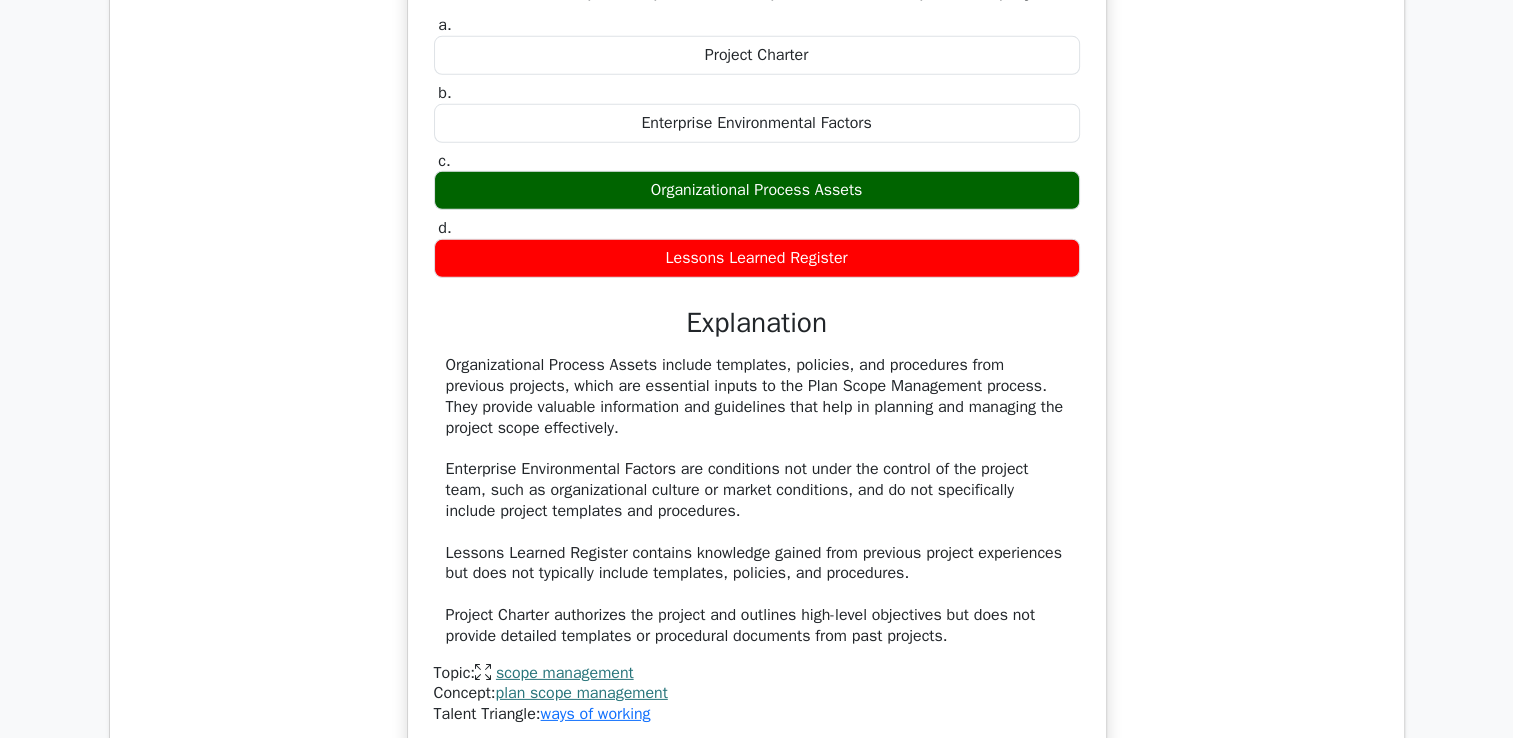 scroll, scrollTop: 6000, scrollLeft: 0, axis: vertical 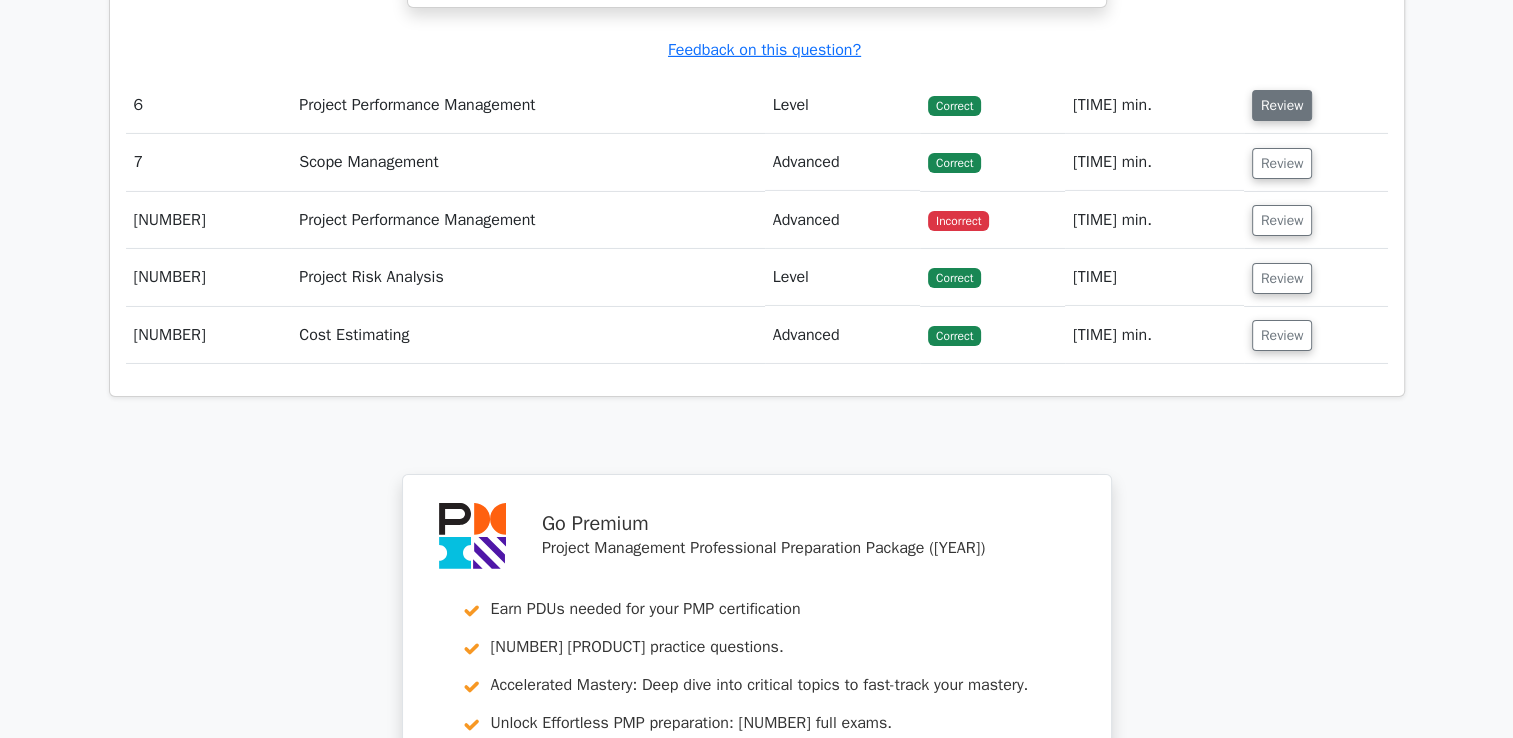click on "Review" at bounding box center (1282, 105) 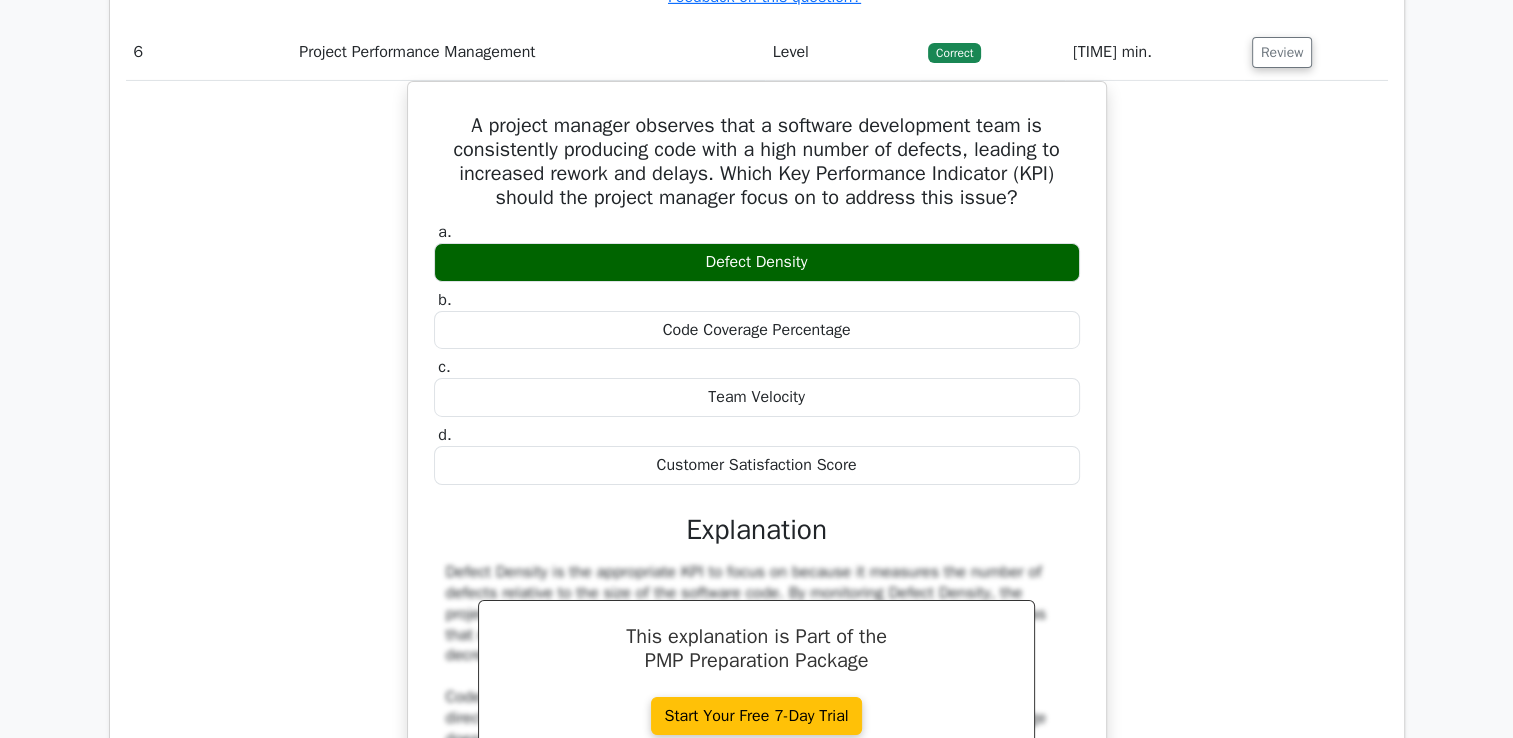 scroll, scrollTop: 6942, scrollLeft: 0, axis: vertical 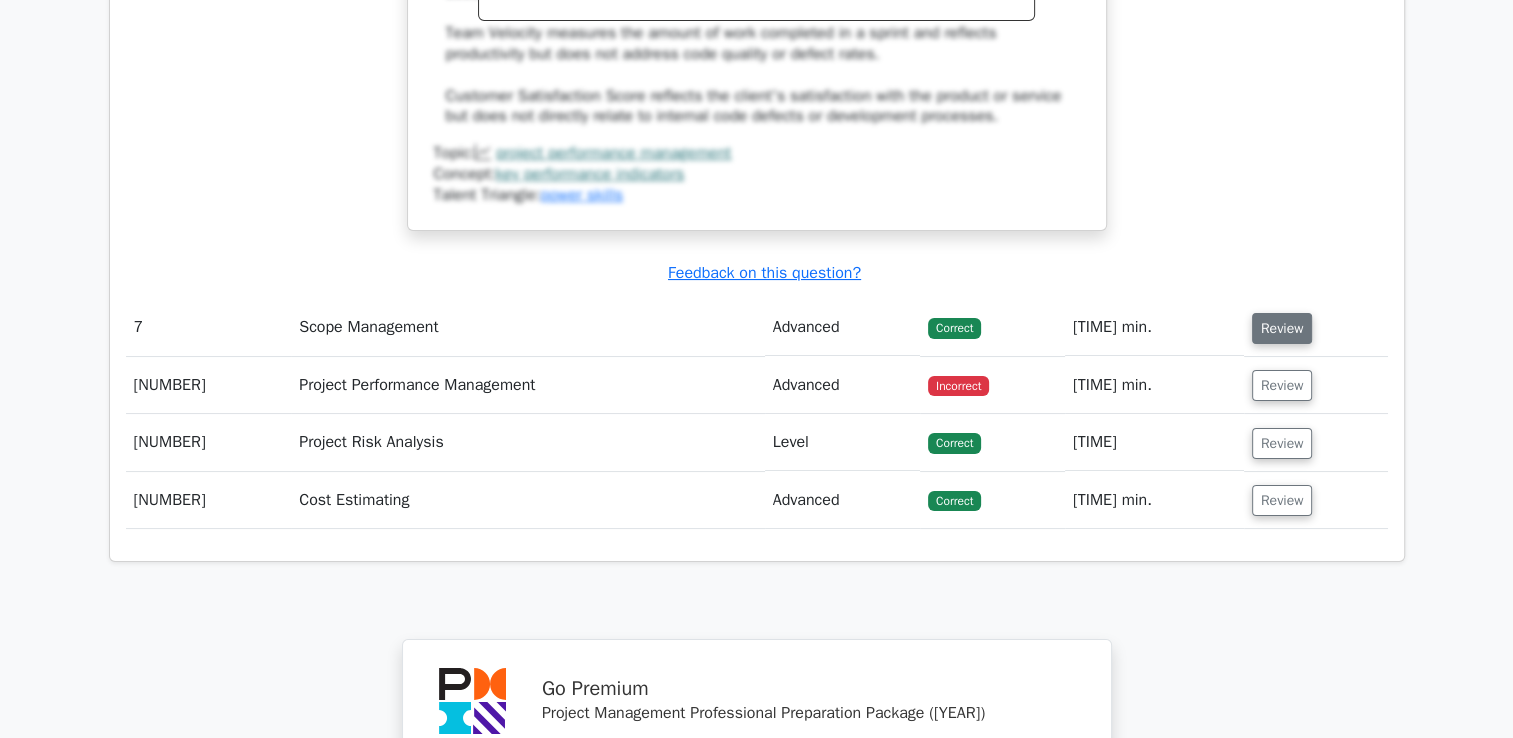 click on "Review" at bounding box center (1282, 328) 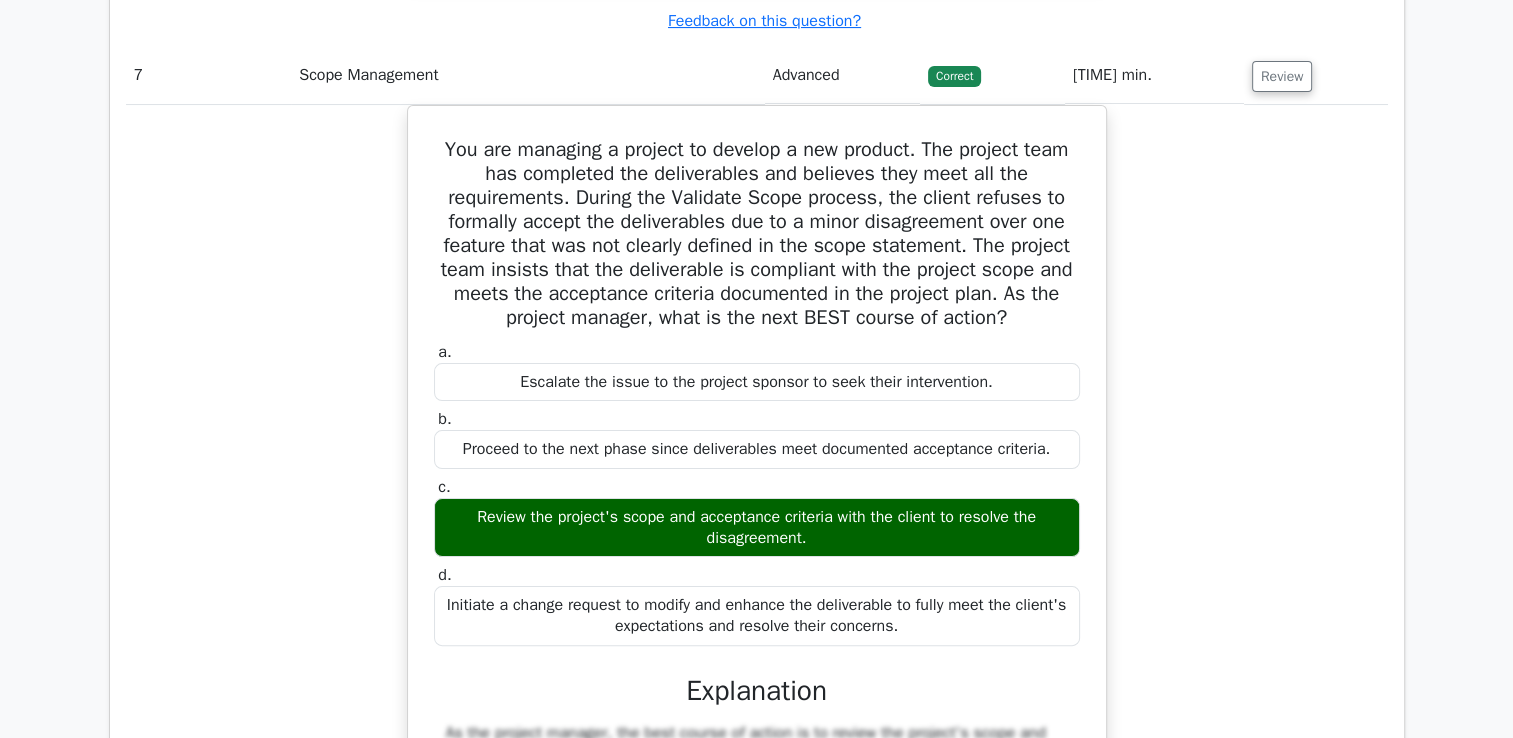 scroll, scrollTop: 7942, scrollLeft: 0, axis: vertical 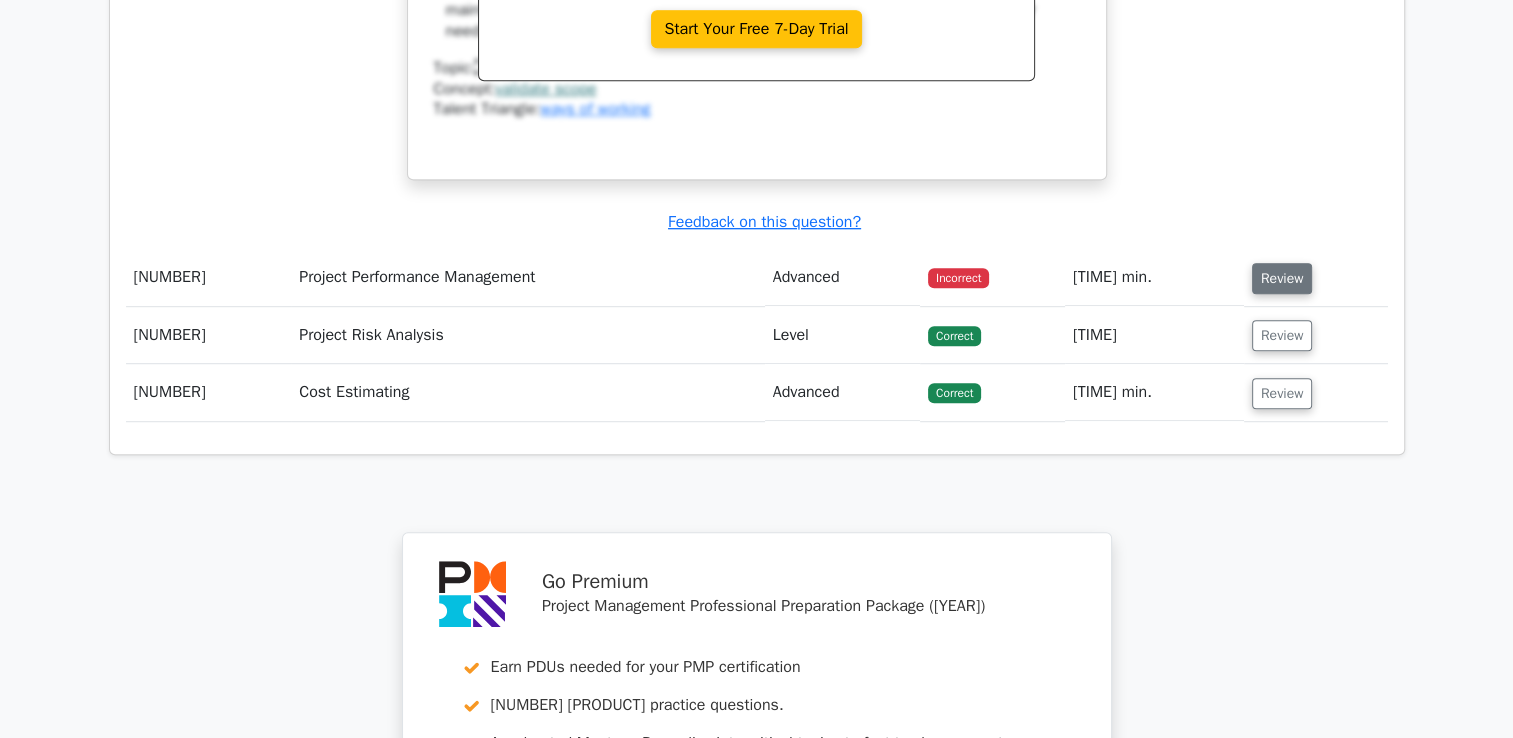 click on "Review" at bounding box center [1282, 278] 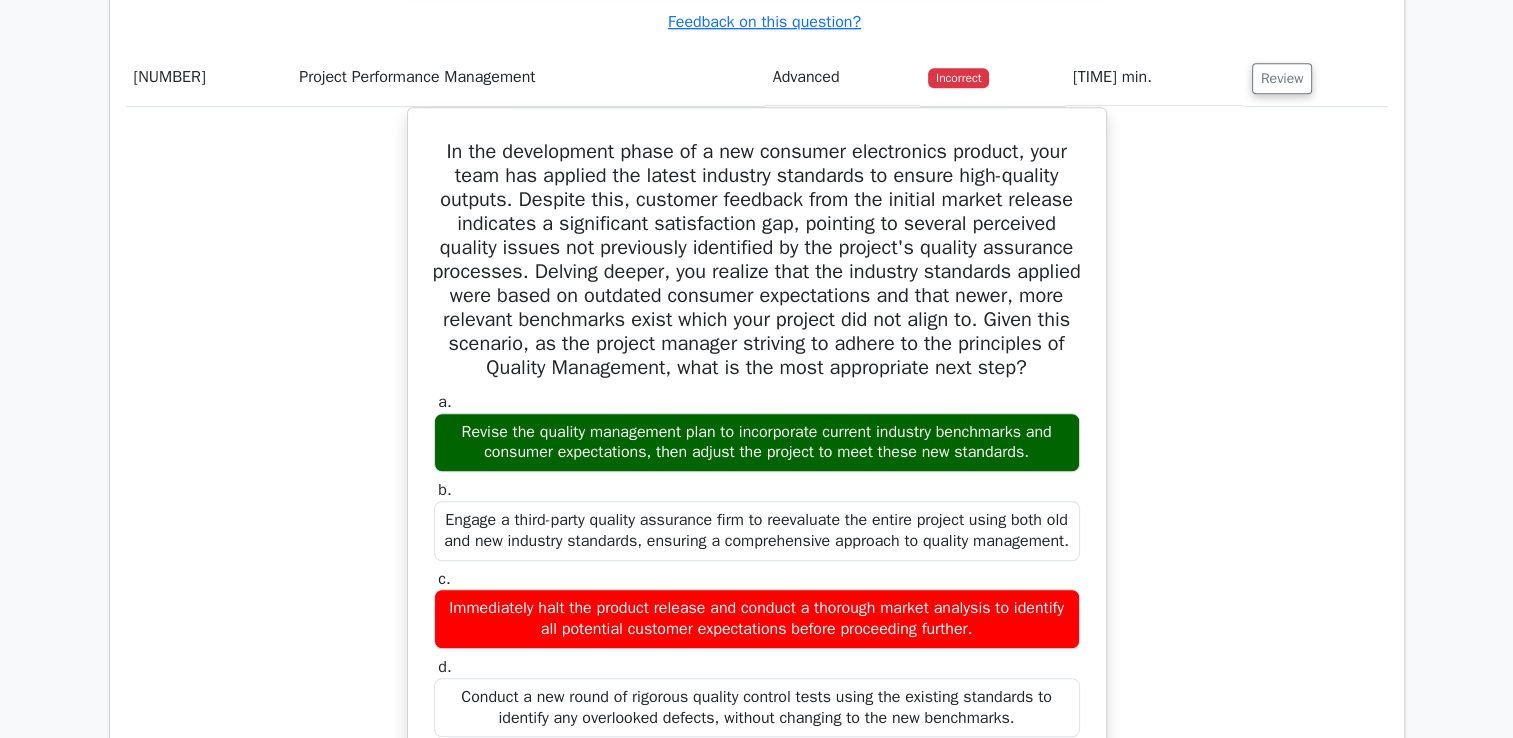 scroll, scrollTop: 9042, scrollLeft: 0, axis: vertical 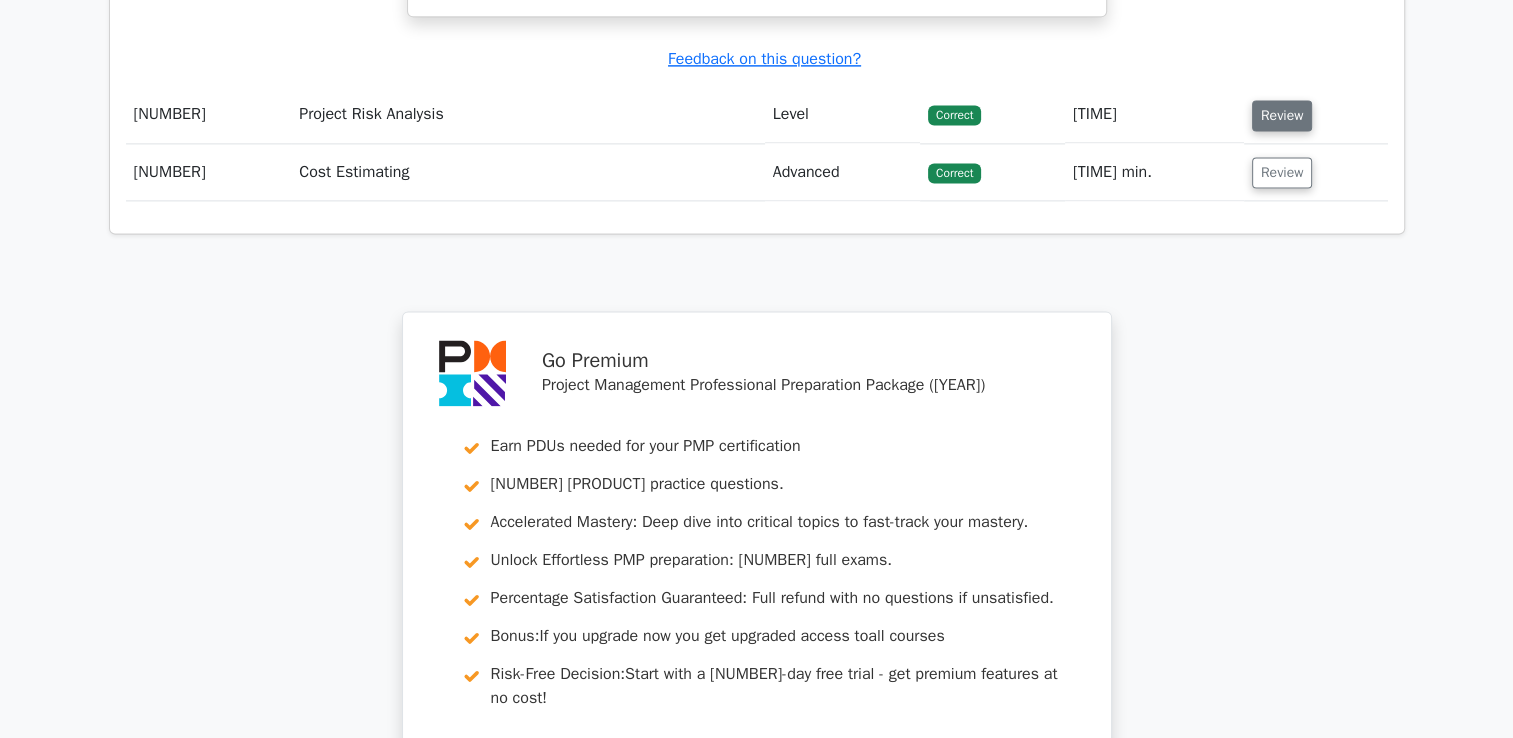 click on "Review" at bounding box center [1282, 115] 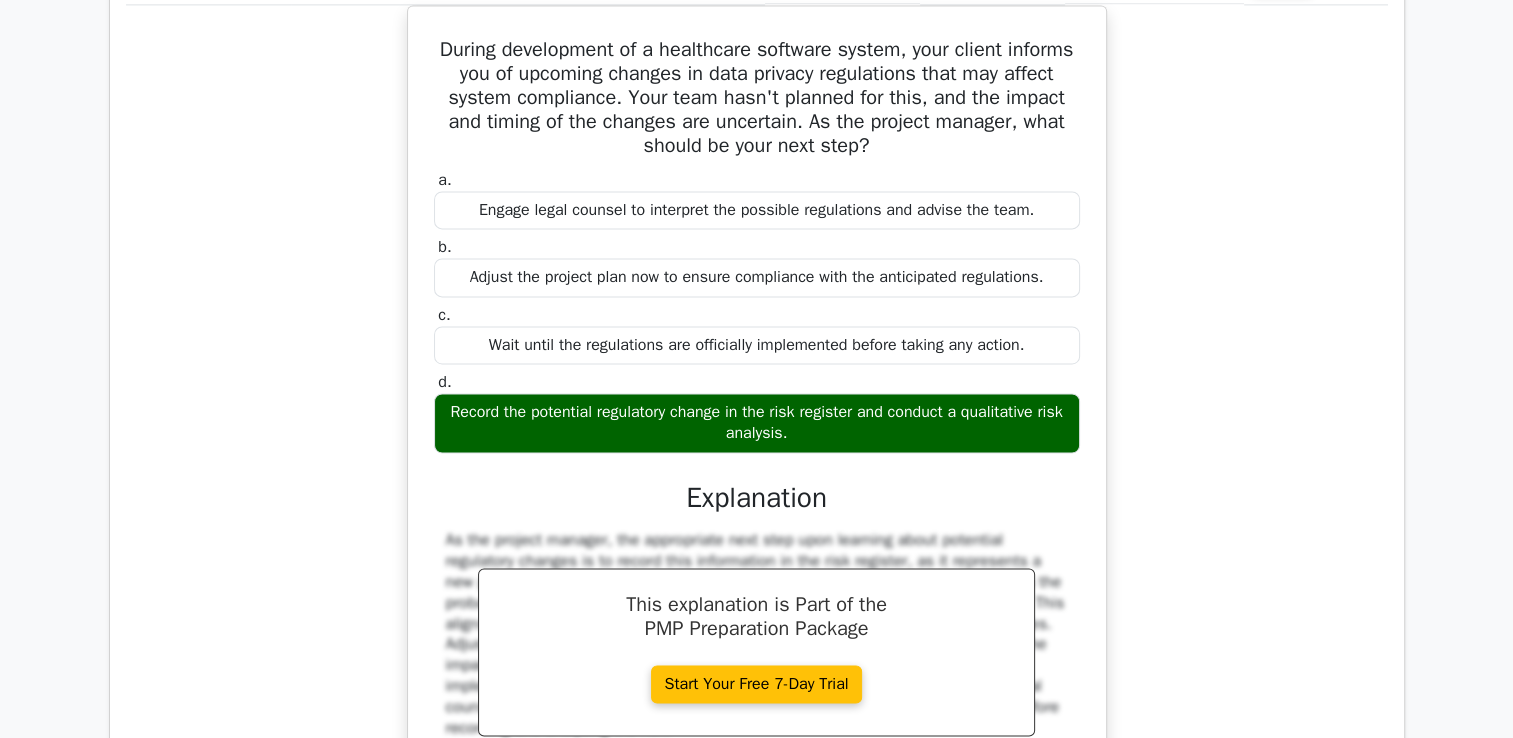 scroll, scrollTop: 10542, scrollLeft: 0, axis: vertical 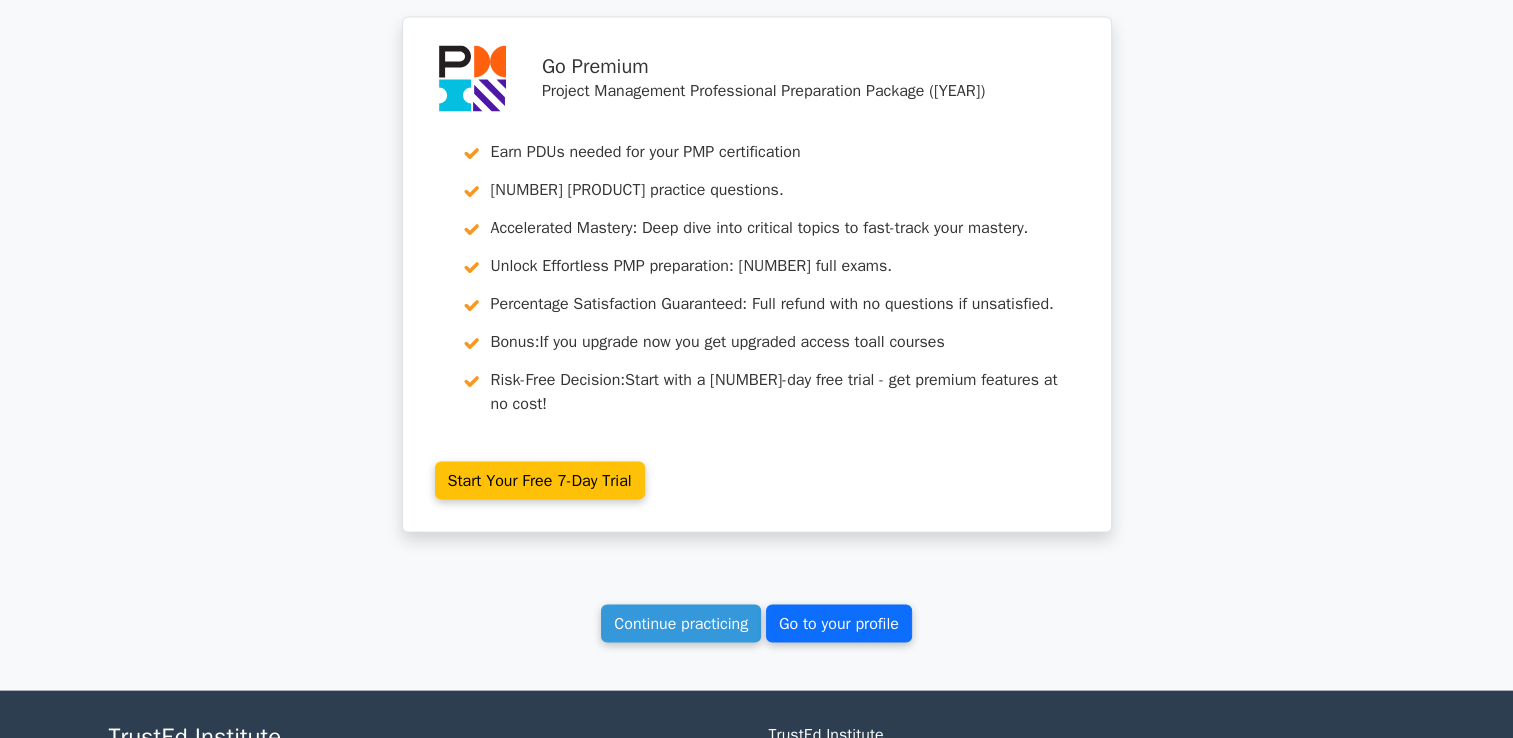 click on "Go to your profile" at bounding box center (839, 624) 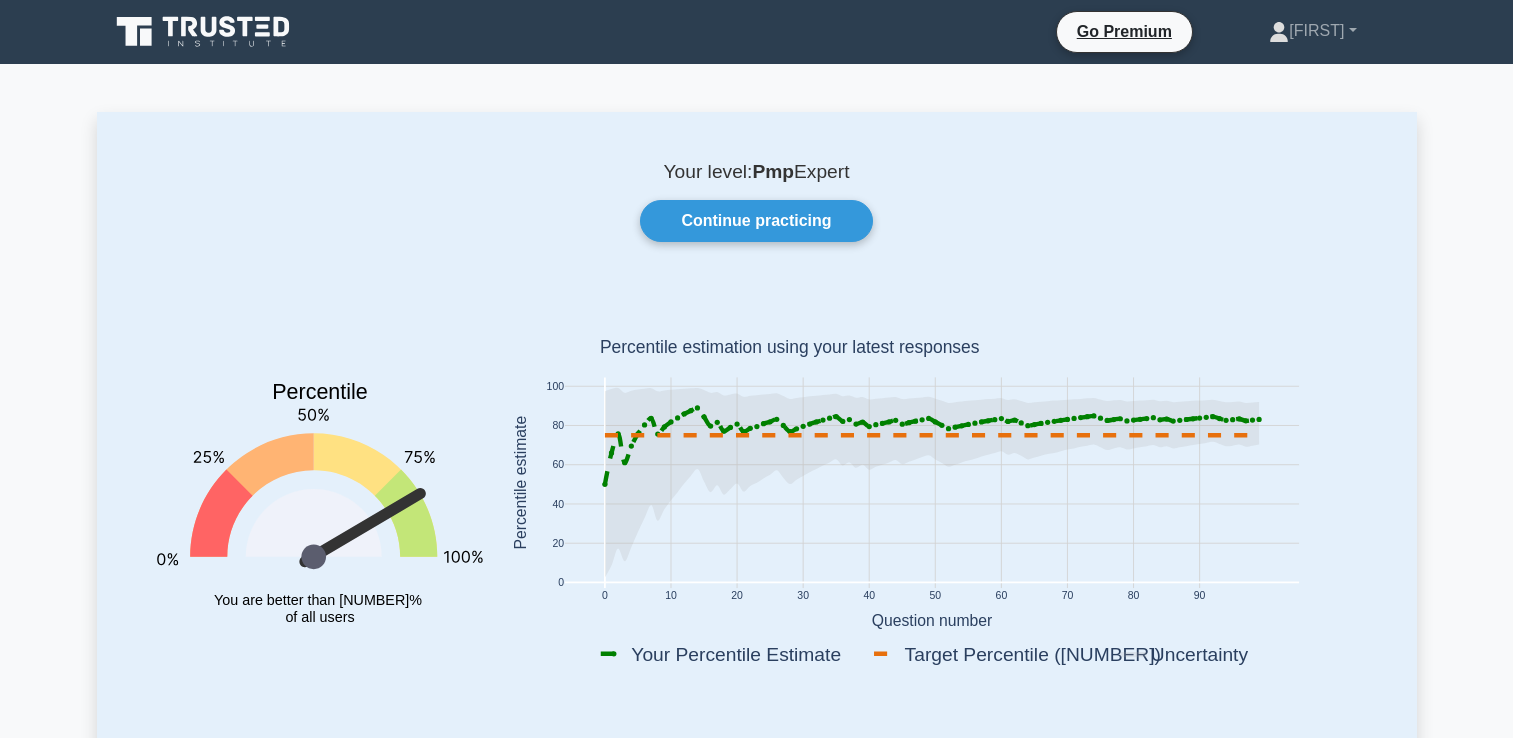 scroll, scrollTop: 0, scrollLeft: 0, axis: both 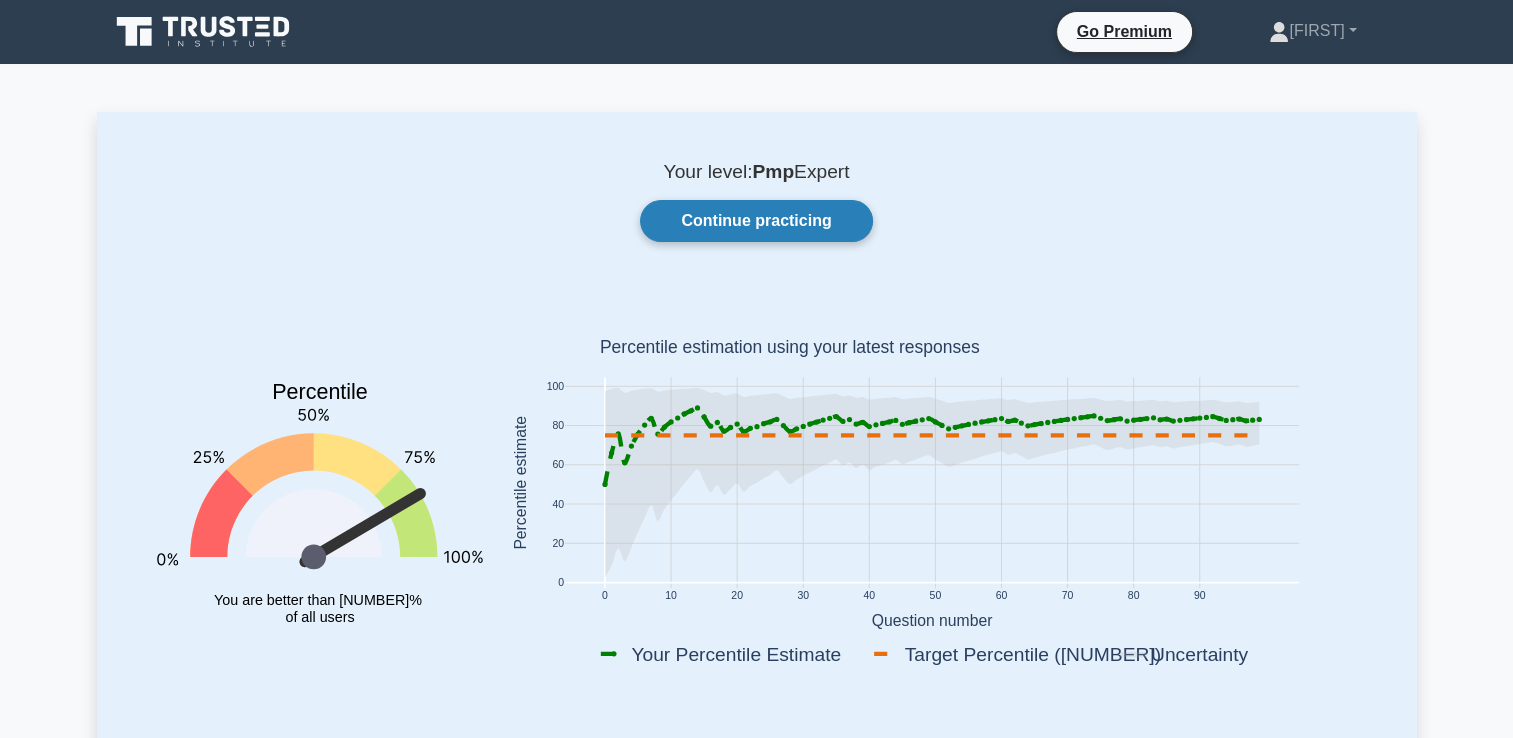 click on "Continue practicing" at bounding box center [756, 221] 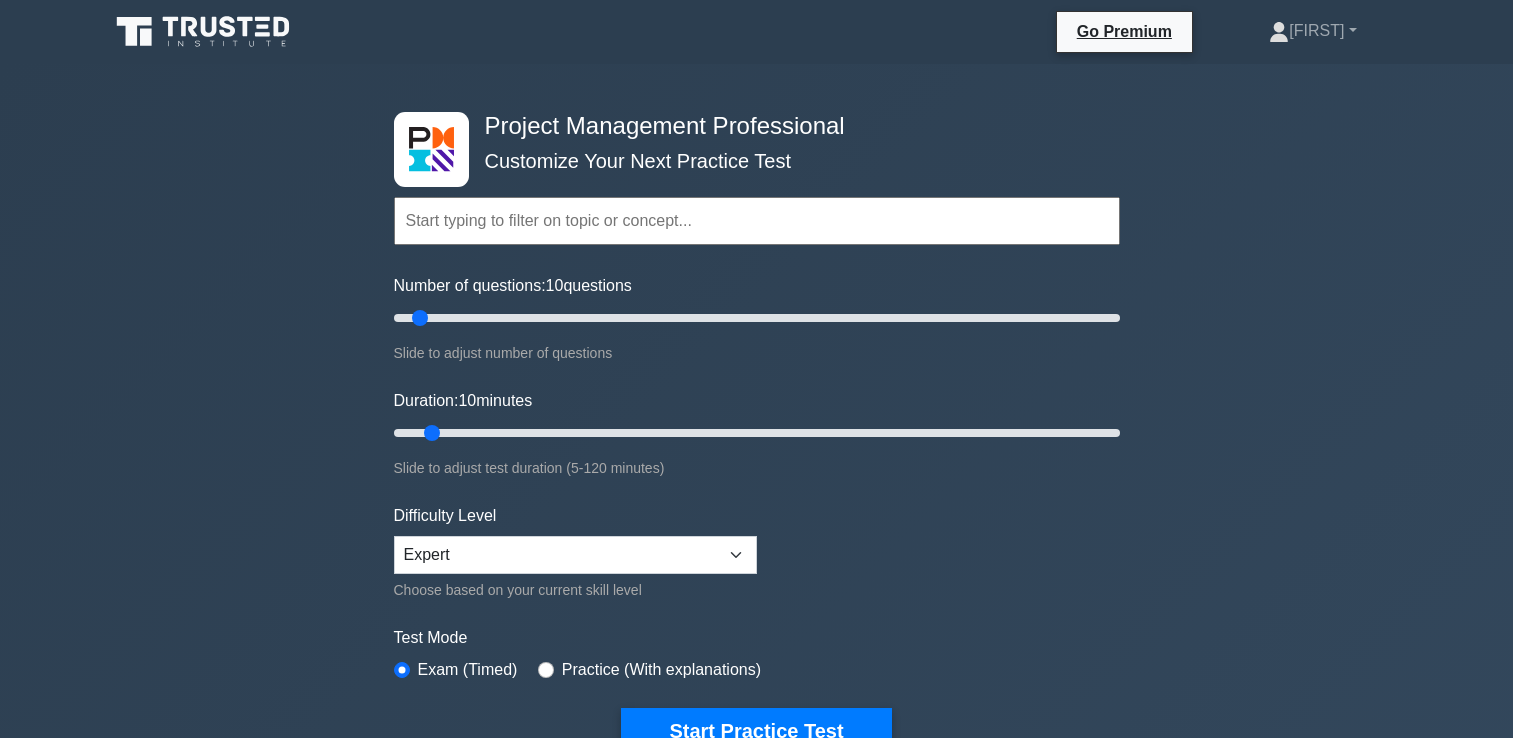 scroll, scrollTop: 0, scrollLeft: 0, axis: both 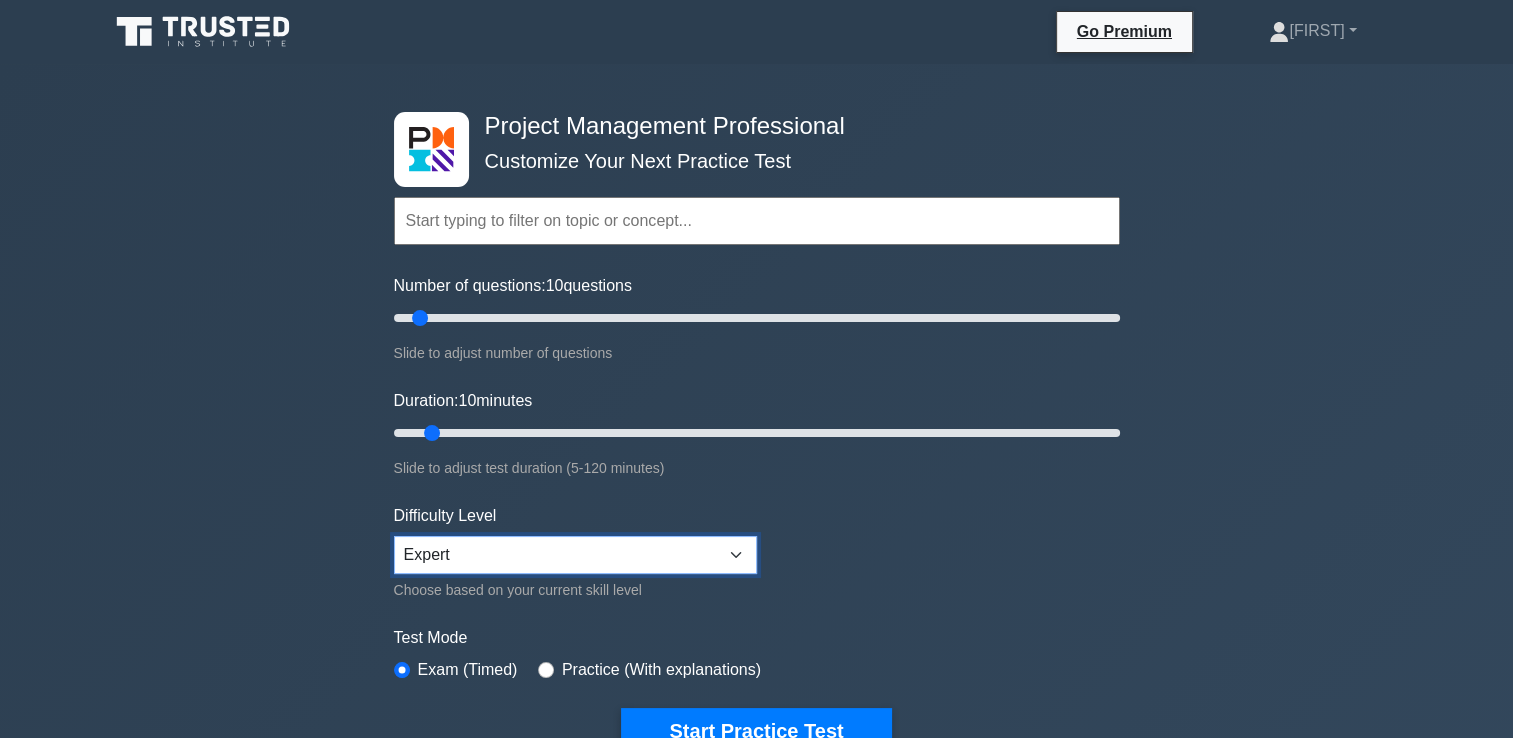 click on "Beginner
Intermediate
Expert" at bounding box center [575, 555] 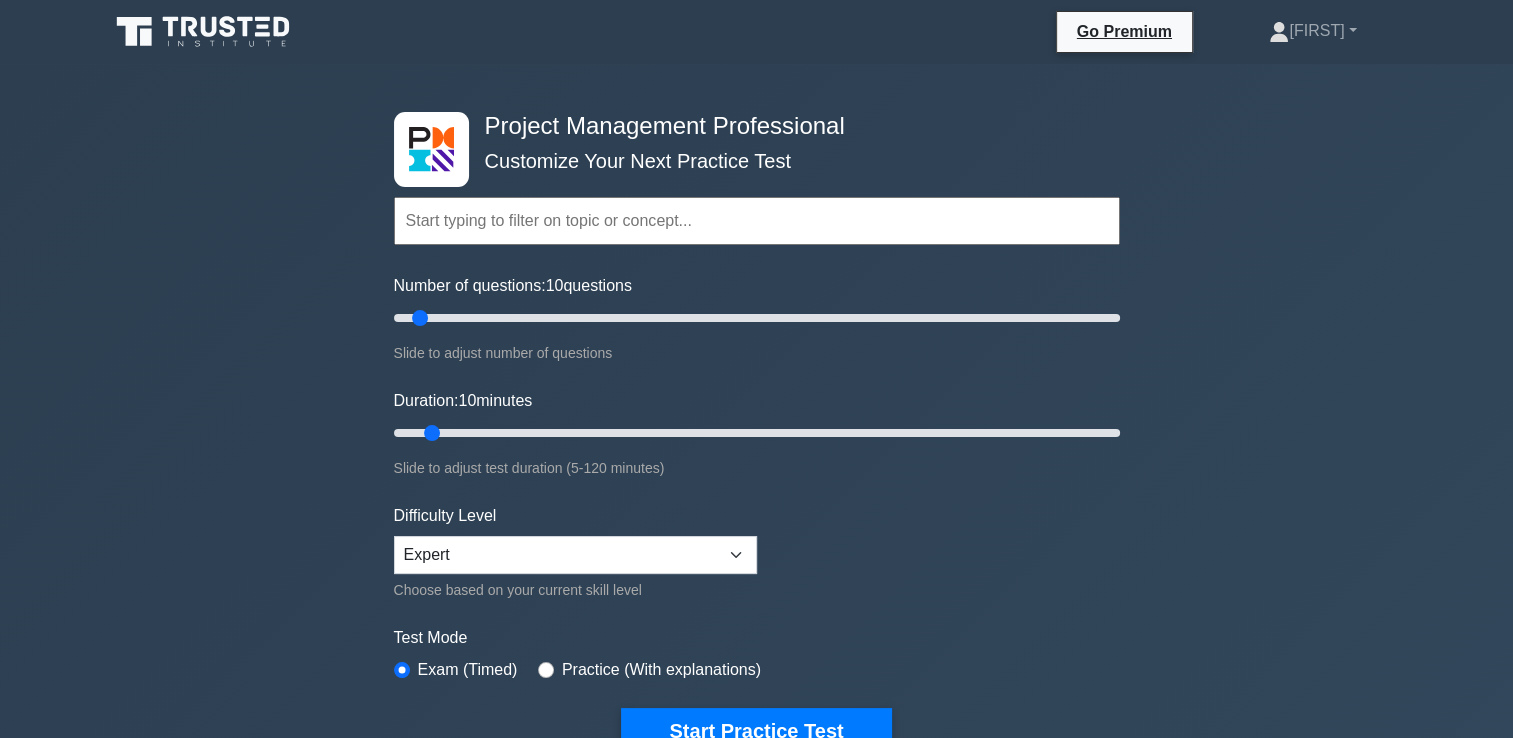 click on "Topics
Scope Management
Time Management
Cost Management
Quality Management
Risk Management
Integration Management
Human Resource Management
Communication Management
Procurement Management" at bounding box center (757, 445) 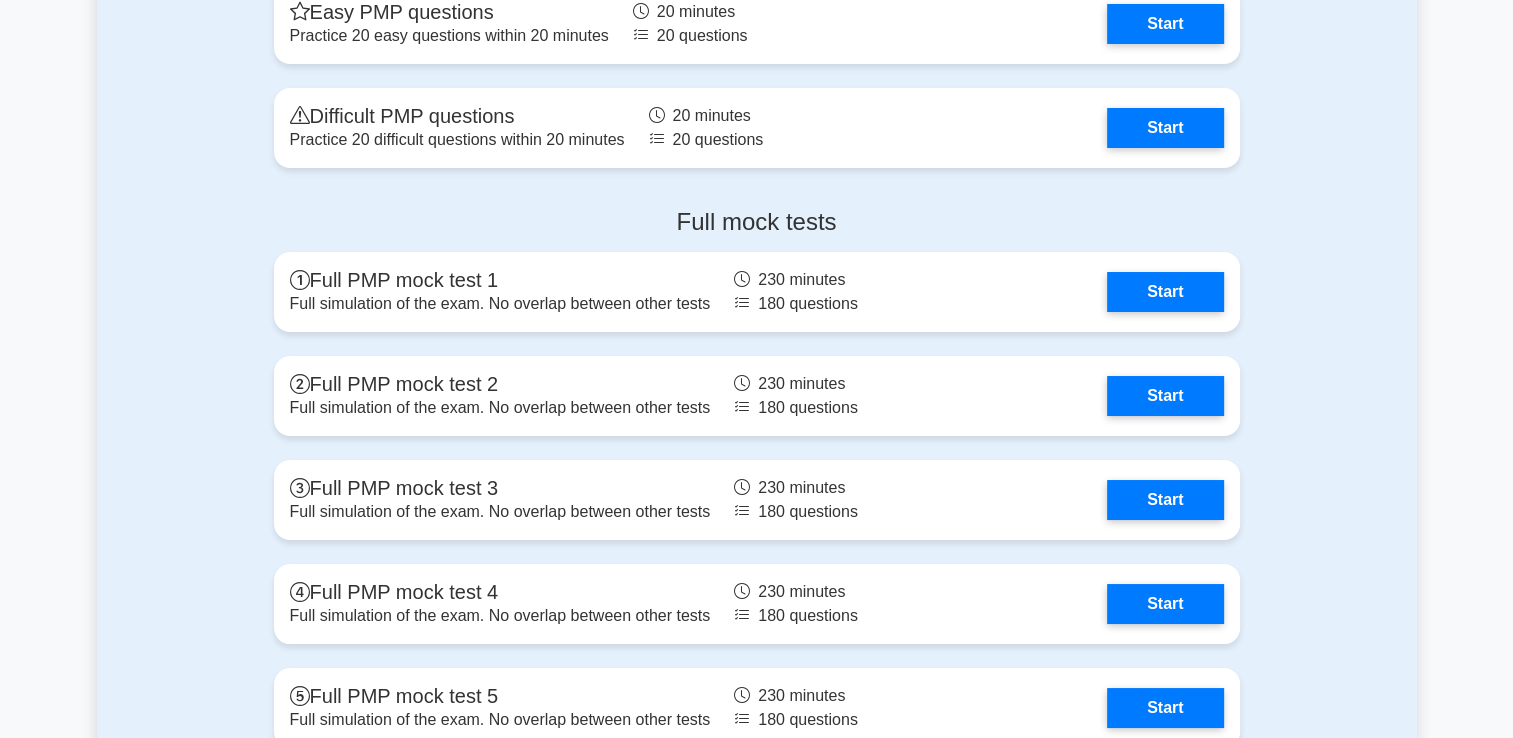 scroll, scrollTop: 7500, scrollLeft: 0, axis: vertical 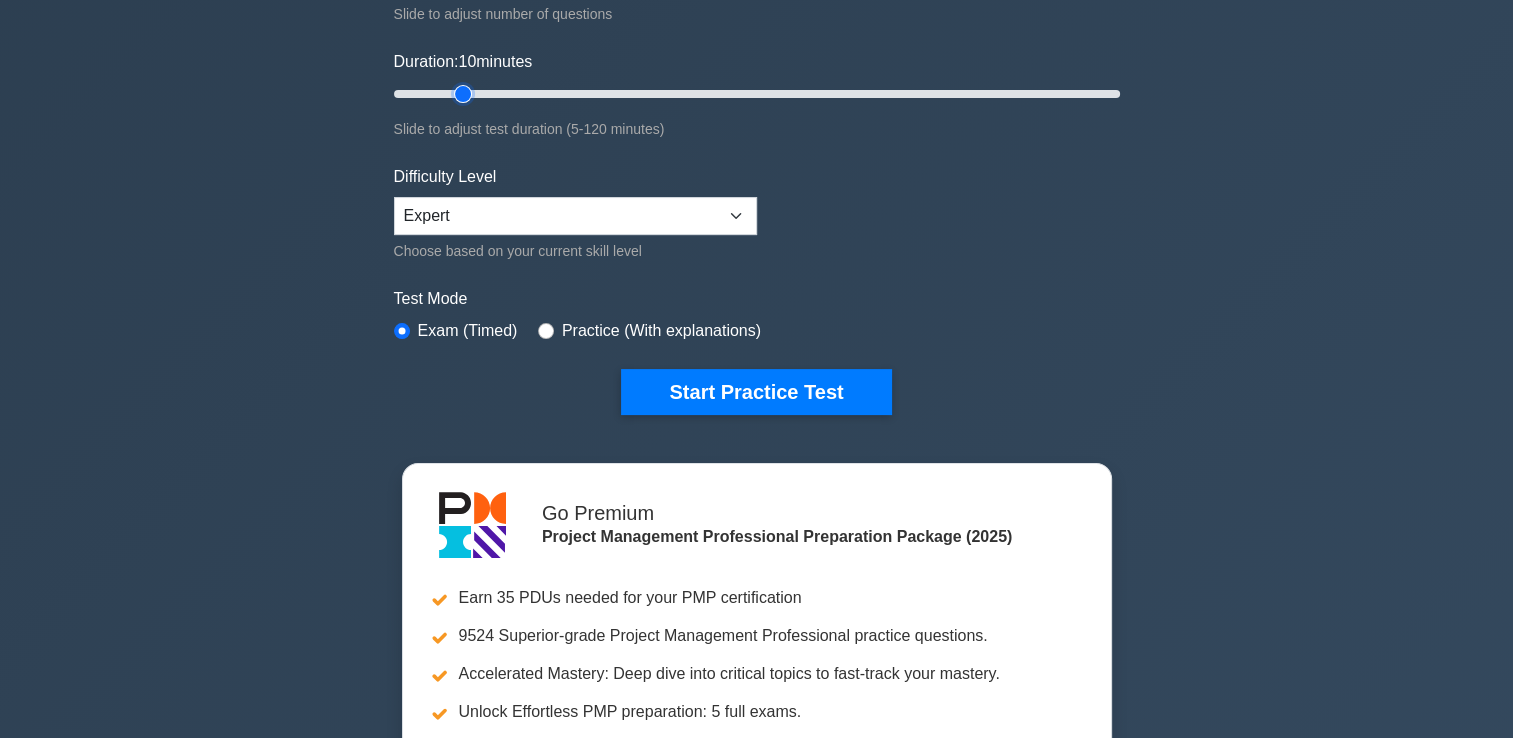 type on "15" 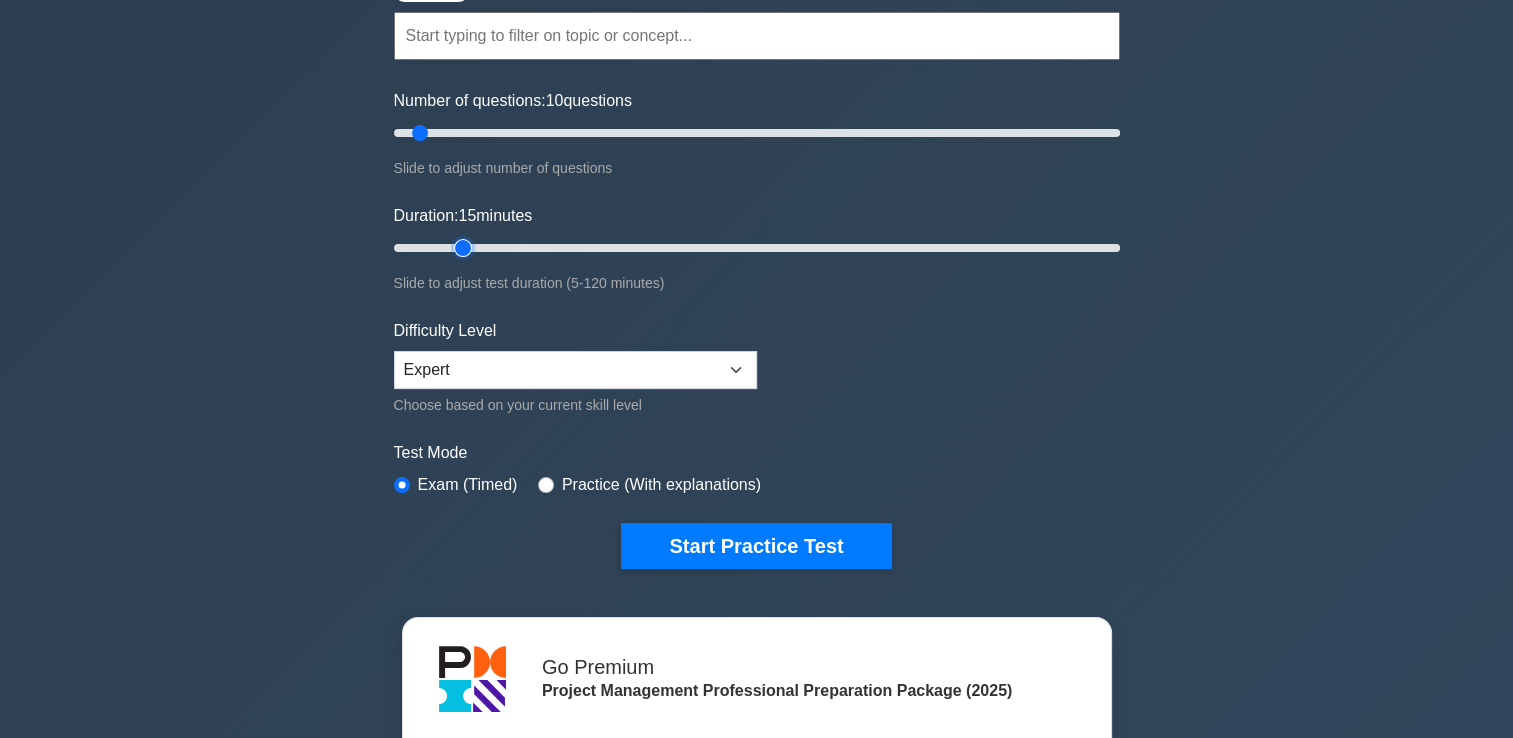 scroll, scrollTop: 139, scrollLeft: 0, axis: vertical 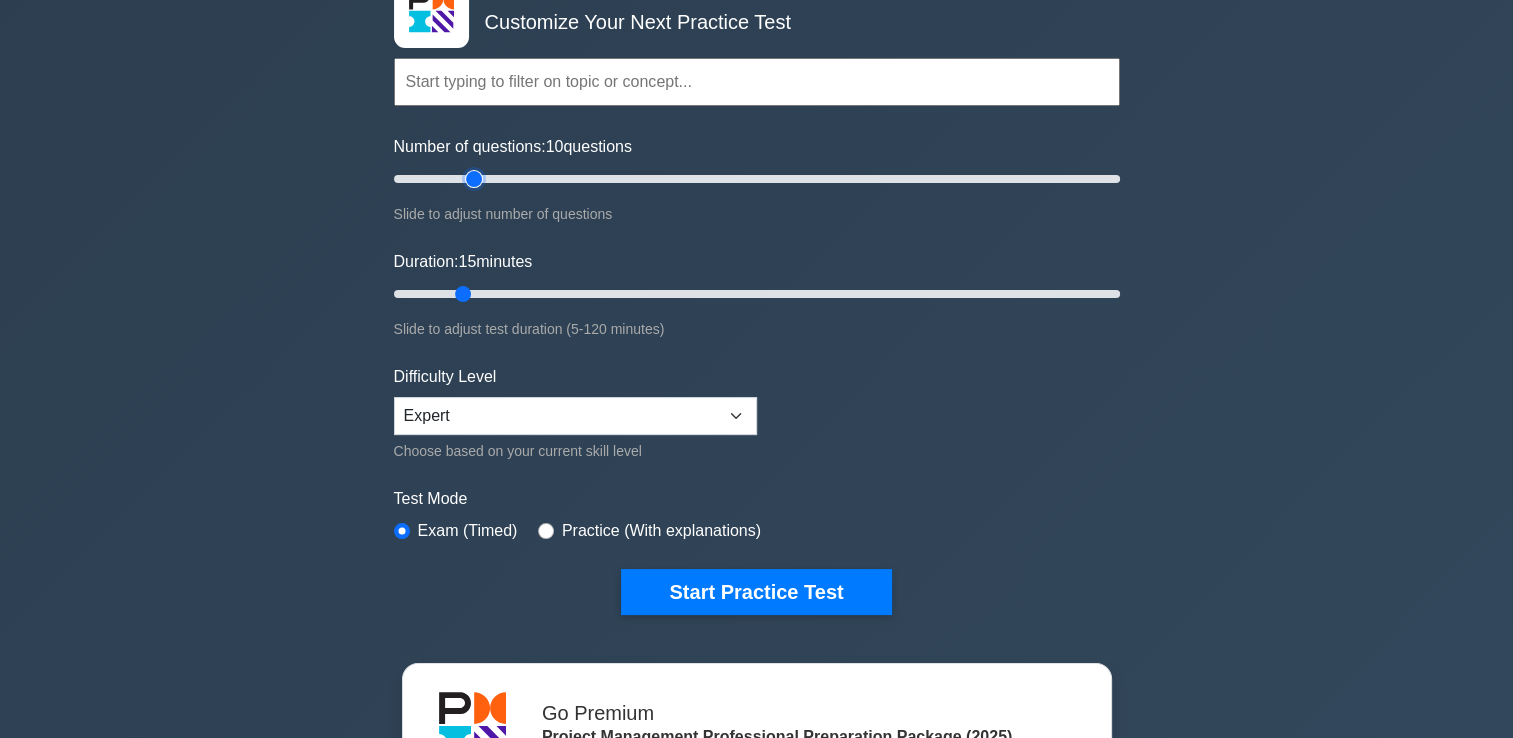 click on "Number of questions:  10  questions" at bounding box center [757, 179] 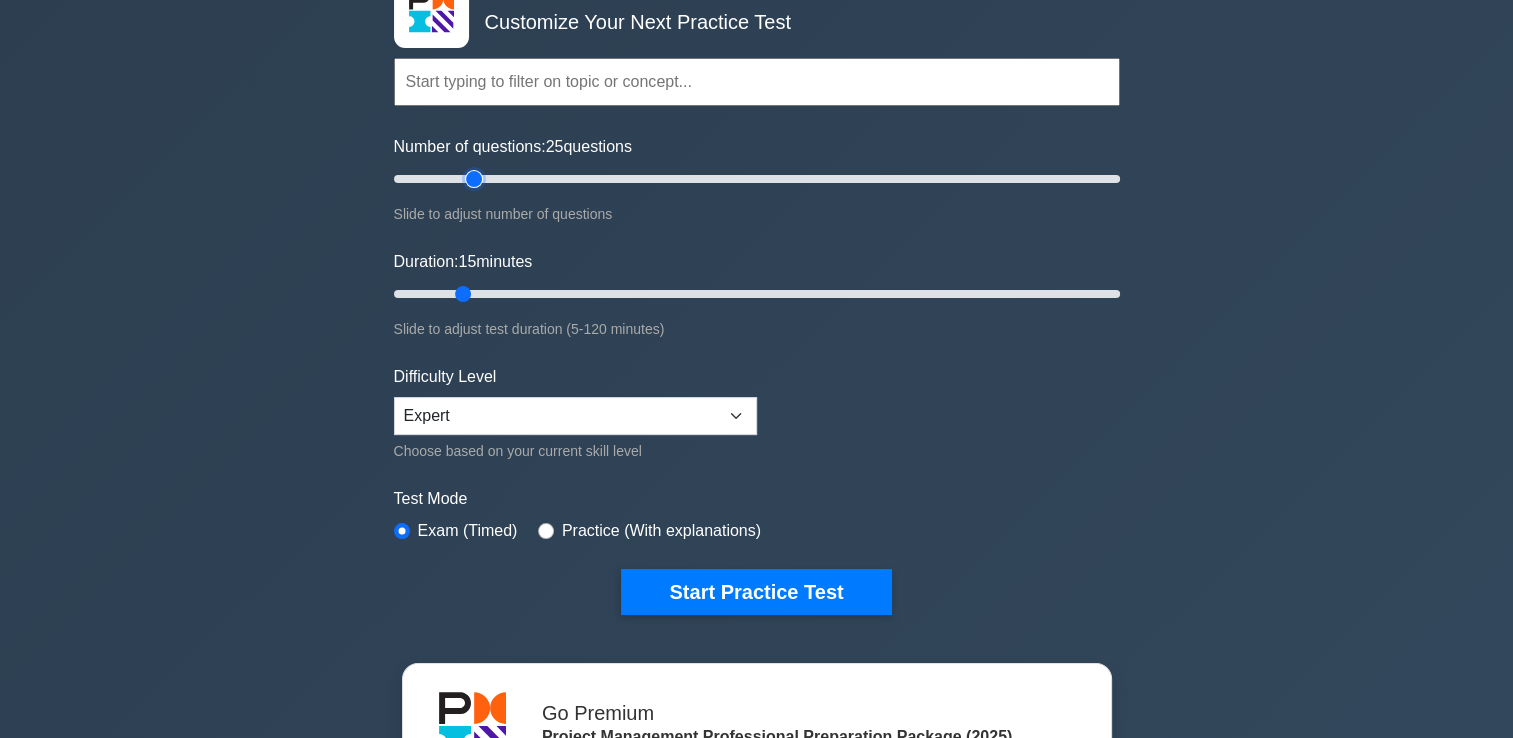 click on "Number of questions:  25  questions" at bounding box center (757, 179) 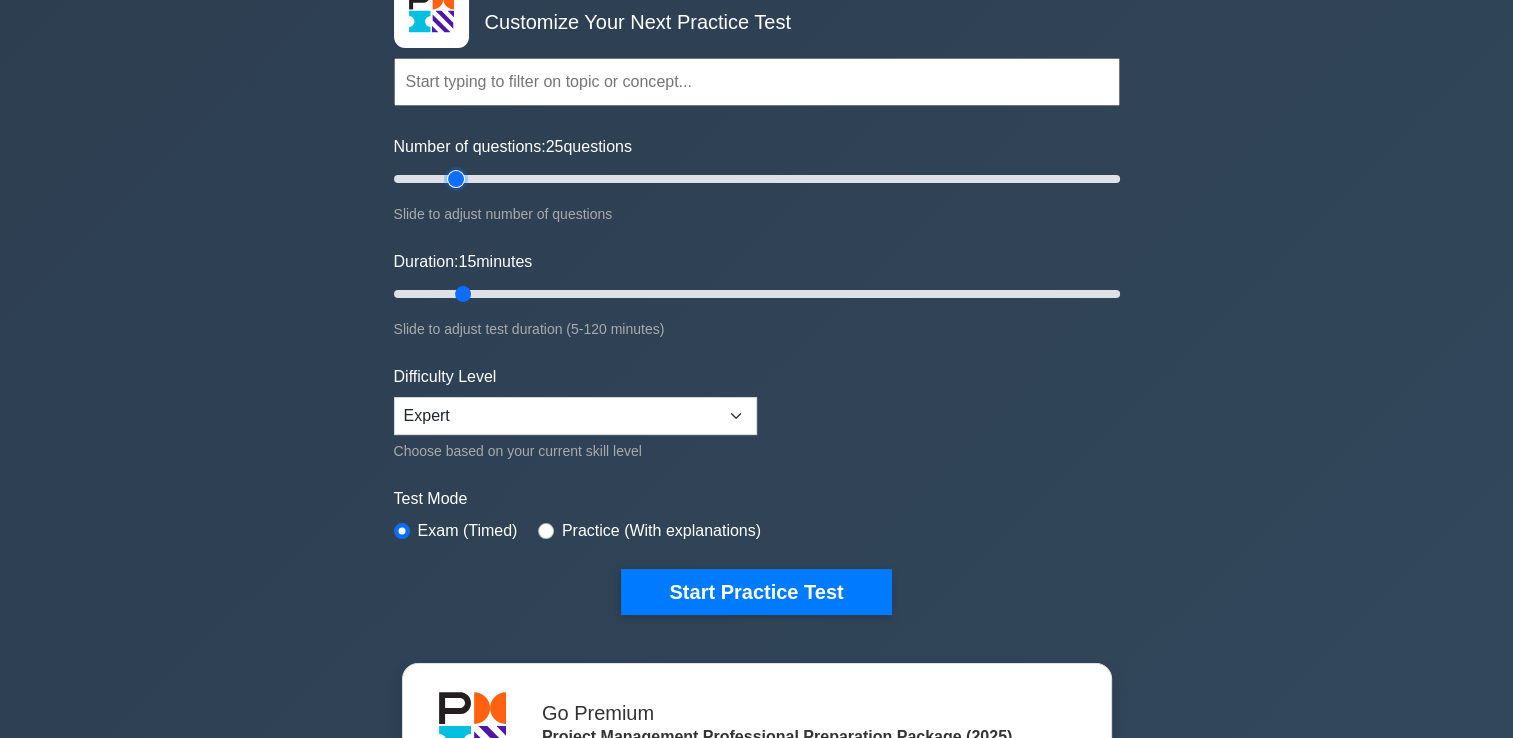 click on "Number of questions:  25  questions" at bounding box center [757, 179] 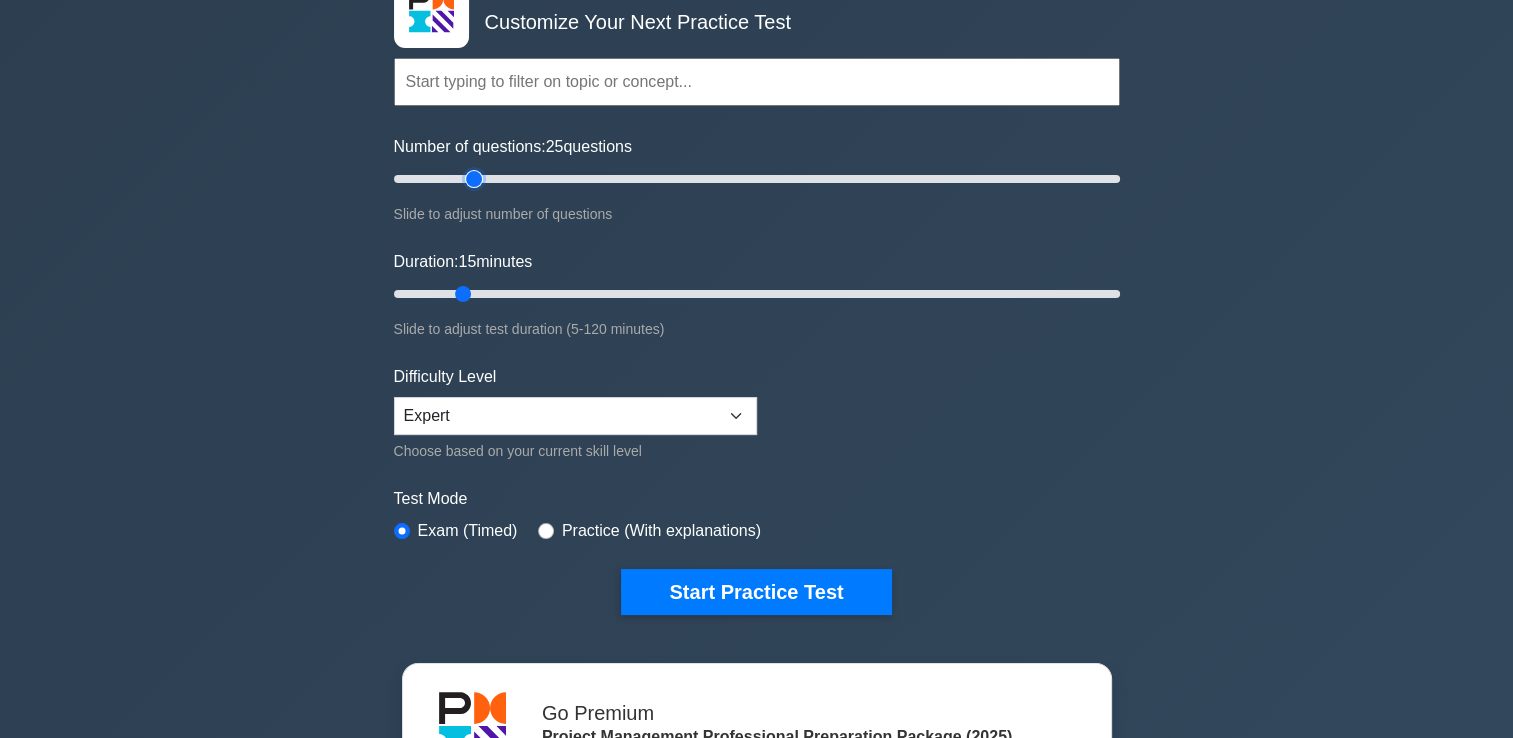 drag, startPoint x: 452, startPoint y: 178, endPoint x: 465, endPoint y: 180, distance: 13.152946 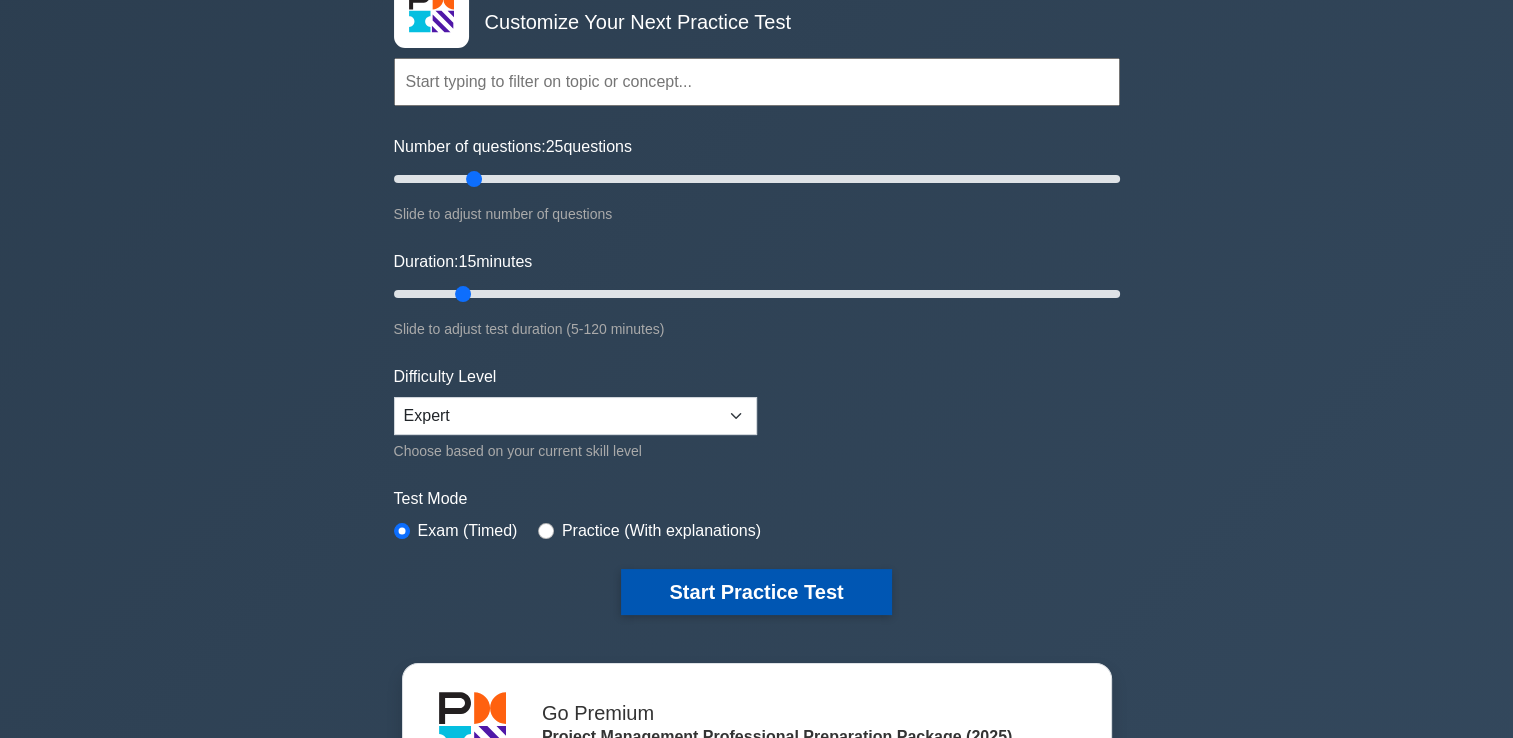 click on "Start Practice Test" at bounding box center (756, 592) 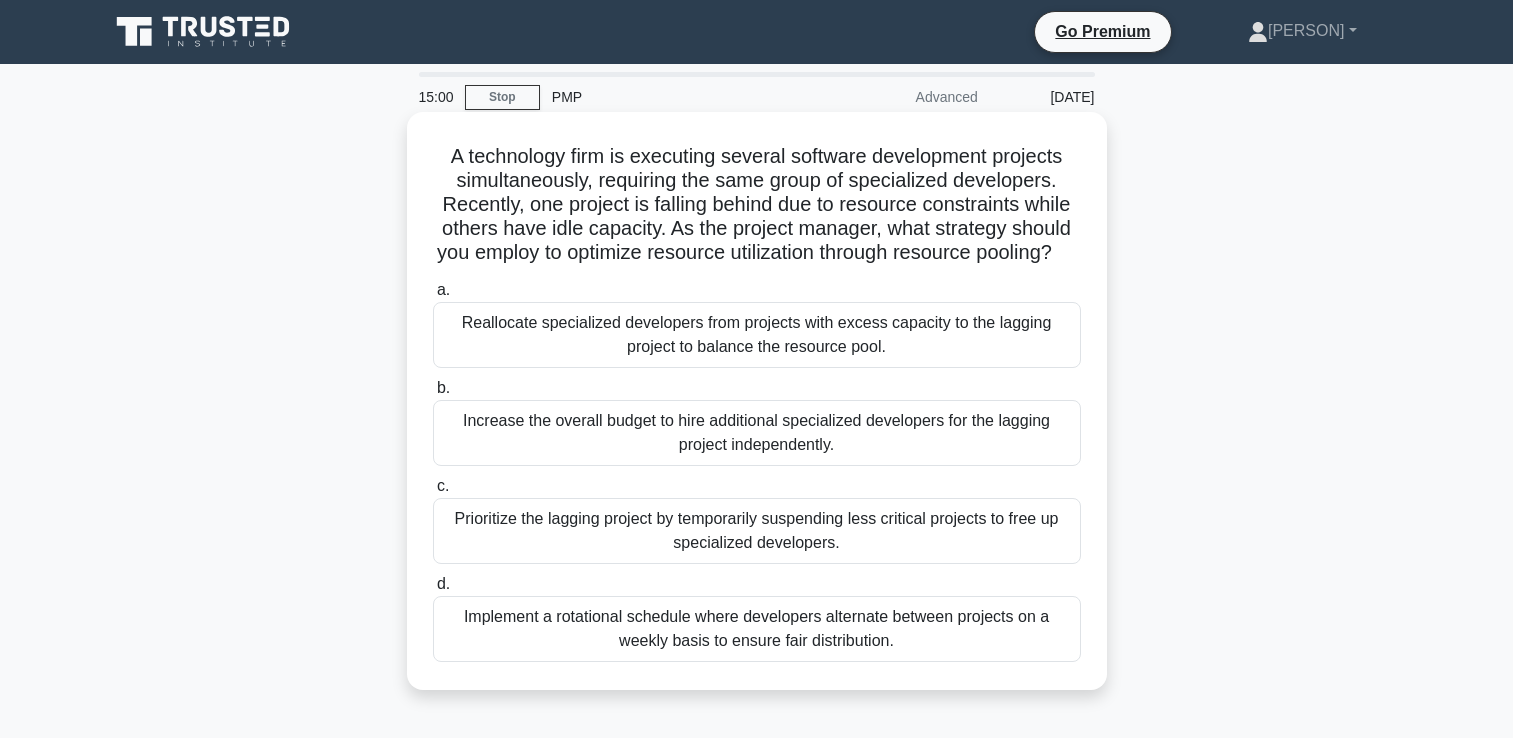 scroll, scrollTop: 0, scrollLeft: 0, axis: both 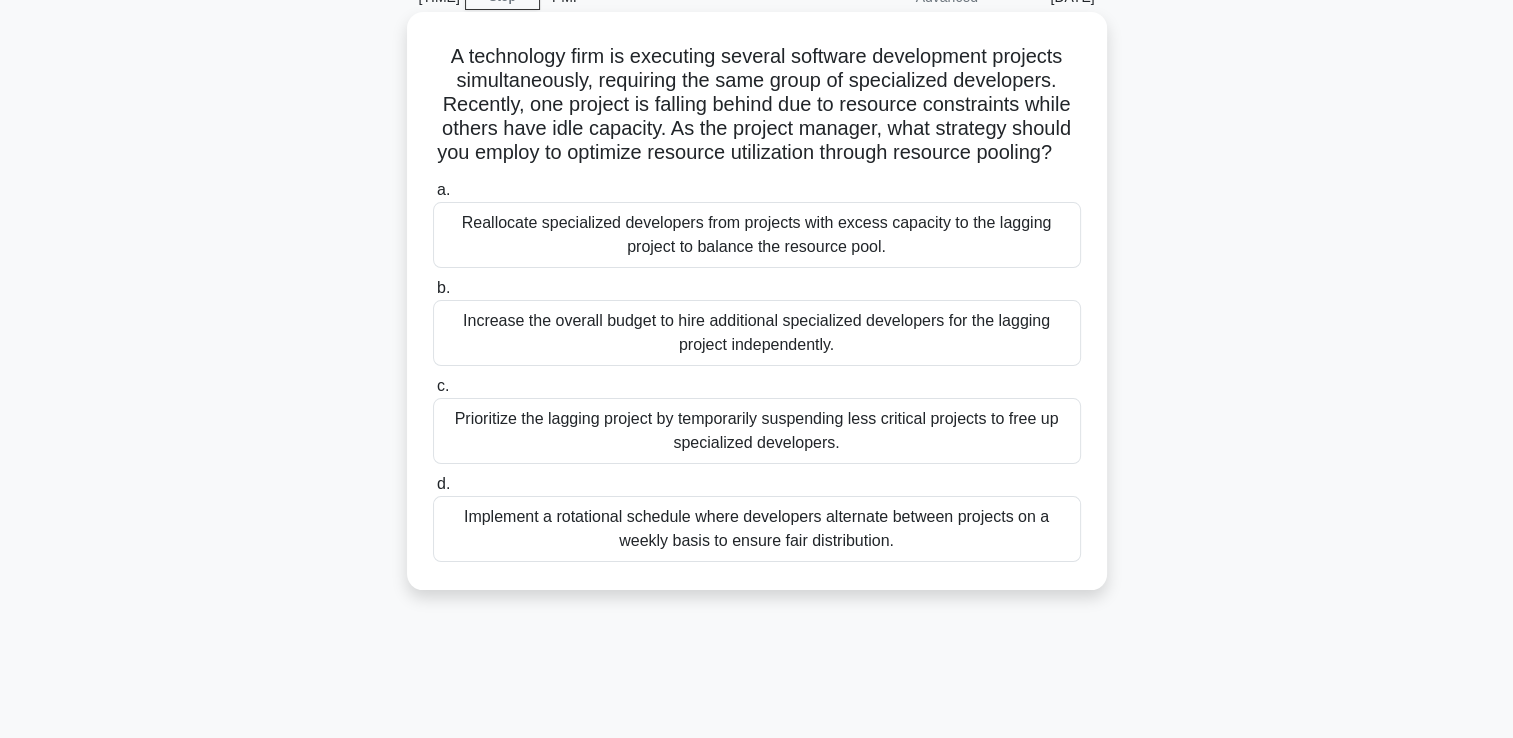 click on "Reallocate specialized developers from projects with excess capacity to the lagging project to balance the resource pool." at bounding box center [757, 235] 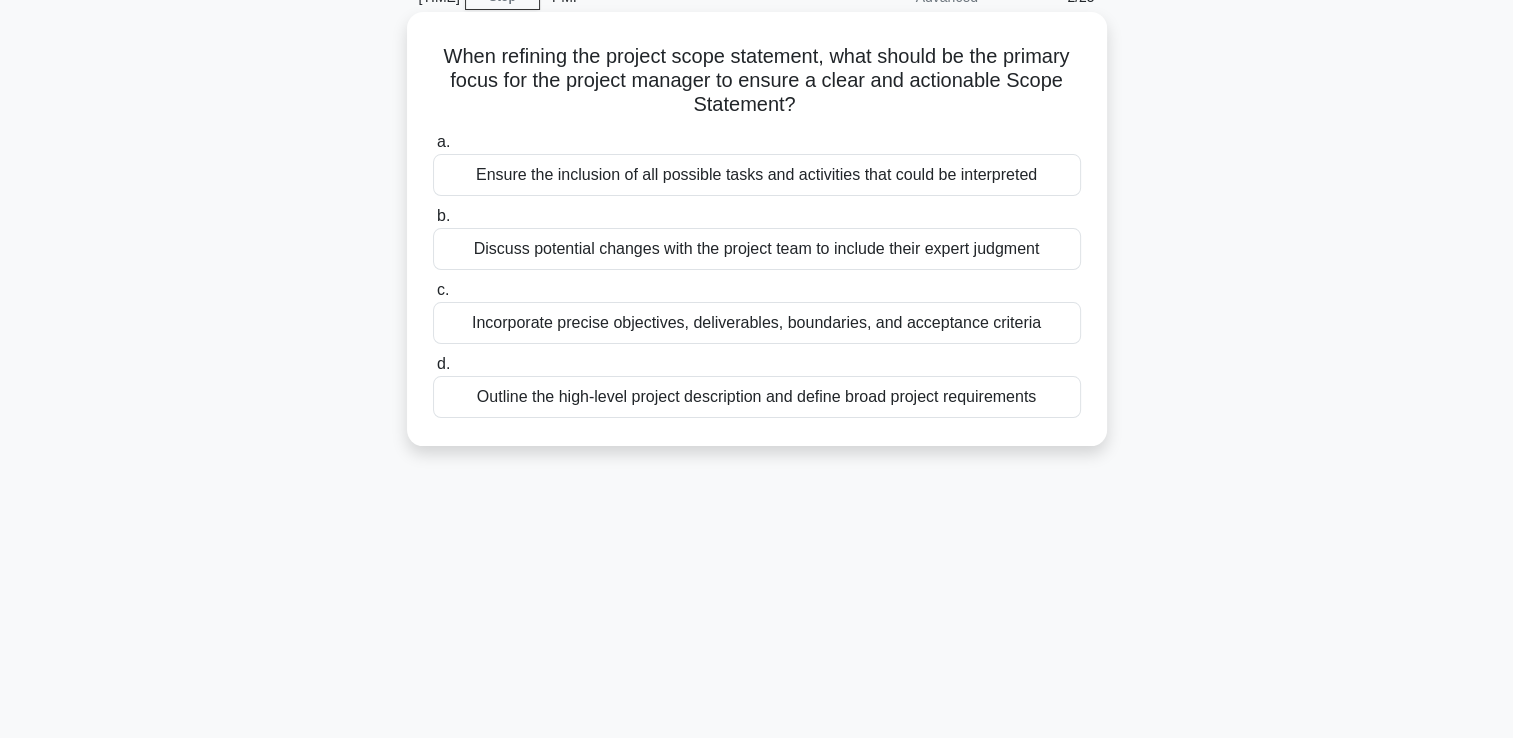 scroll, scrollTop: 0, scrollLeft: 0, axis: both 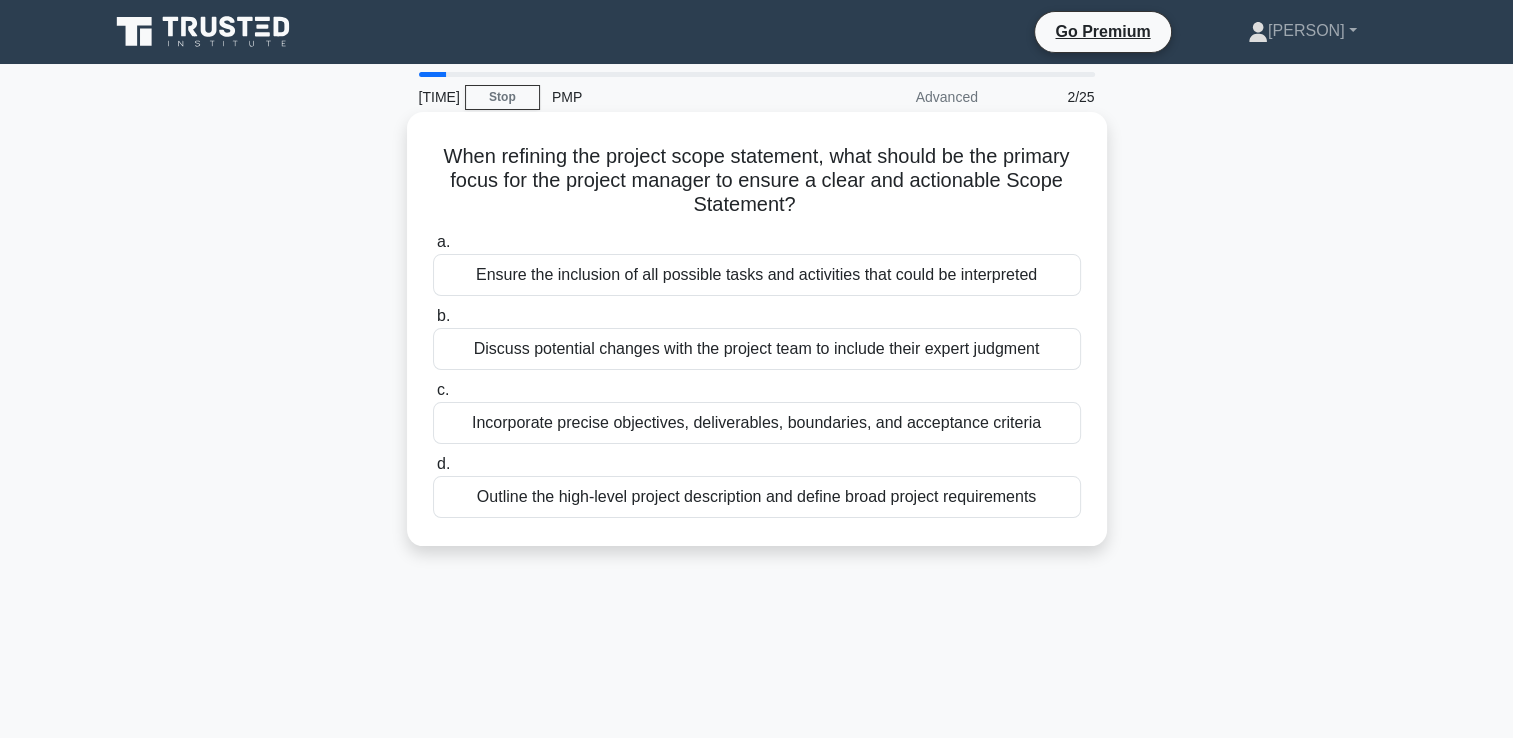 click on "Incorporate precise objectives, deliverables, boundaries, and acceptance criteria" at bounding box center (757, 423) 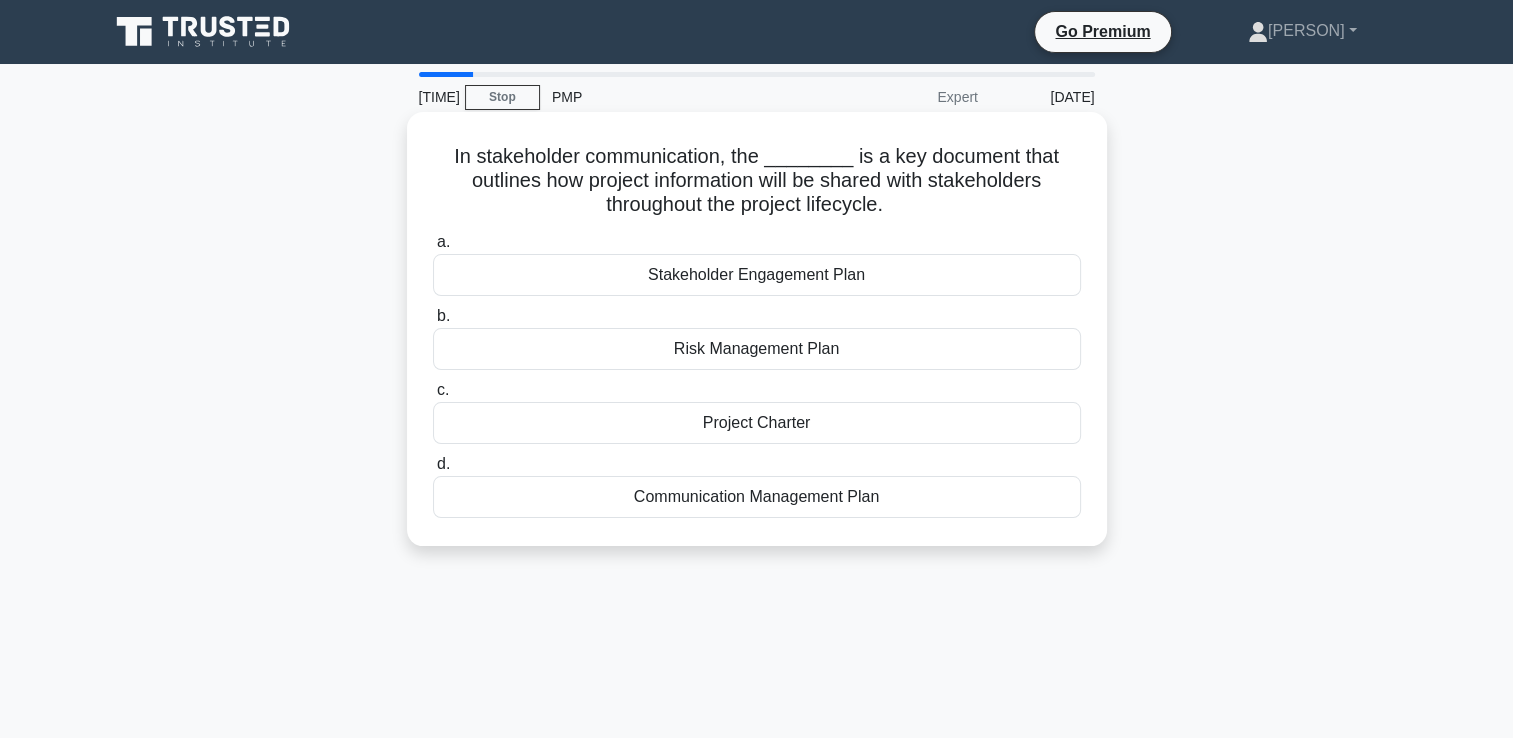 click on "Communication Management Plan" at bounding box center (757, 497) 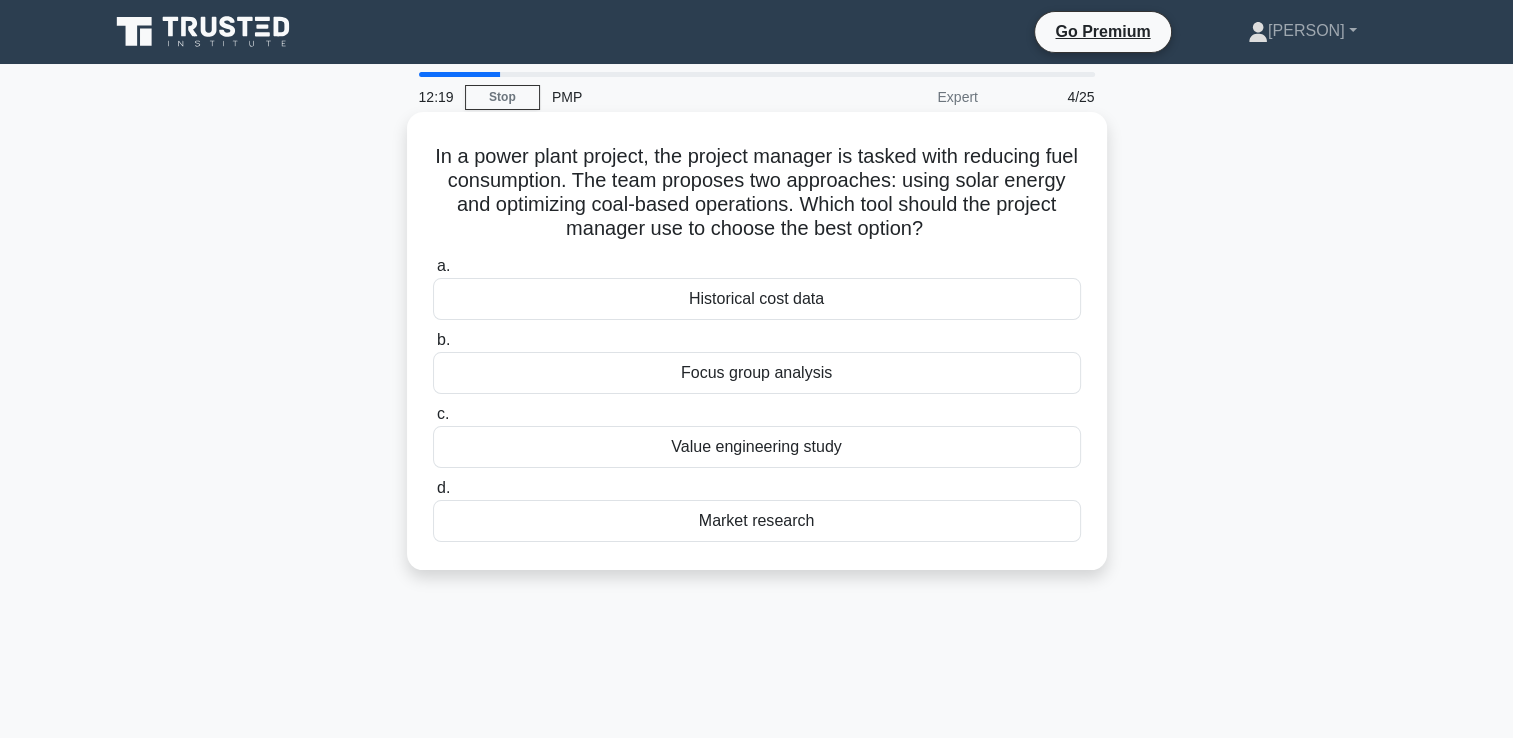 click on "Market research" at bounding box center (757, 521) 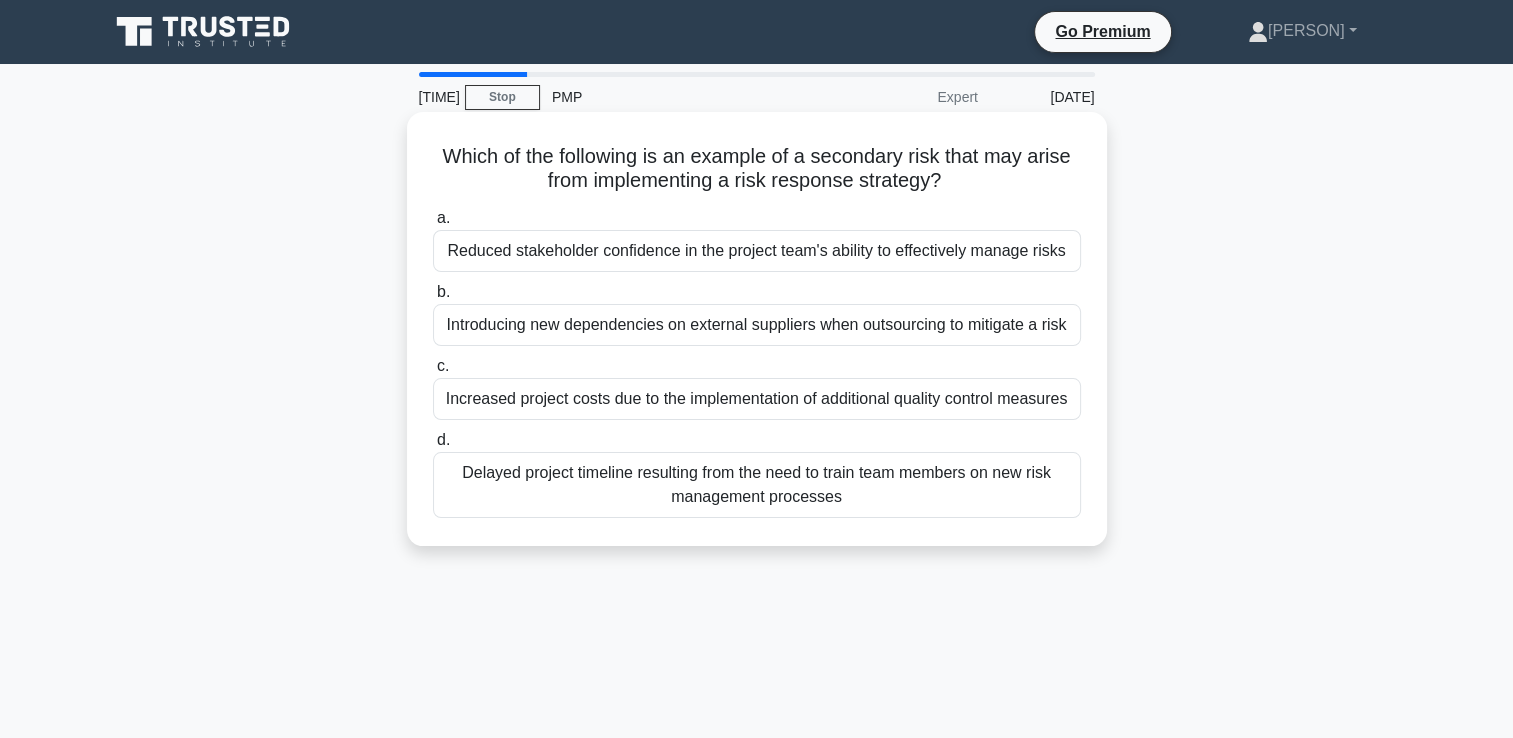 click on "Introducing new dependencies on external suppliers when outsourcing to mitigate a risk" at bounding box center (757, 325) 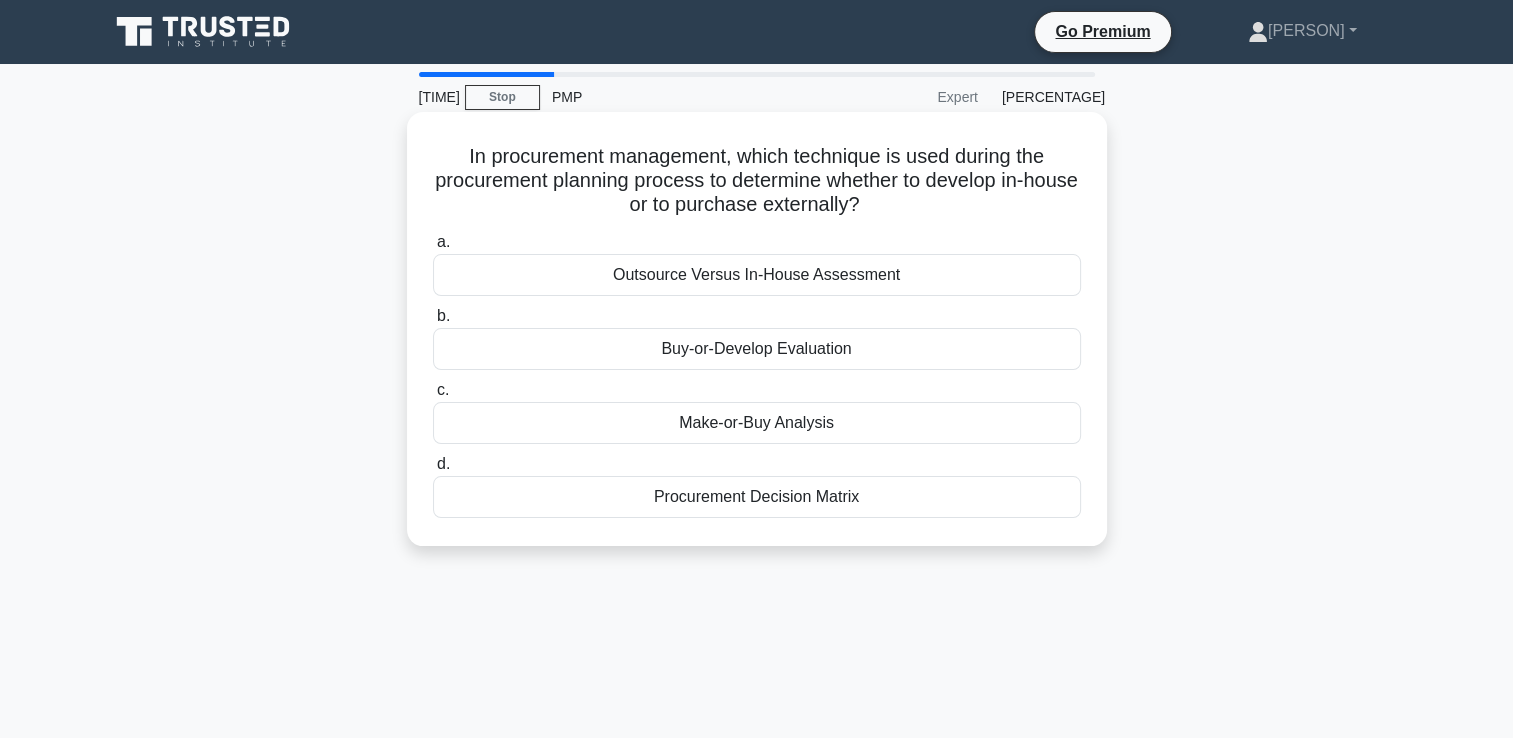 click on "Make-or-Buy Analysis" at bounding box center [757, 423] 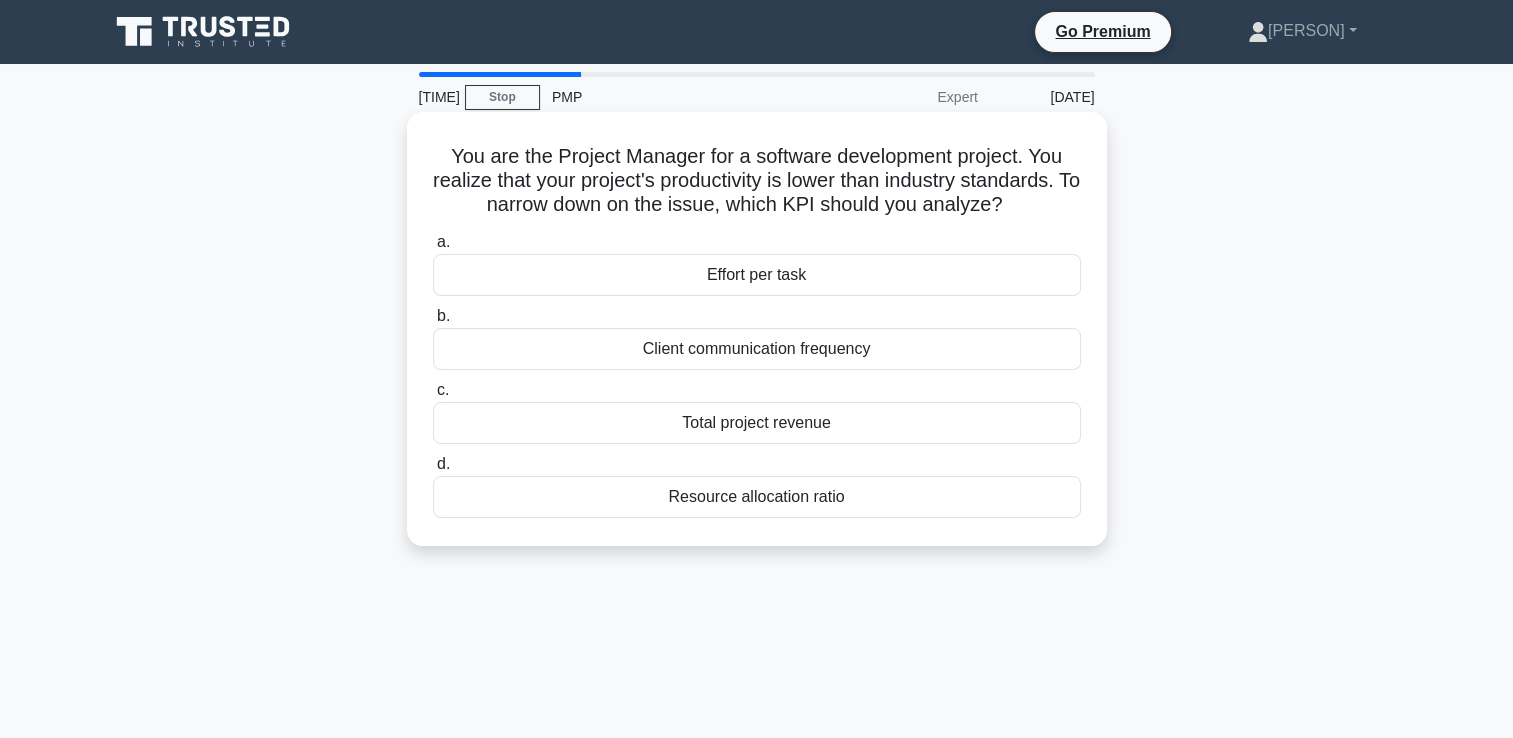 click on "Total project revenue" at bounding box center [757, 423] 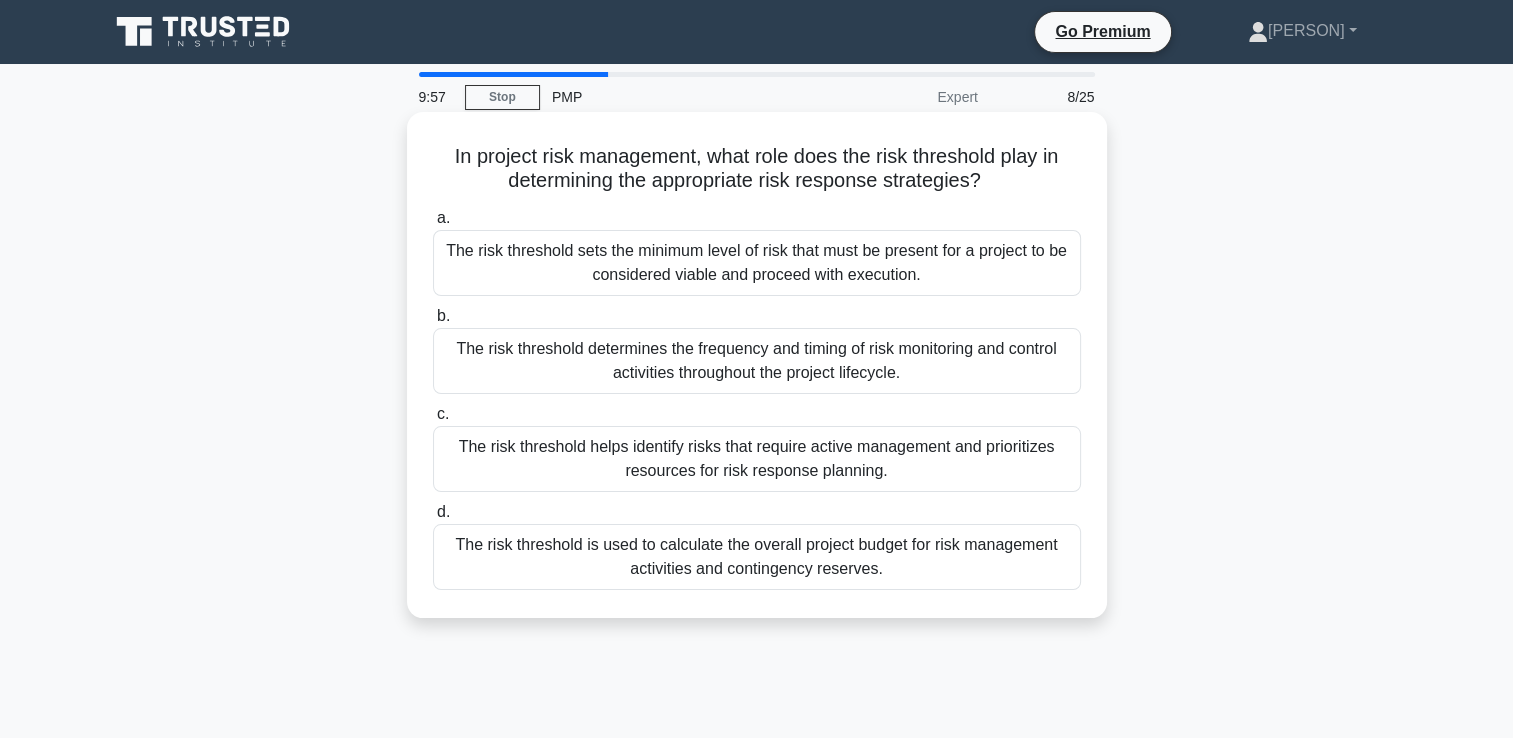 click on "The risk threshold helps identify risks that require active management and prioritizes resources for risk response planning." at bounding box center [757, 459] 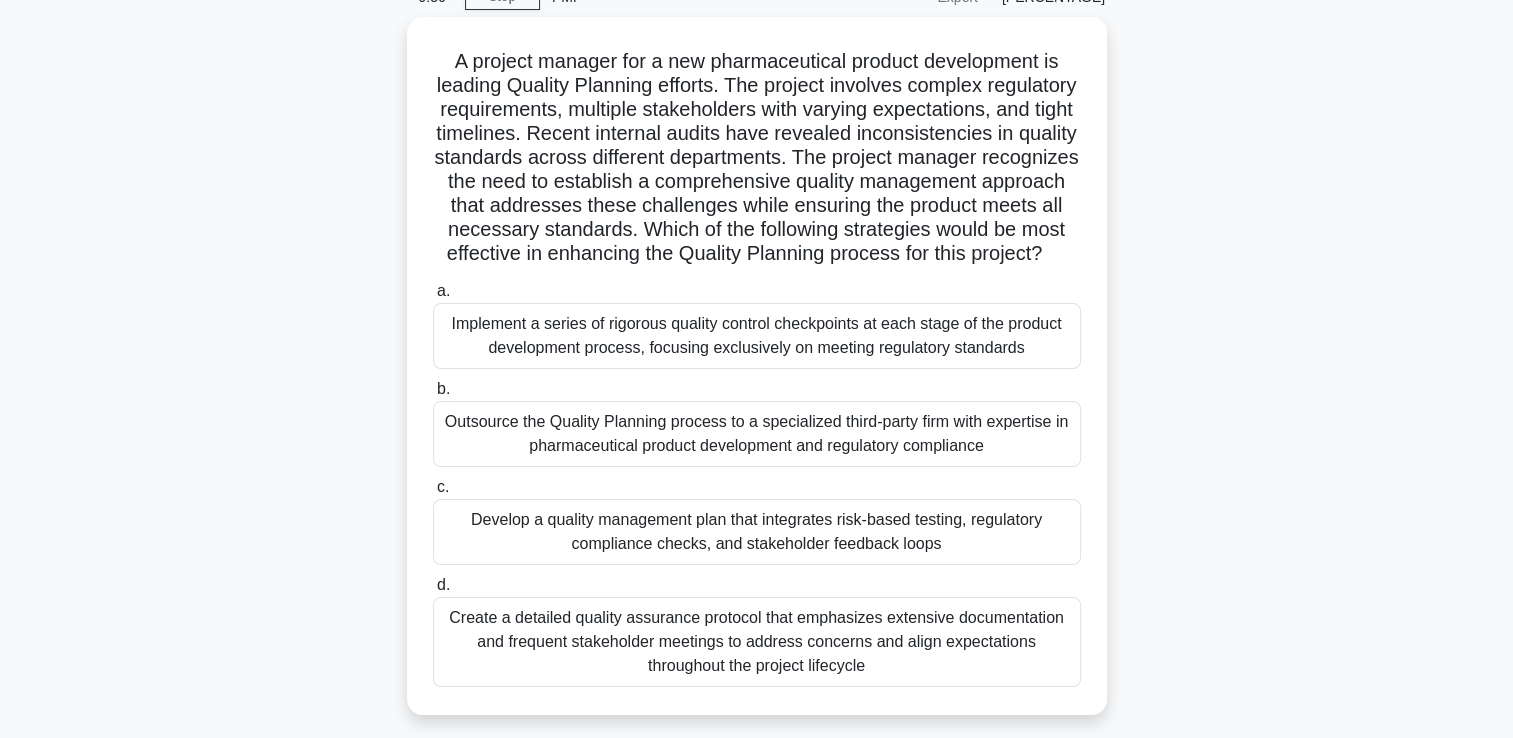 scroll, scrollTop: 200, scrollLeft: 0, axis: vertical 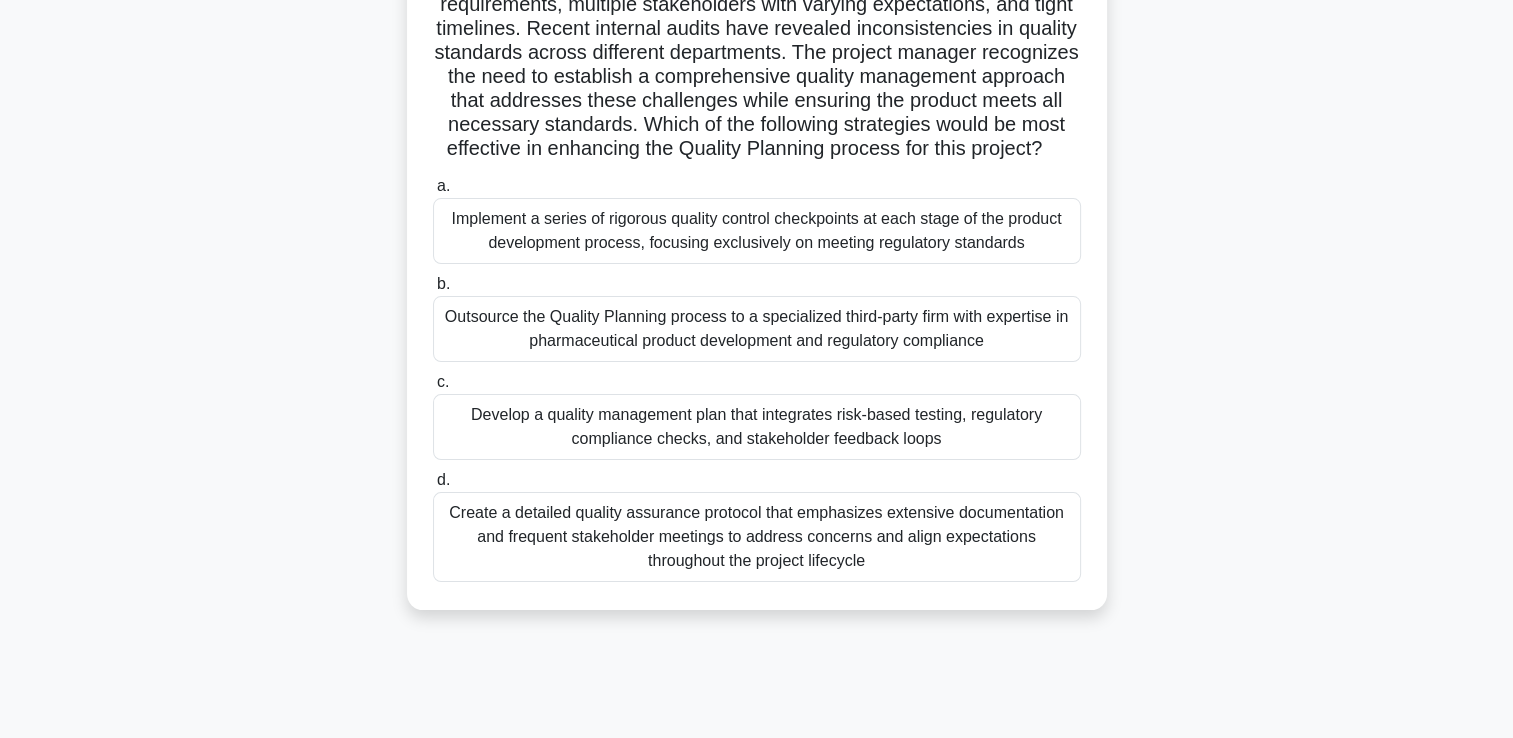 click on "Create a detailed quality assurance protocol that emphasizes extensive documentation and frequent stakeholder meetings to address concerns and align expectations throughout the project lifecycle" at bounding box center (757, 537) 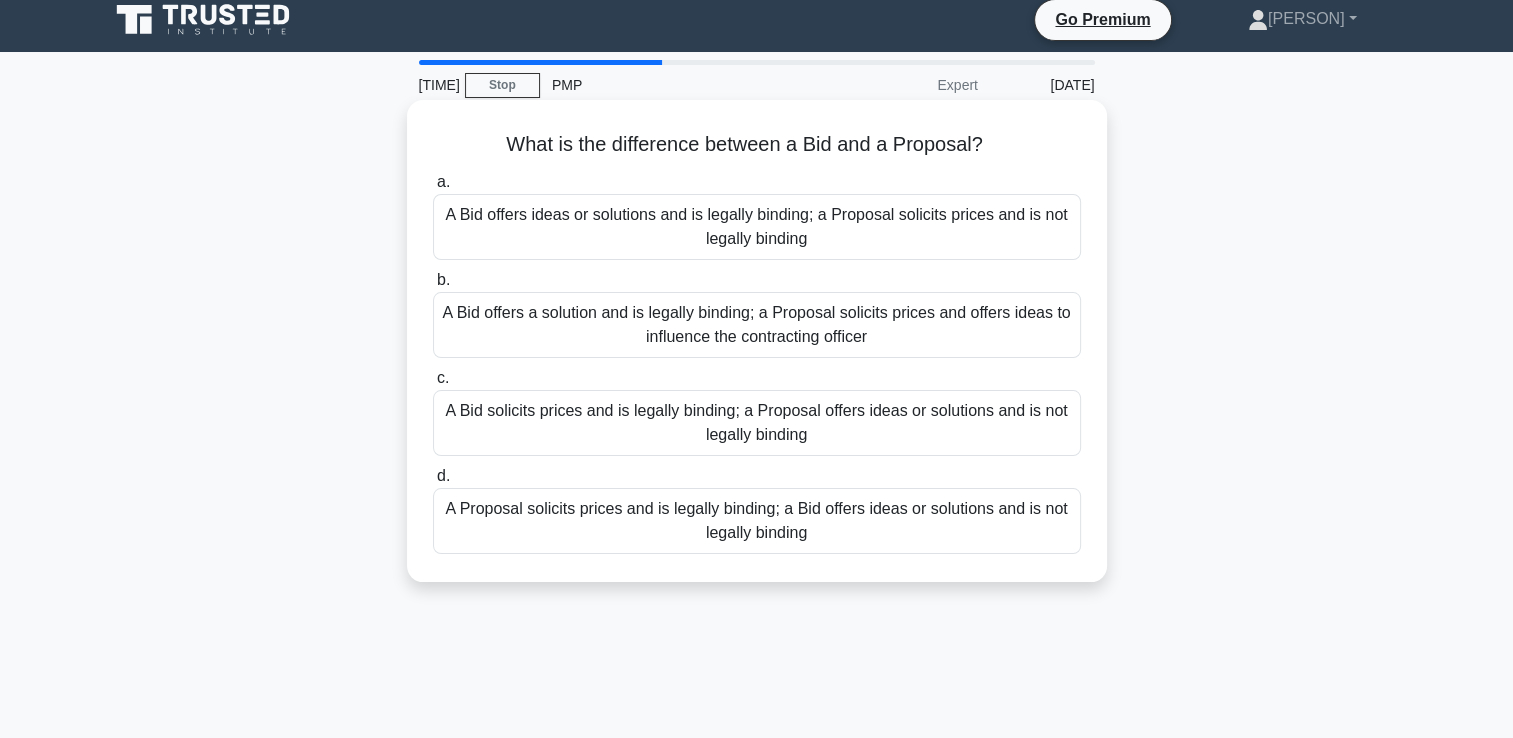 scroll, scrollTop: 0, scrollLeft: 0, axis: both 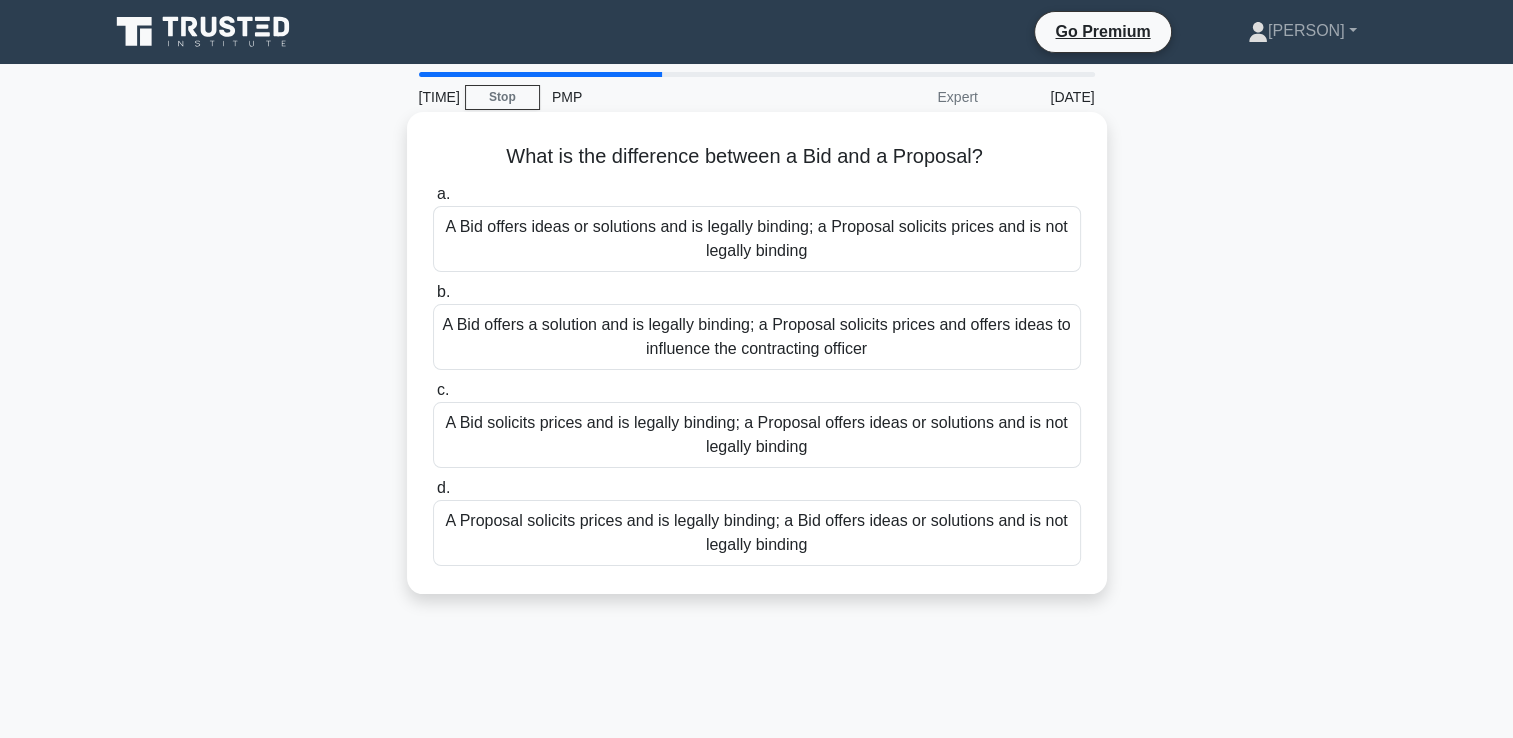 click on "A Bid solicits prices and is legally binding; a Proposal offers ideas or solutions and is not legally binding" at bounding box center [757, 435] 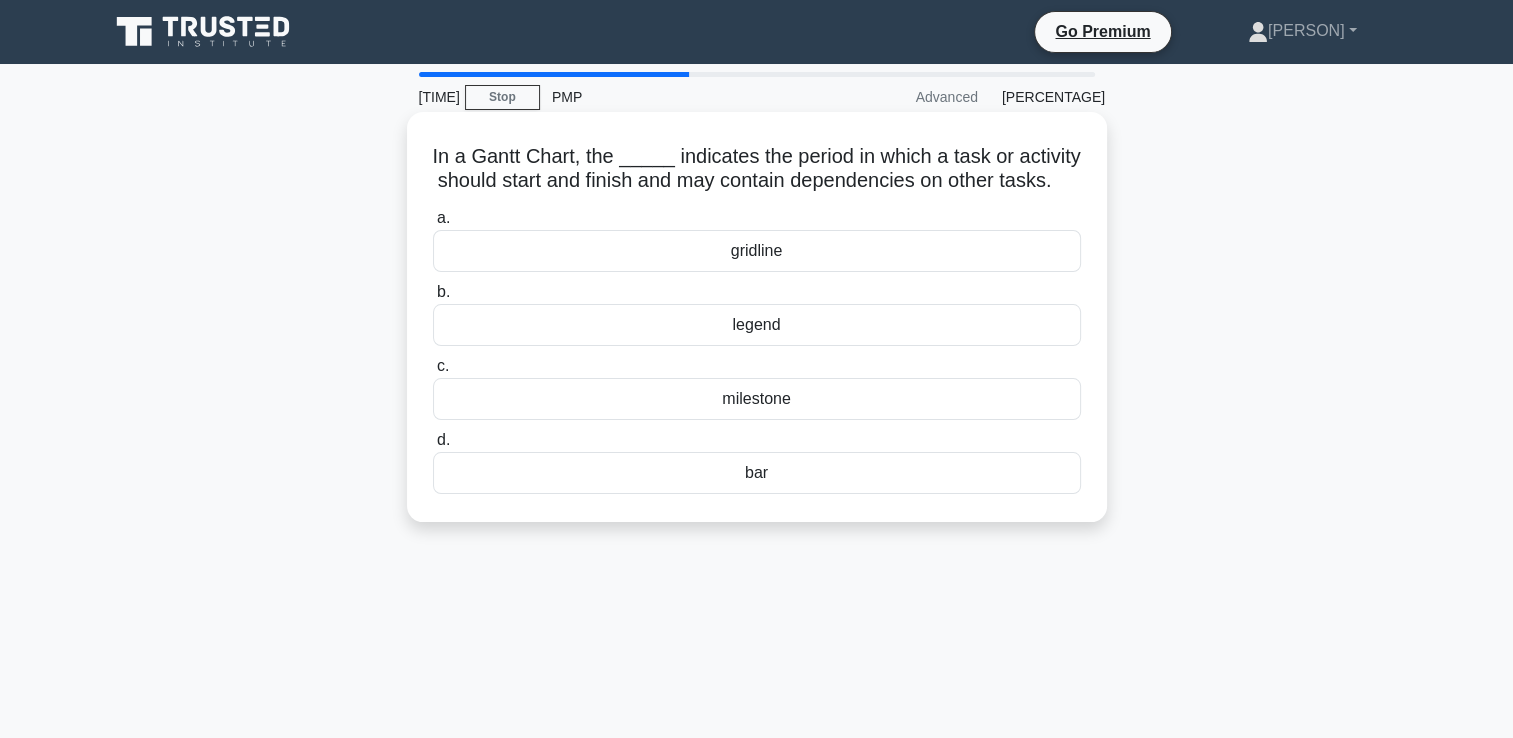 click on "bar" at bounding box center [757, 473] 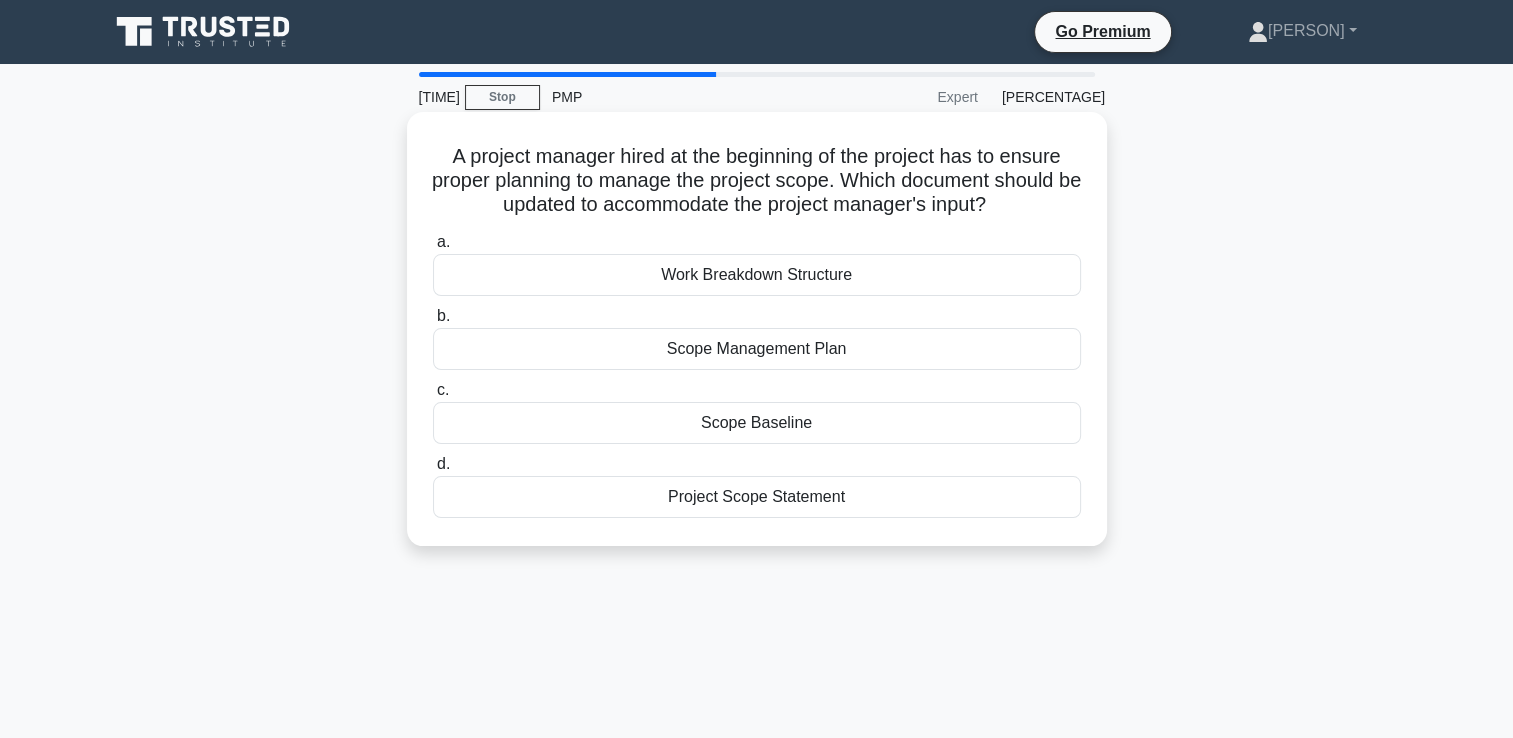 click on "Scope Management Plan" at bounding box center (757, 349) 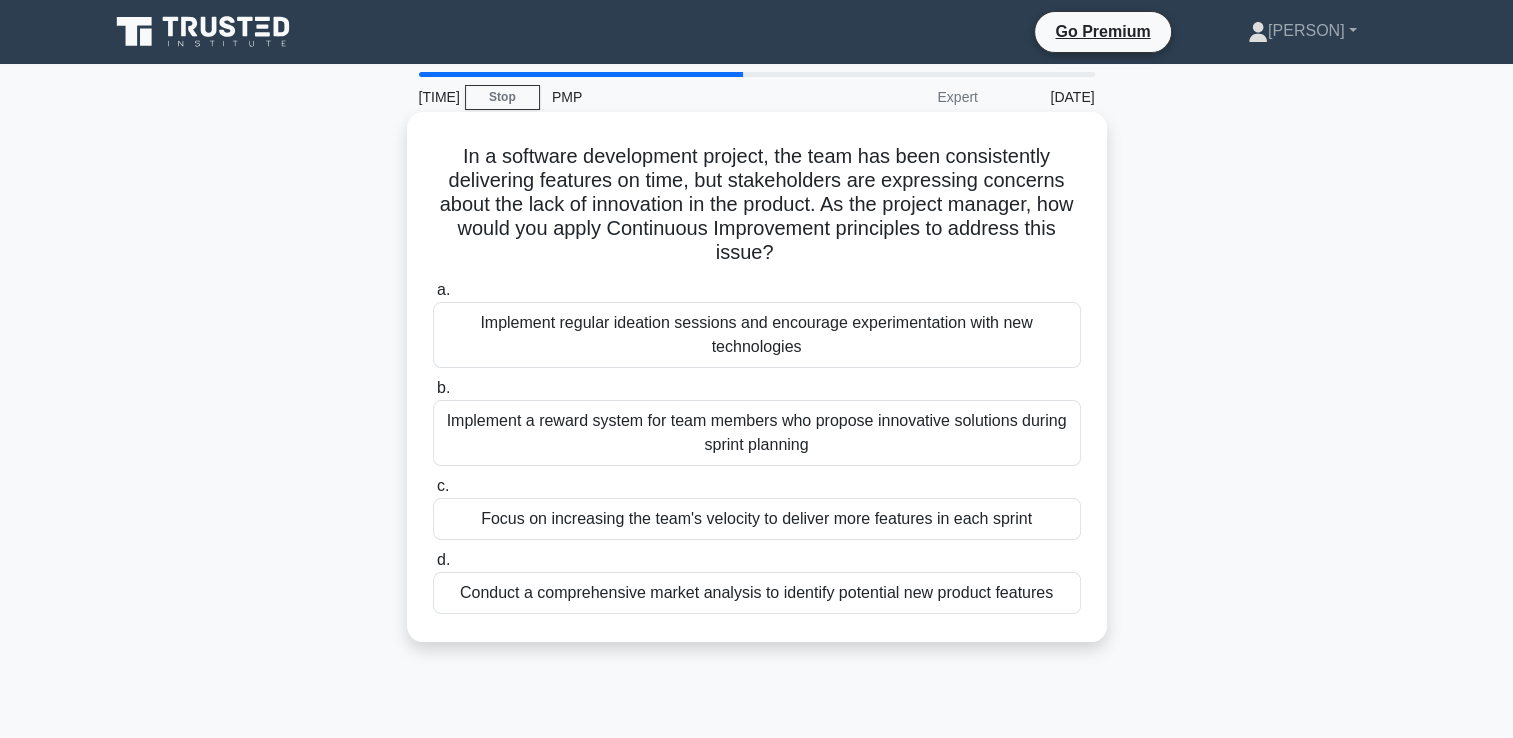 click on "Implement regular ideation sessions and encourage experimentation with new technologies" at bounding box center [757, 335] 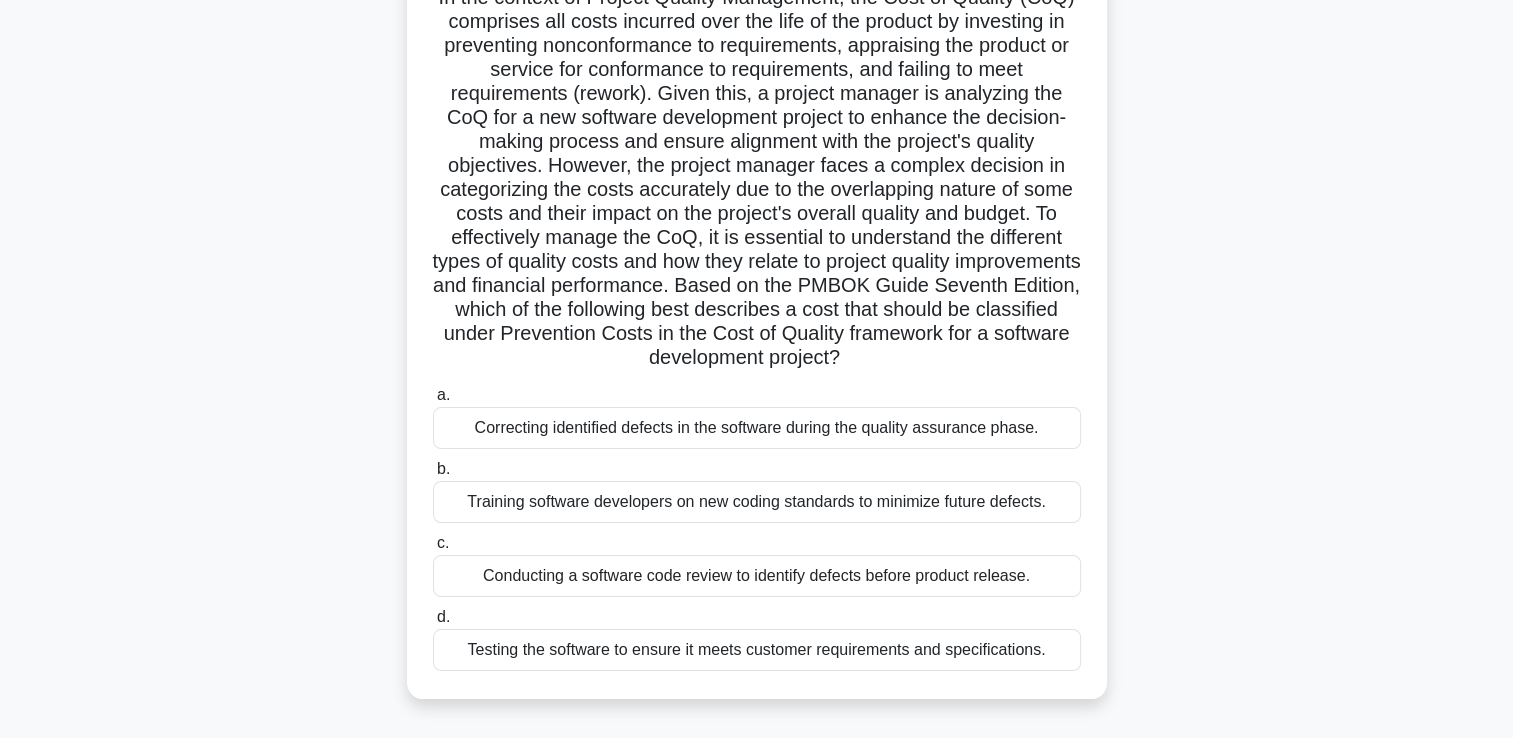 scroll, scrollTop: 200, scrollLeft: 0, axis: vertical 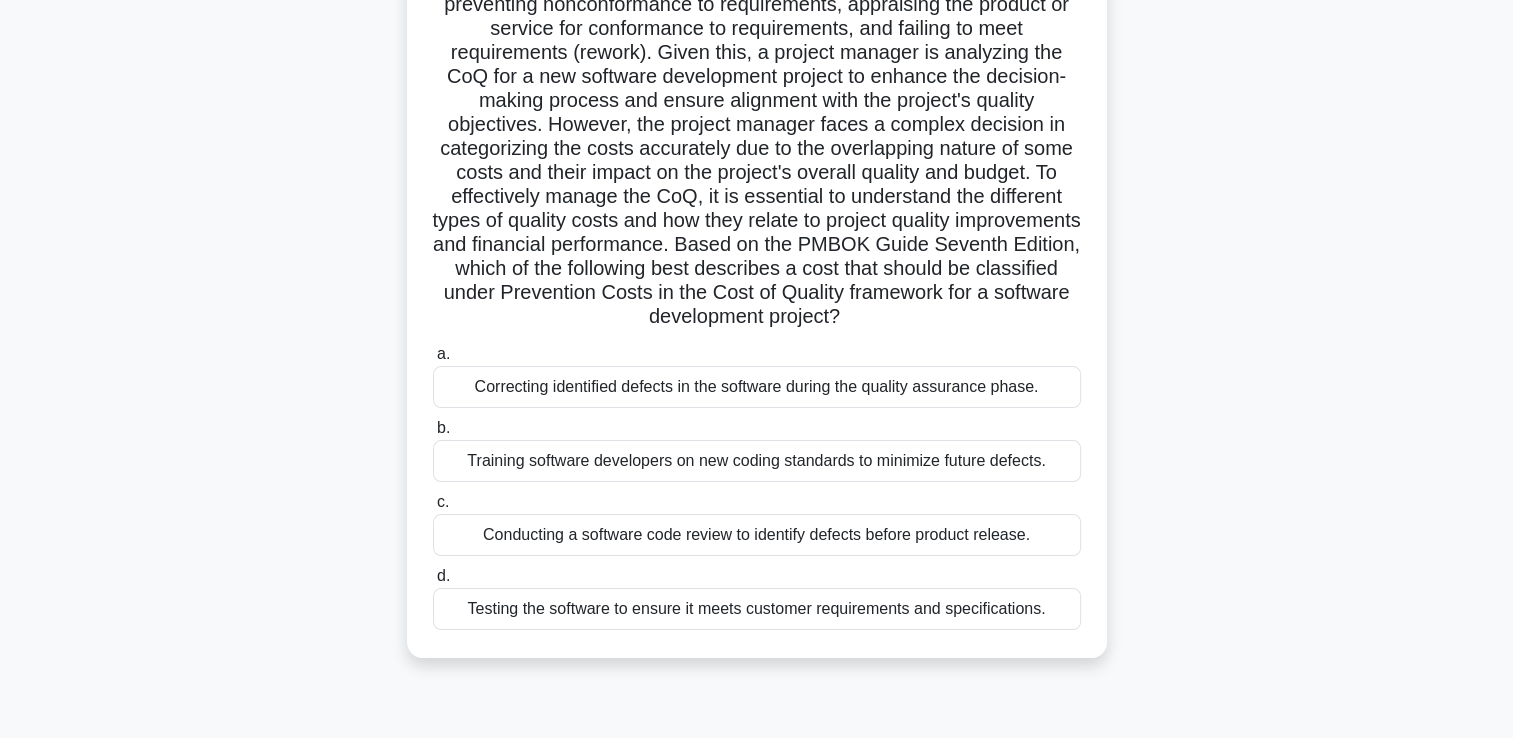click on "Training software developers on new coding standards to minimize future defects." at bounding box center (757, 461) 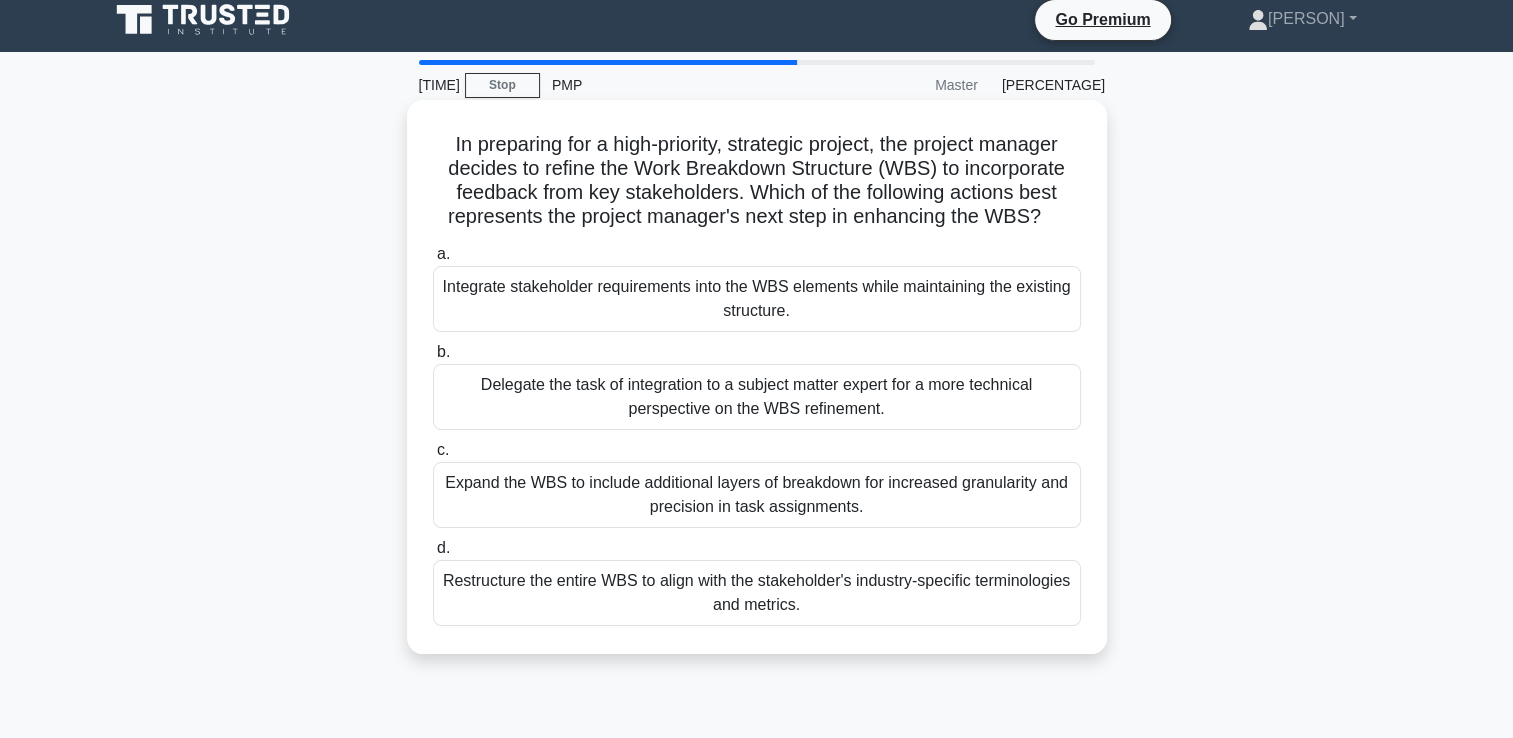 scroll, scrollTop: 0, scrollLeft: 0, axis: both 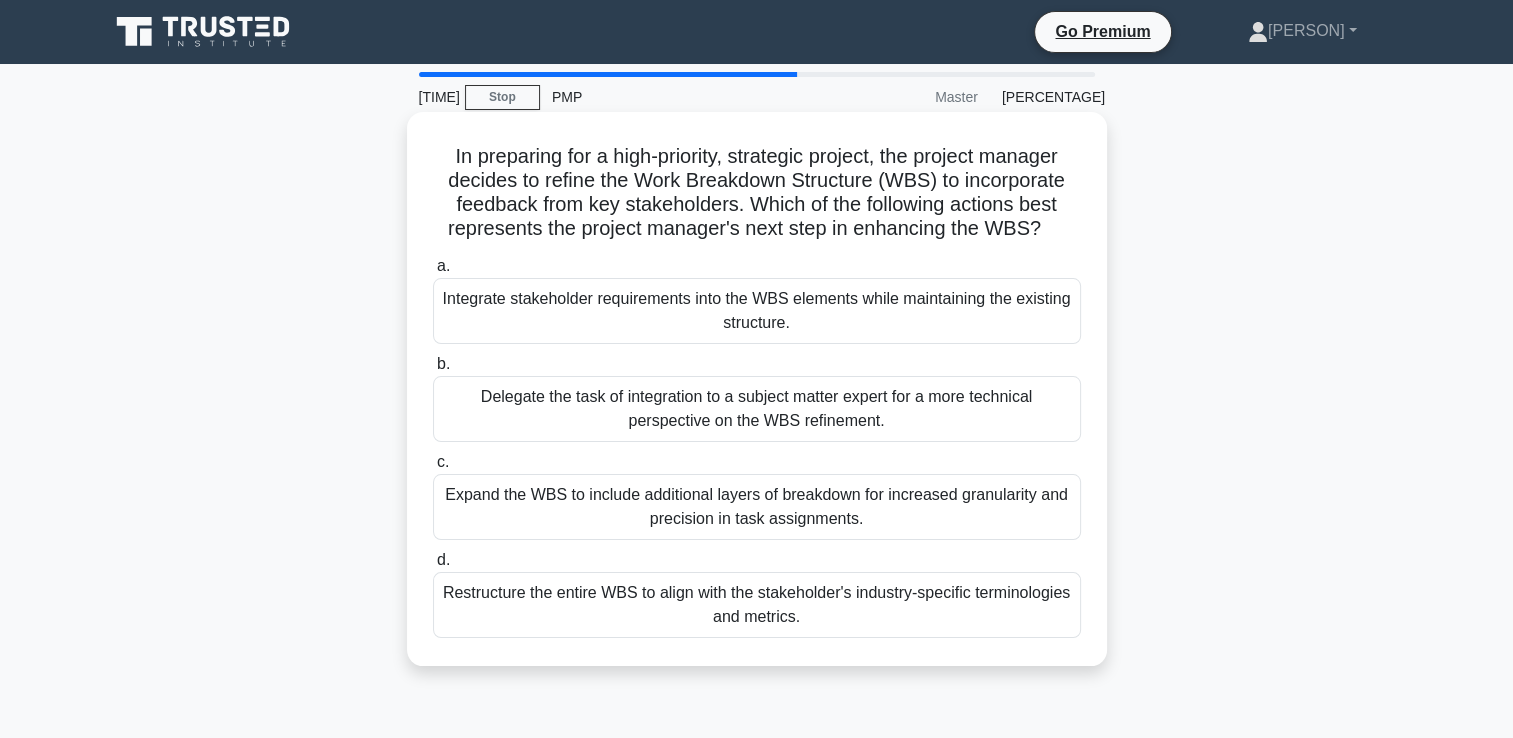 click on "Expand the WBS to include additional layers of breakdown for increased granularity and precision in task assignments." at bounding box center [757, 507] 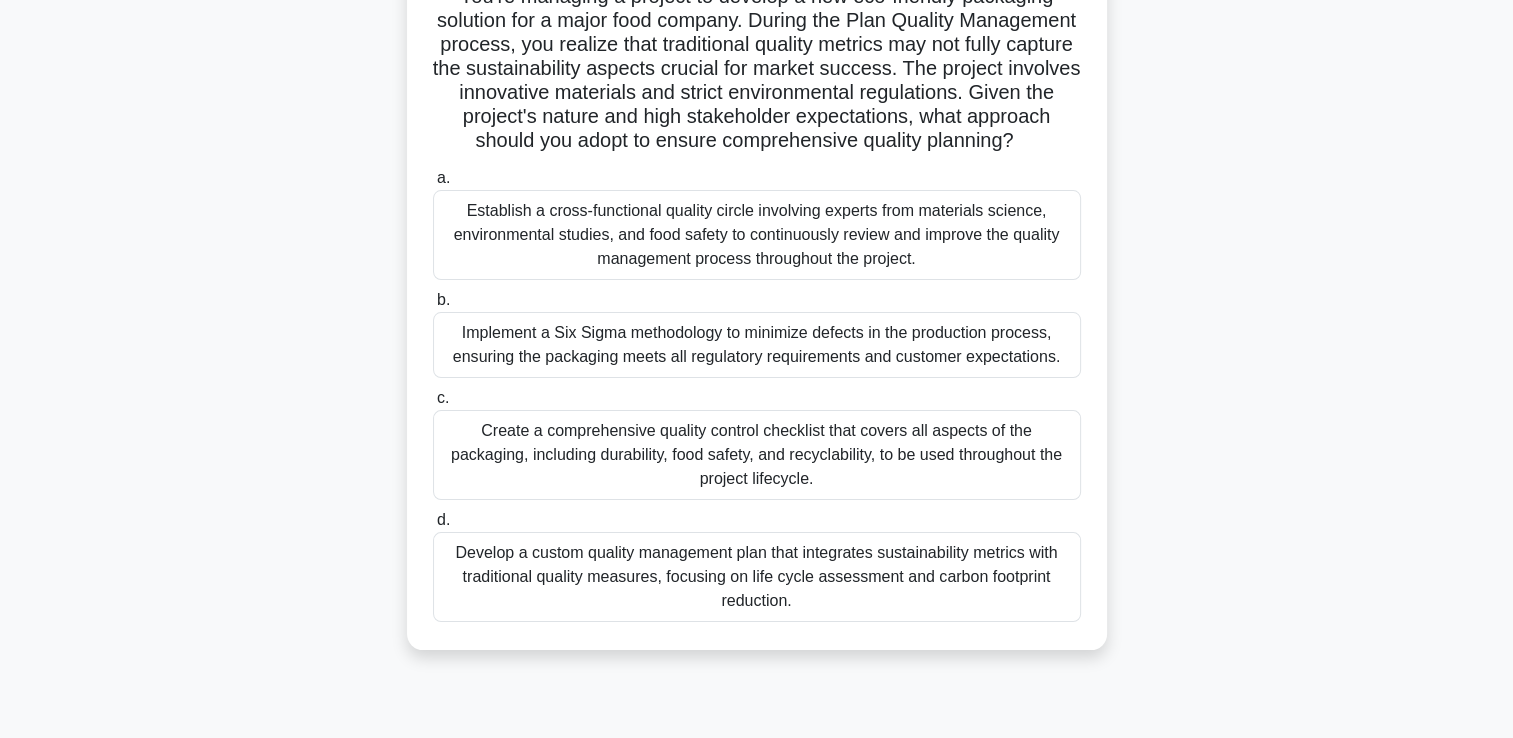 scroll, scrollTop: 200, scrollLeft: 0, axis: vertical 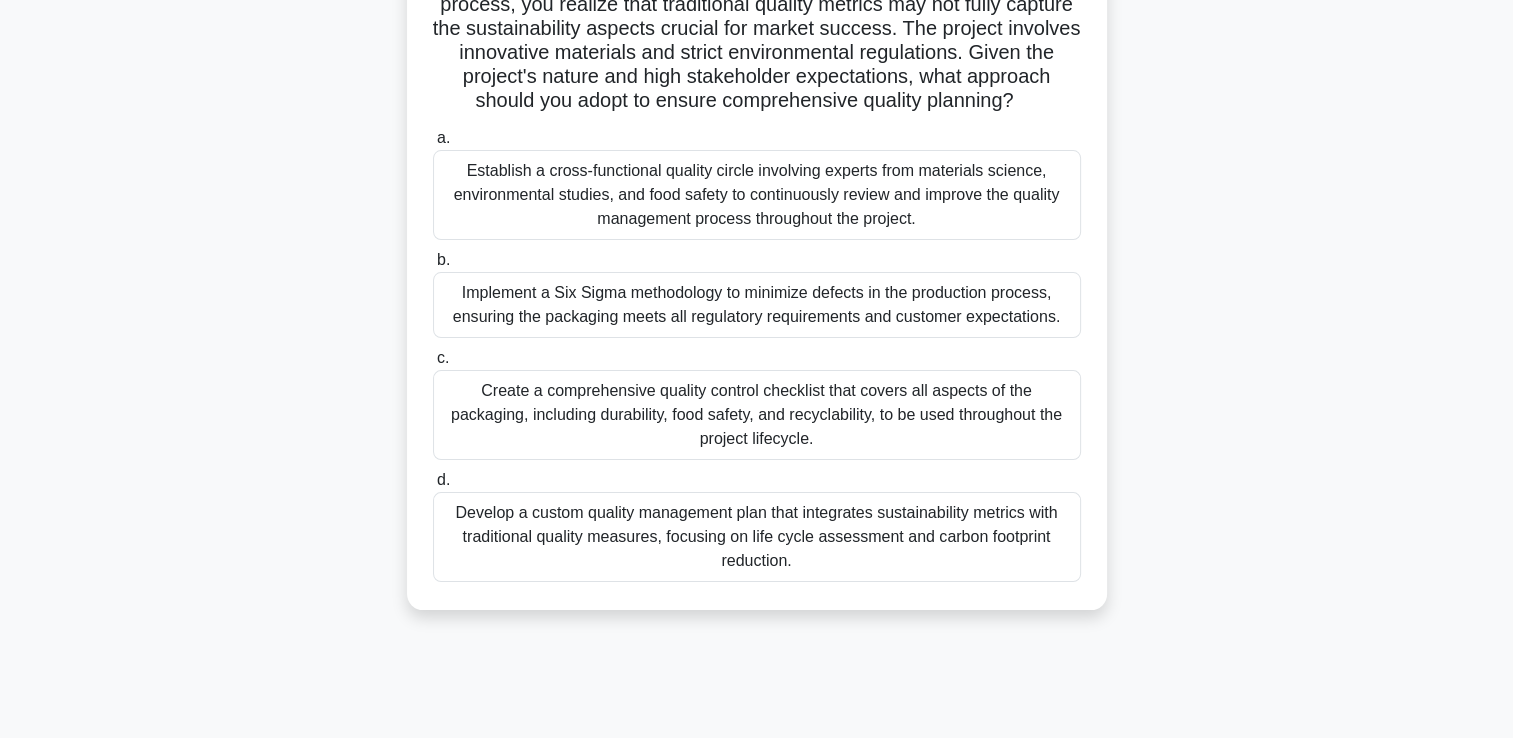 click on "Develop a custom quality management plan that integrates sustainability metrics with traditional quality measures, focusing on life cycle assessment and carbon footprint reduction." at bounding box center (757, 537) 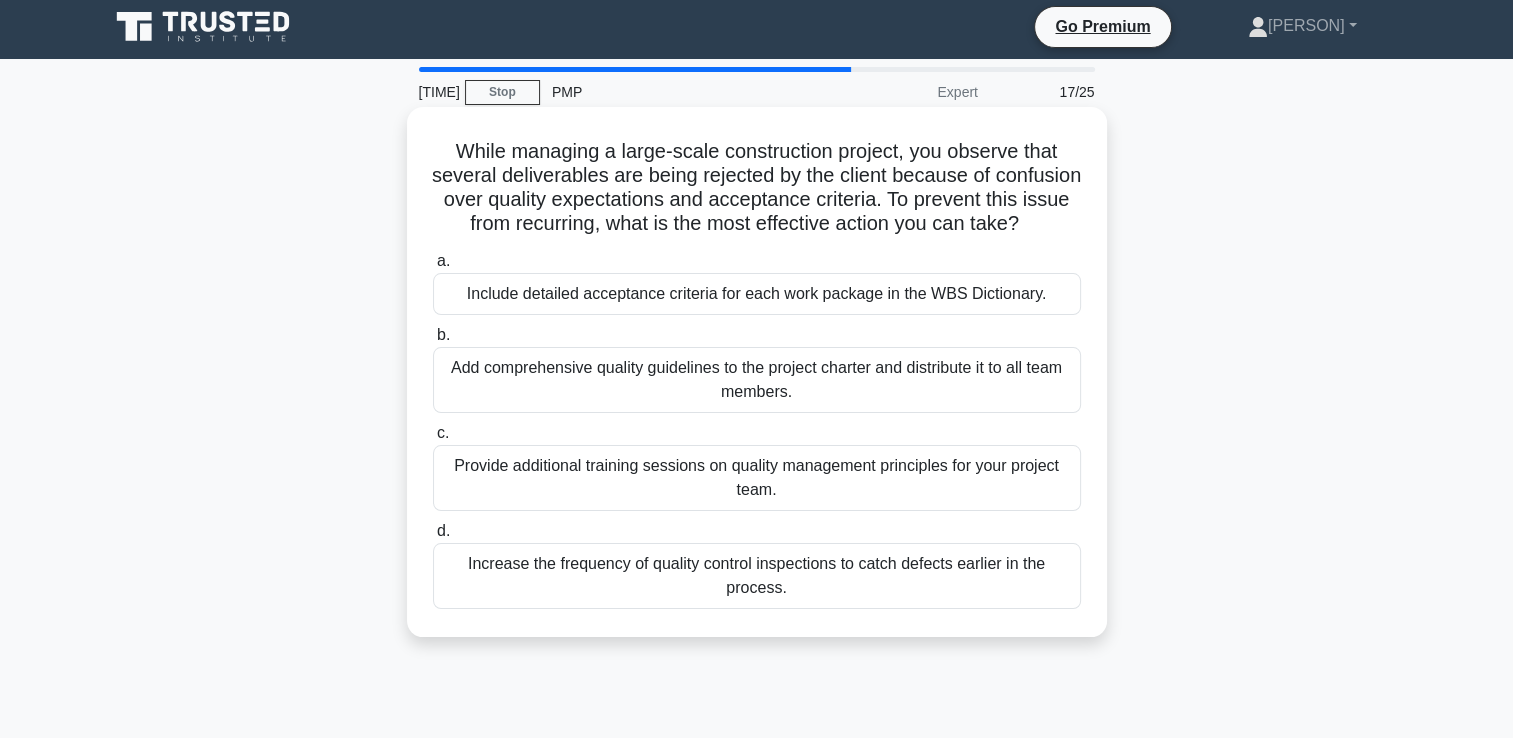 scroll, scrollTop: 0, scrollLeft: 0, axis: both 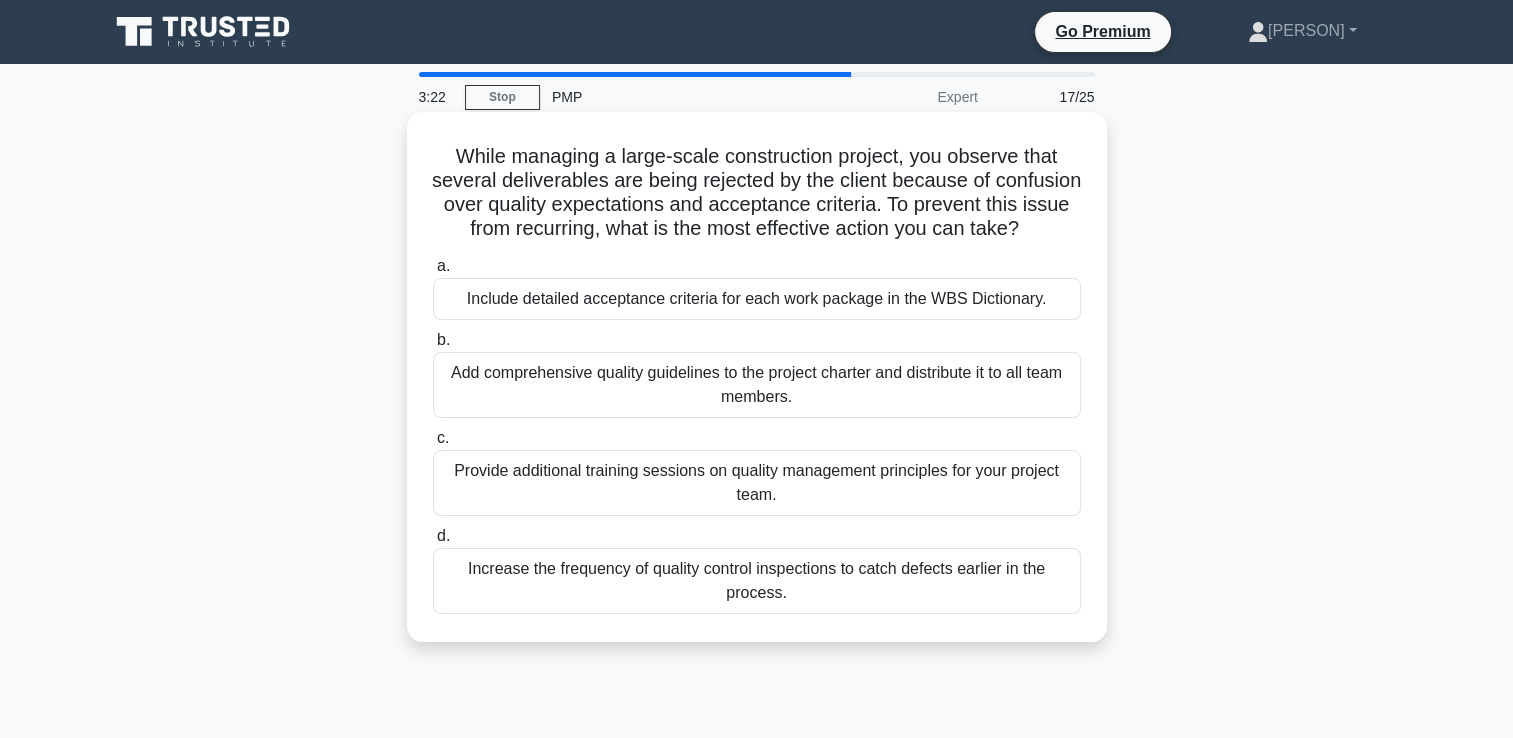 click on "Include detailed acceptance criteria for each work package in the WBS Dictionary." at bounding box center [757, 299] 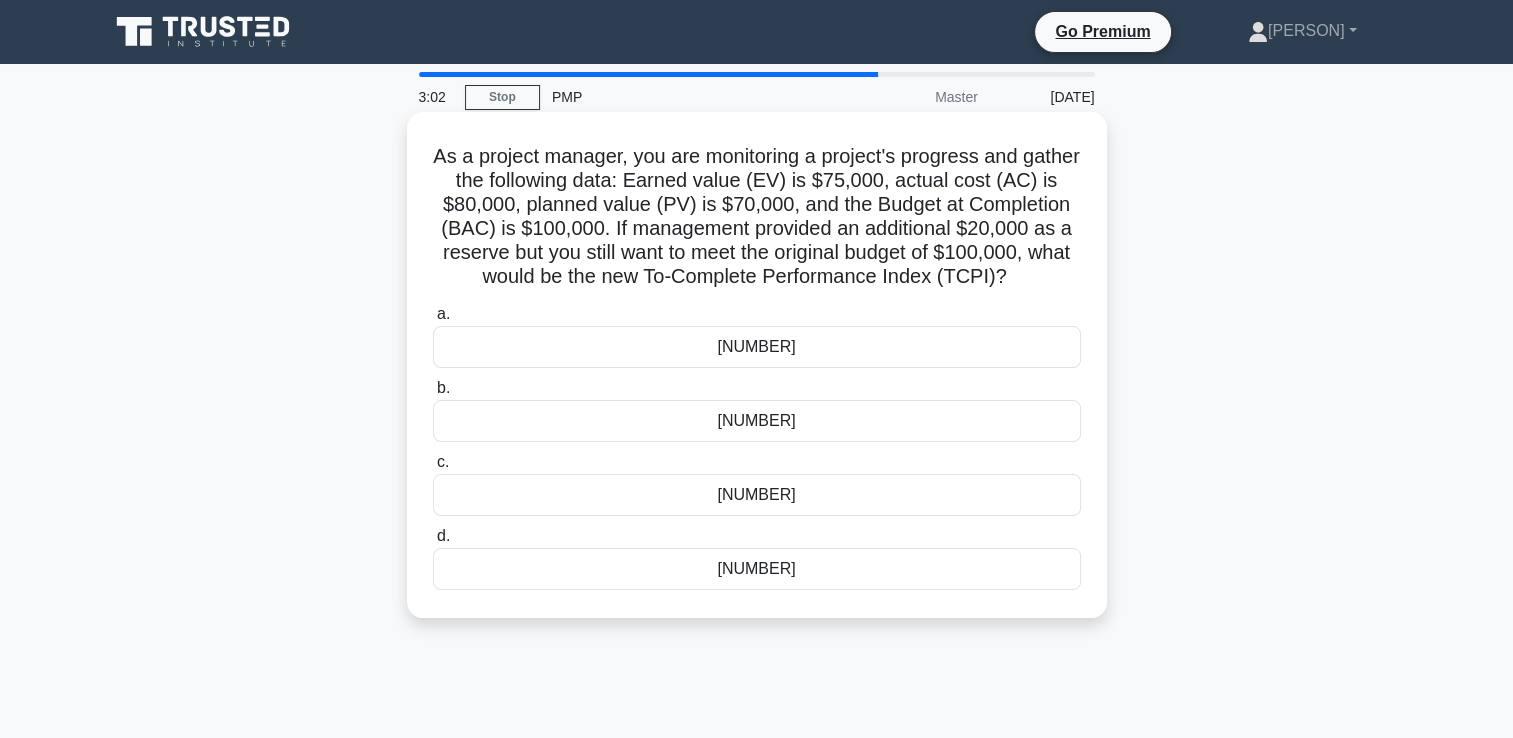 click on "0.94" at bounding box center (757, 569) 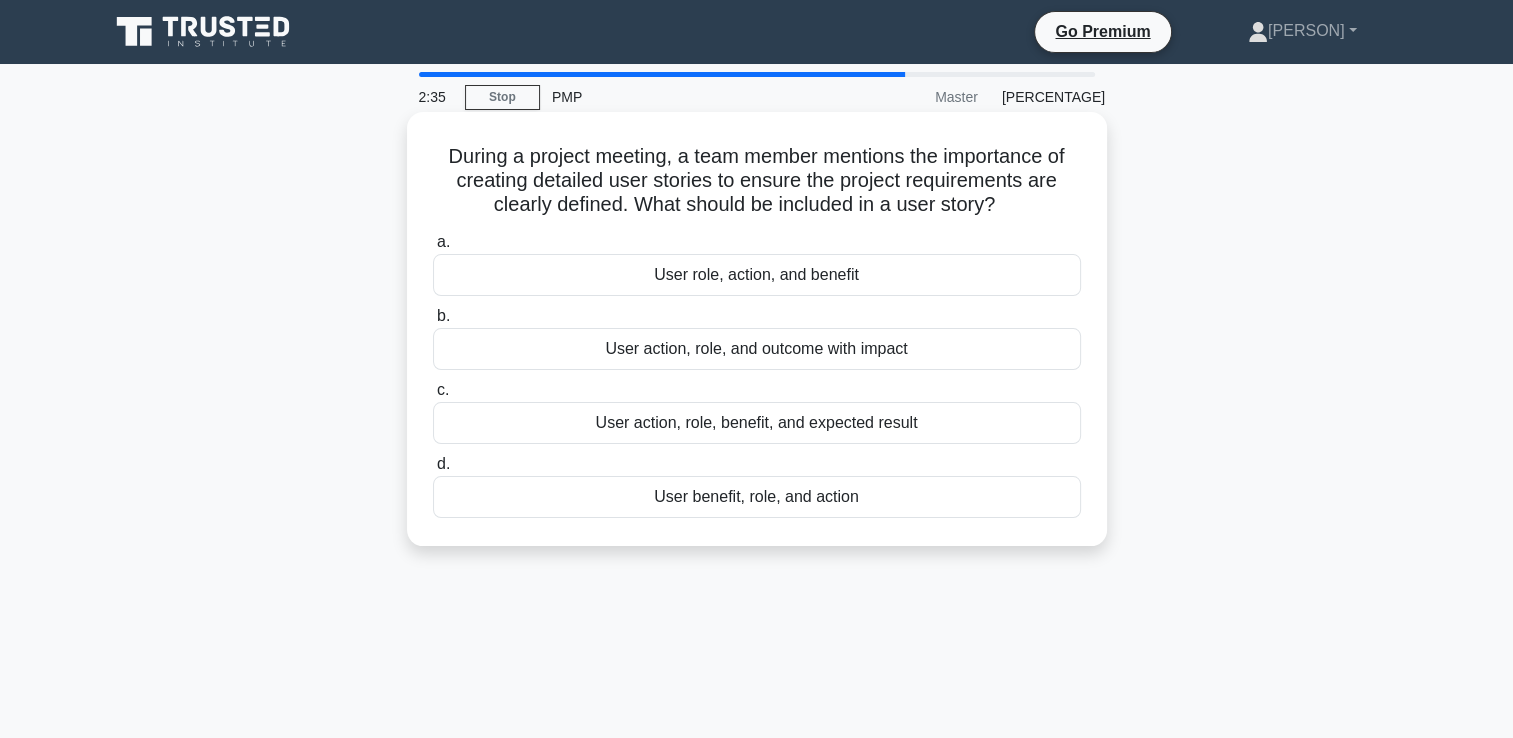 click on "User action, role, and outcome with impact" at bounding box center (757, 349) 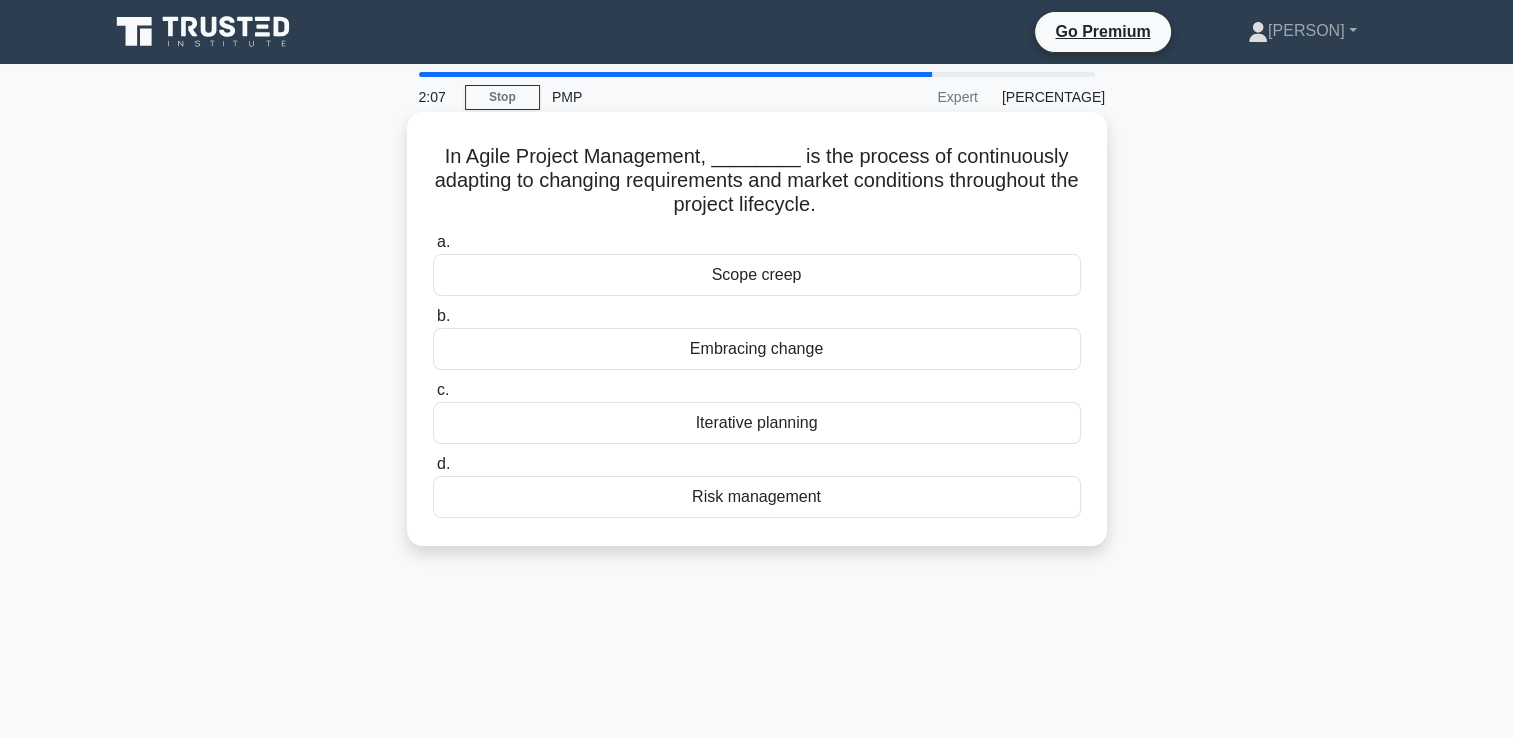 click on "Embracing change" at bounding box center [757, 349] 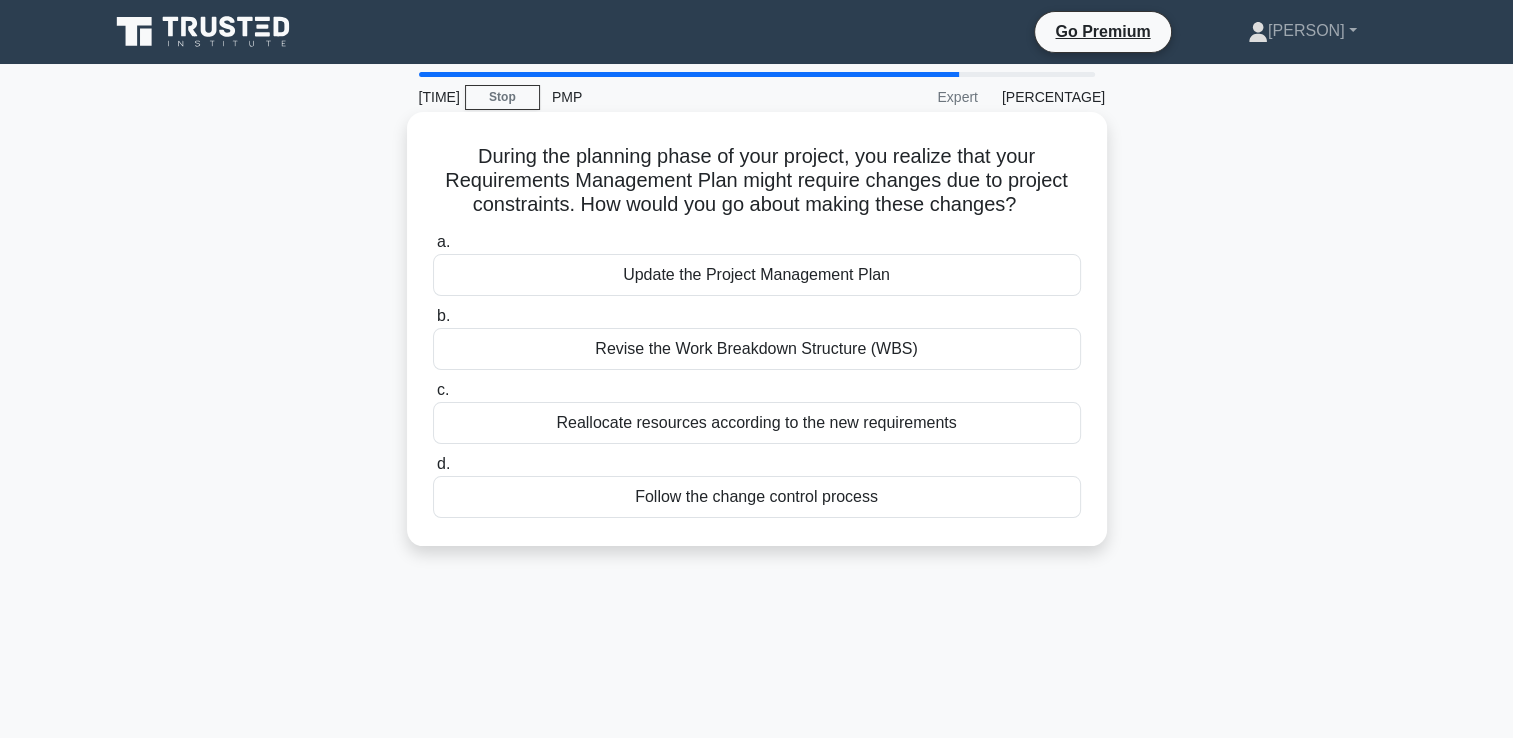 click on "Update the Project Management Plan" at bounding box center (757, 275) 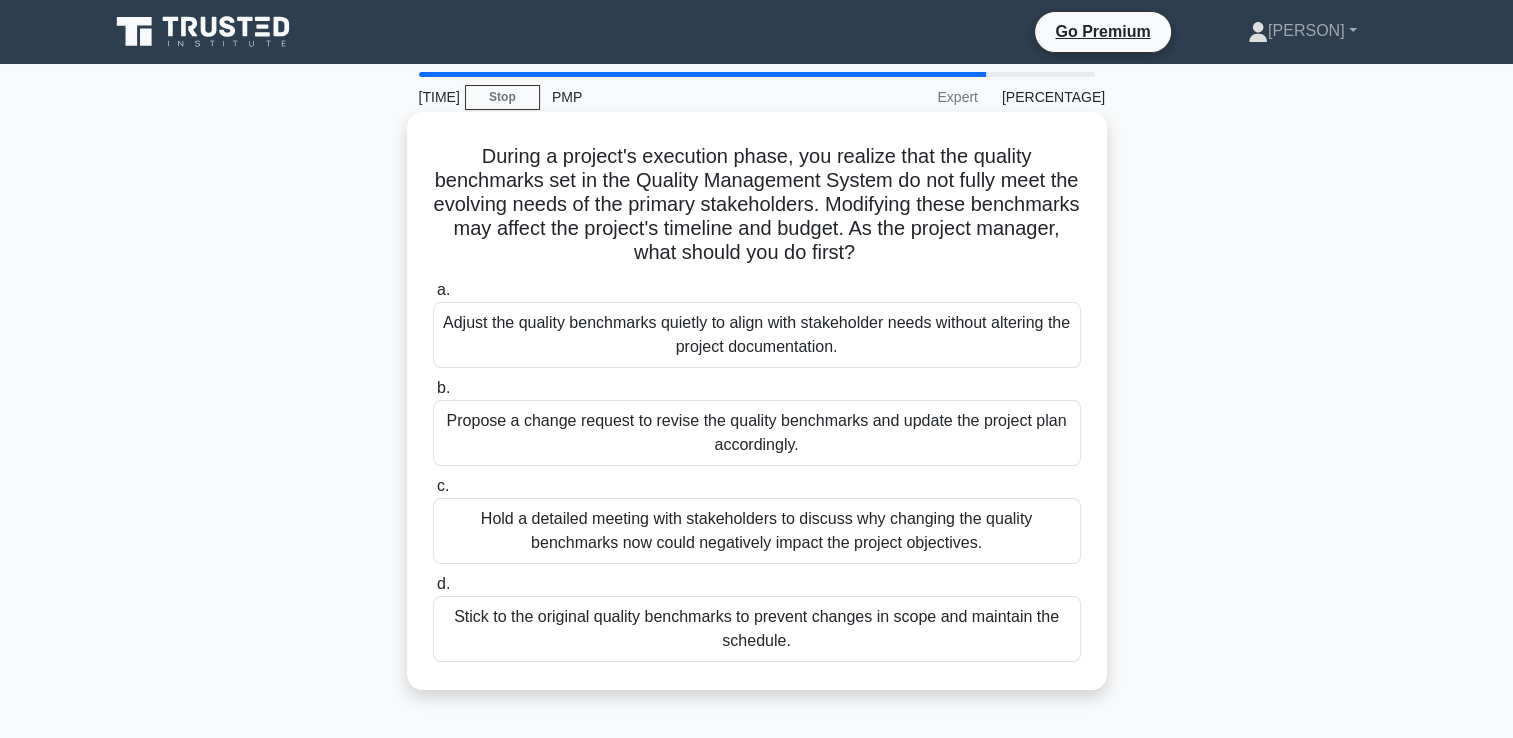 click on "Adjust the quality benchmarks quietly to align with stakeholder needs without altering the project documentation." at bounding box center (757, 335) 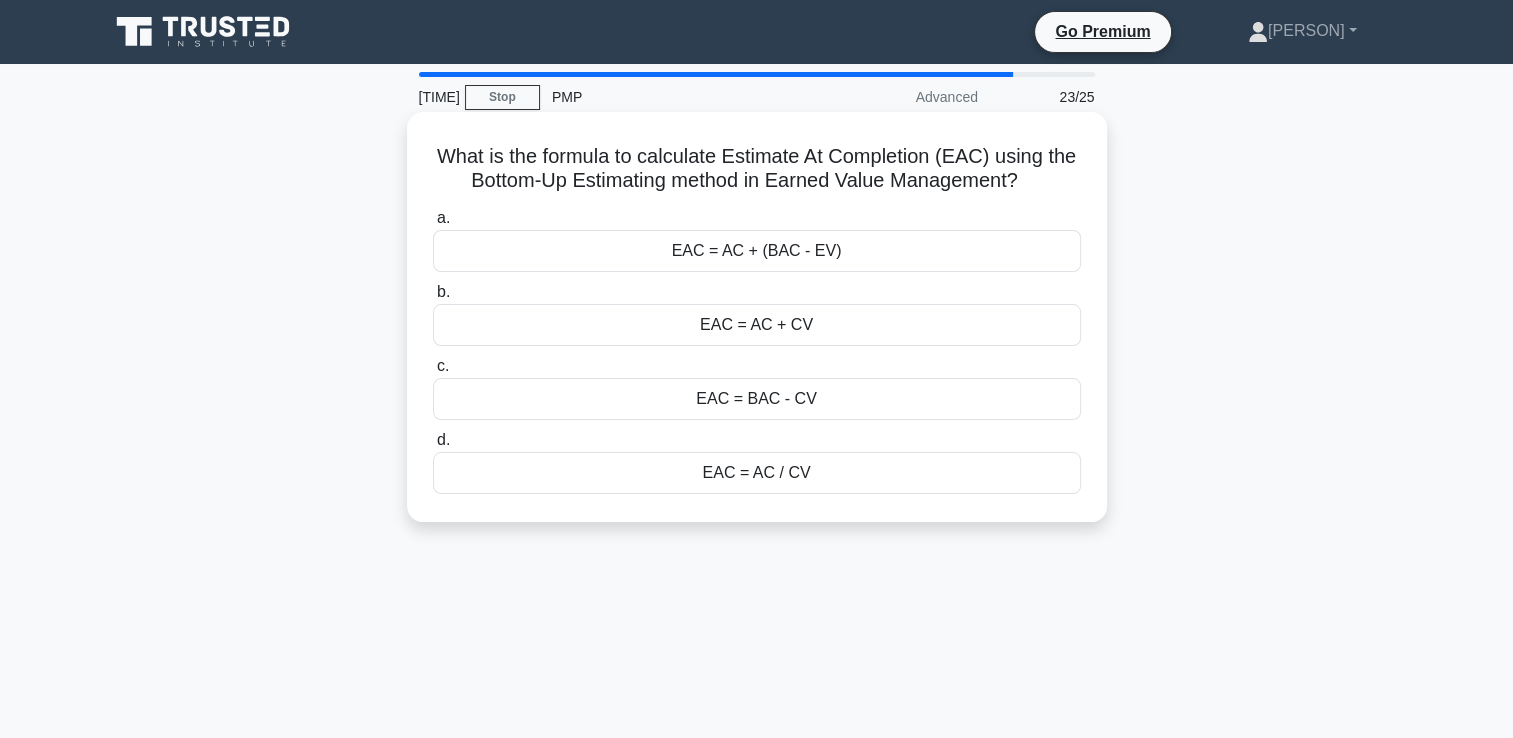 click on "EAC = BAC - CV" at bounding box center [757, 399] 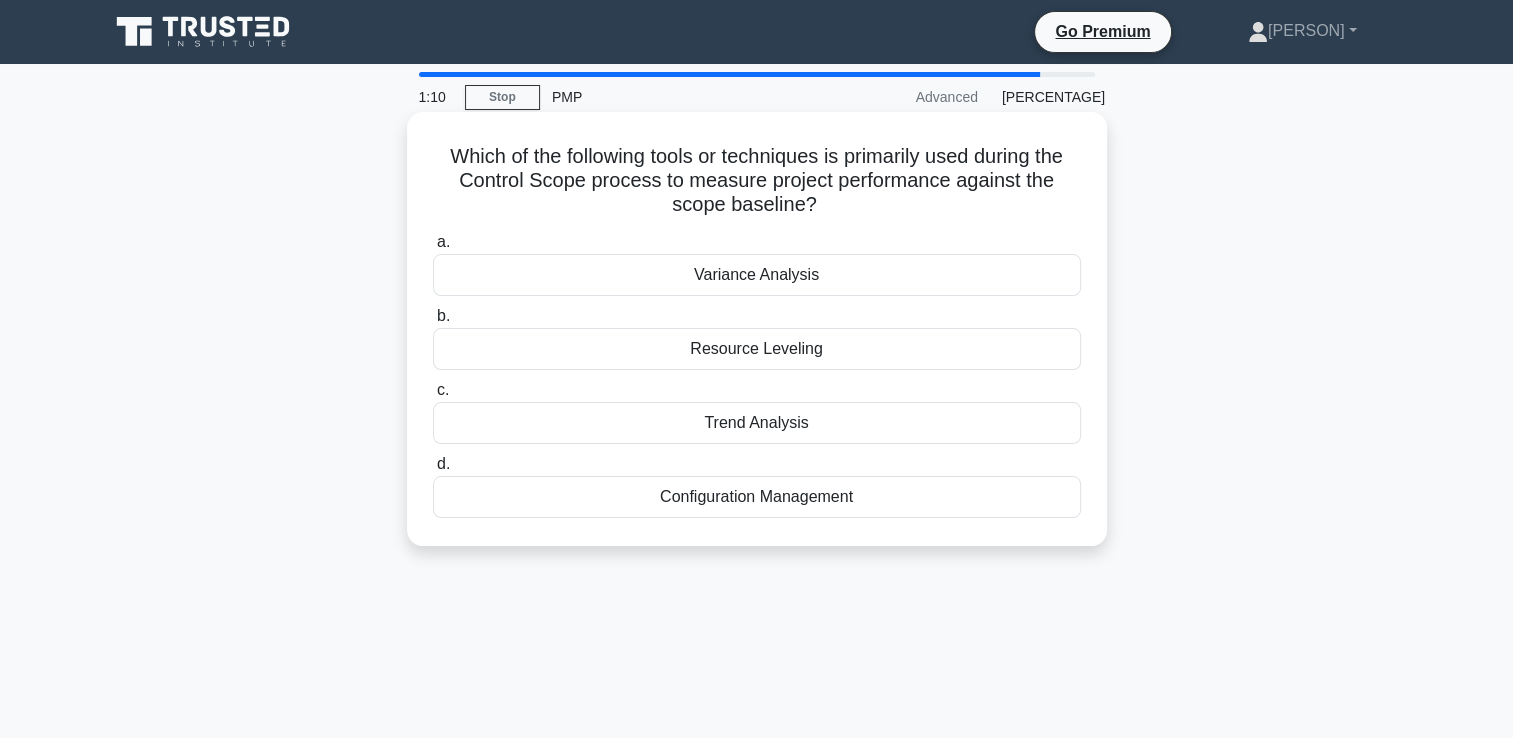 click on "Trend Analysis" at bounding box center (757, 423) 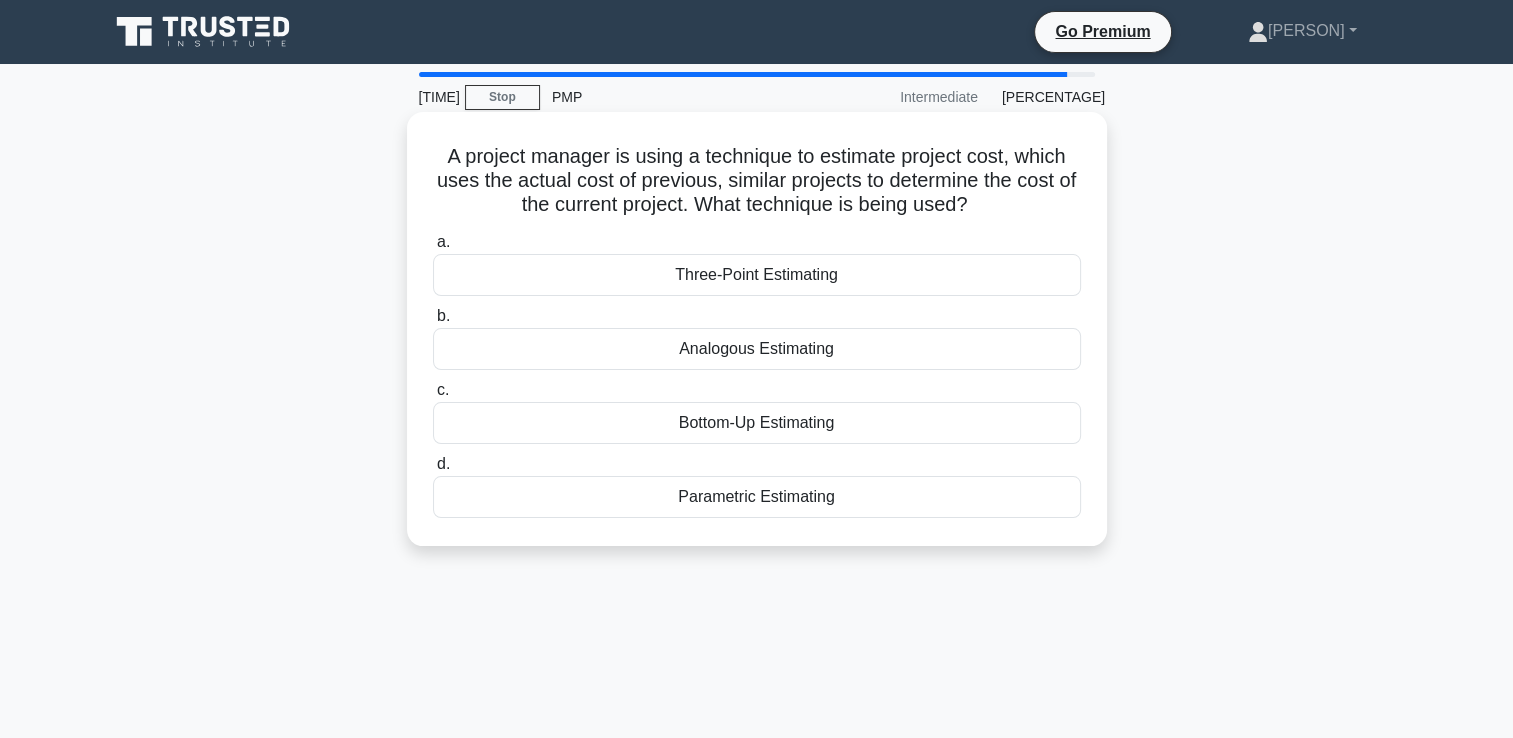 click on "Analogous Estimating" at bounding box center [757, 349] 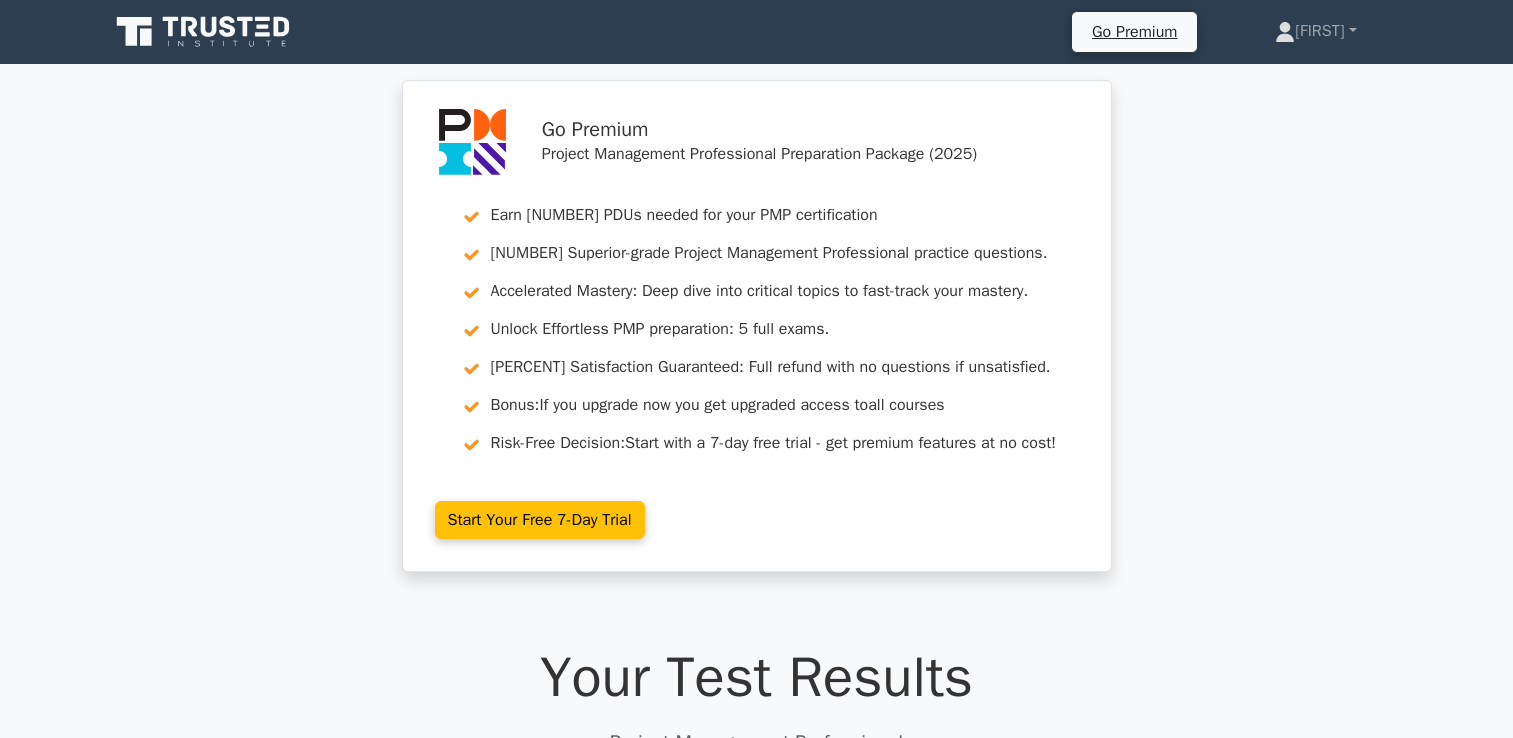 scroll, scrollTop: 0, scrollLeft: 0, axis: both 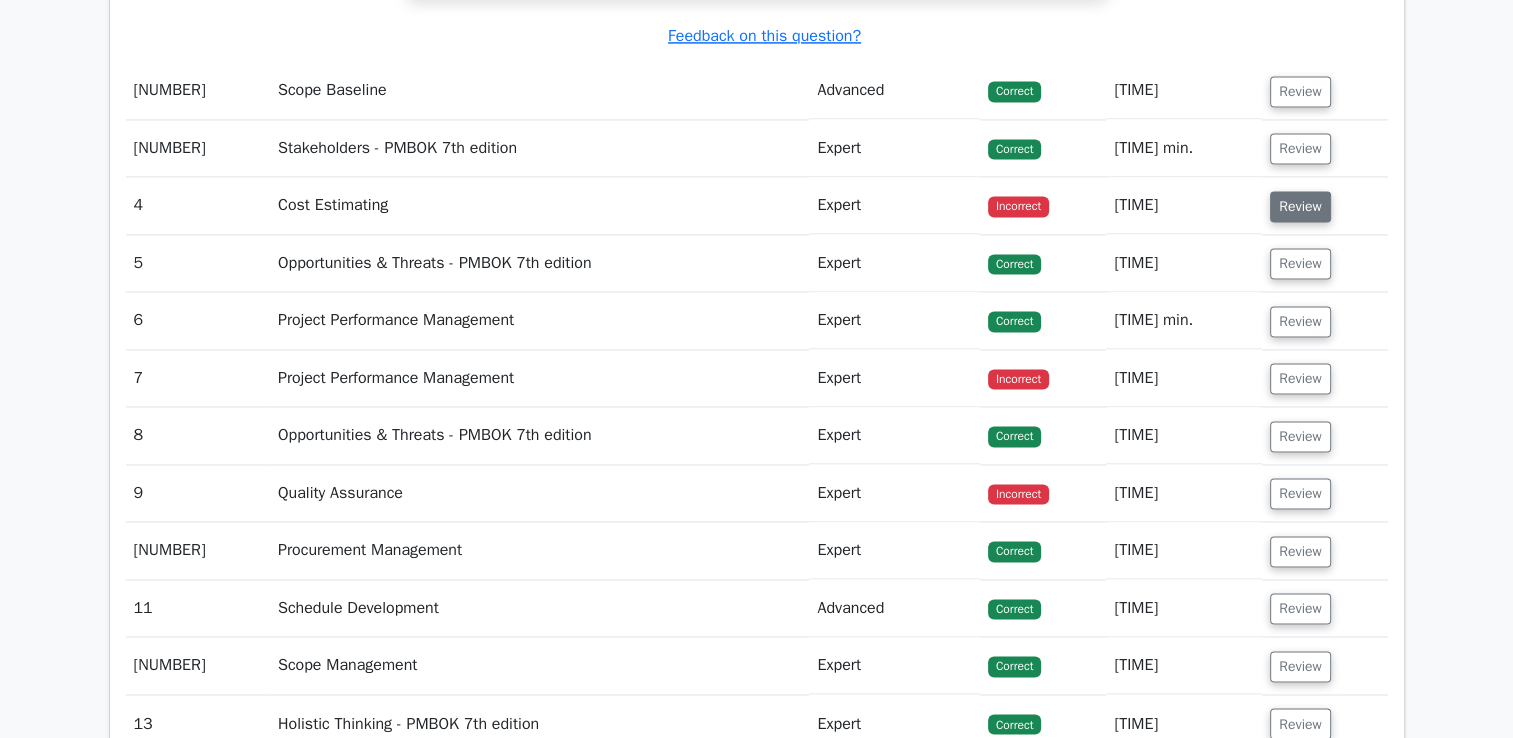 click on "Review" at bounding box center (1300, 206) 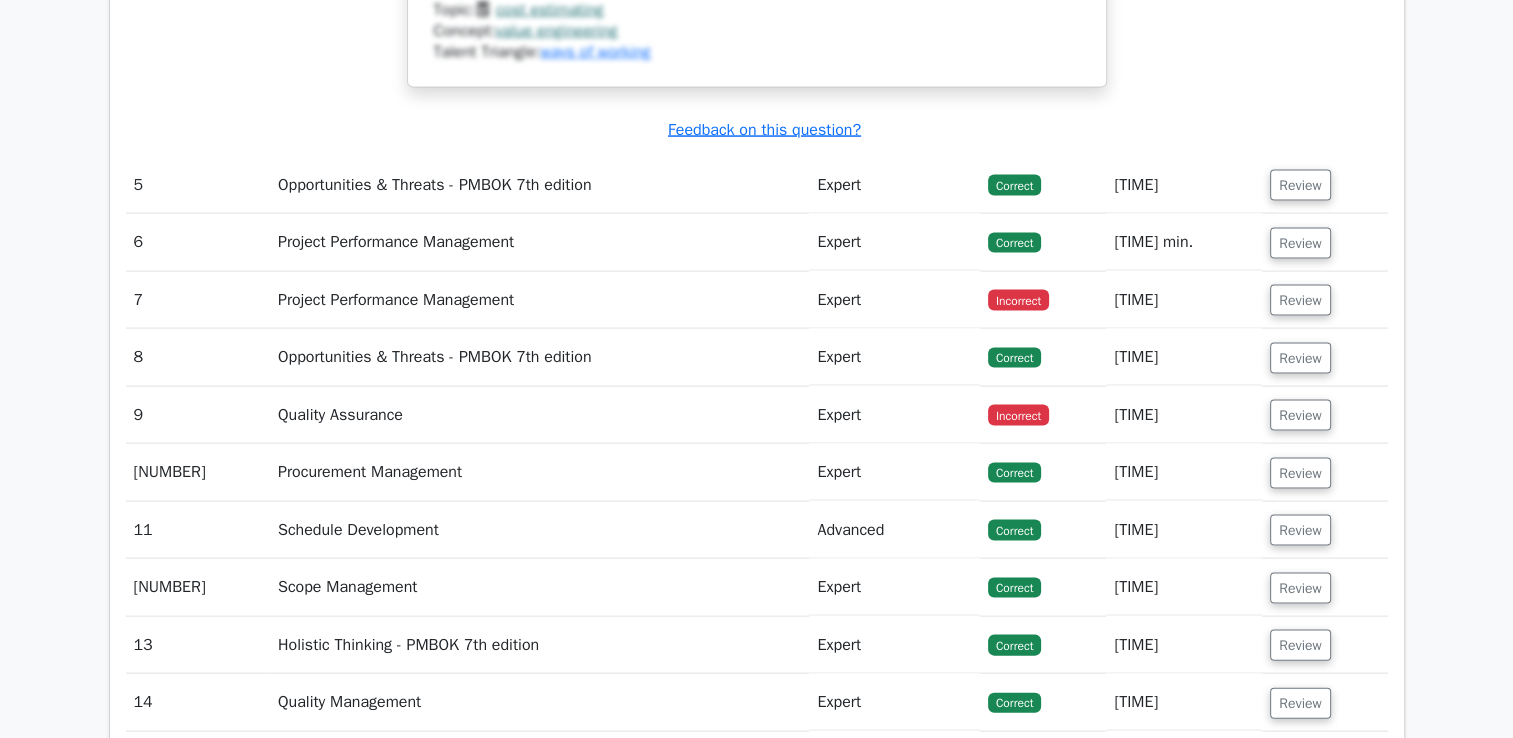 scroll, scrollTop: 4100, scrollLeft: 0, axis: vertical 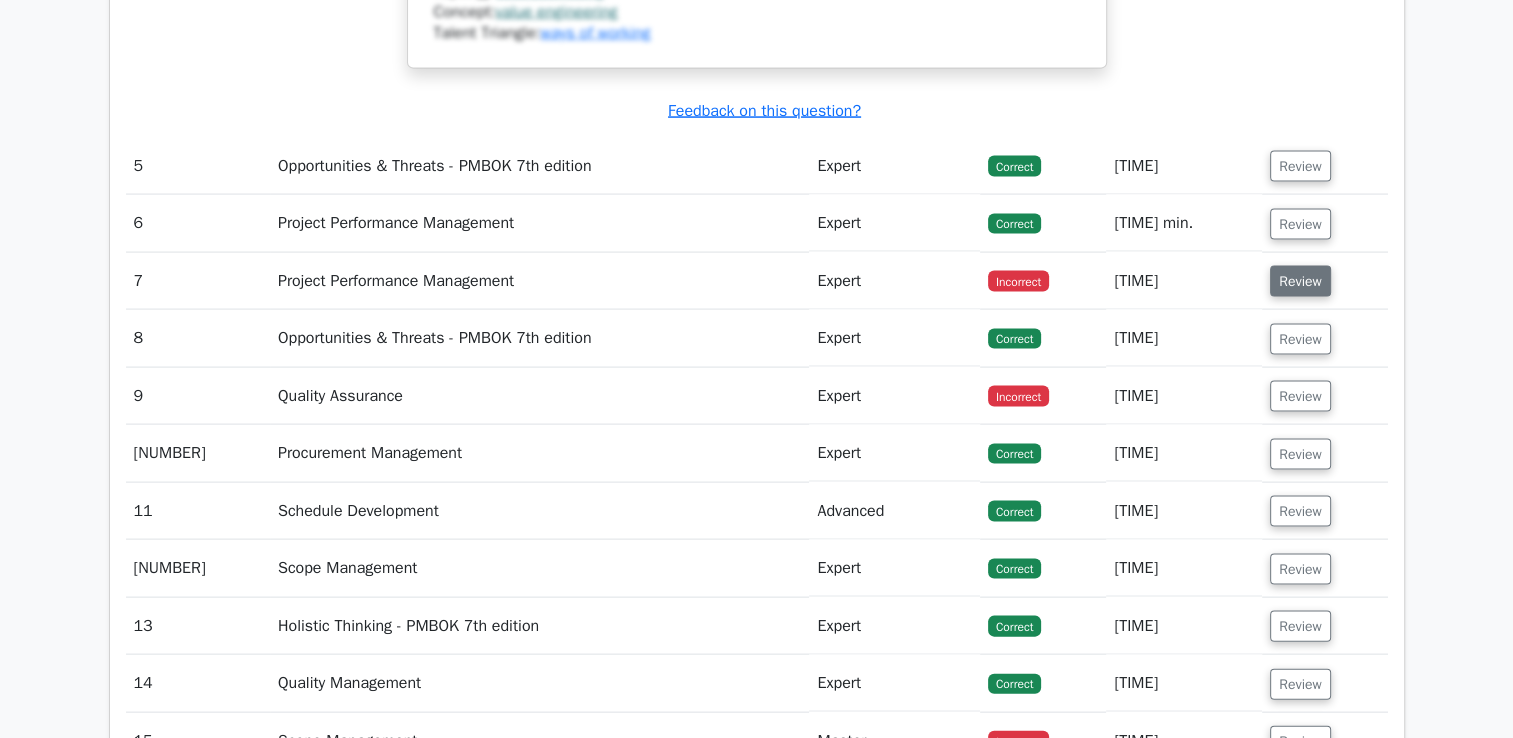 click on "Review" at bounding box center (1300, 281) 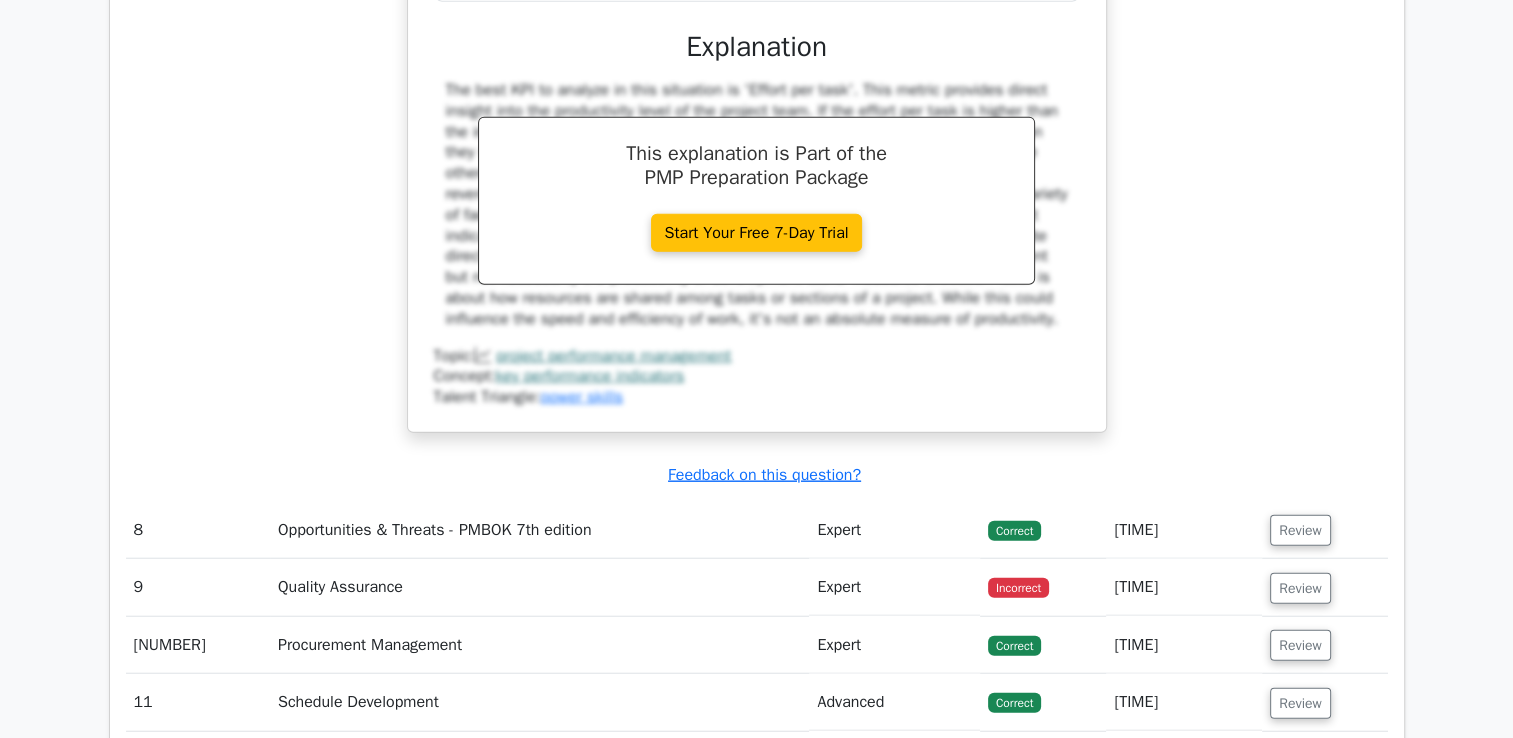 scroll, scrollTop: 5100, scrollLeft: 0, axis: vertical 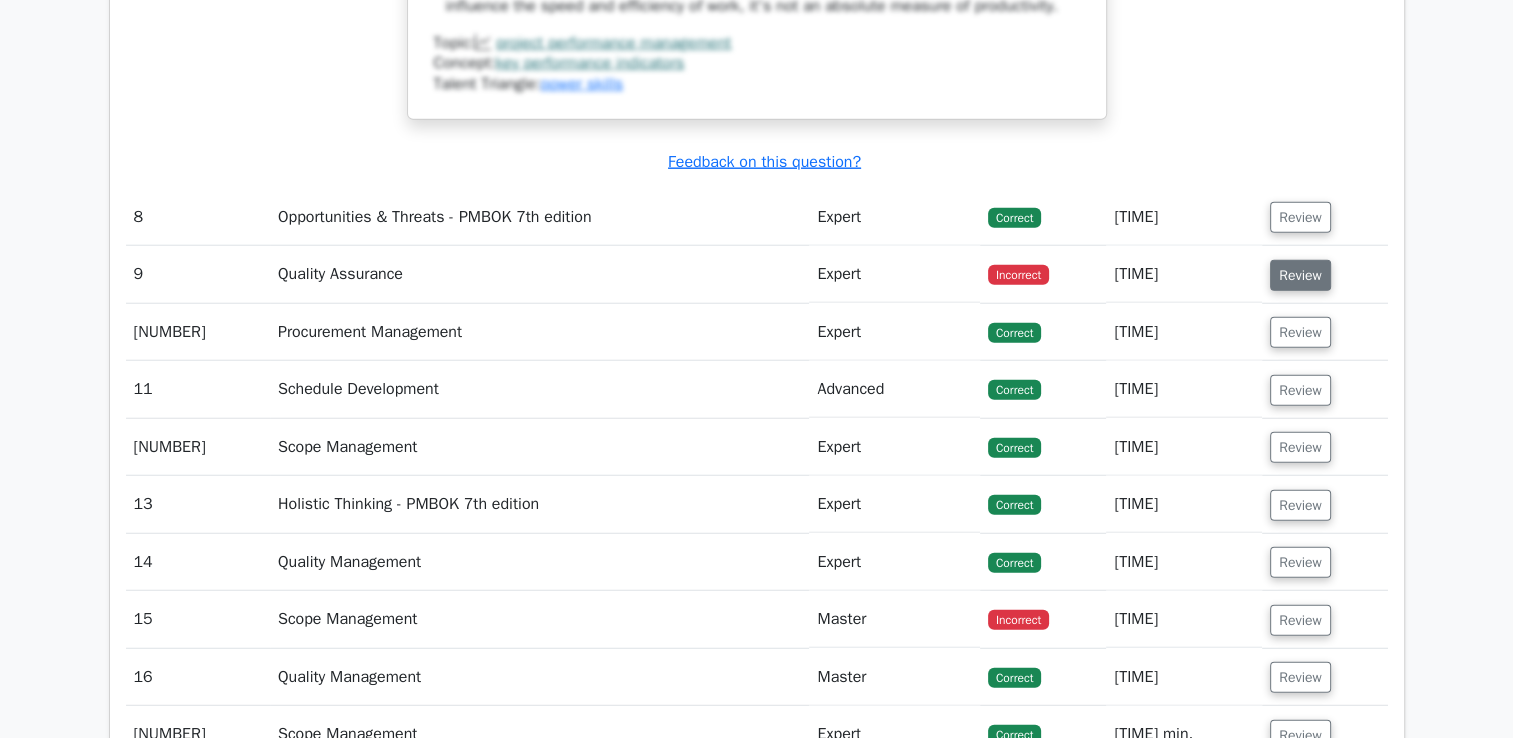 click on "Review" at bounding box center (1300, 275) 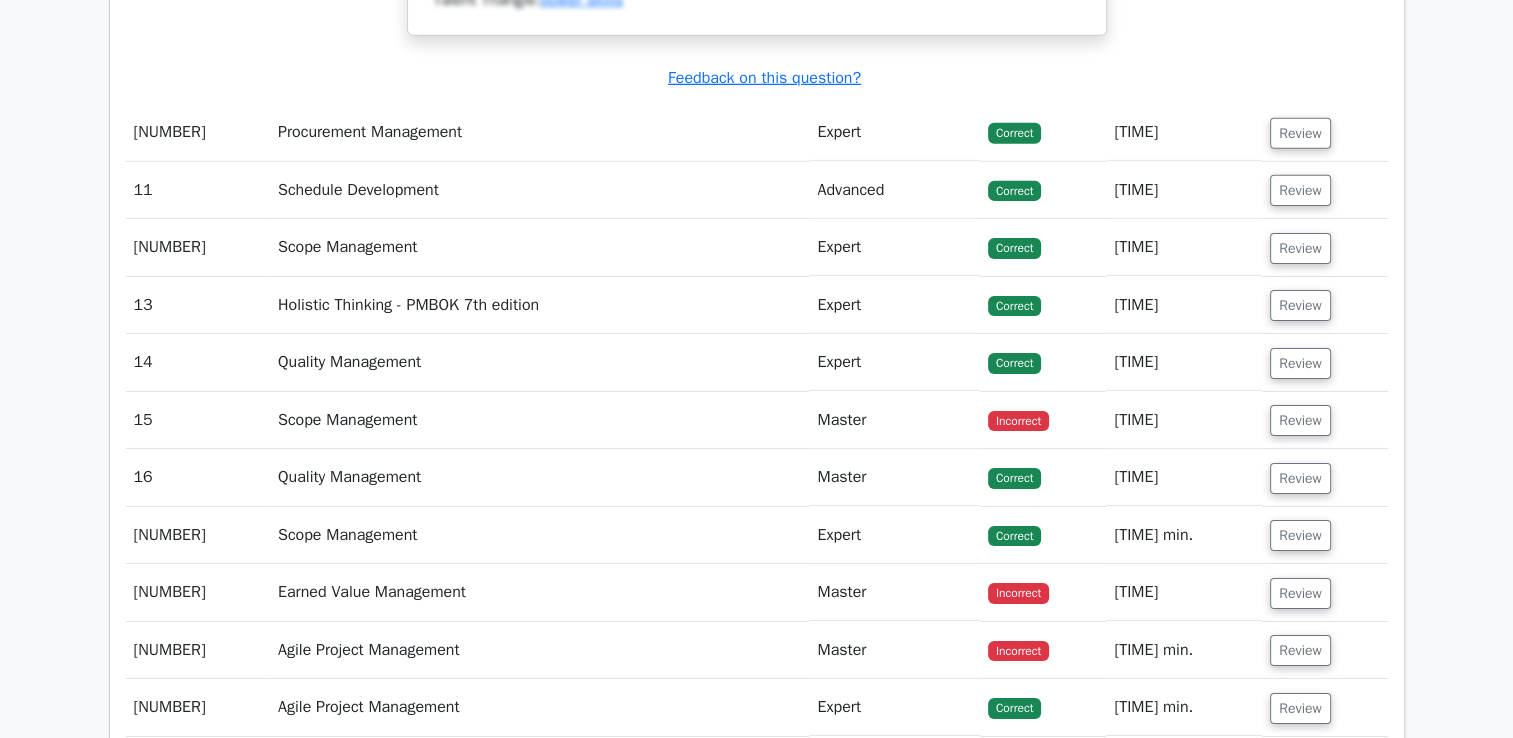 scroll, scrollTop: 6500, scrollLeft: 0, axis: vertical 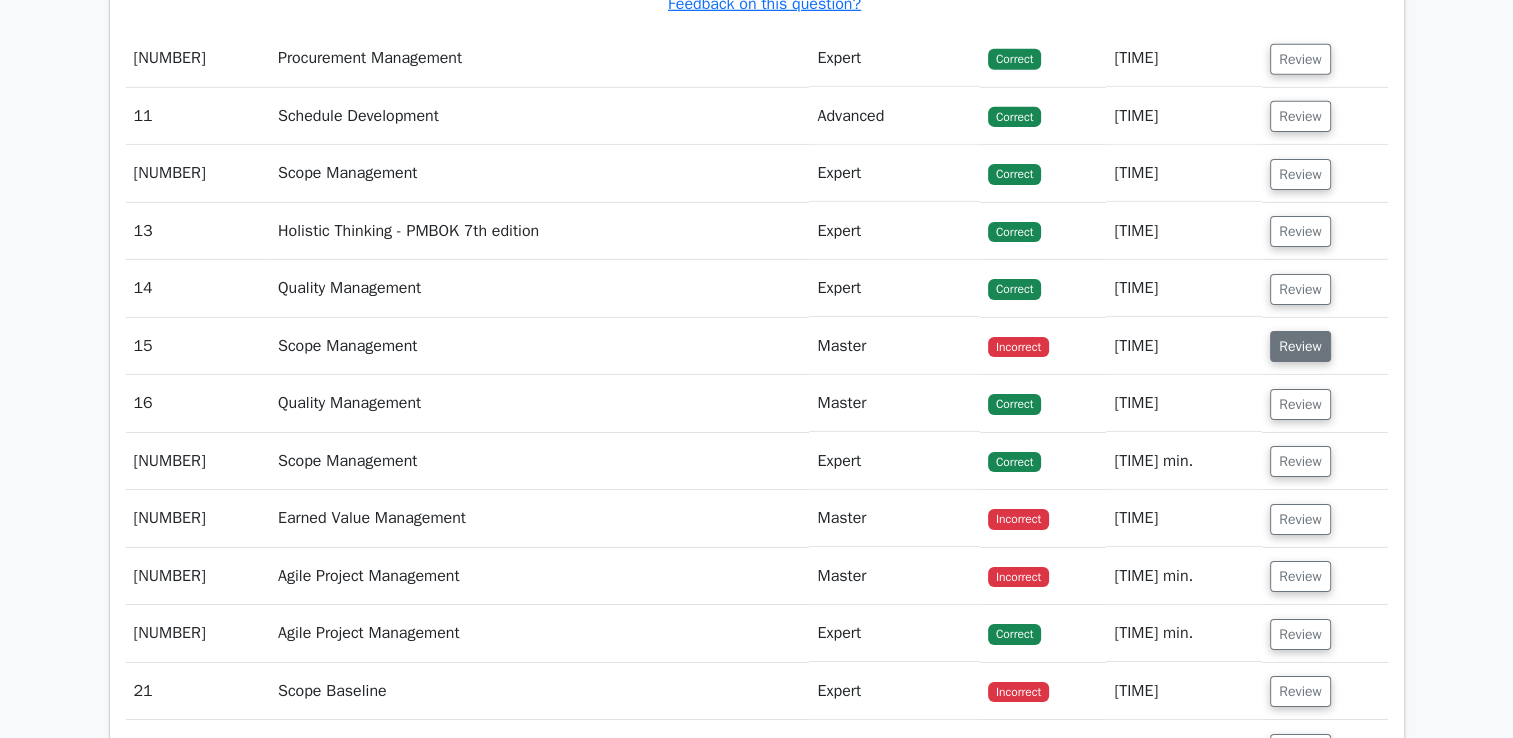 click on "Review" at bounding box center [1300, 346] 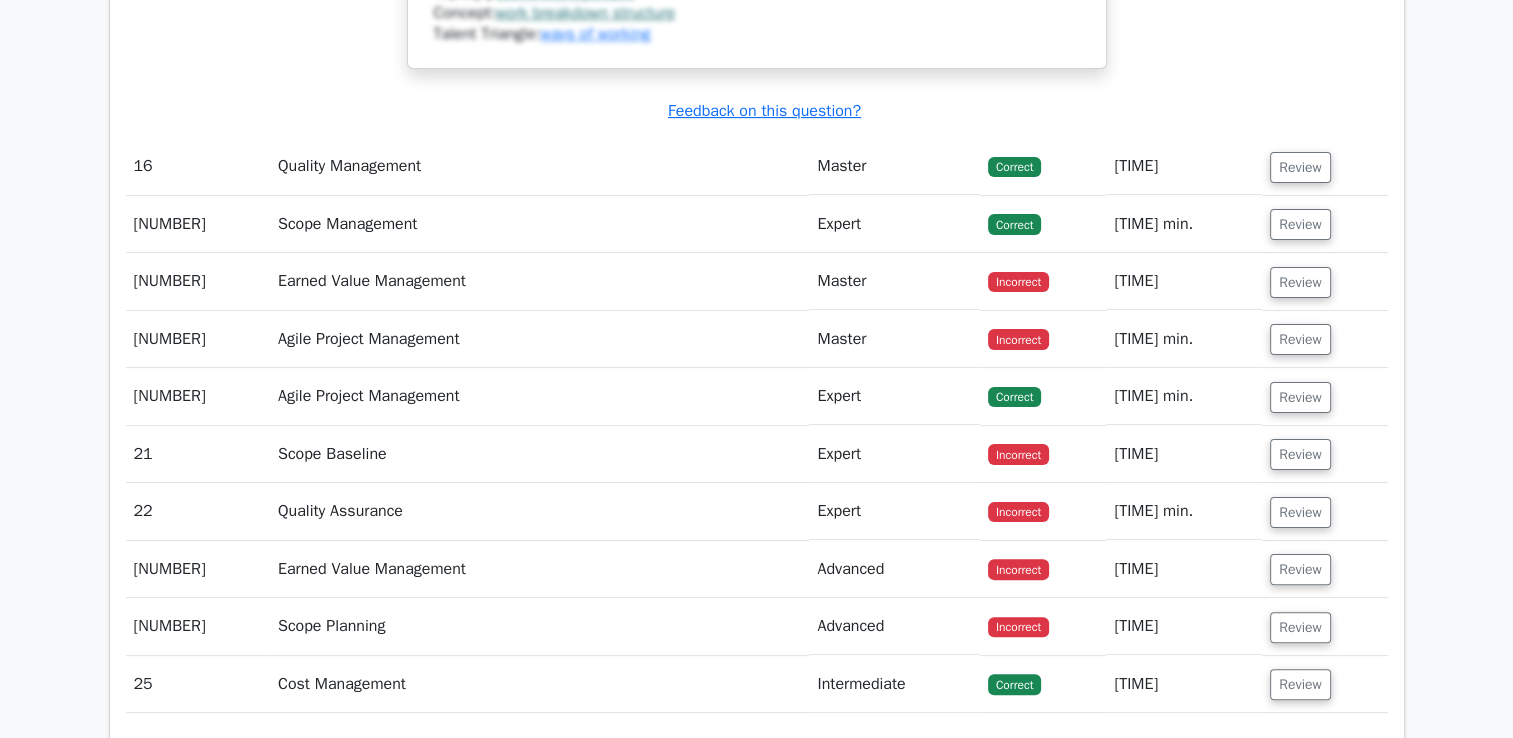scroll, scrollTop: 8000, scrollLeft: 0, axis: vertical 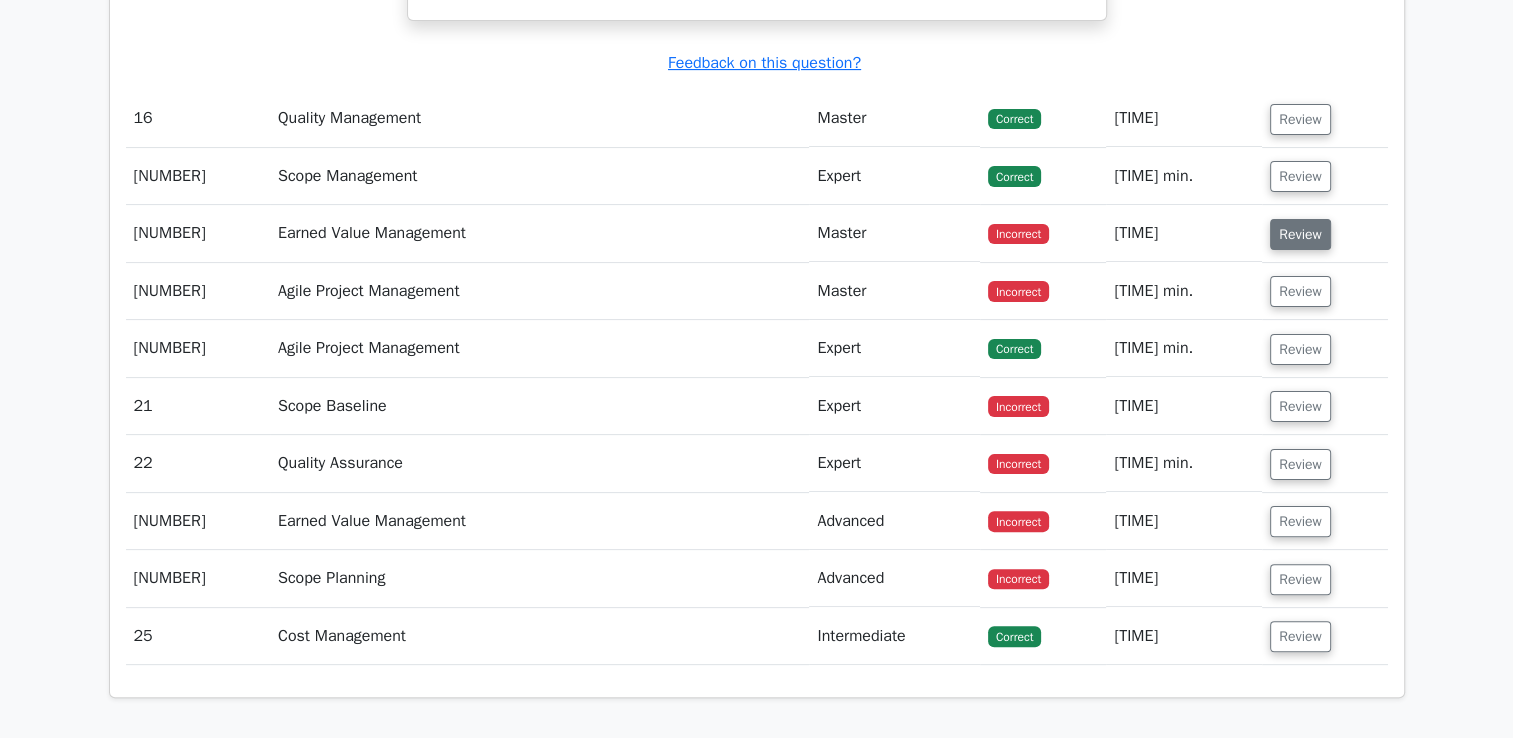 click on "Review" at bounding box center [1300, 234] 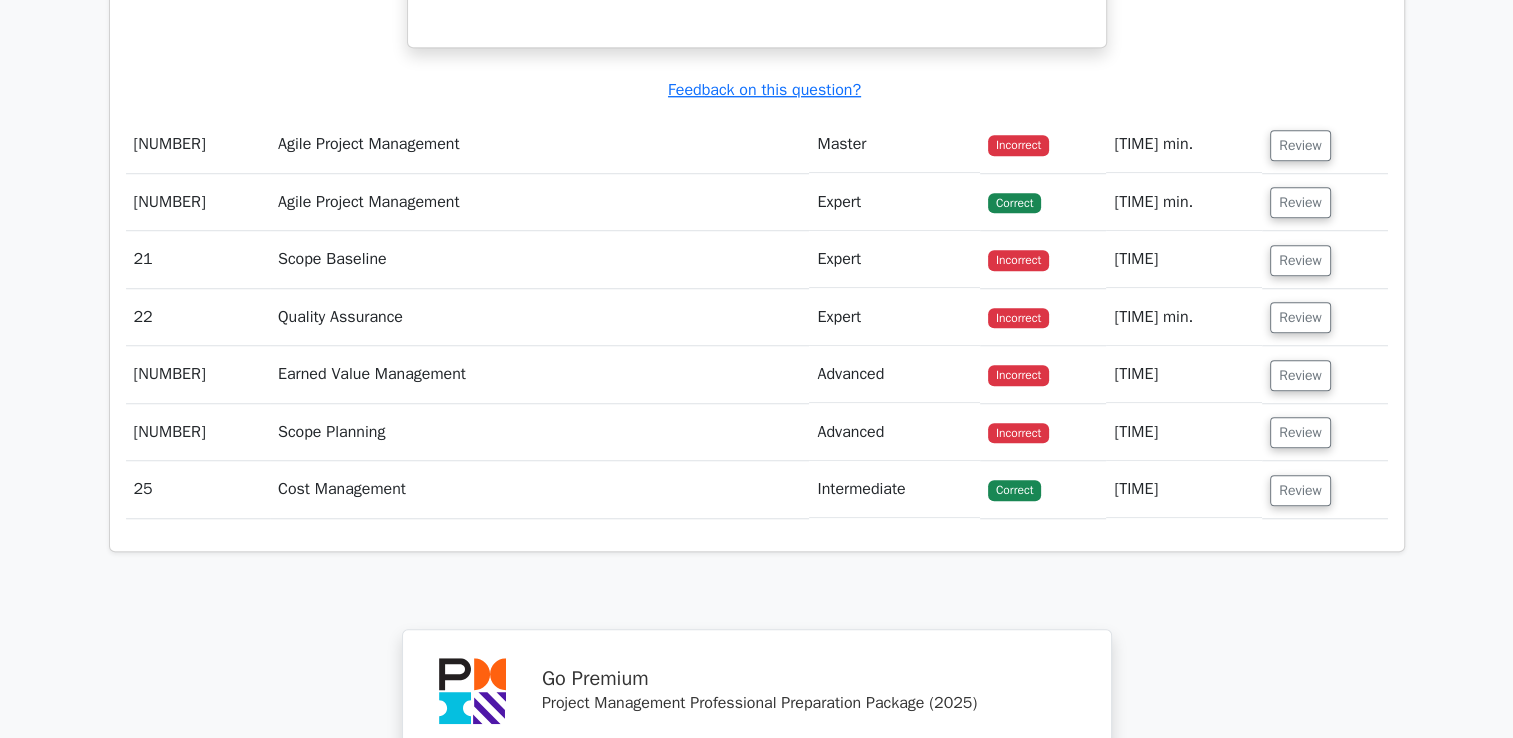 scroll, scrollTop: 9100, scrollLeft: 0, axis: vertical 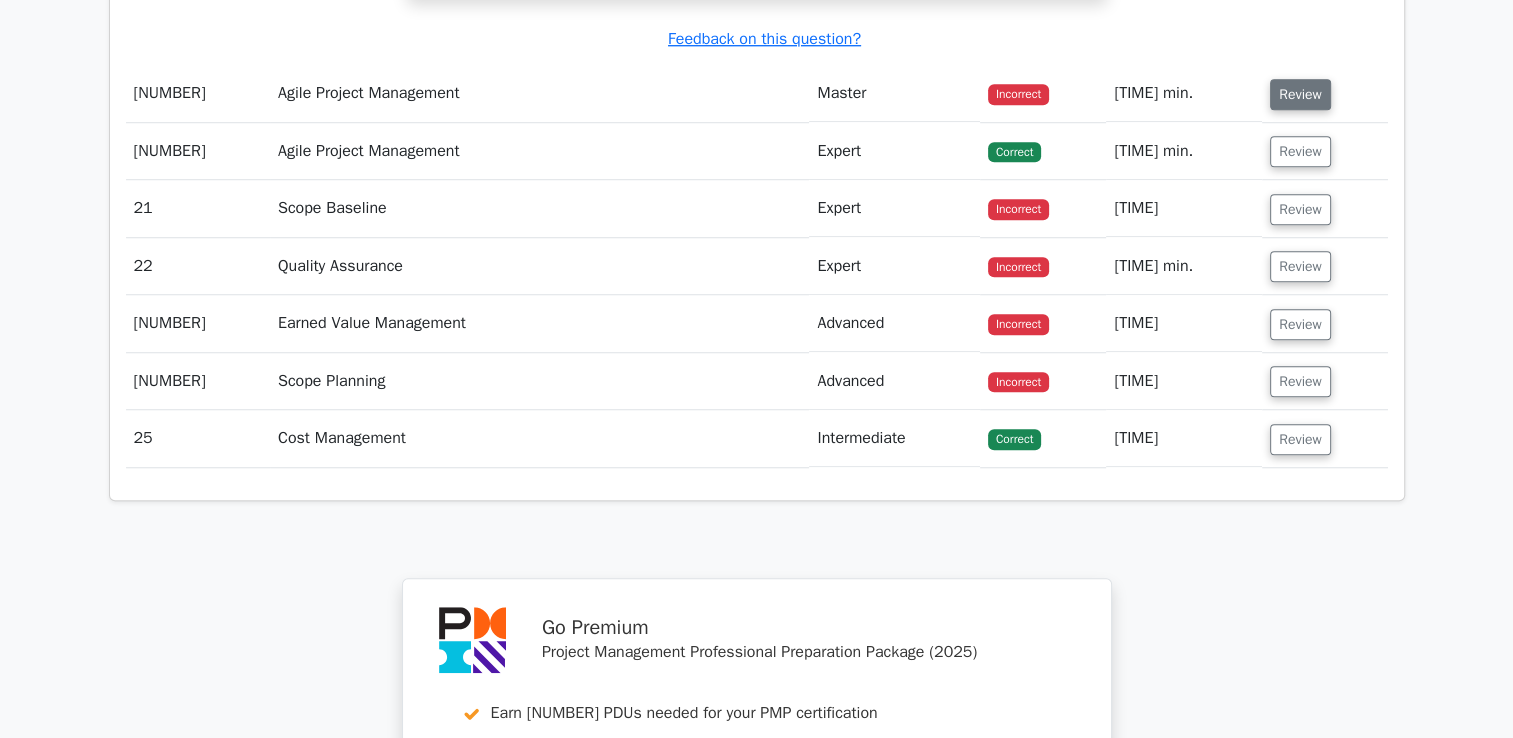 click on "Review" at bounding box center (1300, 94) 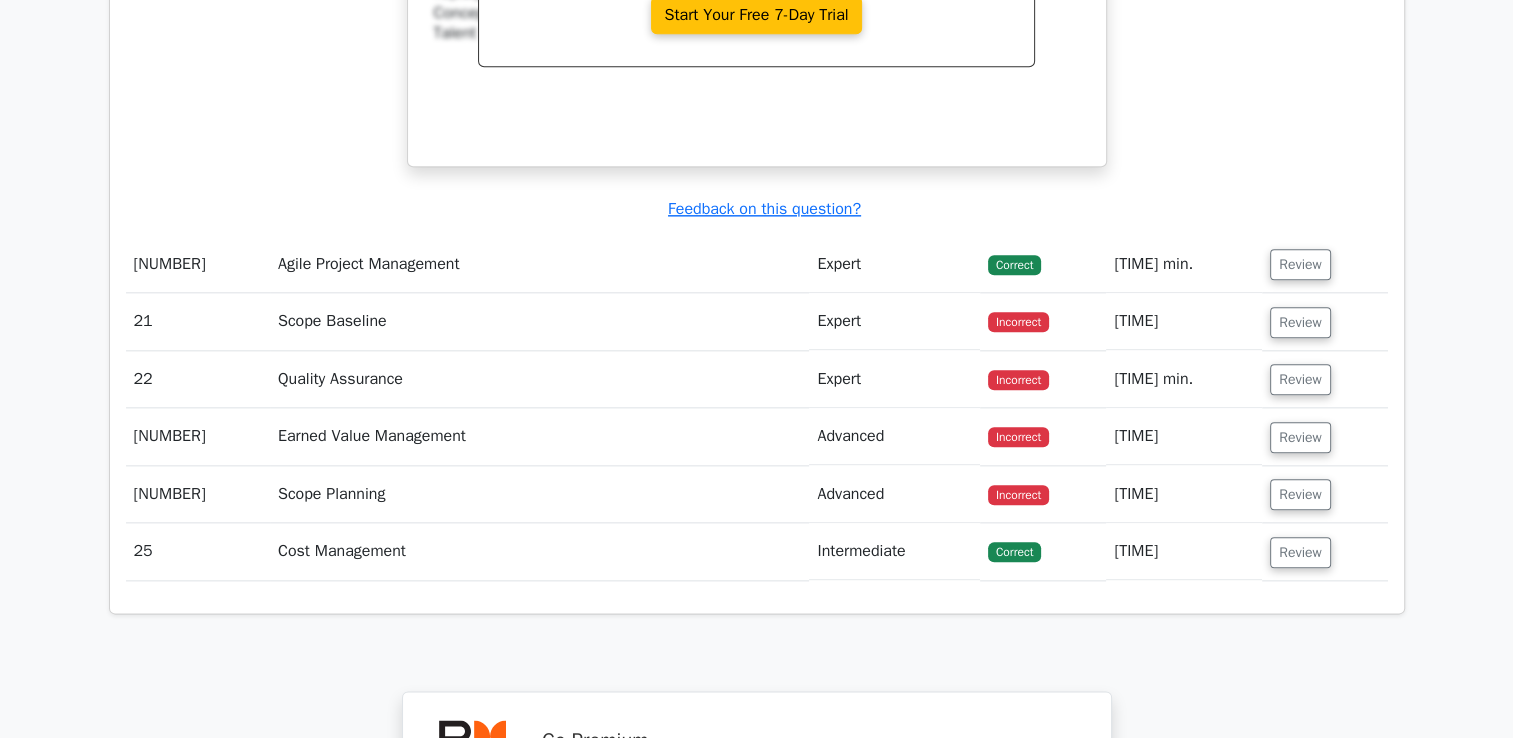 scroll, scrollTop: 10000, scrollLeft: 0, axis: vertical 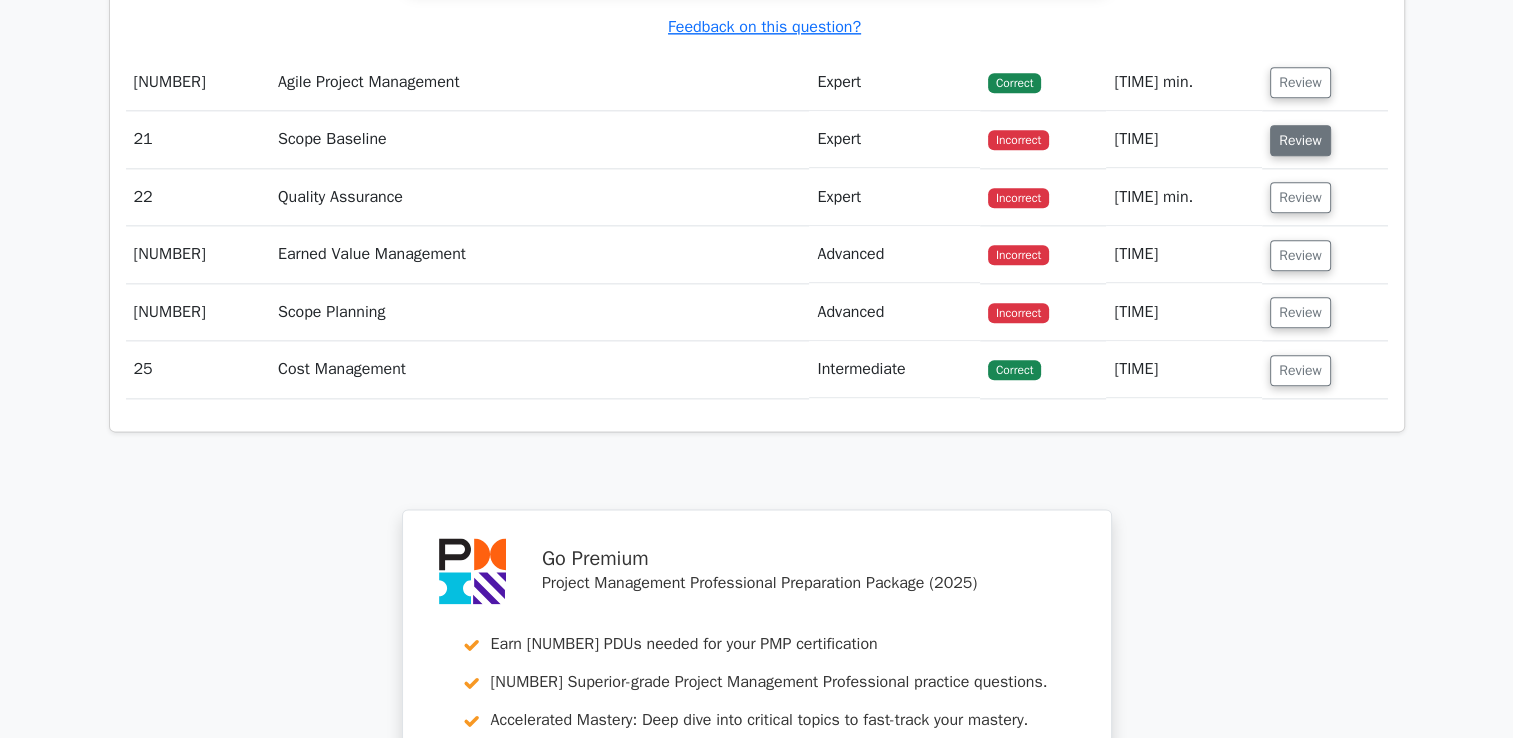 click on "Review" at bounding box center [1300, 140] 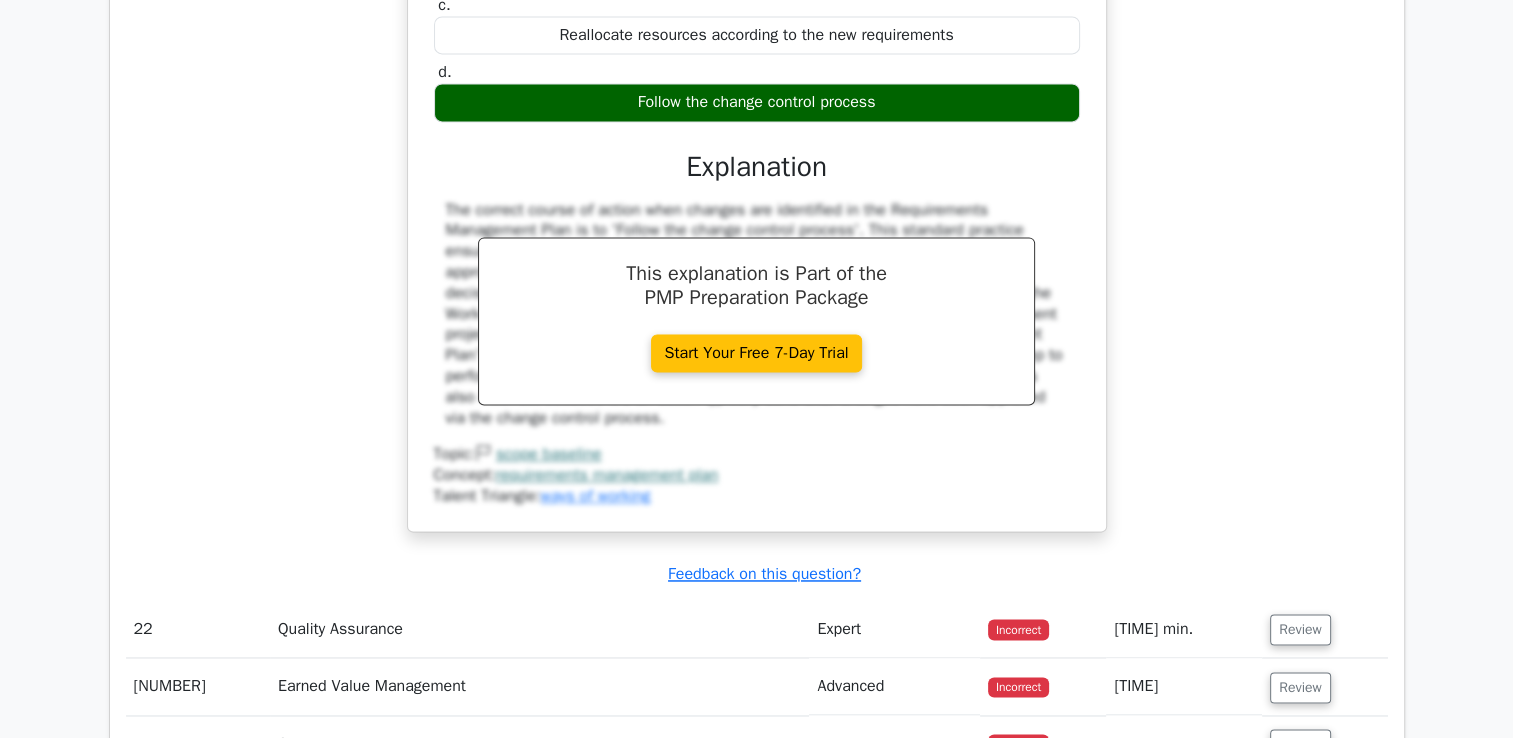 scroll, scrollTop: 10700, scrollLeft: 0, axis: vertical 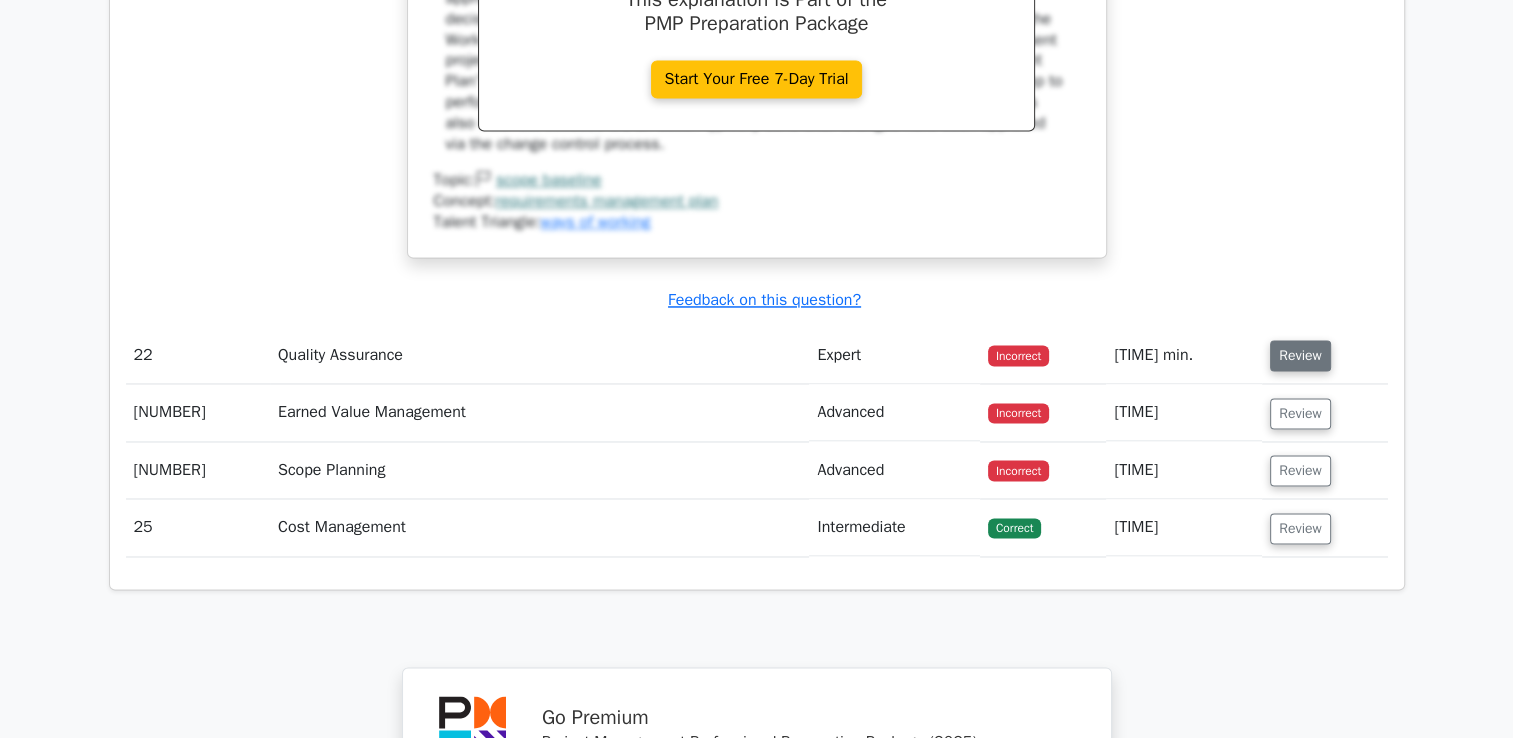 click on "Review" at bounding box center (1300, 355) 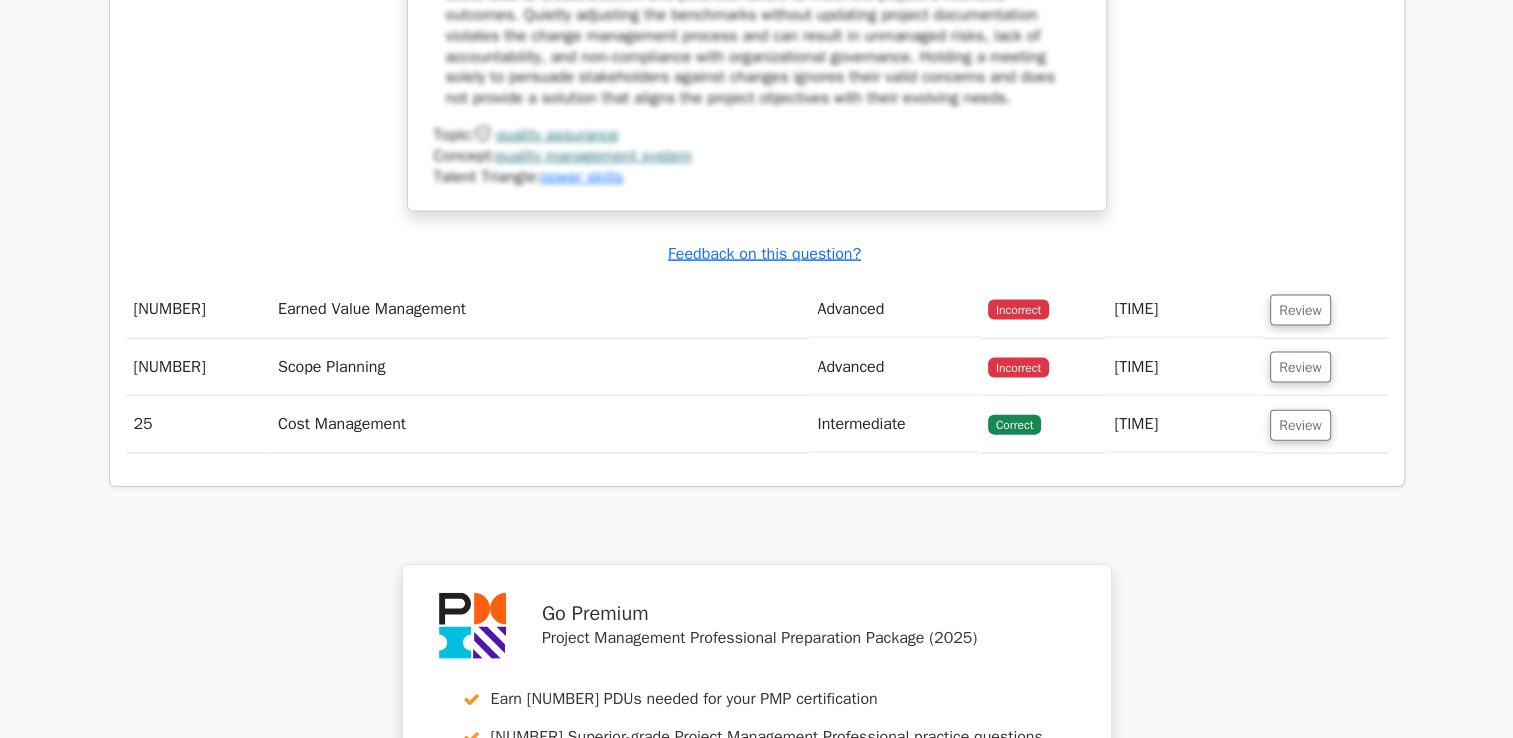 scroll, scrollTop: 11900, scrollLeft: 0, axis: vertical 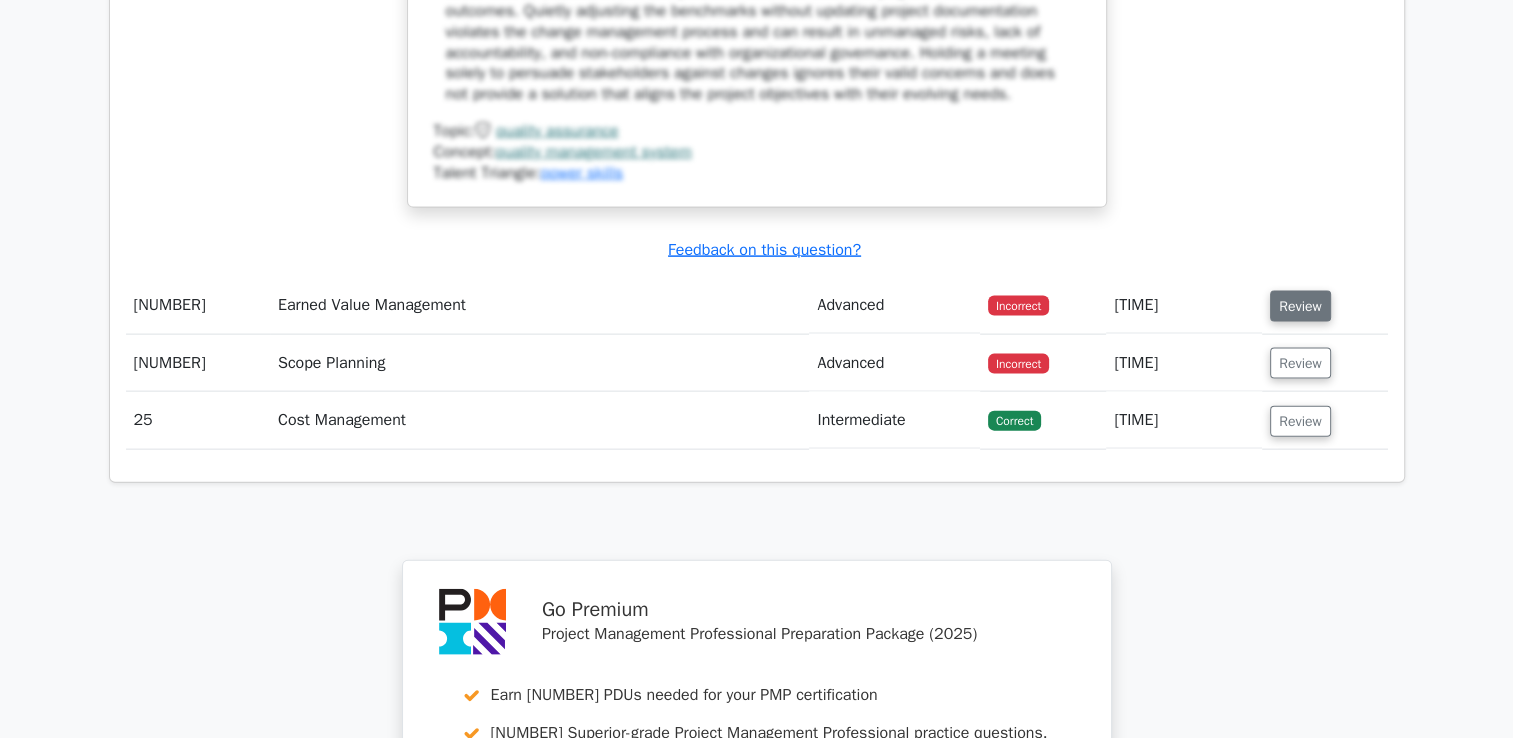 click on "Review" at bounding box center (1300, 306) 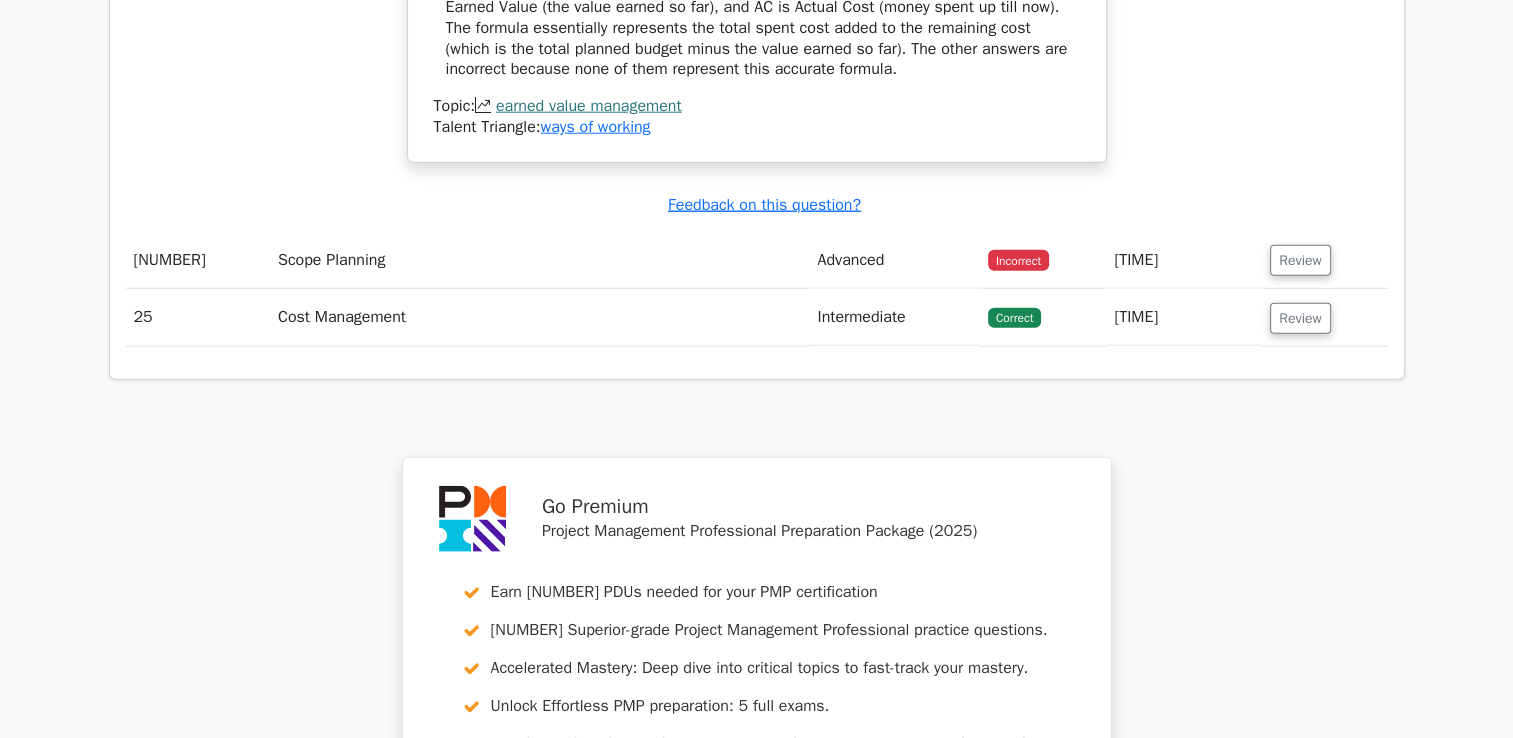 scroll, scrollTop: 12800, scrollLeft: 0, axis: vertical 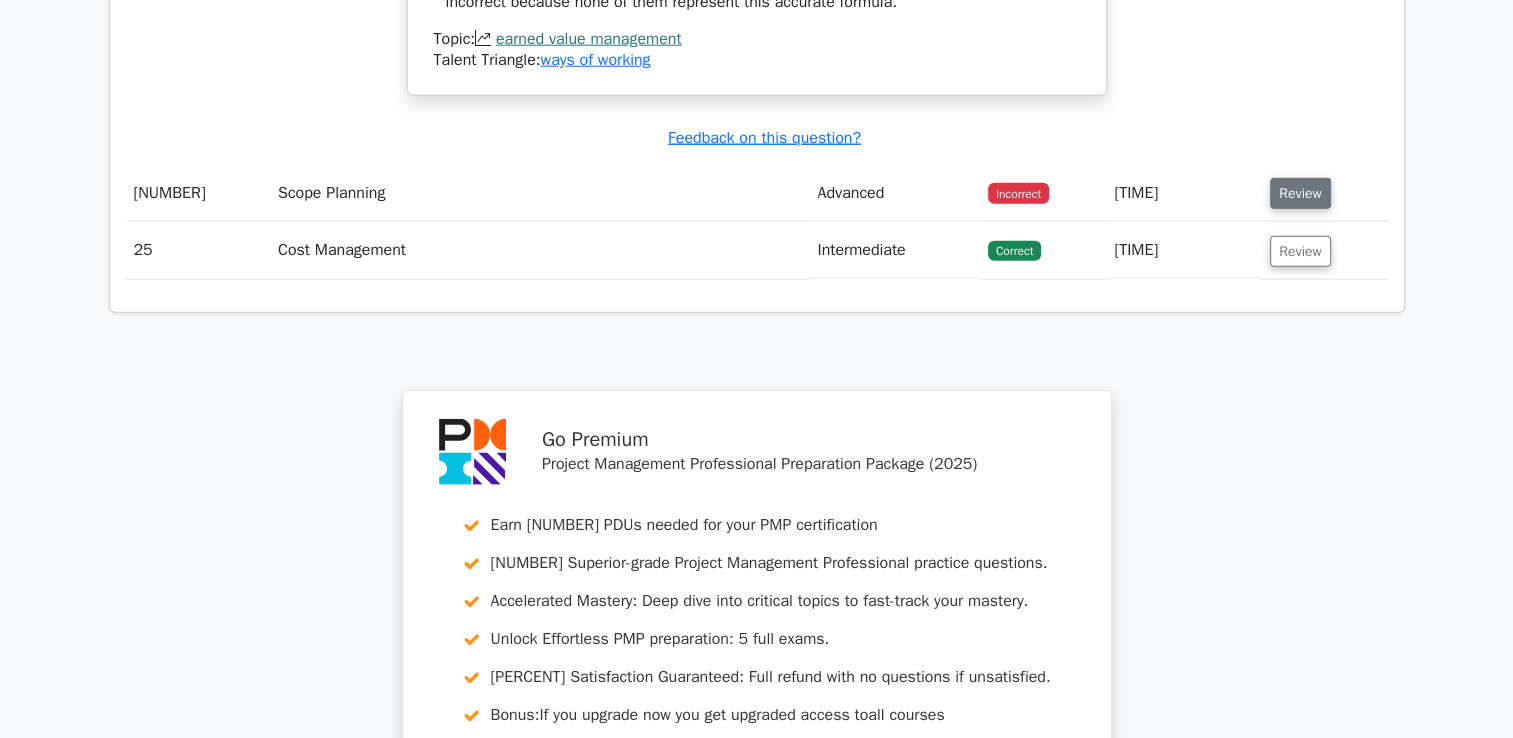 click on "Review" at bounding box center (1300, 193) 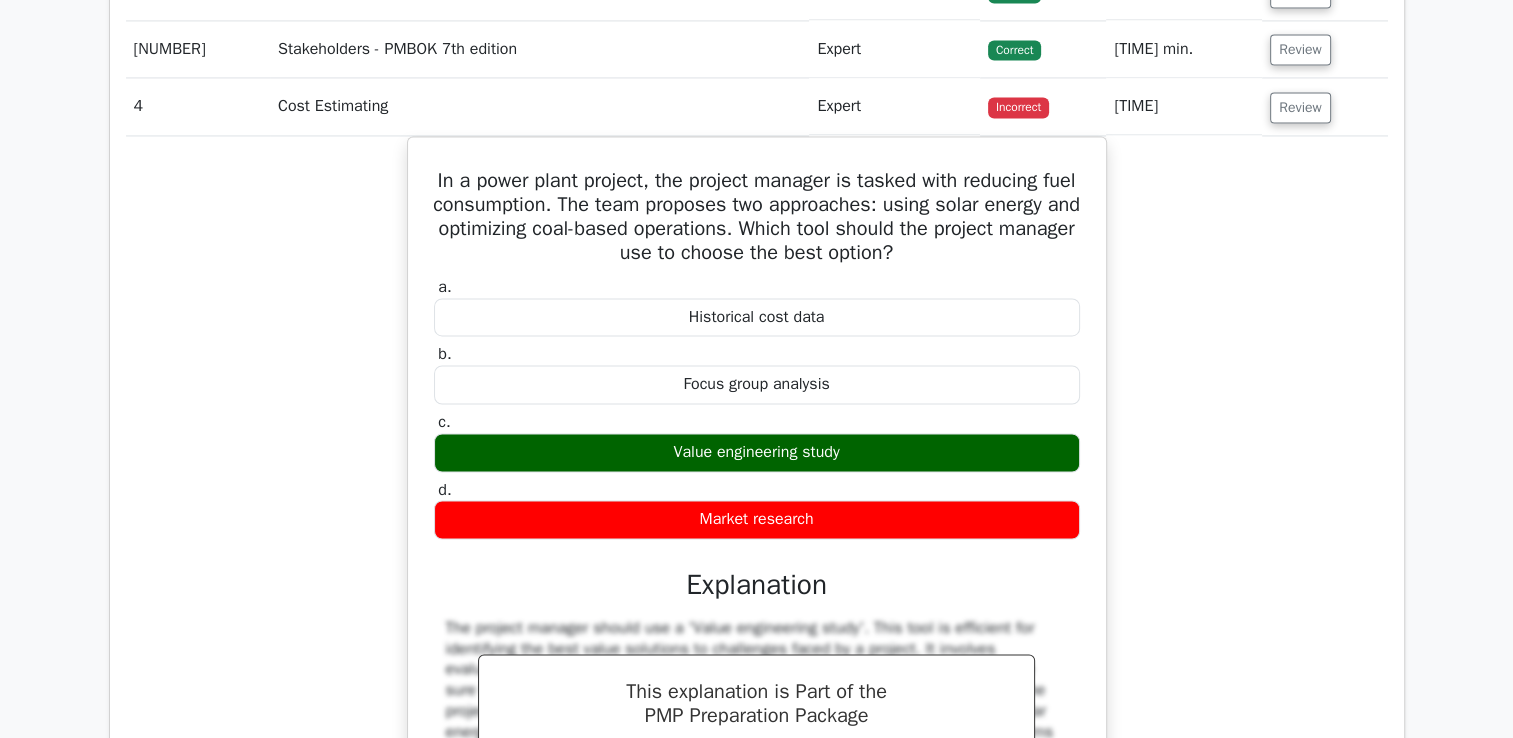 scroll, scrollTop: 3200, scrollLeft: 0, axis: vertical 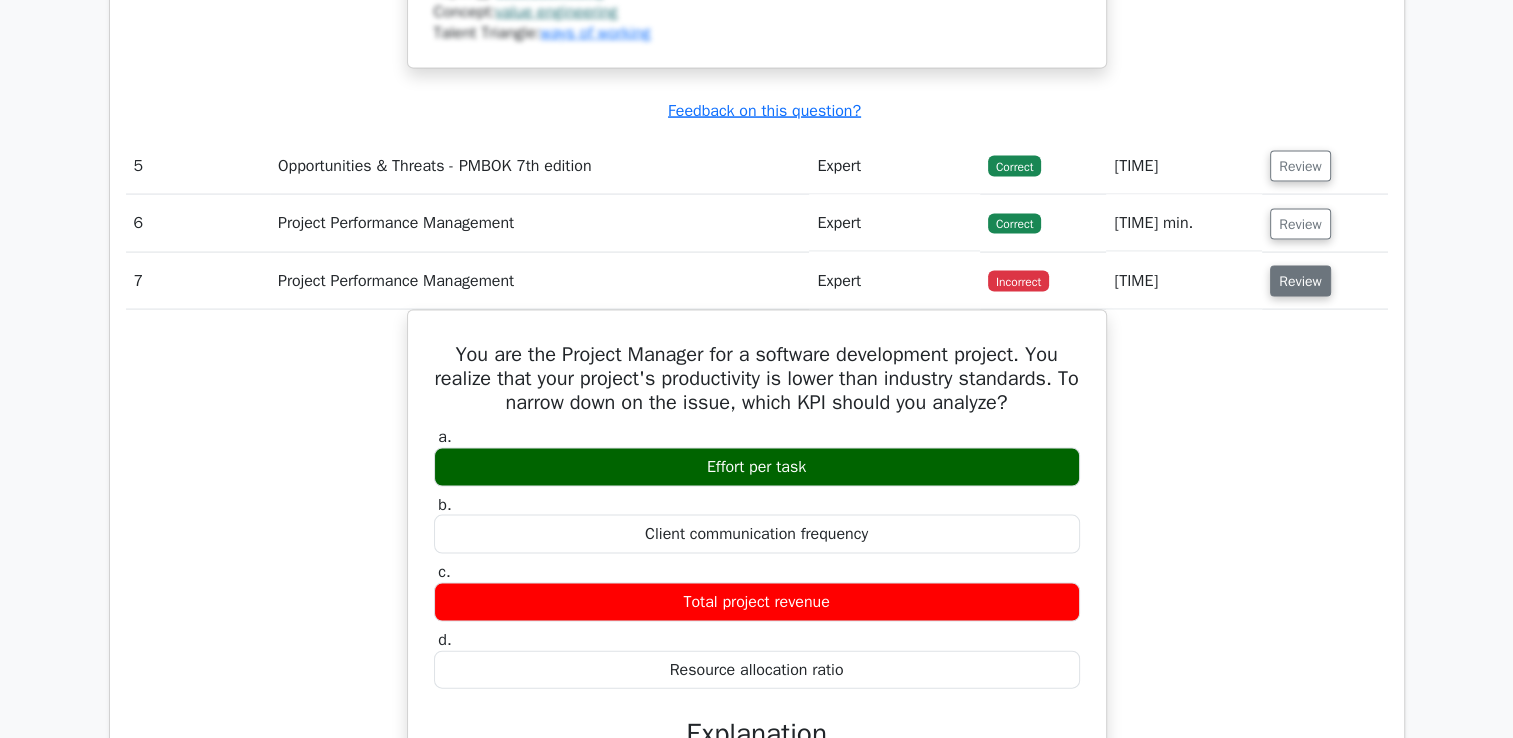 click on "Review" at bounding box center [1300, 281] 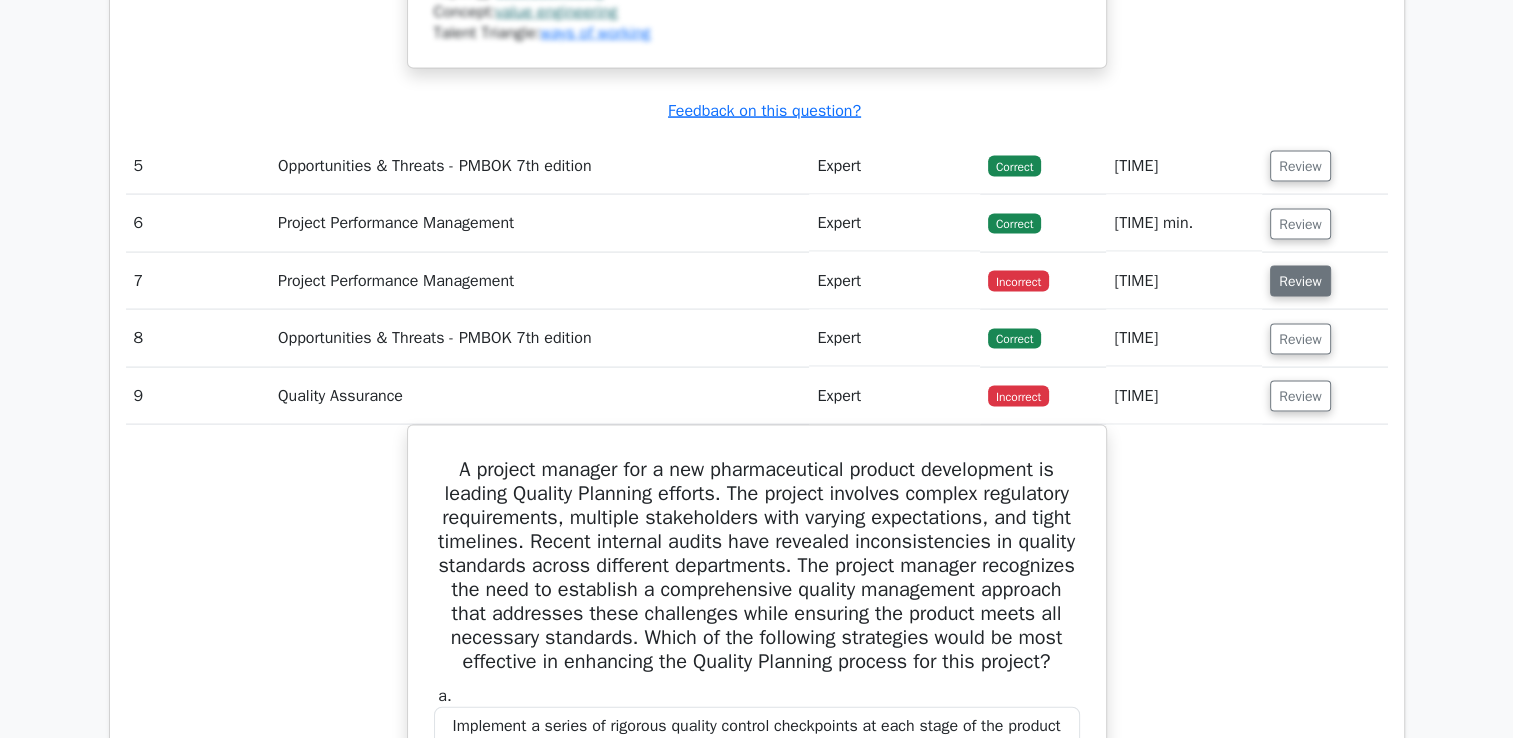 click on "Review" at bounding box center (1300, 281) 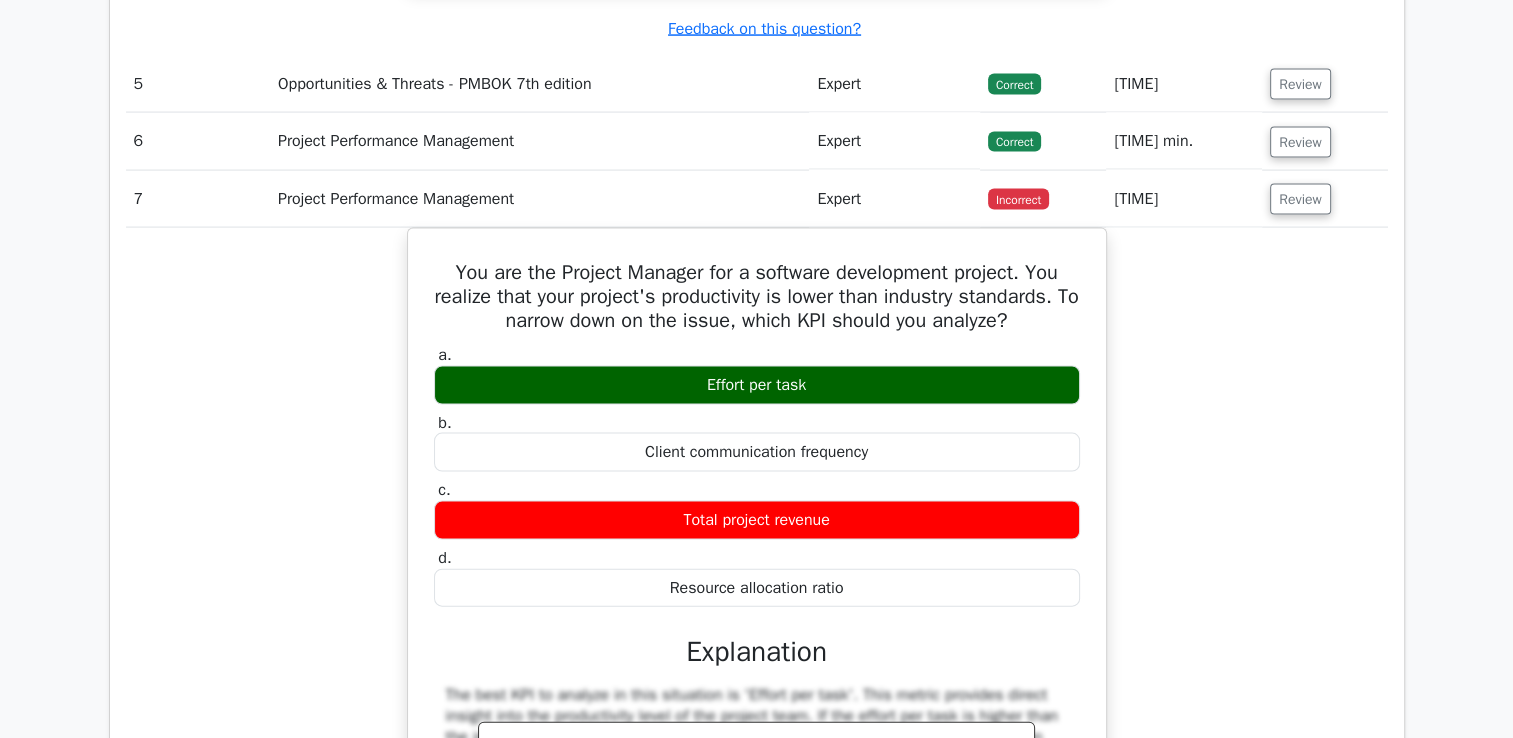 scroll, scrollTop: 4300, scrollLeft: 0, axis: vertical 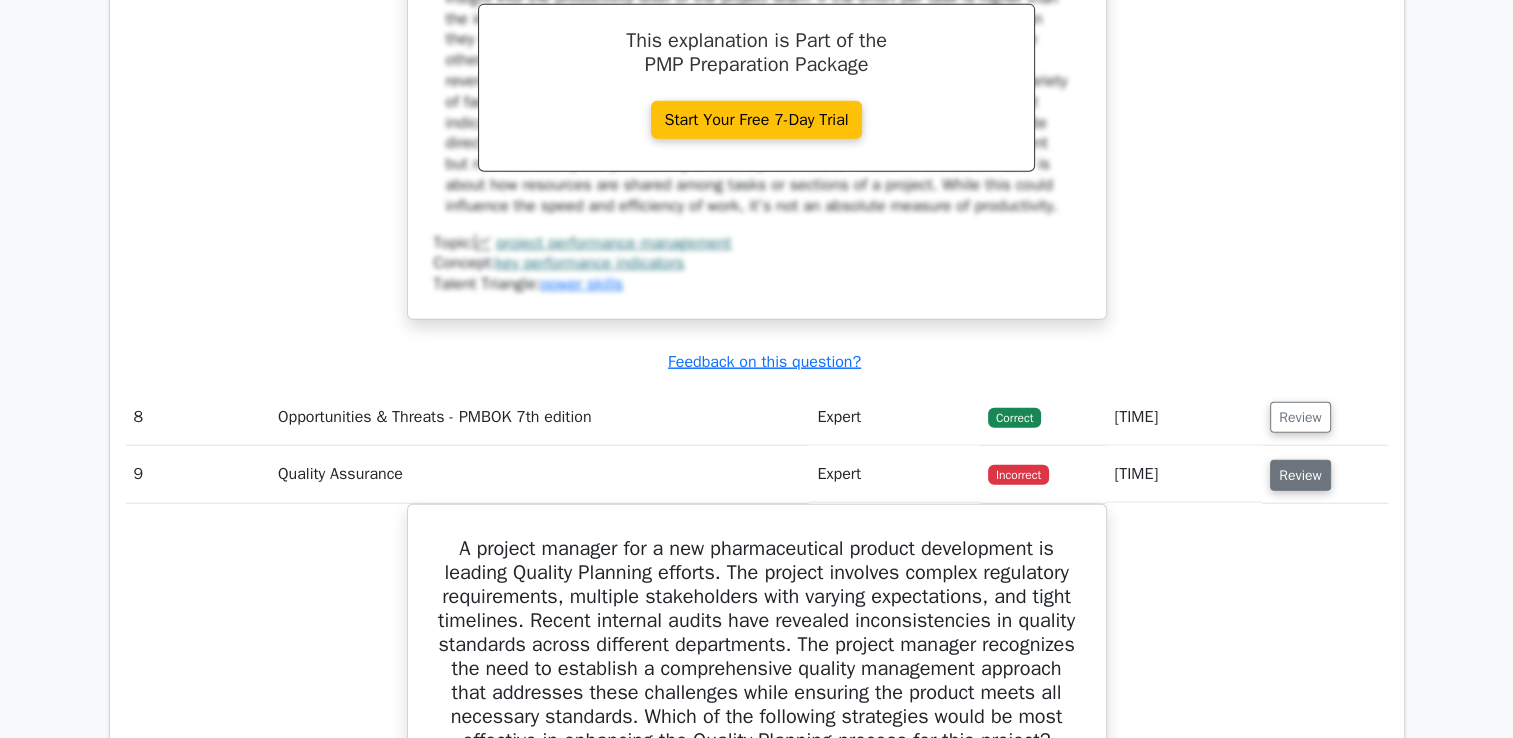 click on "Review" at bounding box center (1300, 475) 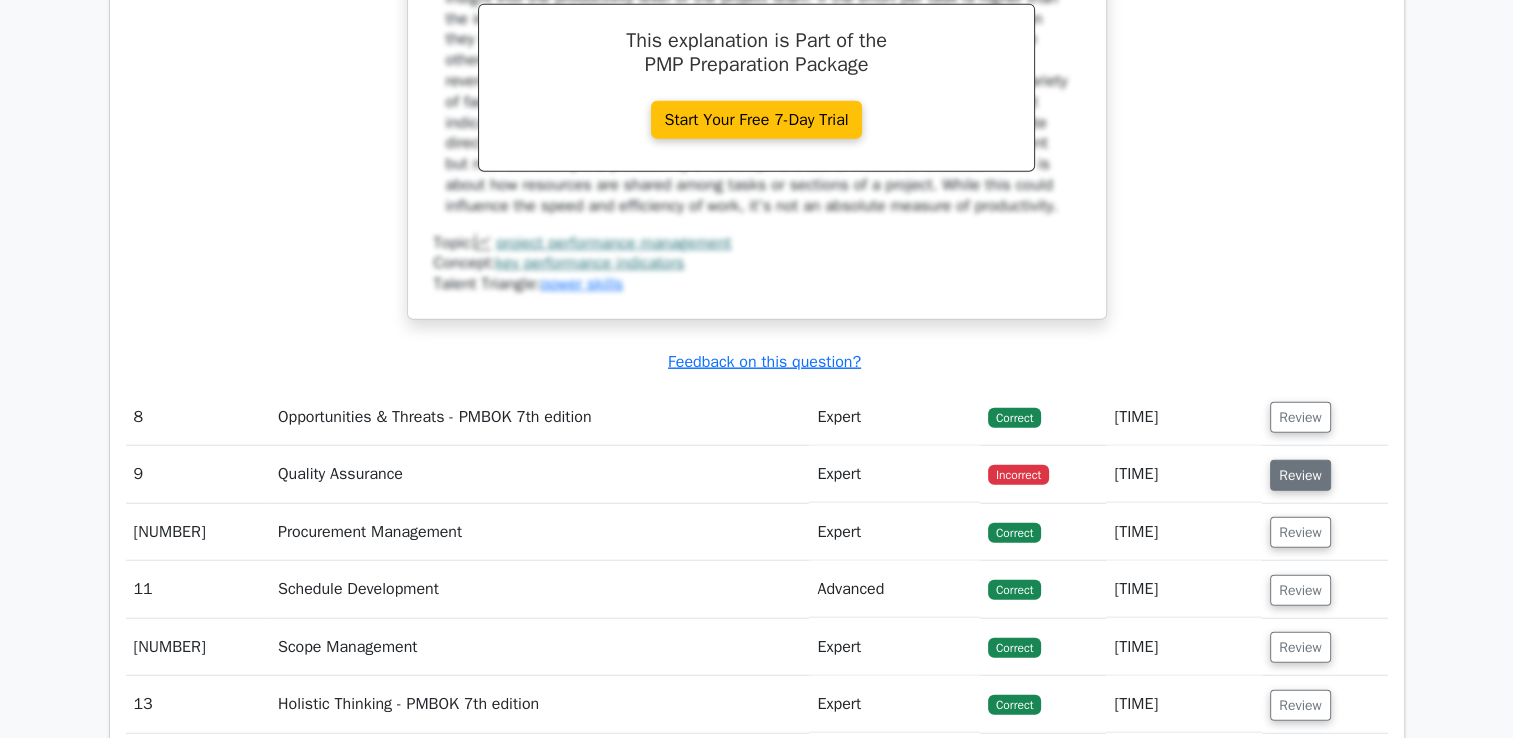 click on "Review" at bounding box center [1300, 475] 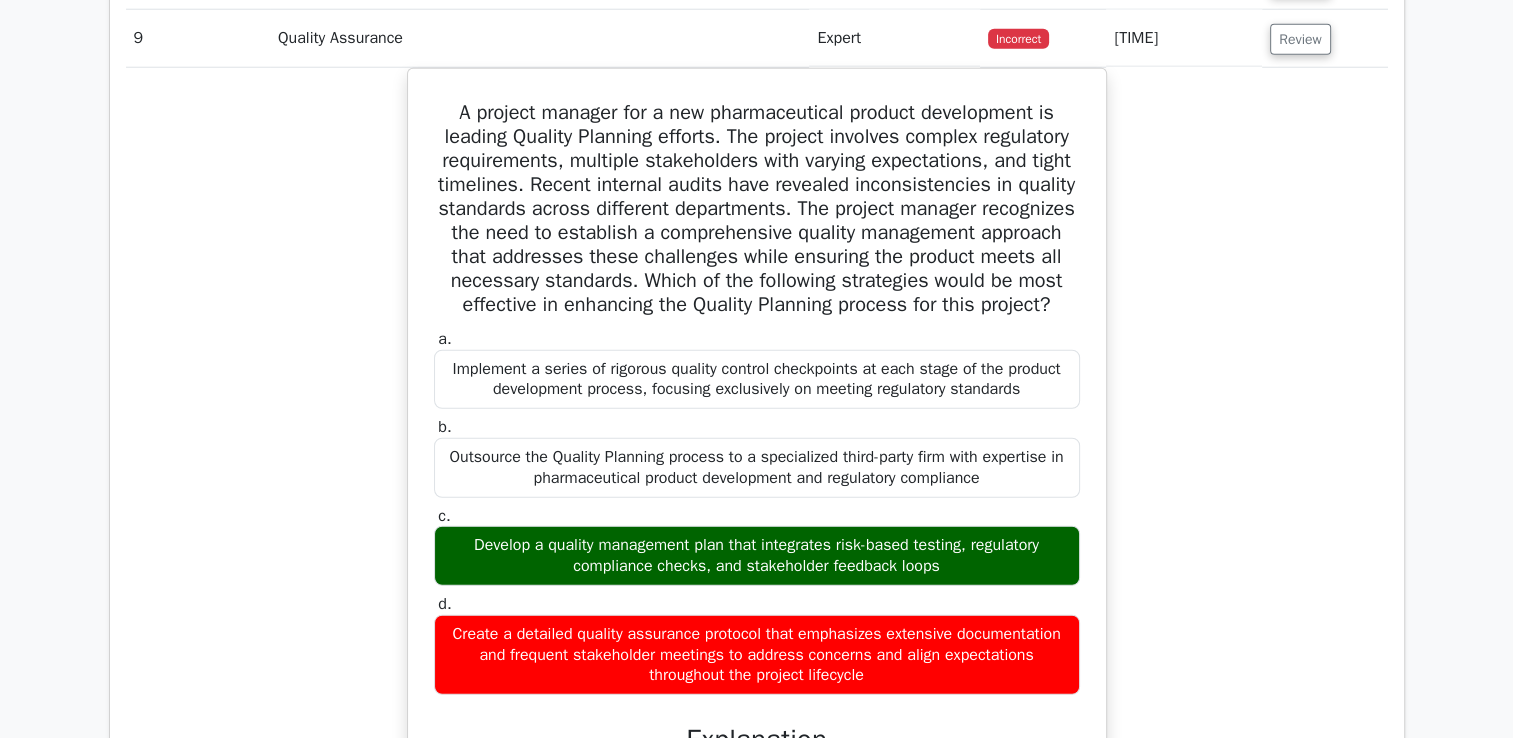scroll, scrollTop: 5400, scrollLeft: 0, axis: vertical 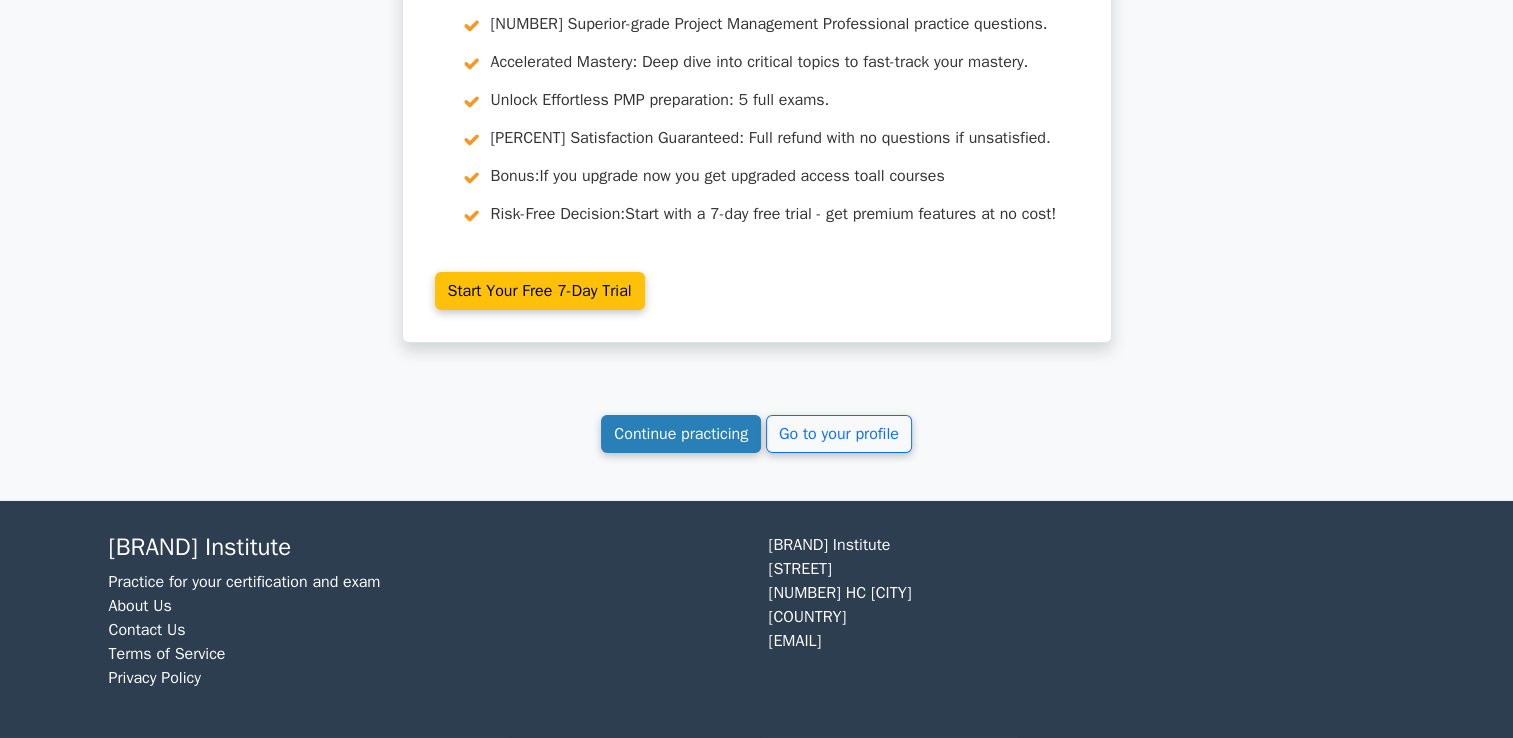 click on "Continue practicing" at bounding box center (681, 434) 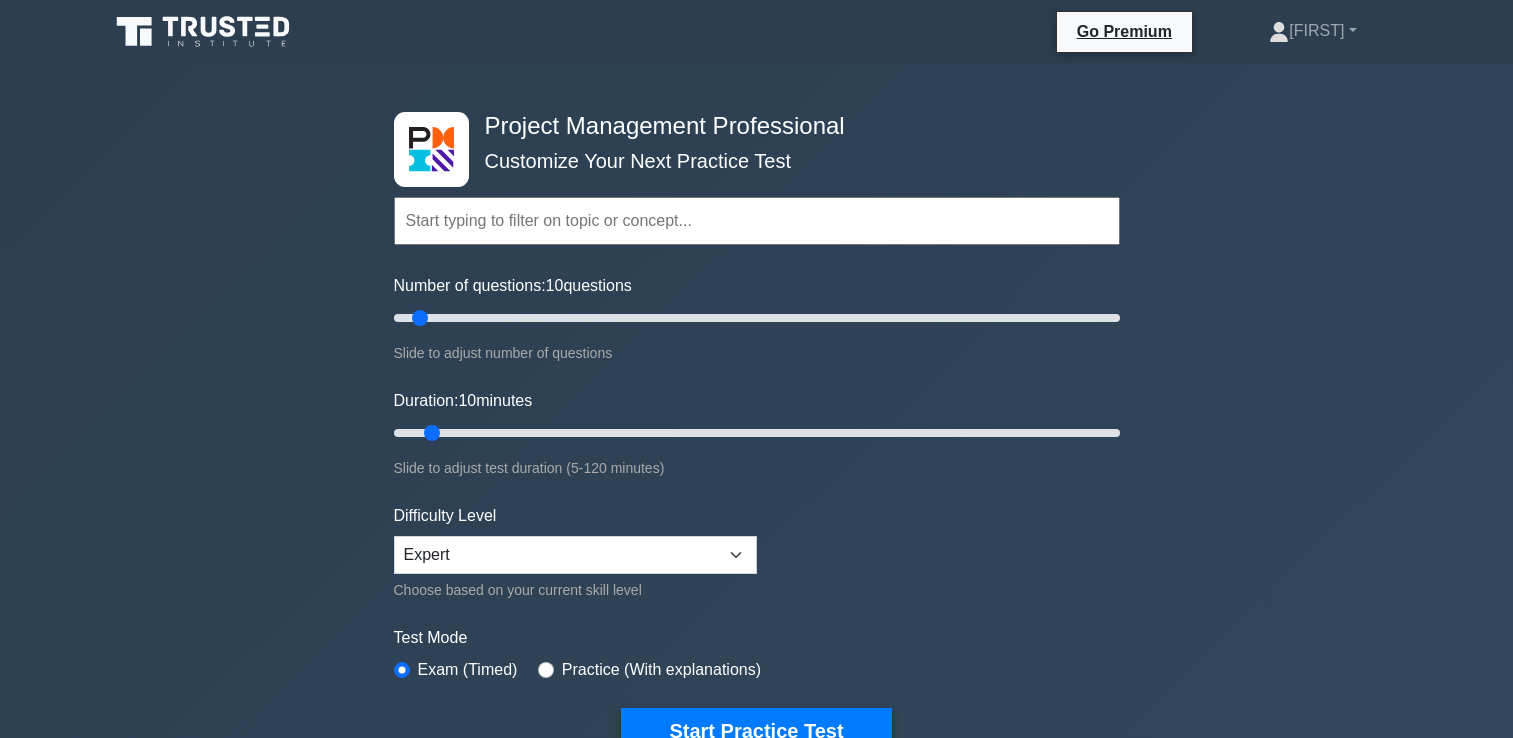 scroll, scrollTop: 0, scrollLeft: 0, axis: both 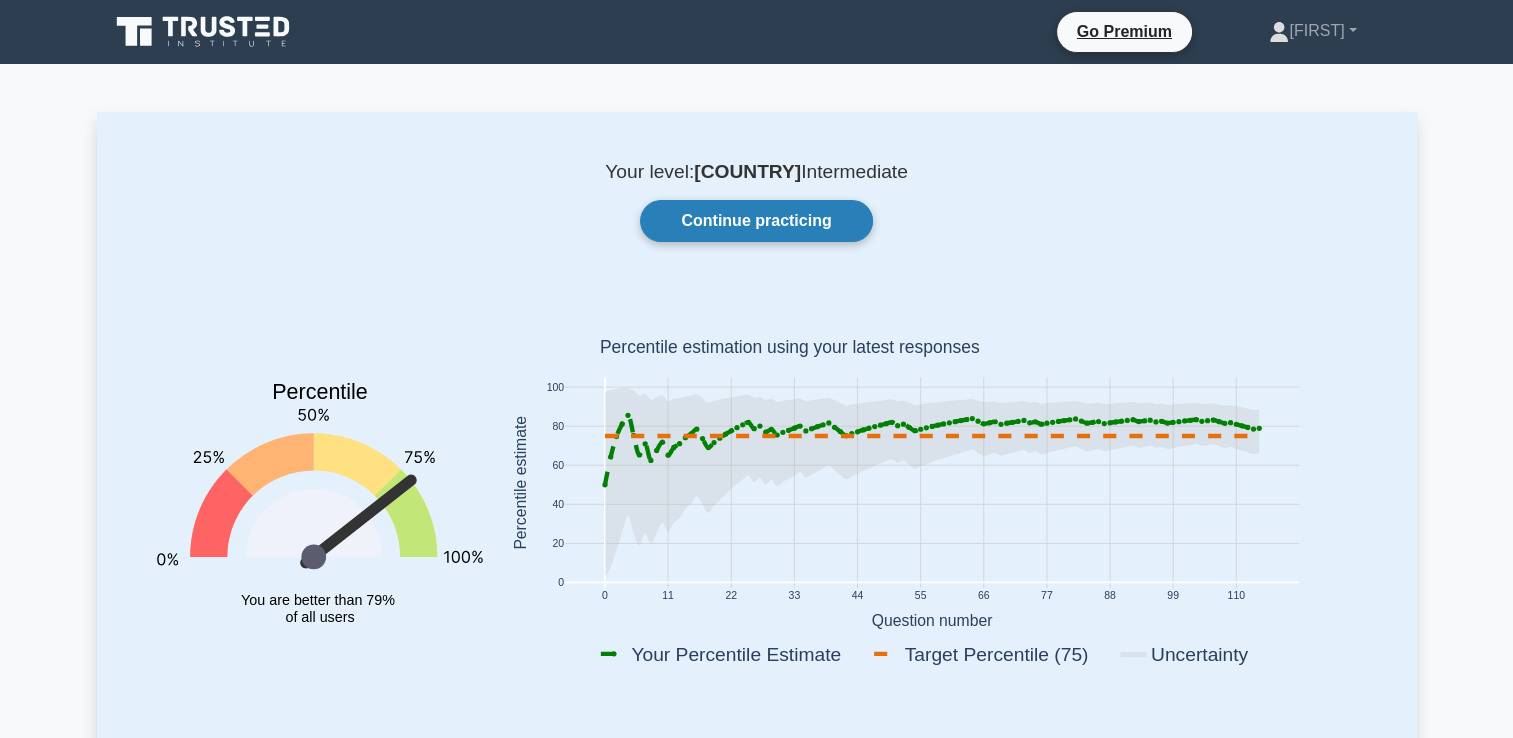 click on "Continue practicing" at bounding box center [756, 221] 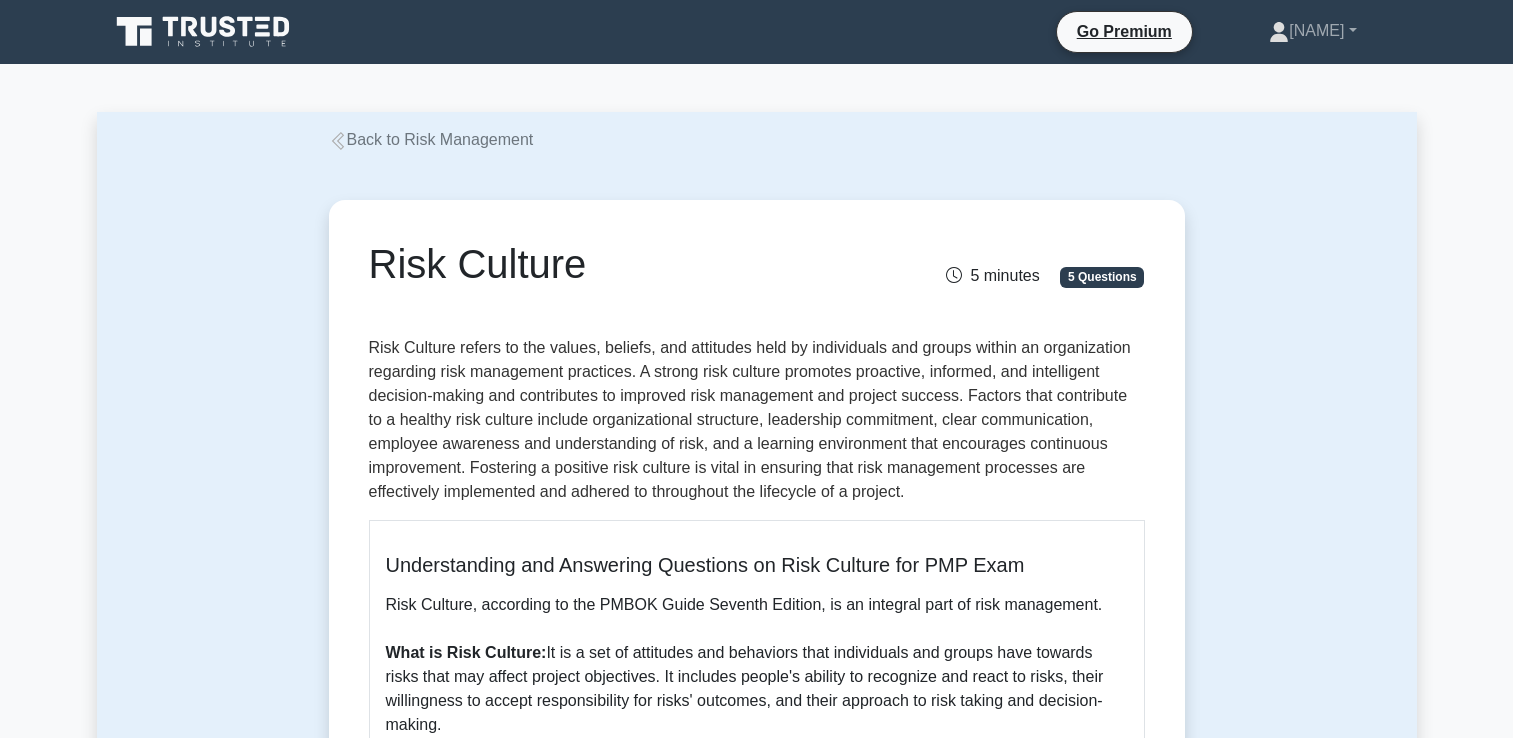 scroll, scrollTop: 0, scrollLeft: 0, axis: both 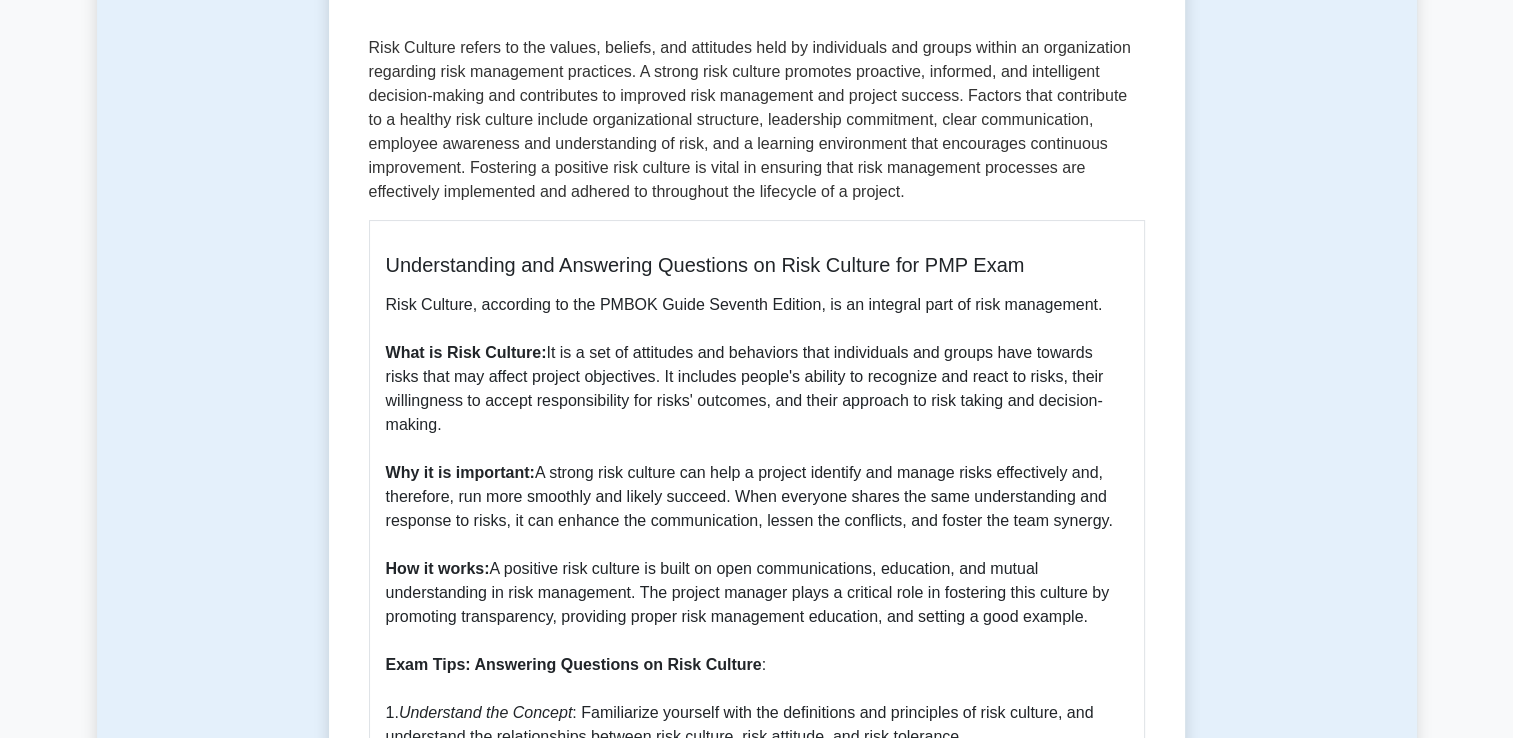 click on "Risk Culture
5 minutes
5 Questions
Understanding and Answering Questions on Risk Culture for PMP Exam
Risk Culture, according to the PMBOK Guide Seventh Edition, is an integral part of risk management.  What is Risk Culture: Why it is important: How it works: Exam Tips: Answering Questions on Risk Culture : 1.  Understand the Concept 2.  Use Real Life Scenarios 3.  Test mode:" at bounding box center (757, 516) 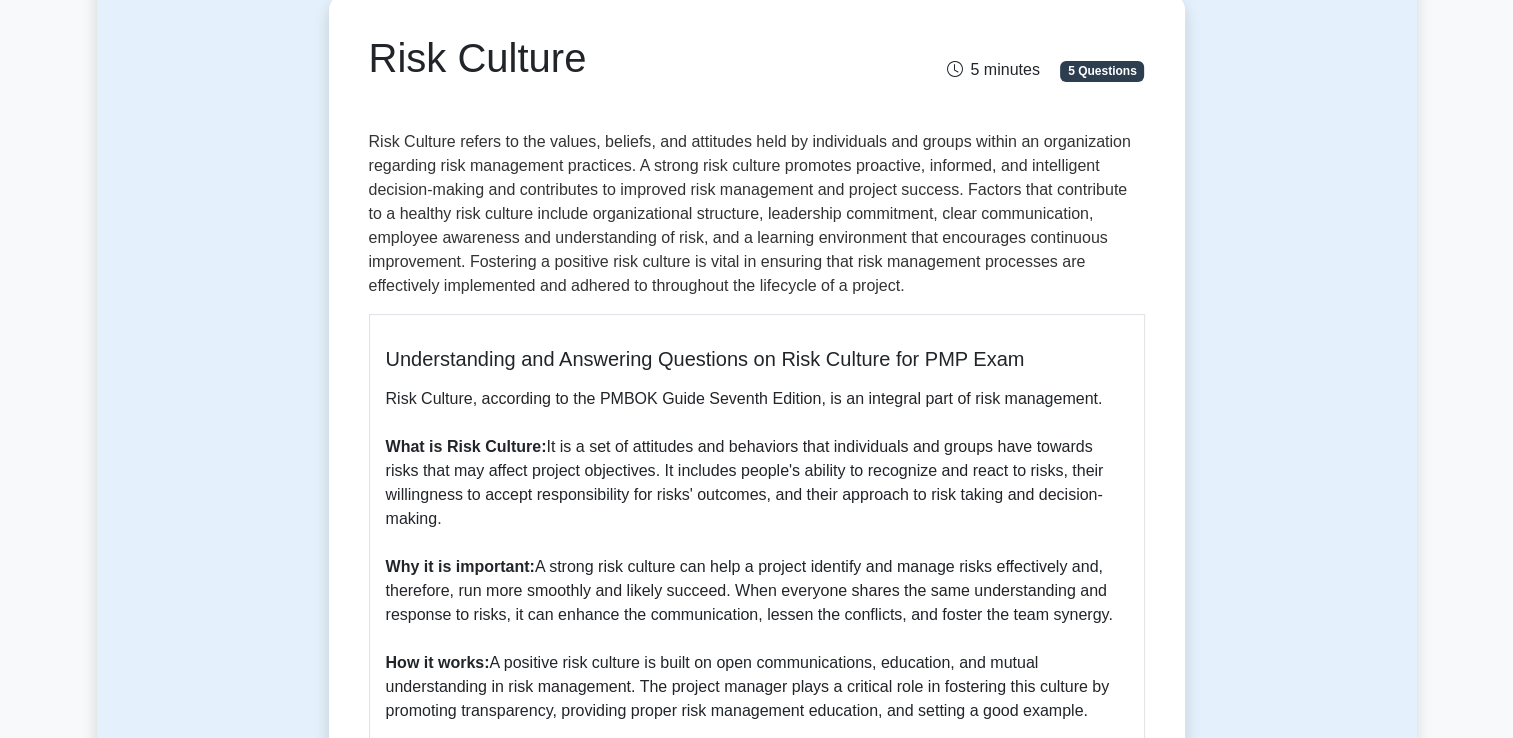 scroll, scrollTop: 0, scrollLeft: 0, axis: both 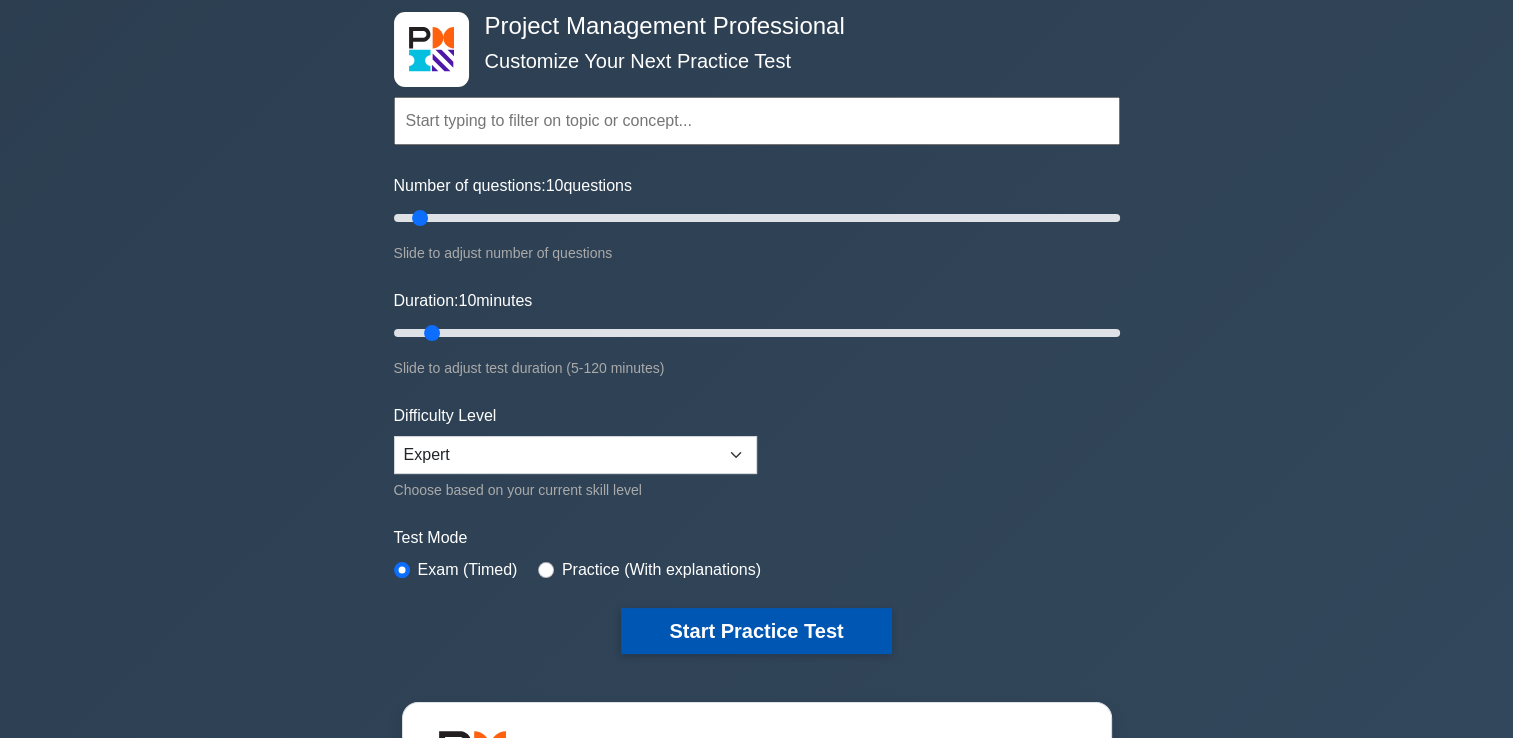 click on "Start Practice Test" at bounding box center (756, 631) 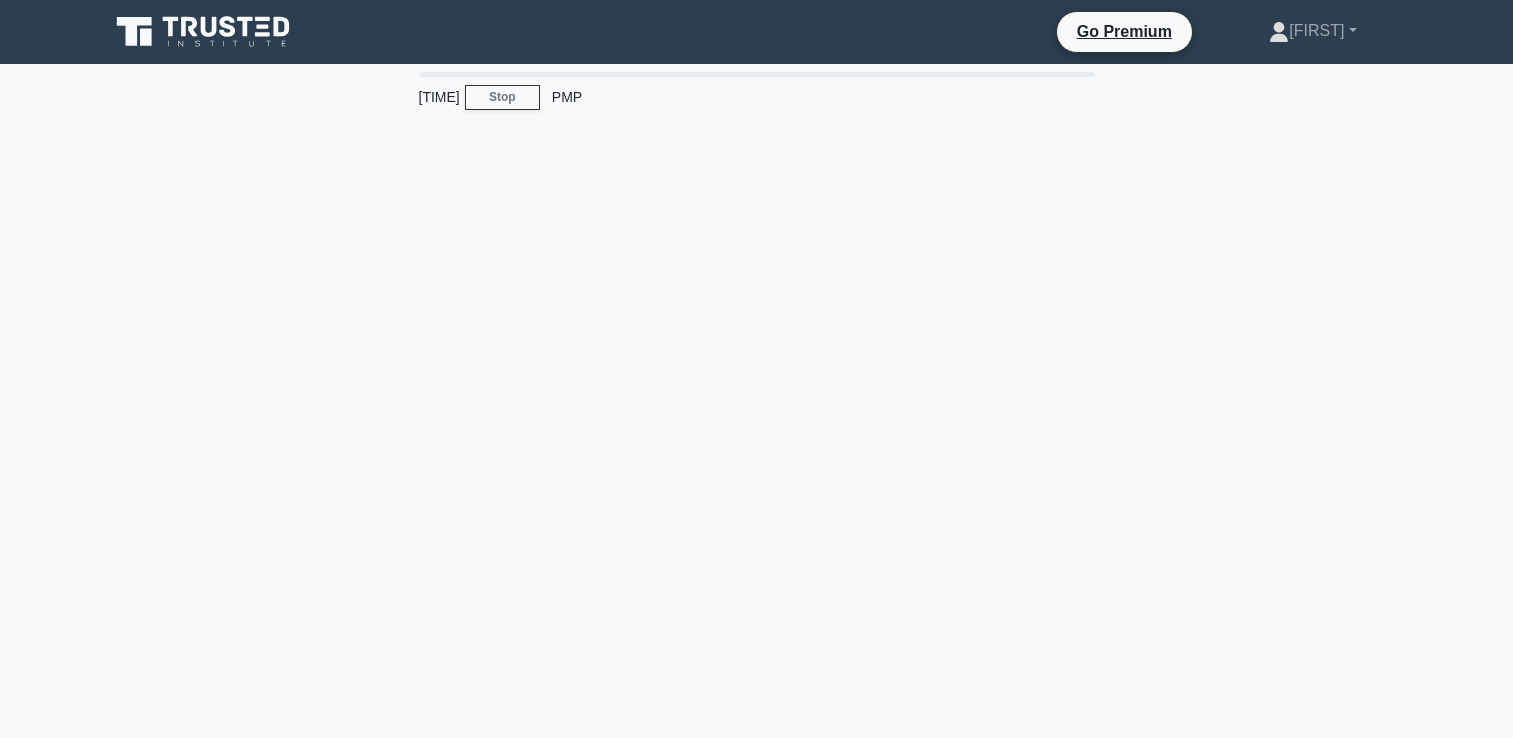 scroll, scrollTop: 0, scrollLeft: 0, axis: both 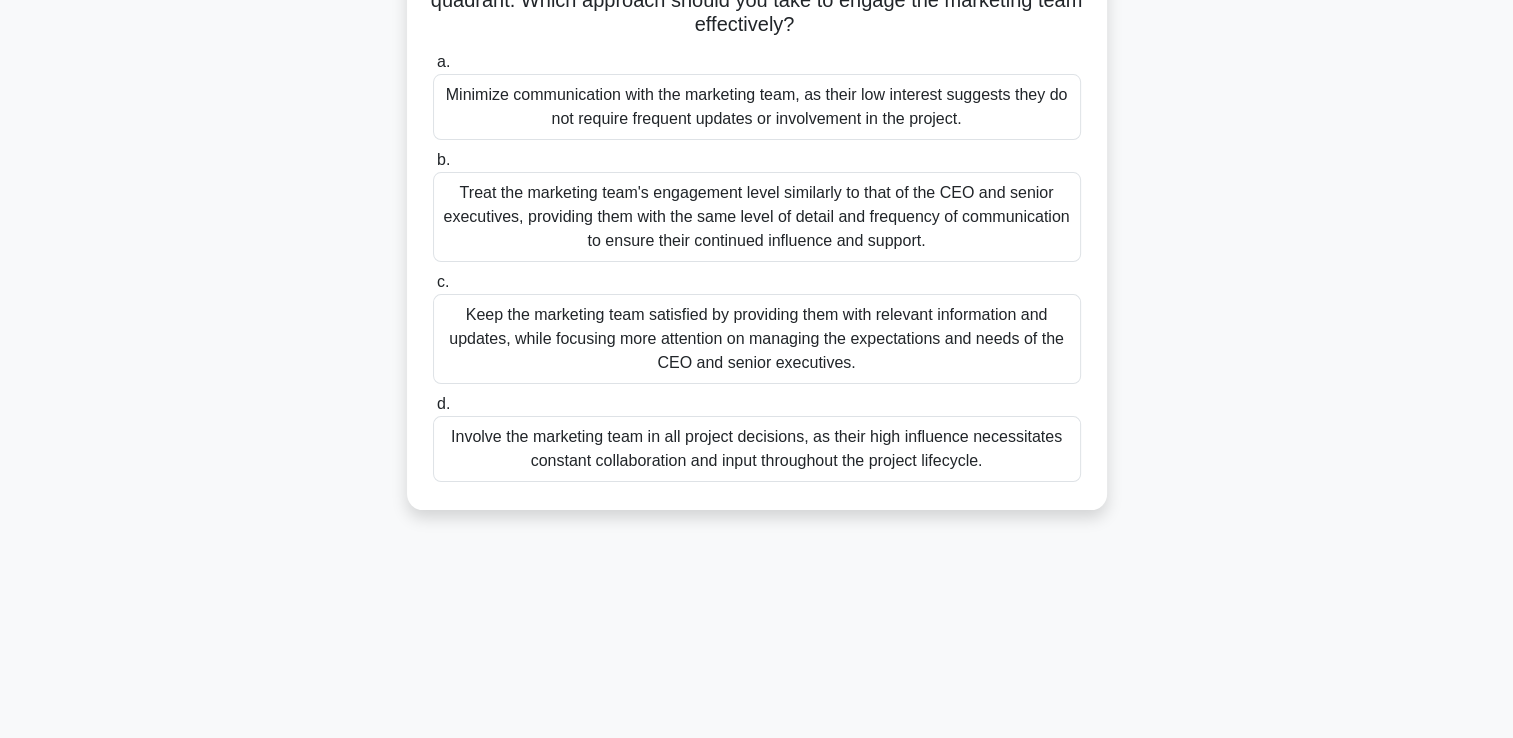 click on "Keep the marketing team satisfied by providing them with relevant information and updates, while focusing more attention on managing the expectations and needs of the CEO and senior executives." at bounding box center [757, 339] 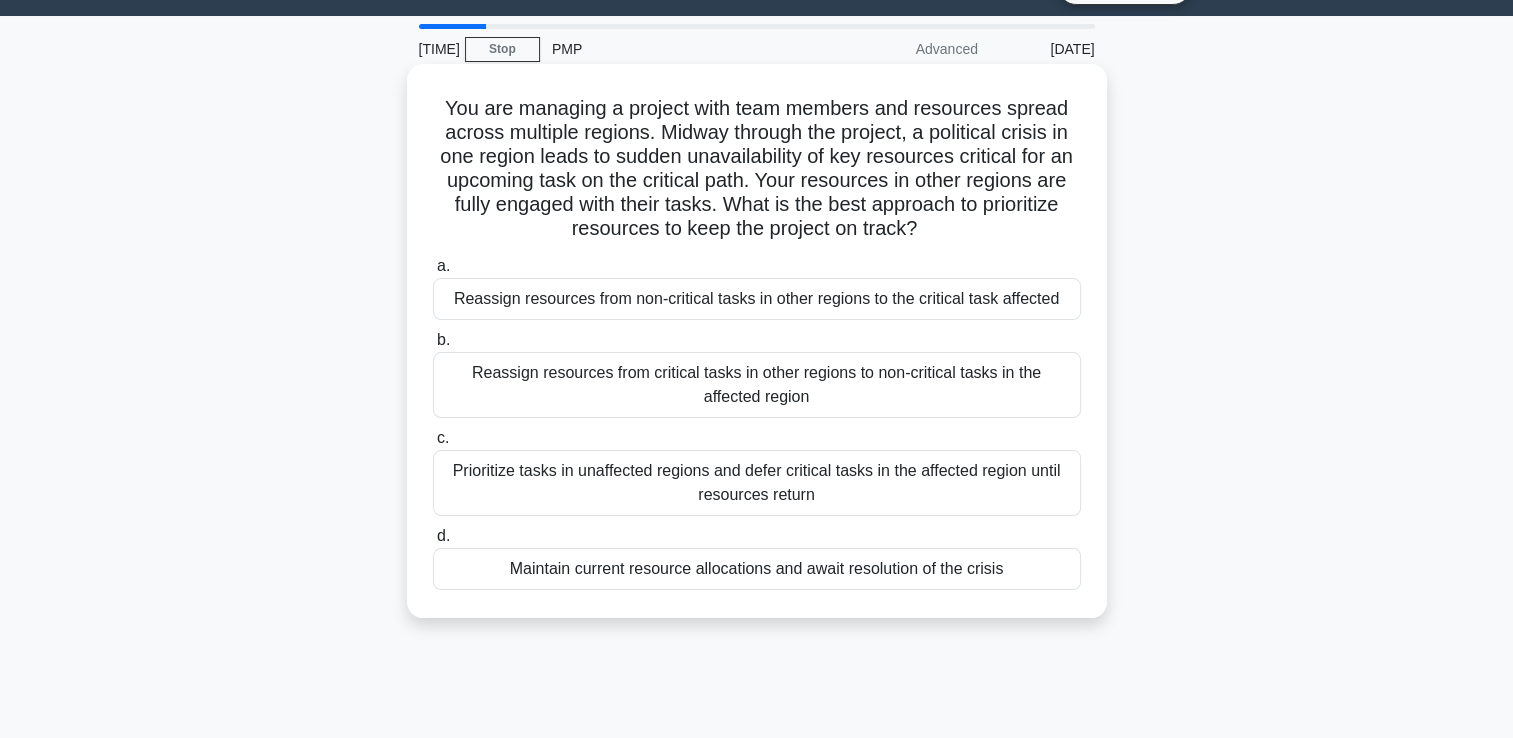scroll, scrollTop: 0, scrollLeft: 0, axis: both 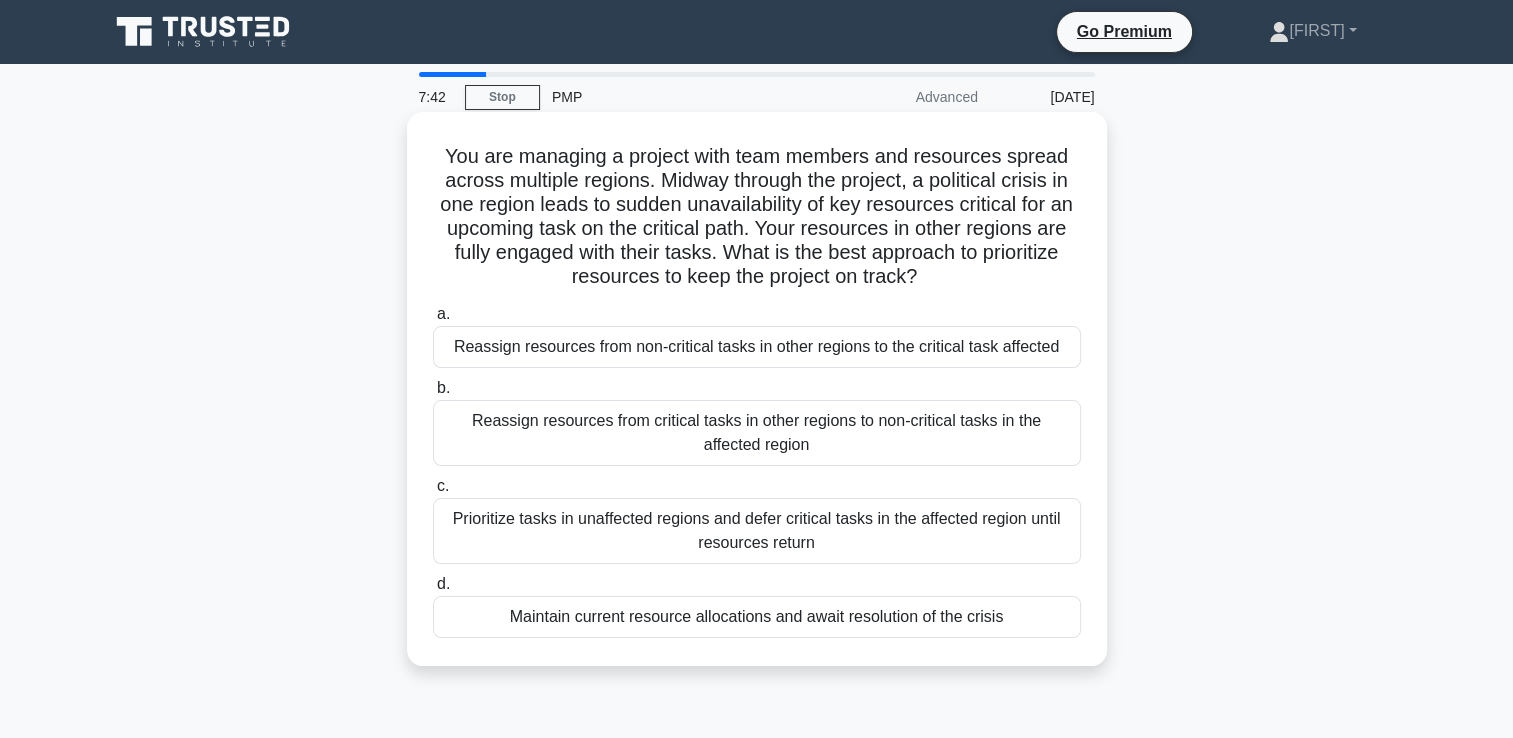 click on "Reassign resources from non-critical tasks in other regions to the critical task affected" at bounding box center (757, 347) 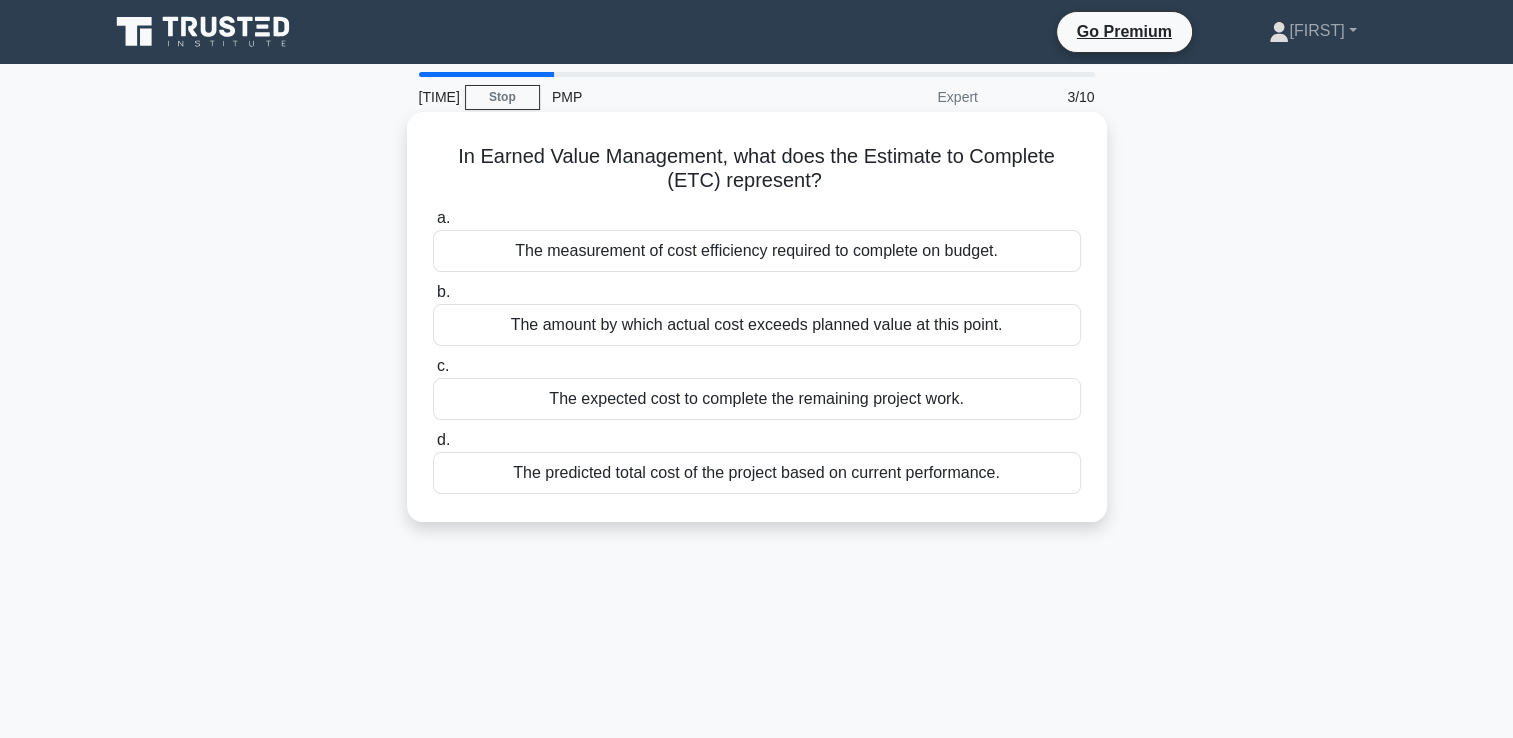click on "The expected cost to complete the remaining project work." at bounding box center [757, 399] 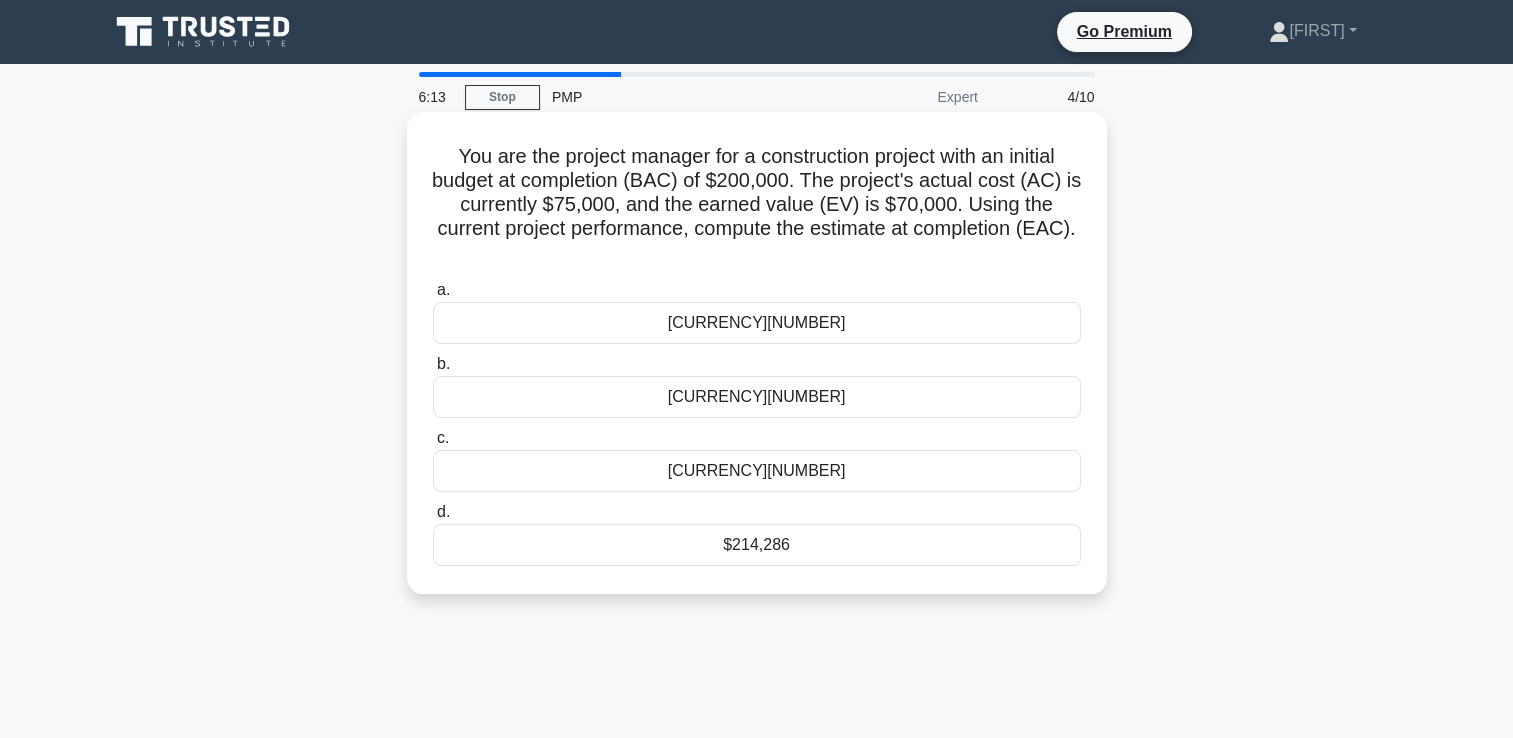 click on "$214,286" at bounding box center (757, 545) 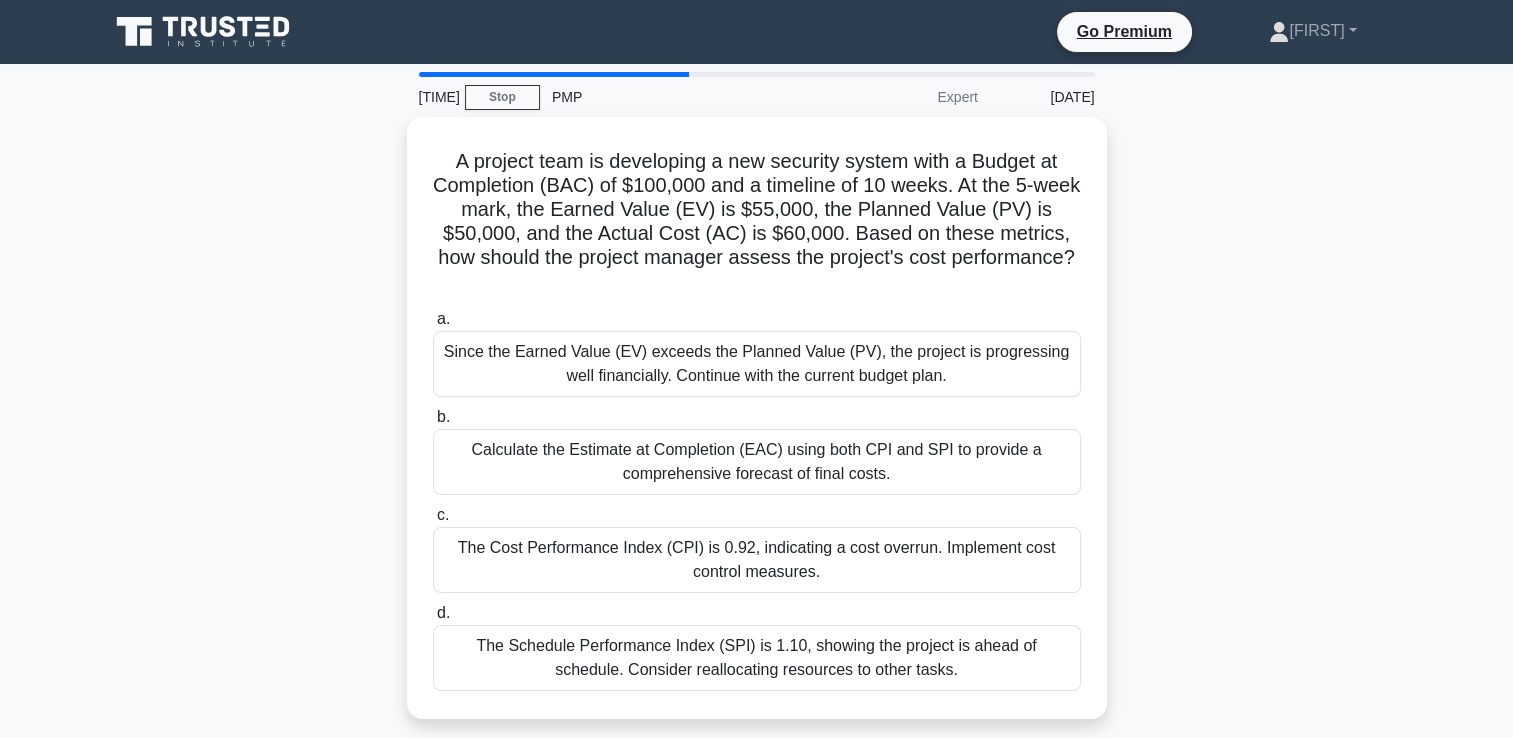 scroll, scrollTop: 100, scrollLeft: 0, axis: vertical 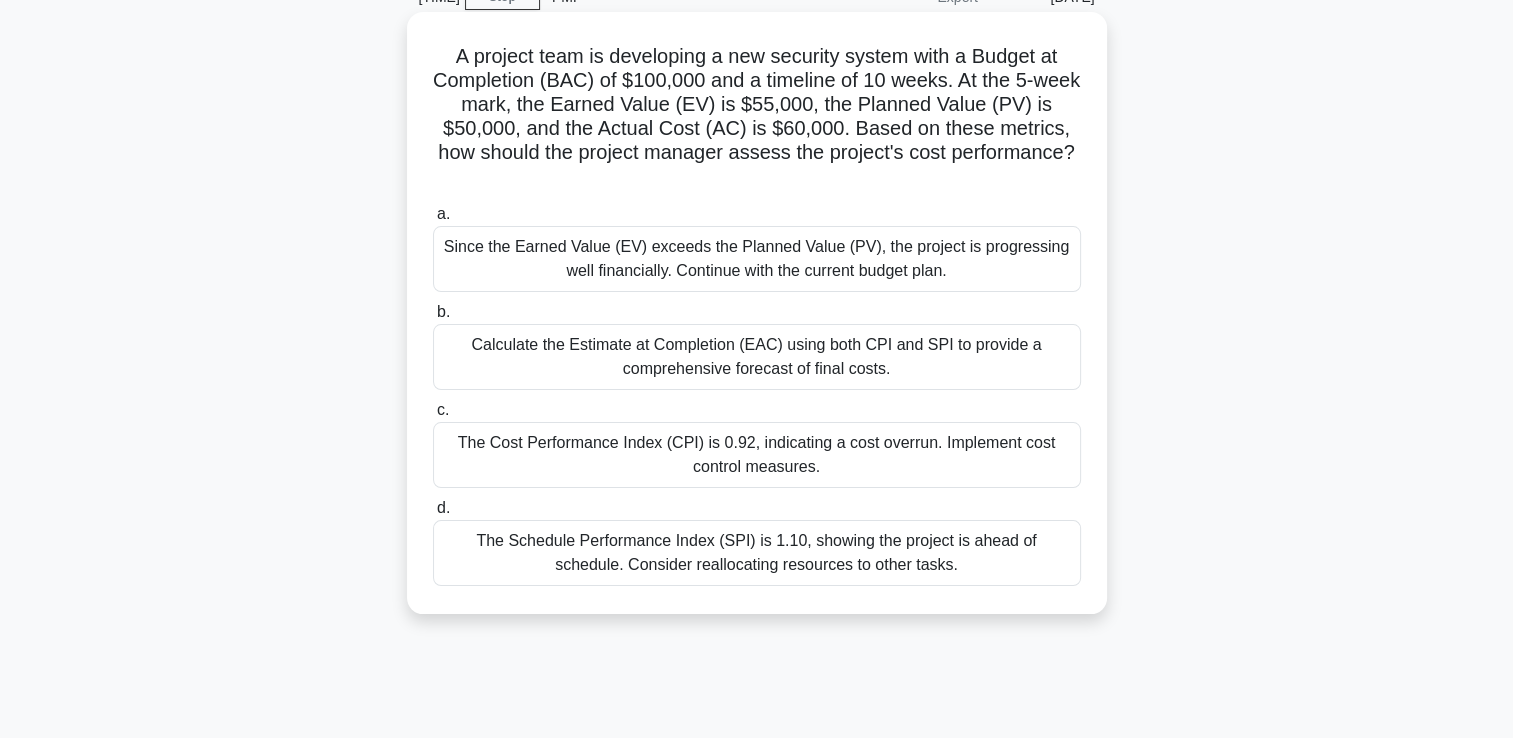 click on "Calculate the Estimate at Completion (EAC) using both CPI and SPI to provide a comprehensive forecast of final costs." at bounding box center (757, 357) 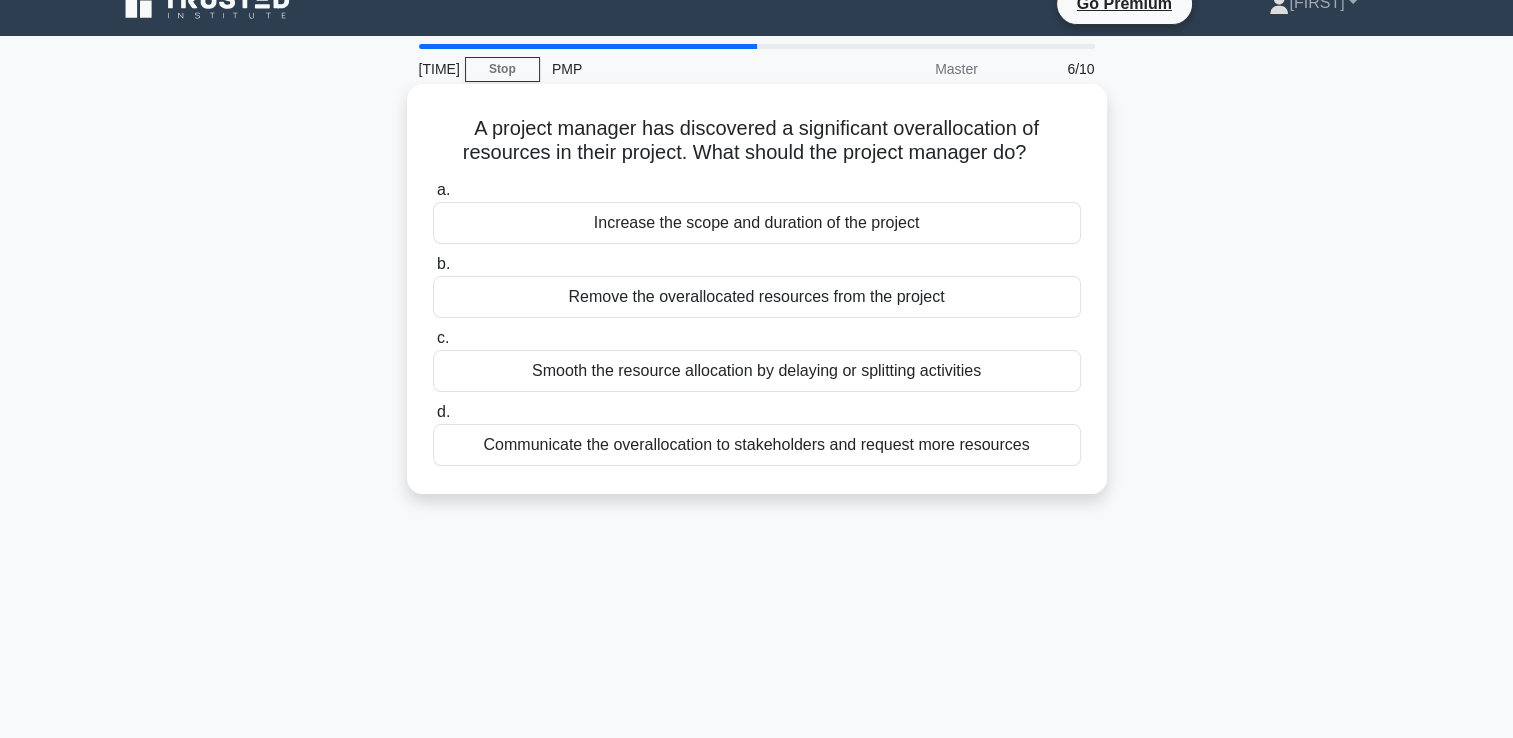 scroll, scrollTop: 0, scrollLeft: 0, axis: both 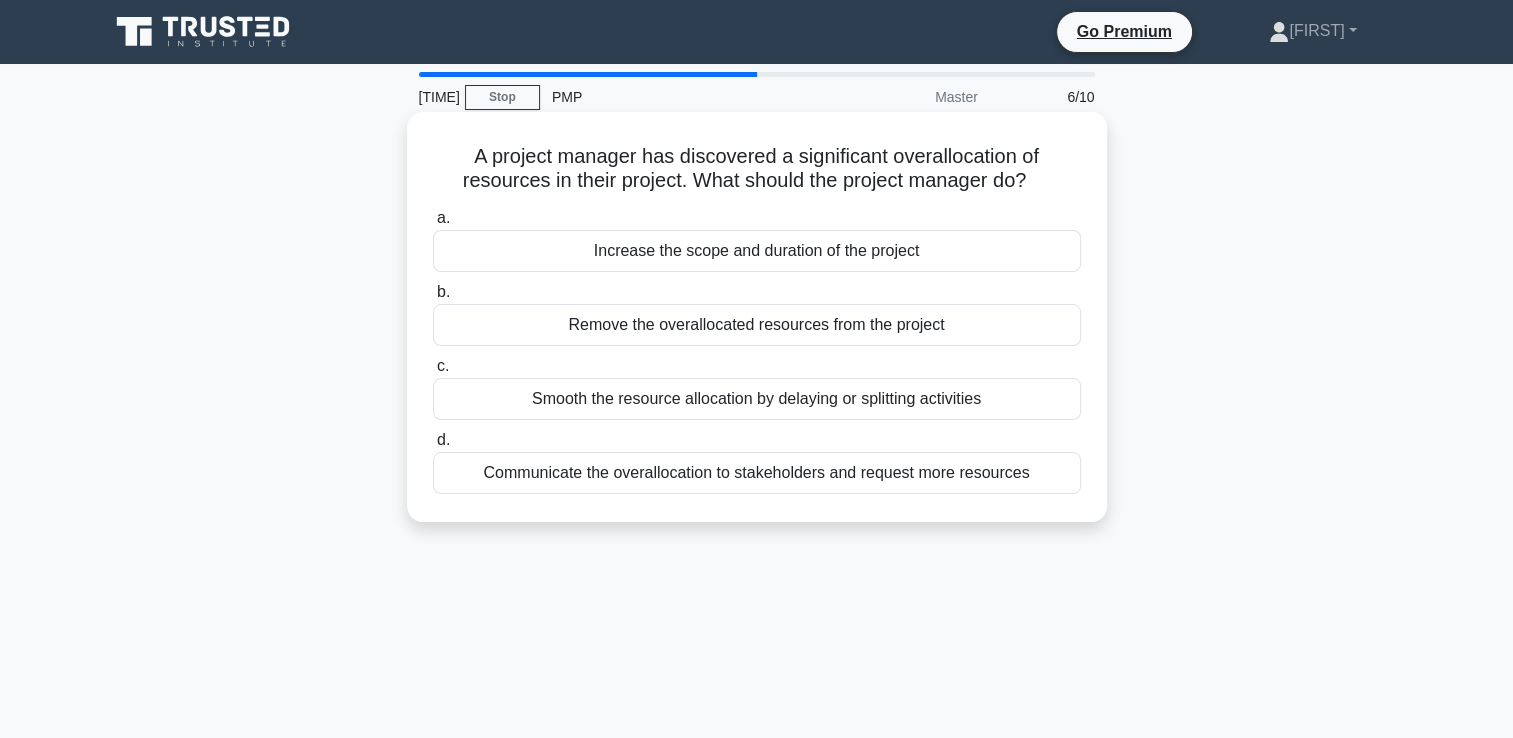 click on "Smooth the resource allocation by delaying or splitting activities" at bounding box center [757, 399] 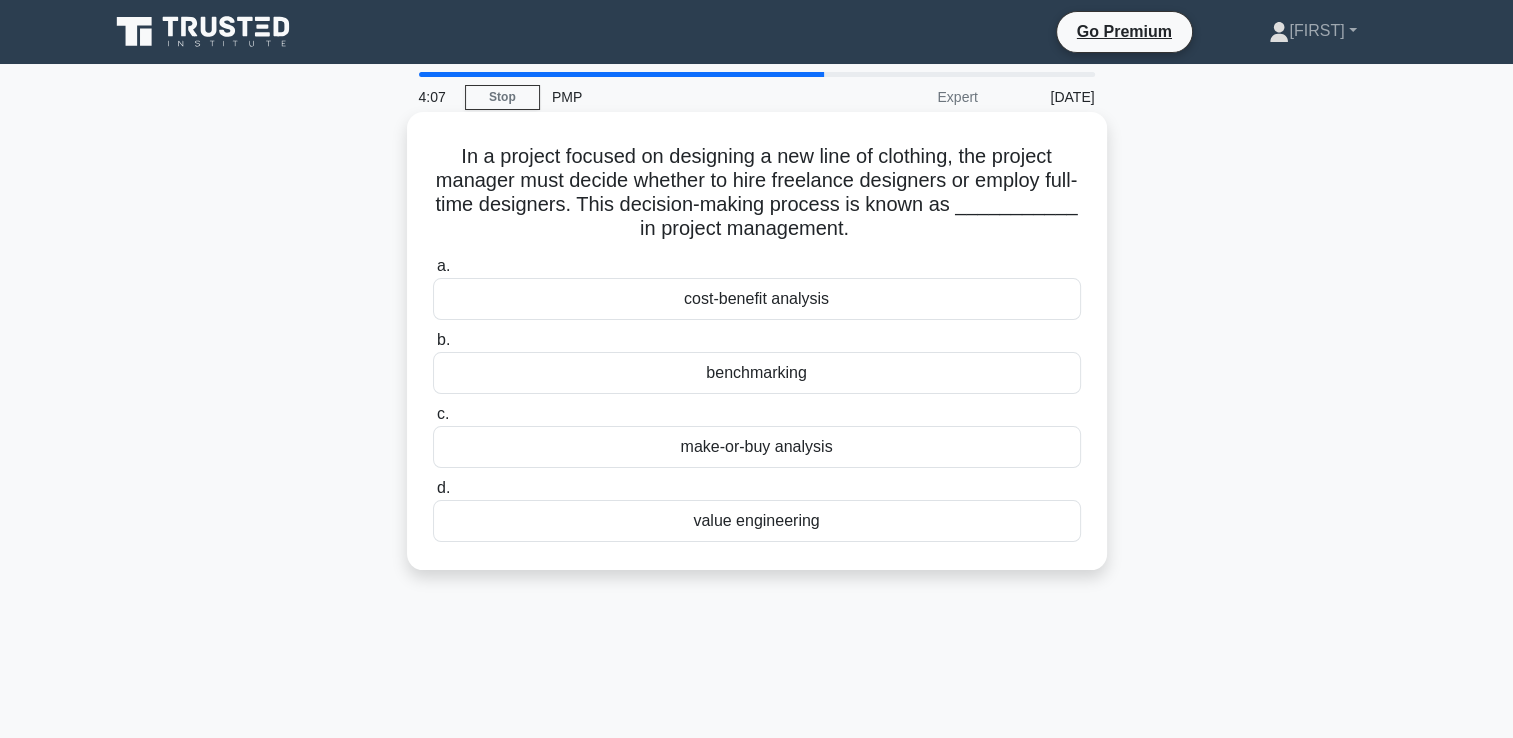 click on "make-or-buy analysis" at bounding box center (757, 447) 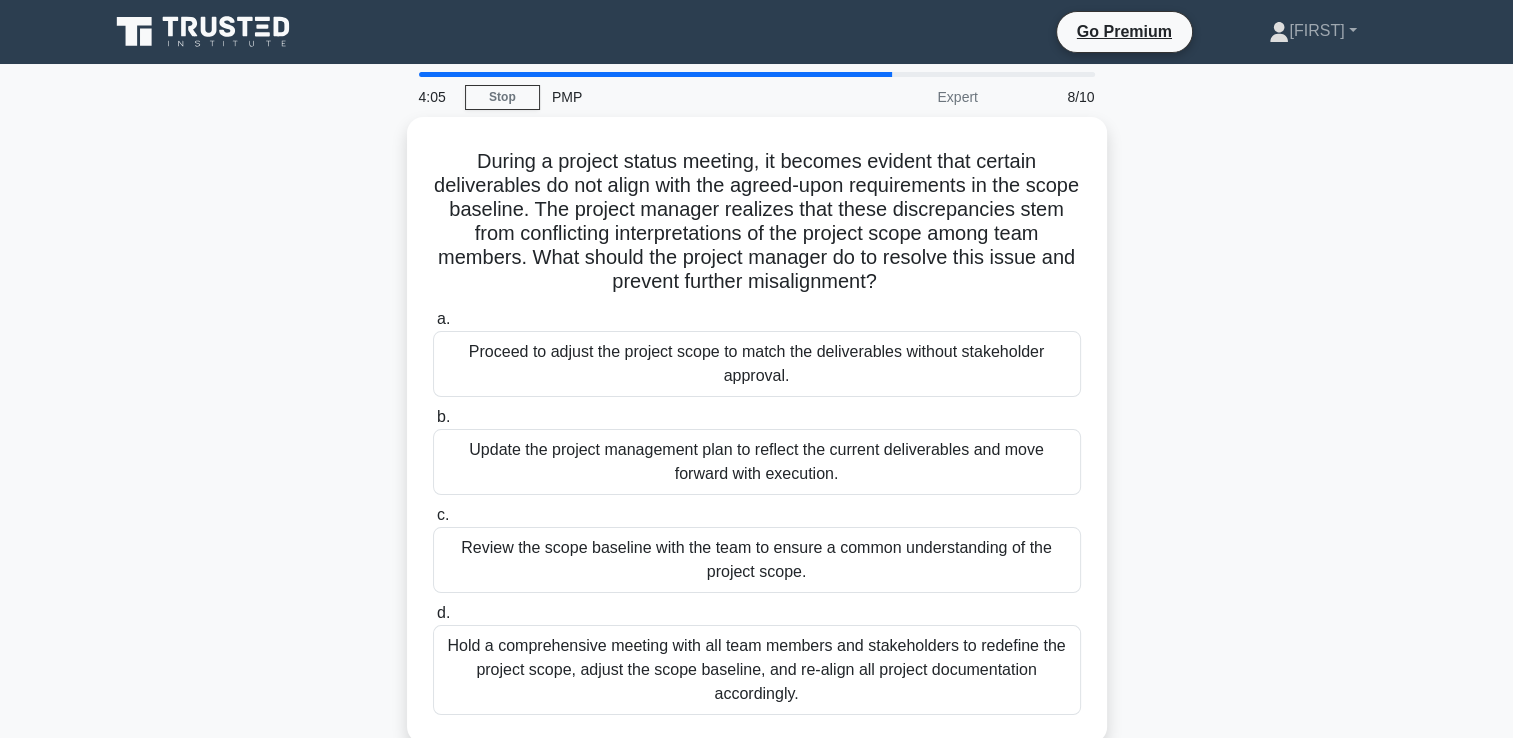 scroll, scrollTop: 100, scrollLeft: 0, axis: vertical 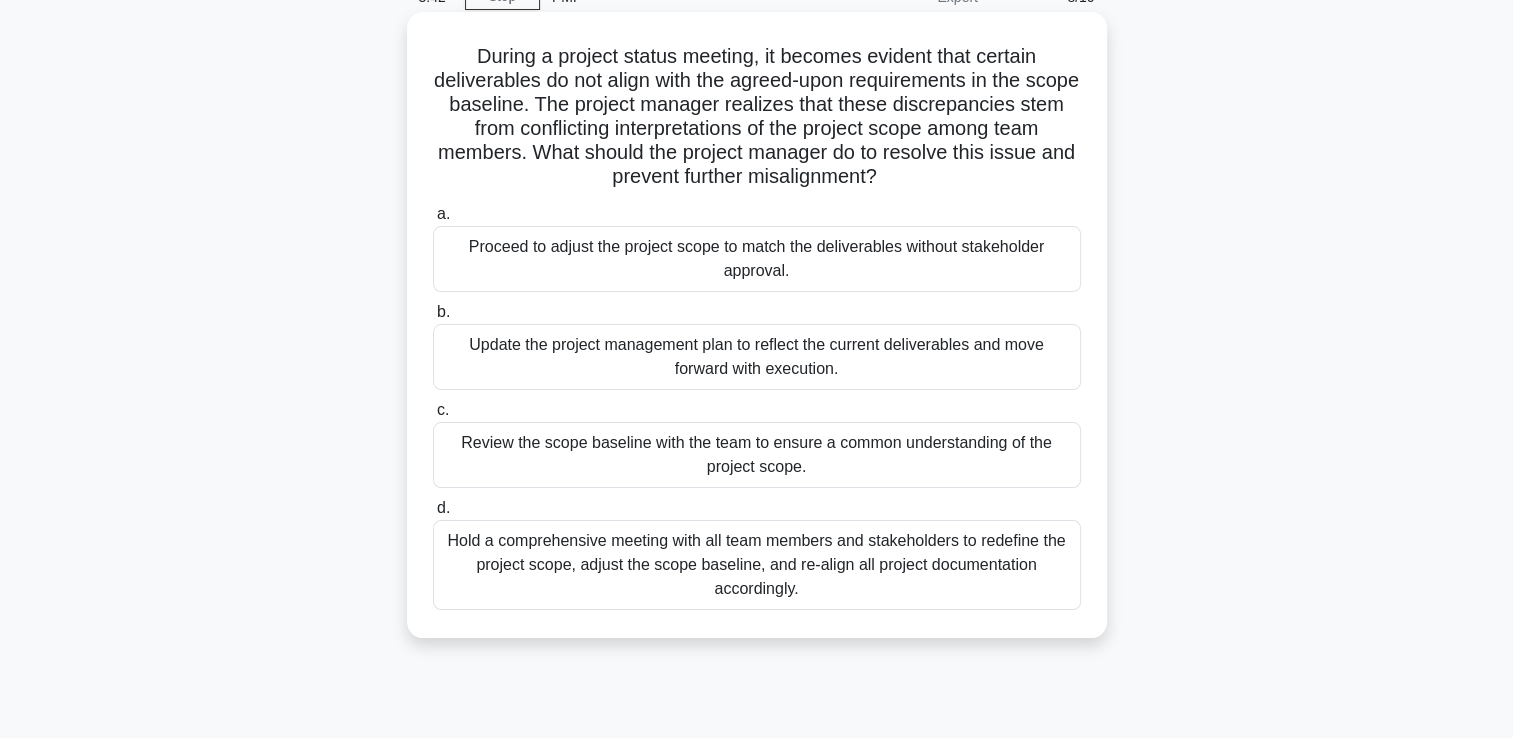 click on "Review the scope baseline with the team to ensure a common understanding of the project scope." at bounding box center [757, 455] 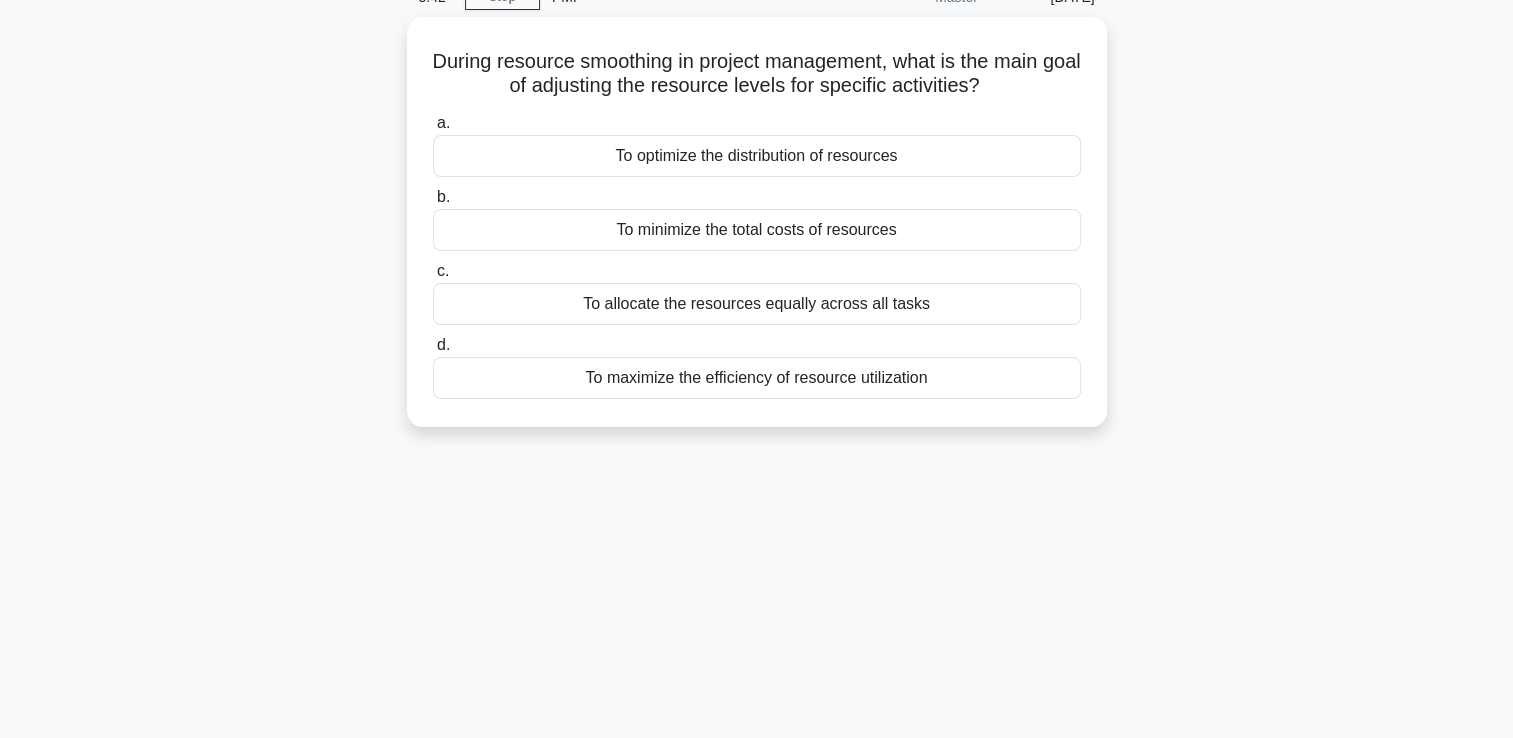 scroll, scrollTop: 0, scrollLeft: 0, axis: both 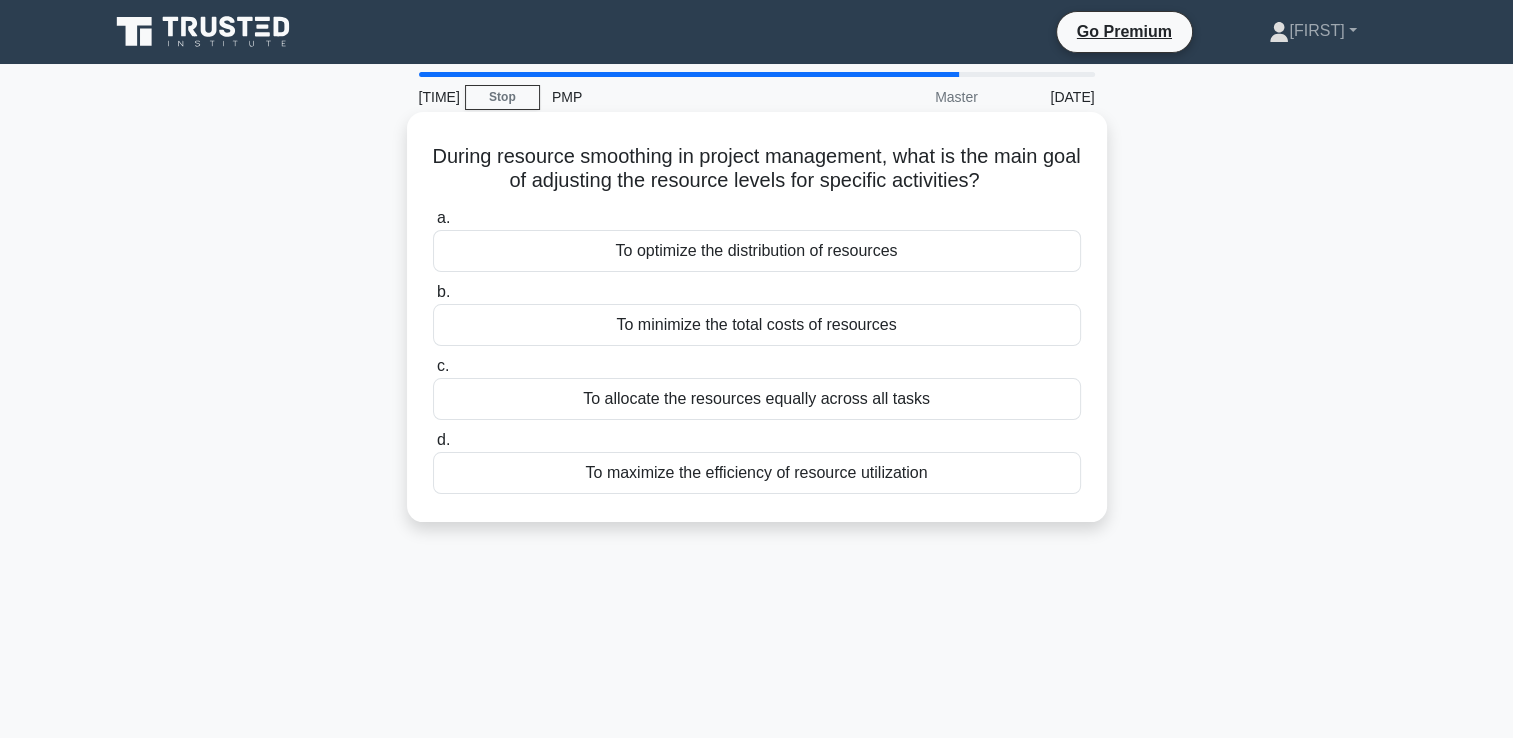 click on "To maximize the efficiency of resource utilization" at bounding box center [757, 473] 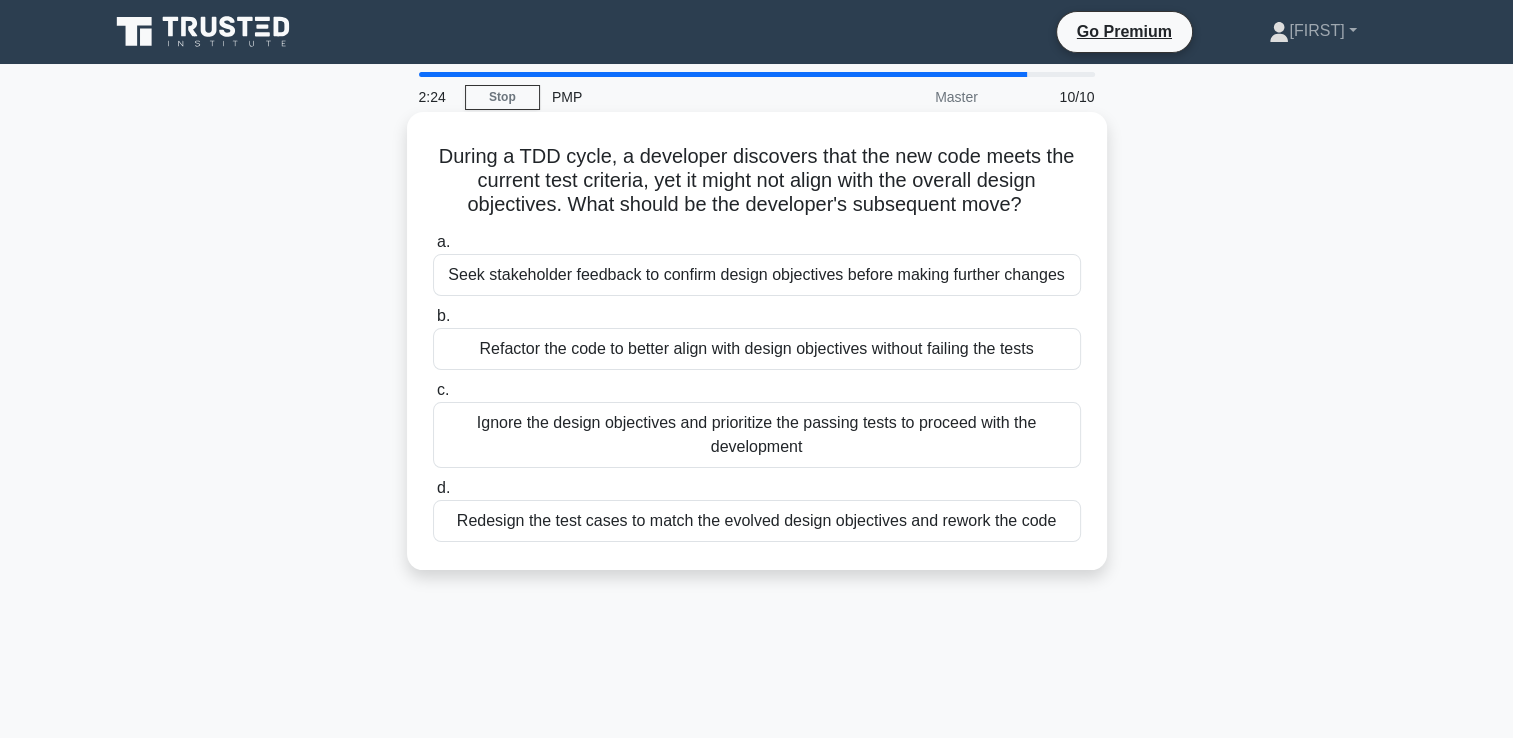 click on "Seek stakeholder feedback to confirm design objectives before making further changes" at bounding box center [757, 275] 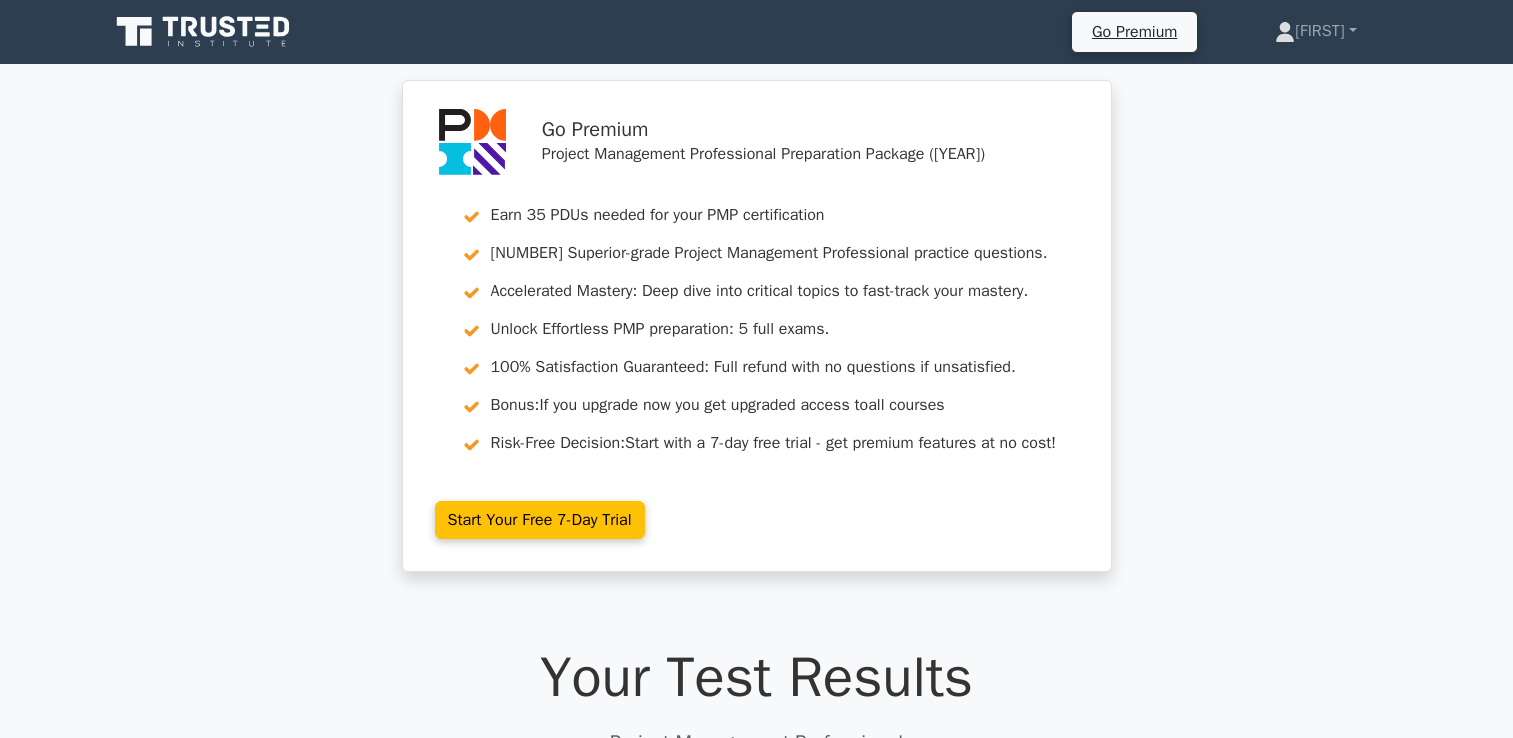 scroll, scrollTop: 0, scrollLeft: 0, axis: both 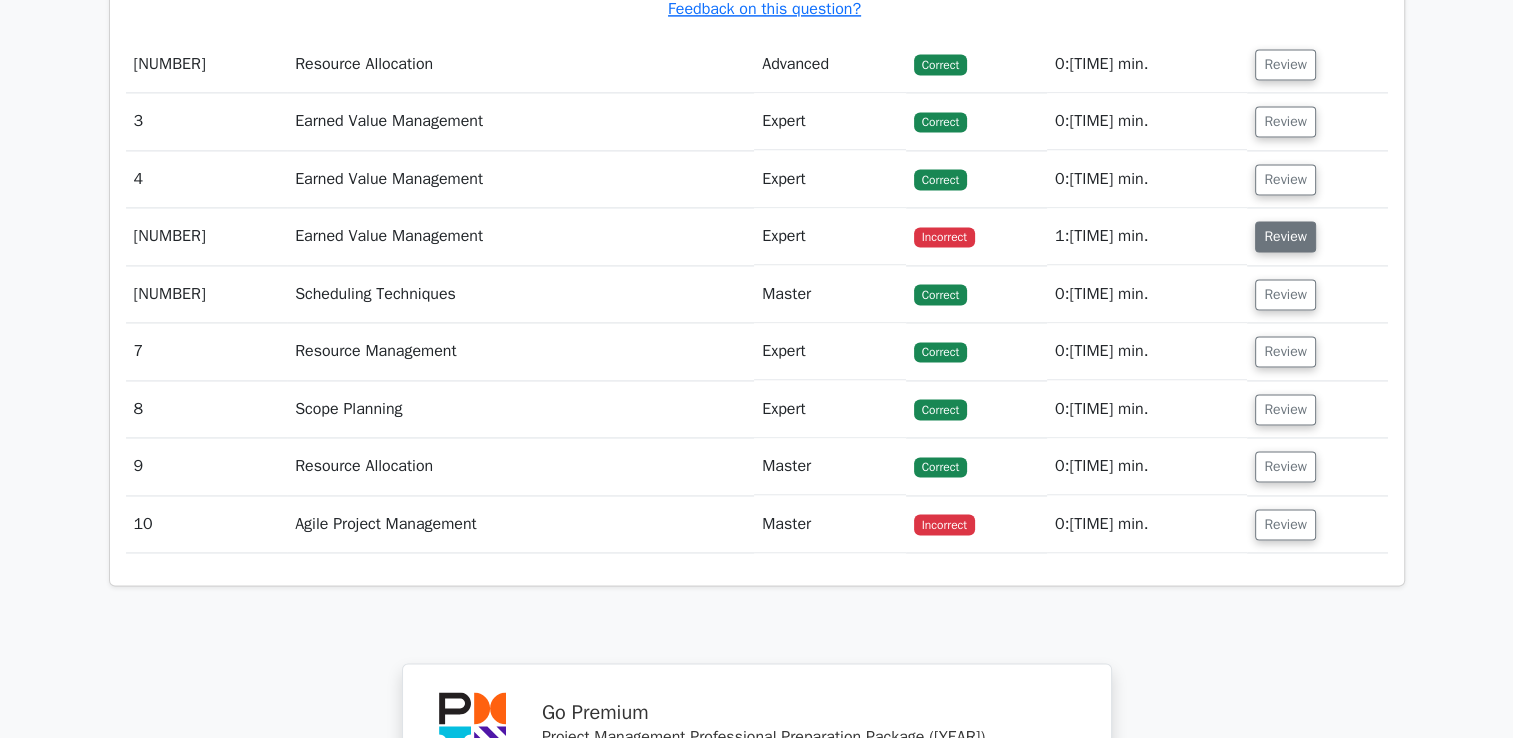 click on "Review" at bounding box center [1285, 236] 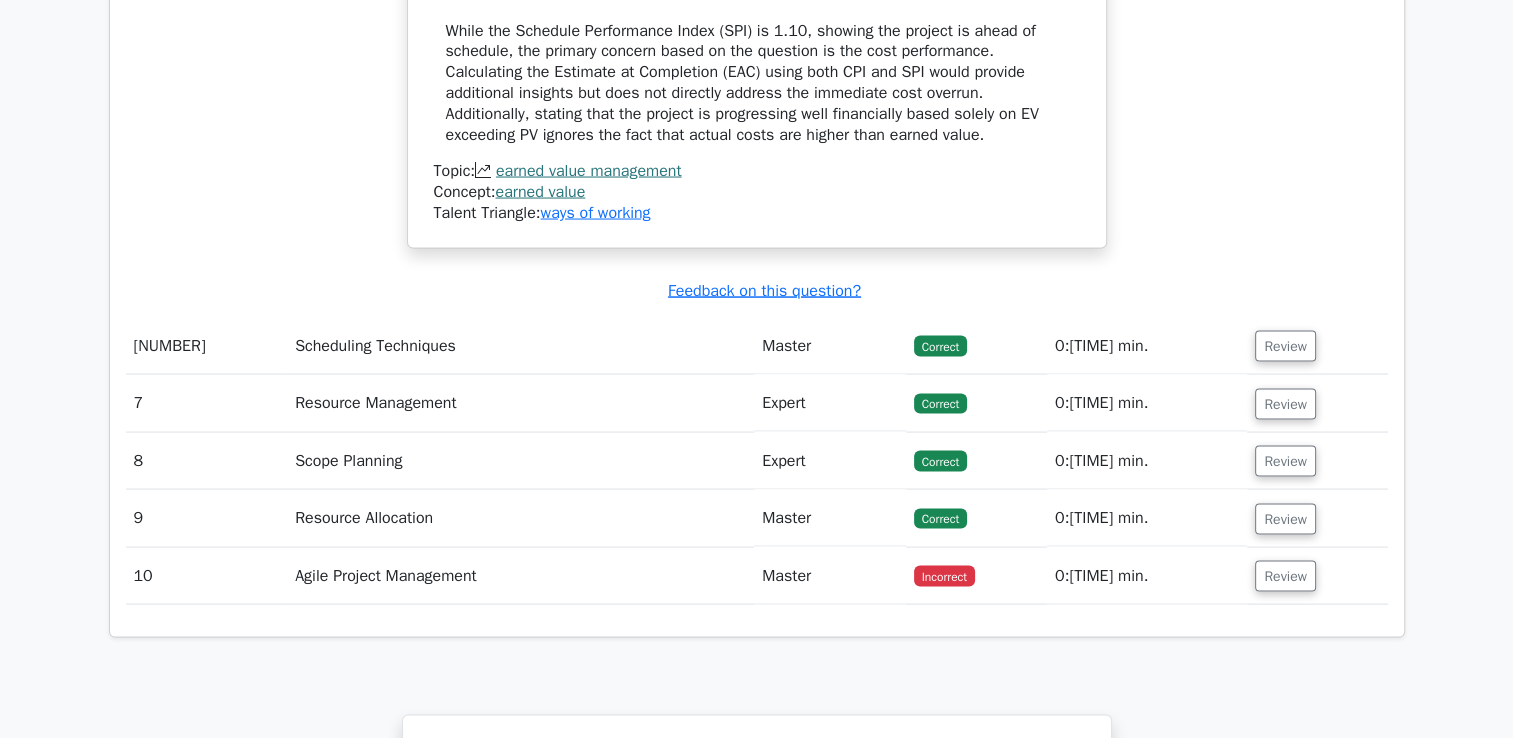 scroll, scrollTop: 4100, scrollLeft: 0, axis: vertical 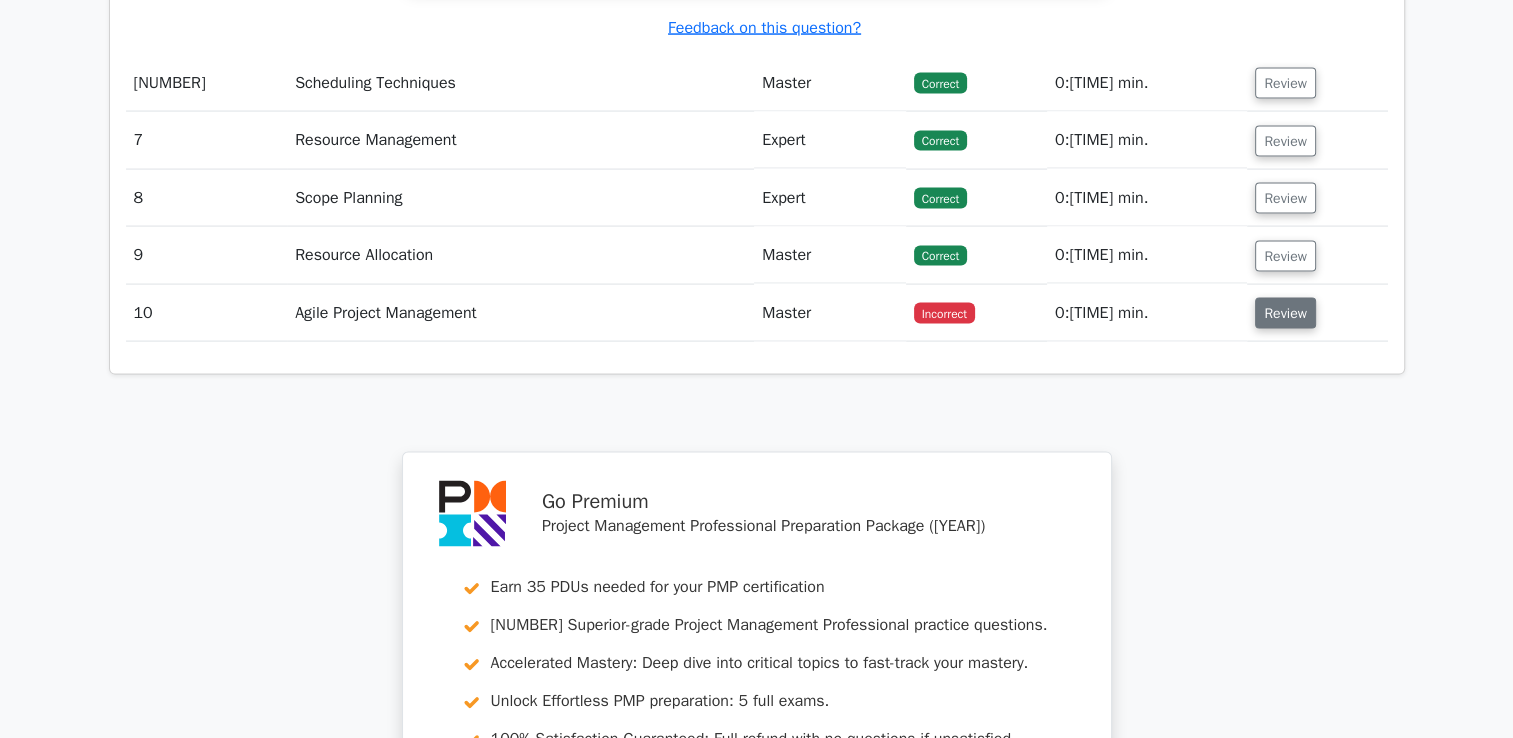 click on "Review" at bounding box center [1285, 313] 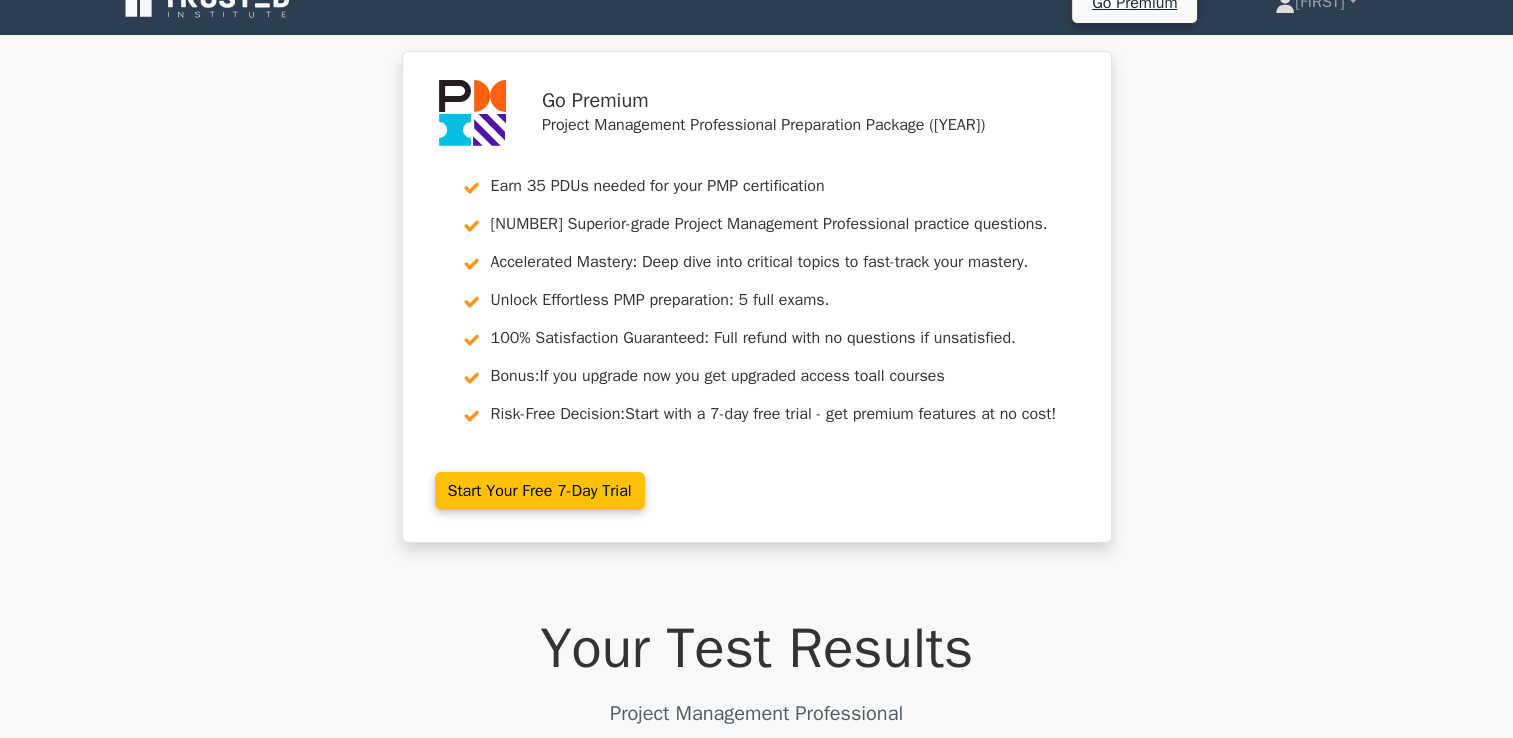 scroll, scrollTop: 0, scrollLeft: 0, axis: both 